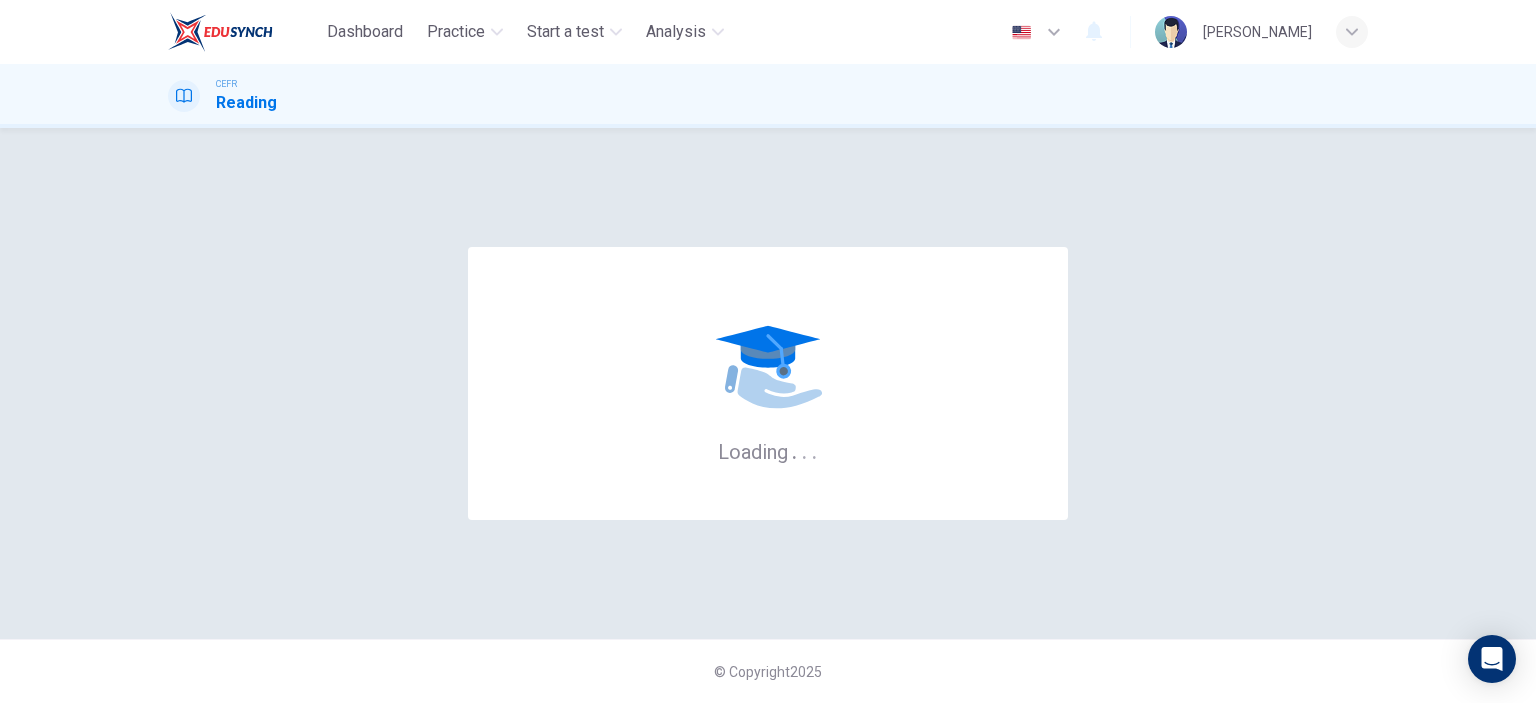 scroll, scrollTop: 0, scrollLeft: 0, axis: both 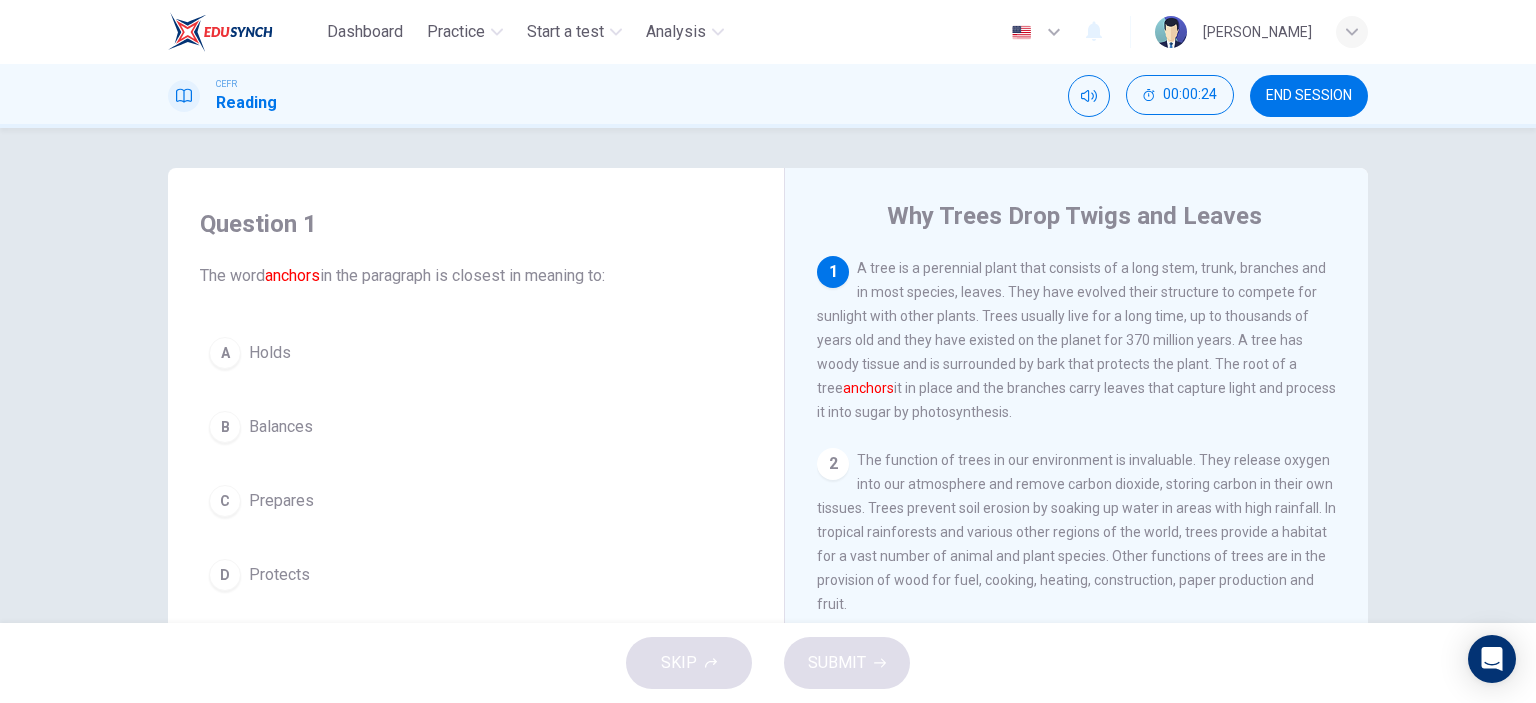 click on "Question 1 The word  anchors  in the paragraph is closest in meaning to: A Holds B Balances C Prepares D Protects Why Trees Drop Twigs and Leaves 1 A tree is a perennial plant that consists of a long stem, trunk, branches and in most species, leaves. They have evolved their structure to compete for sunlight with other plants. Trees usually live for a long time, up to thousands of years old and they have existed on the planet for 370 million years. A tree has woody tissue and is surrounded by bark that protects the plant. The root of a tree  anchors  it in place and the branches carry leaves that capture light and process it into sugar by photosynthesis. 2 3 4 5" at bounding box center [768, 375] 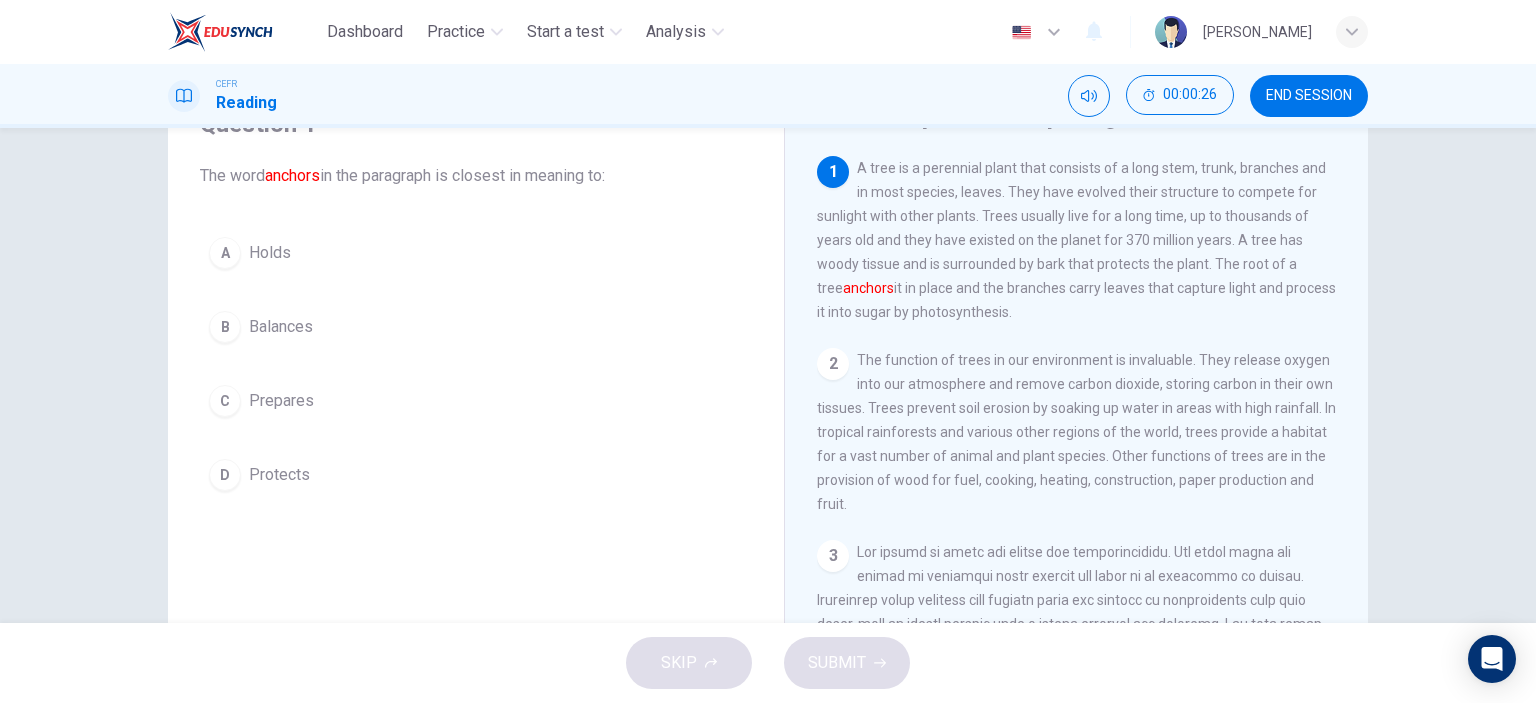 scroll, scrollTop: 0, scrollLeft: 0, axis: both 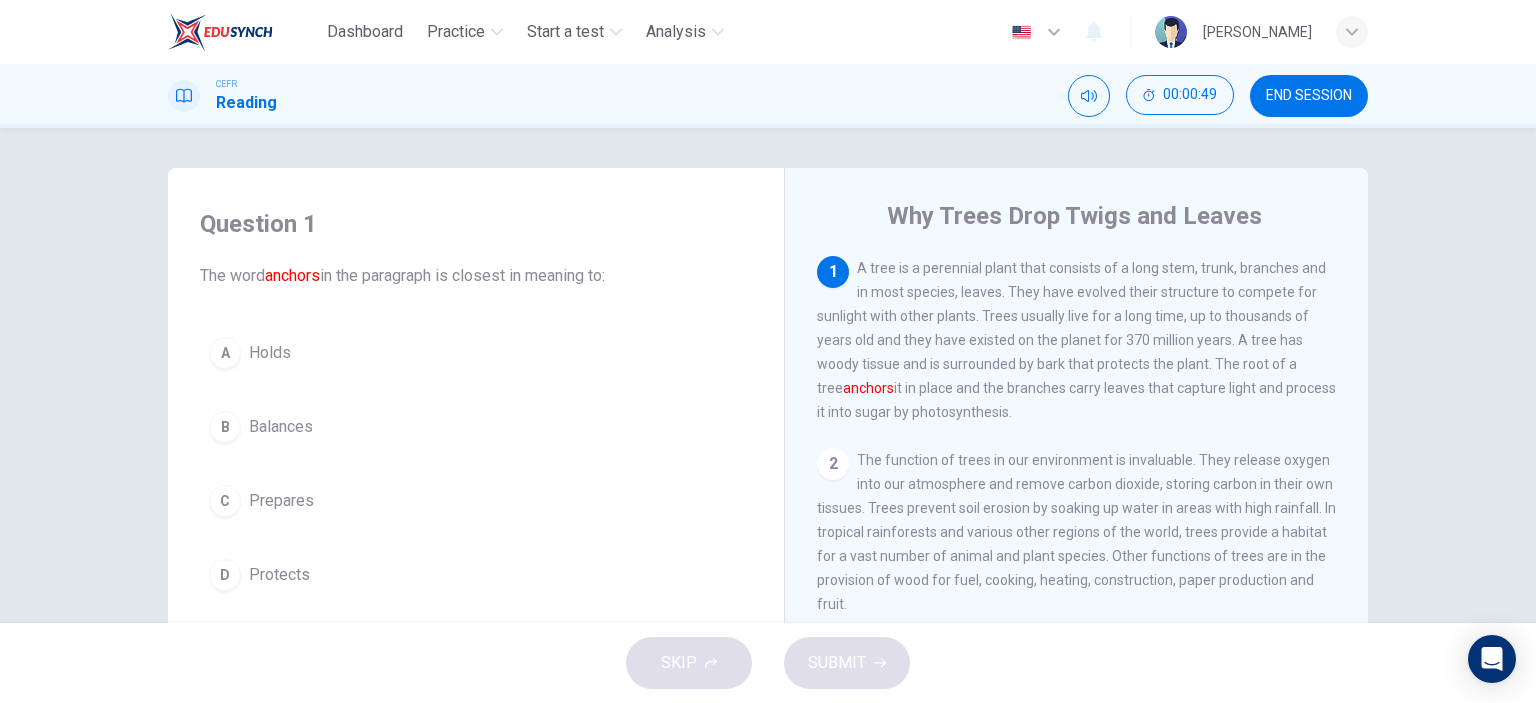 click on "A" at bounding box center [225, 353] 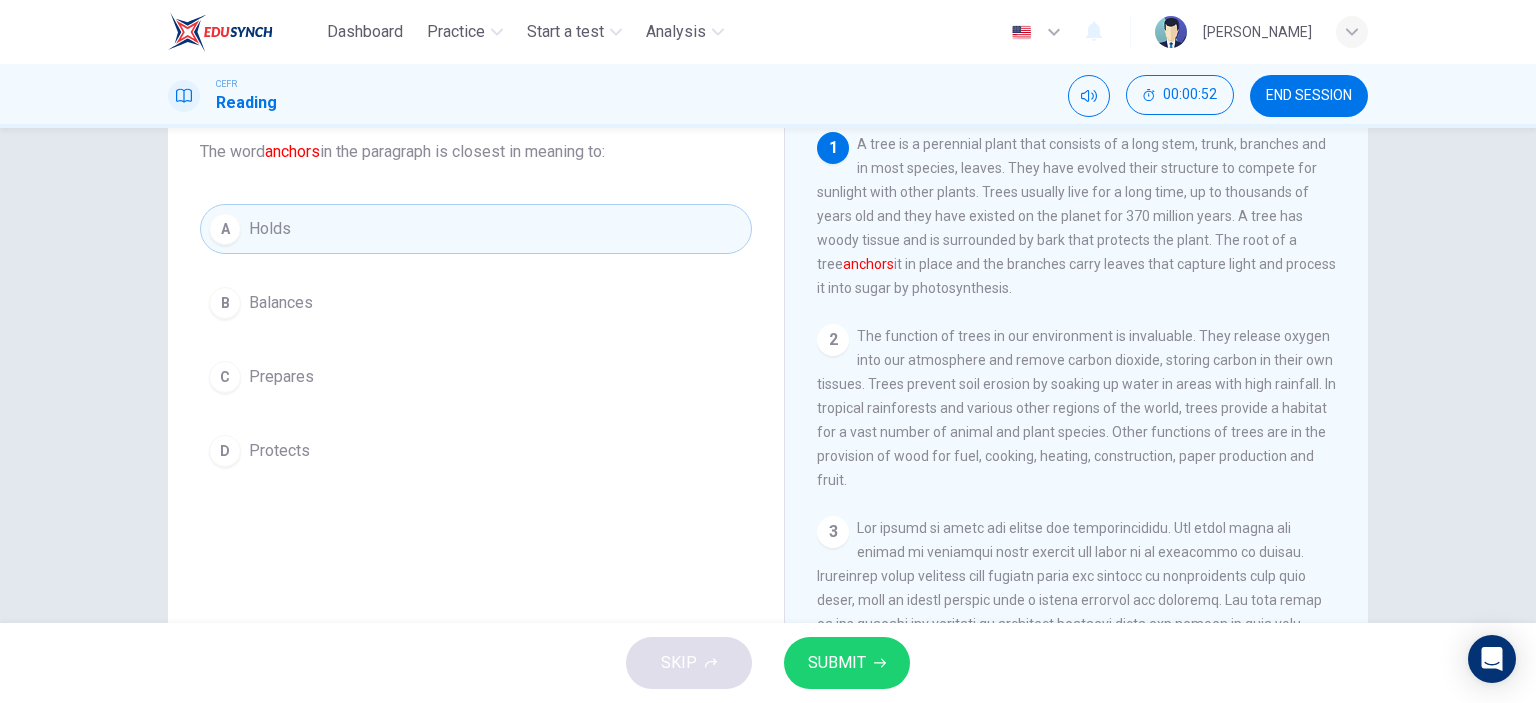 scroll, scrollTop: 0, scrollLeft: 0, axis: both 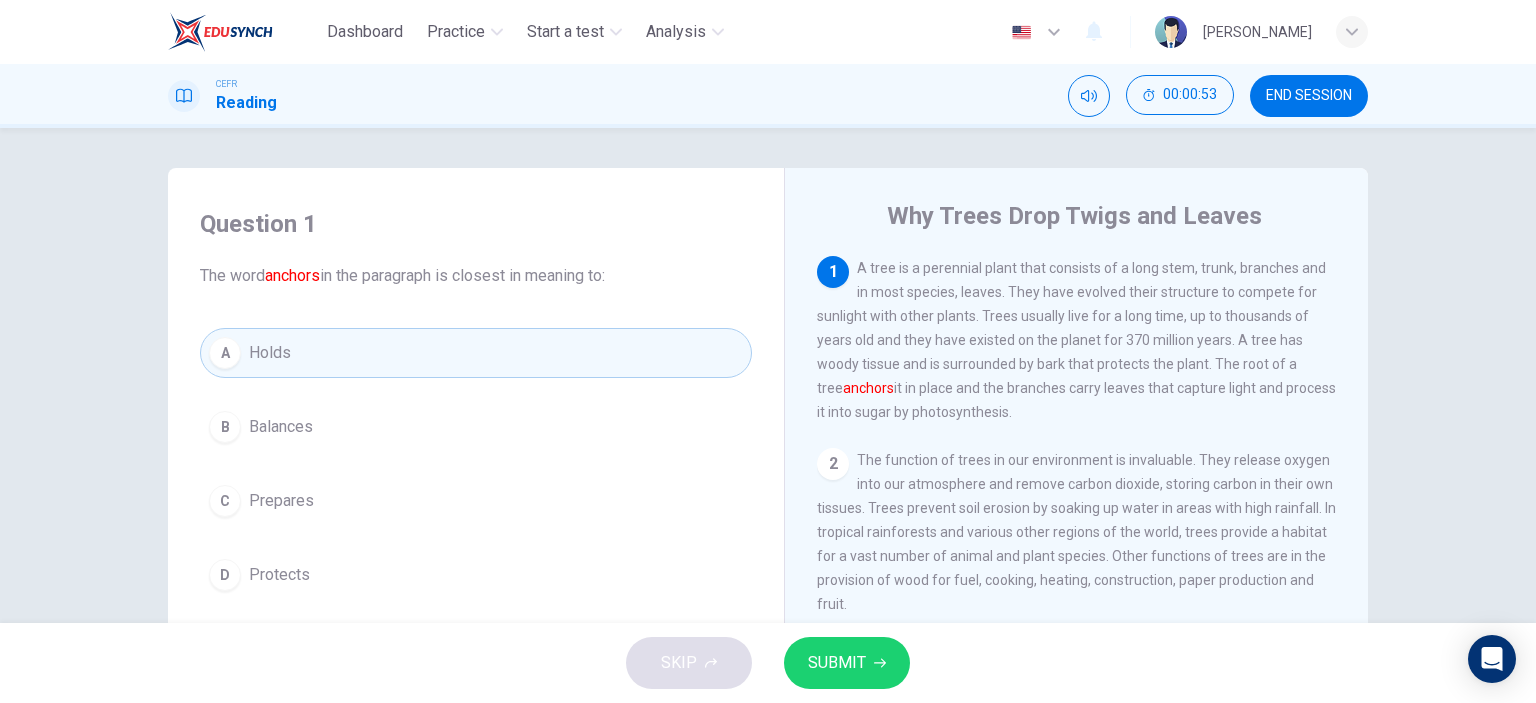click on "SUBMIT" at bounding box center (837, 663) 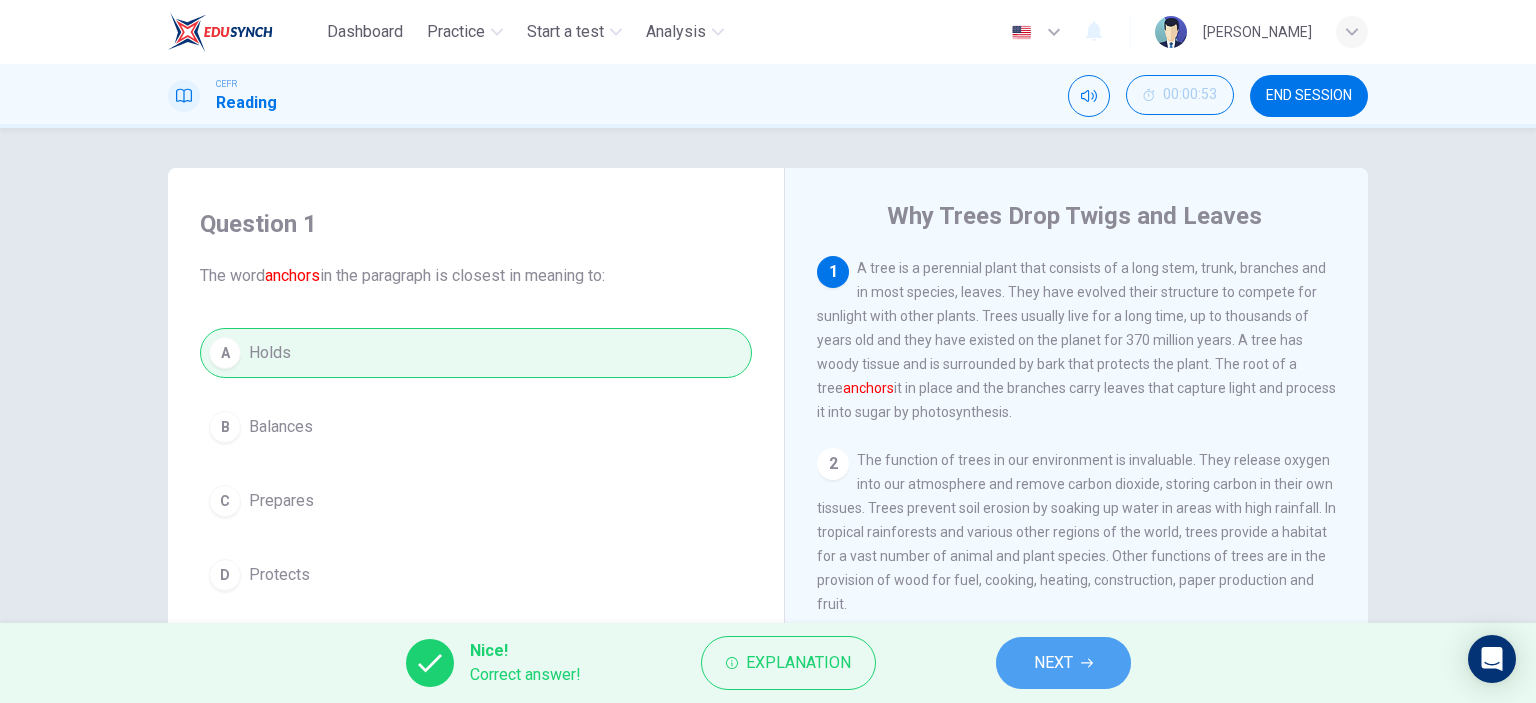 click on "NEXT" at bounding box center [1063, 663] 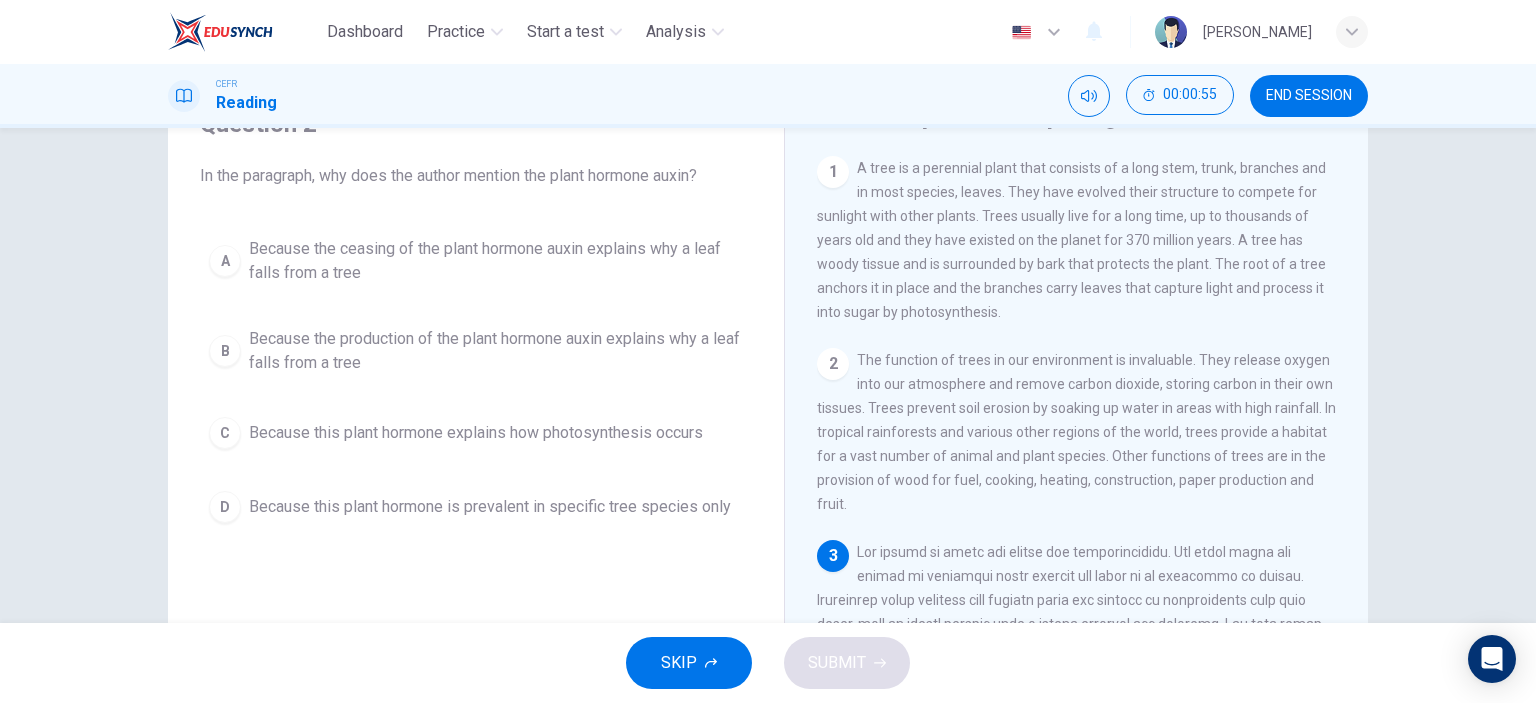 scroll, scrollTop: 0, scrollLeft: 0, axis: both 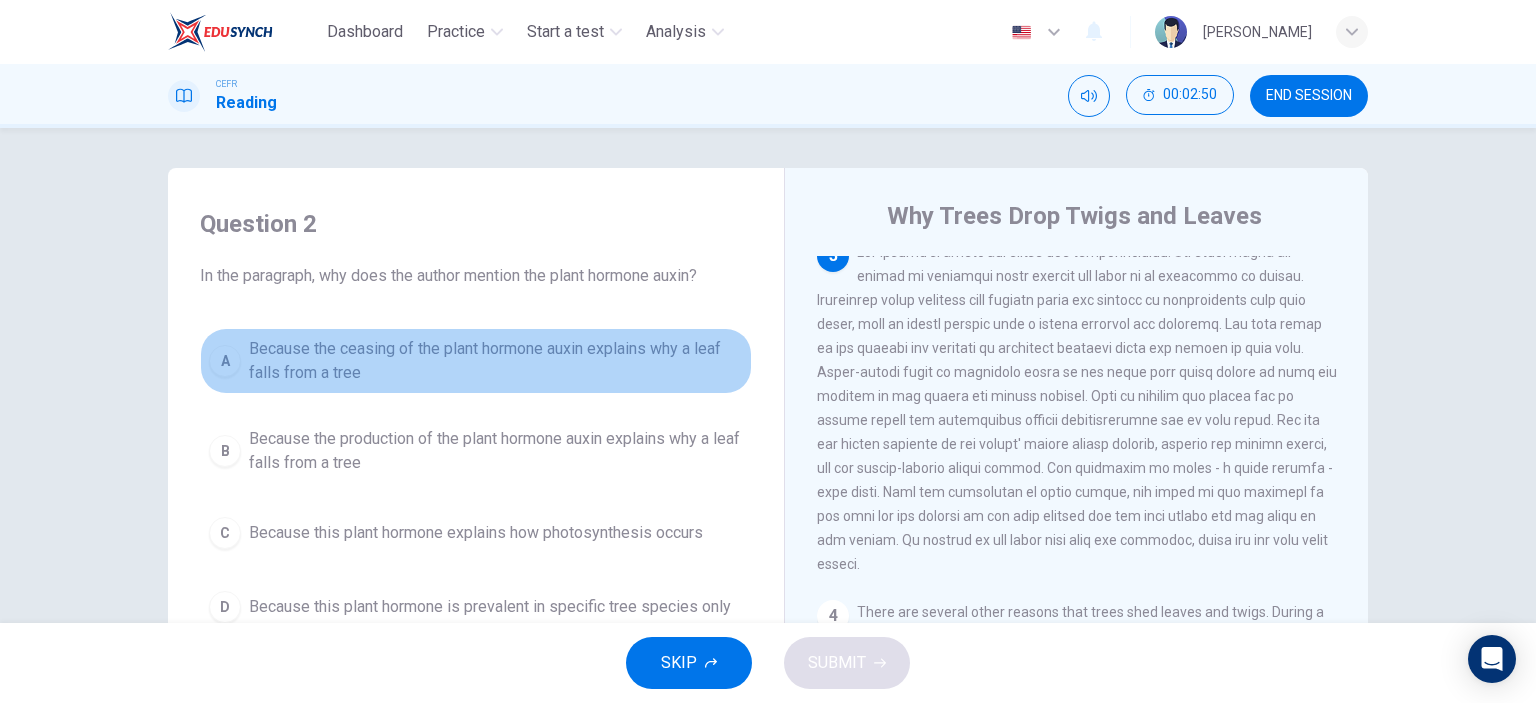 click on "A" at bounding box center [225, 361] 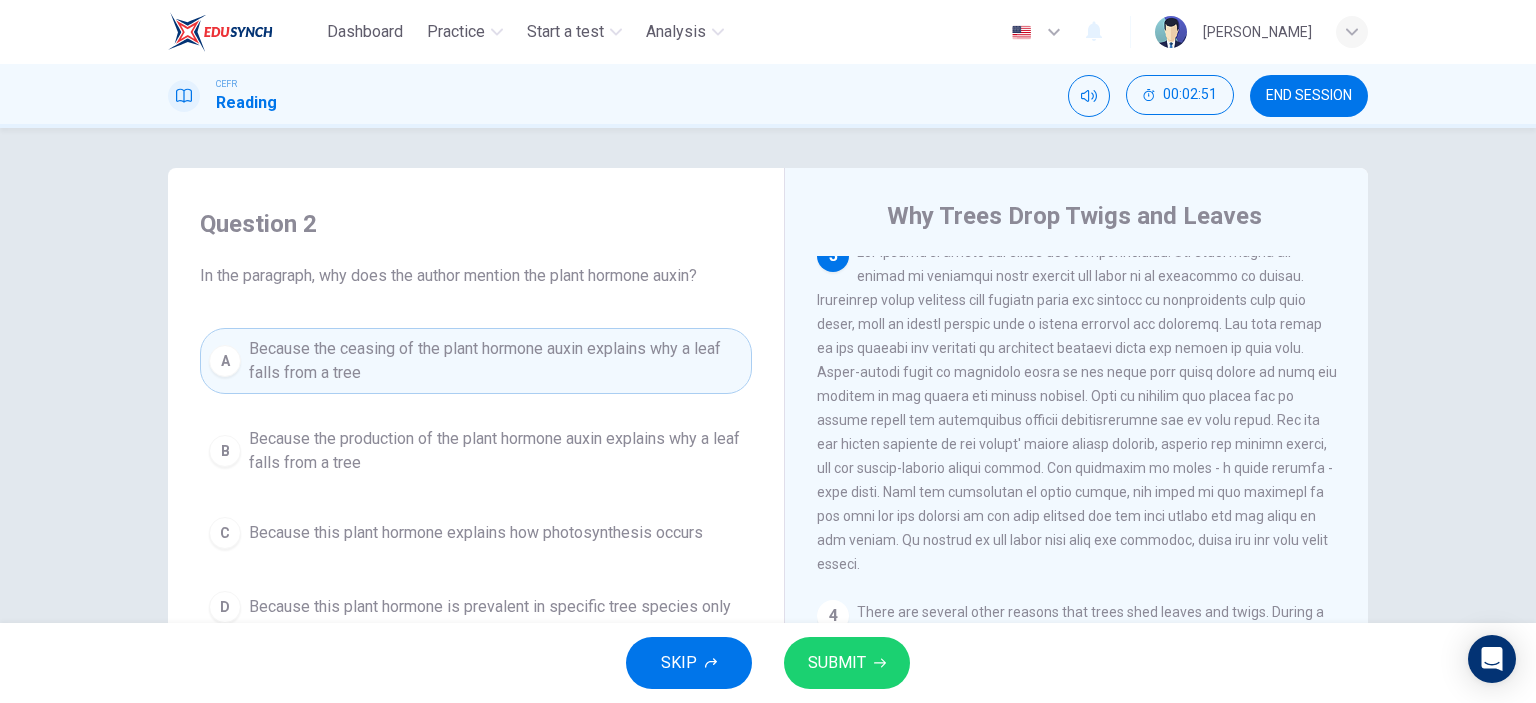 scroll, scrollTop: 100, scrollLeft: 0, axis: vertical 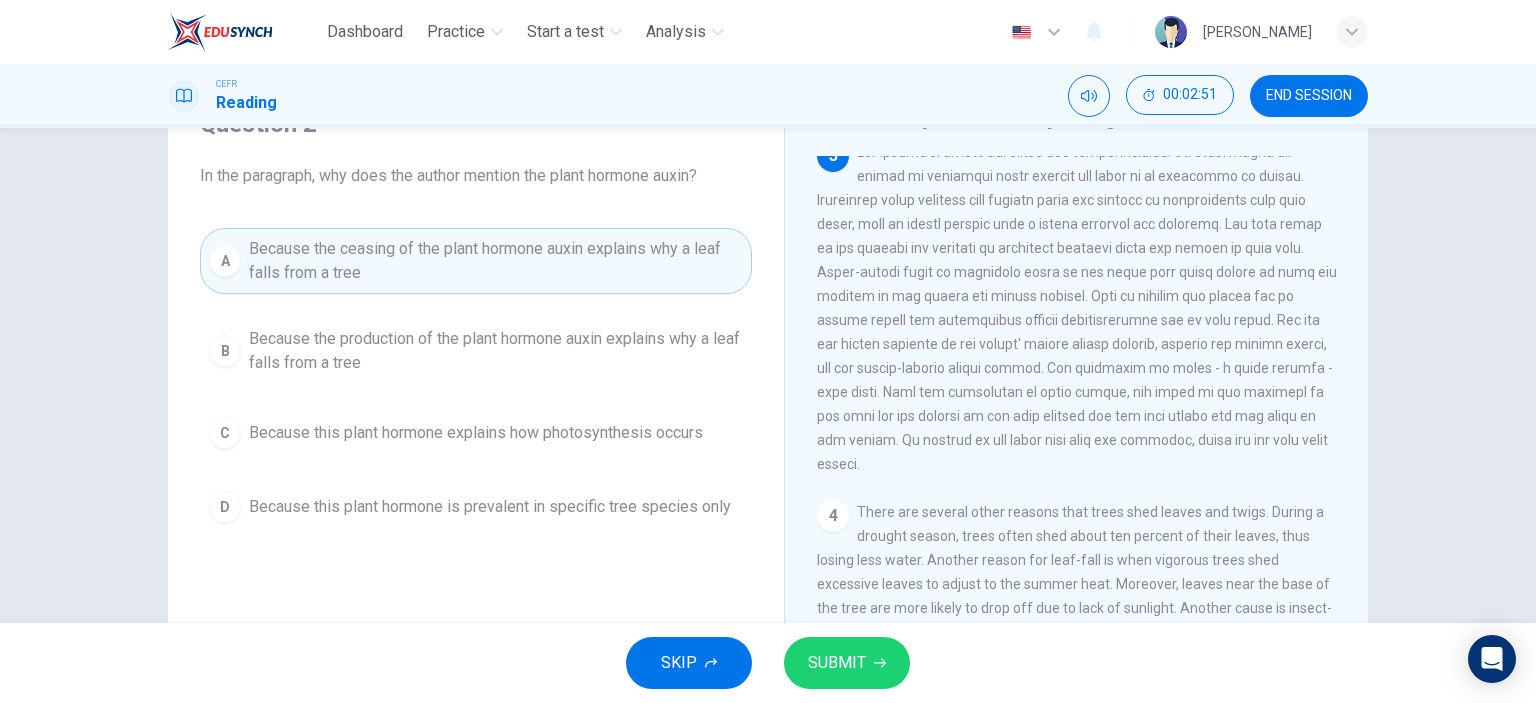 click on "SUBMIT" at bounding box center (847, 663) 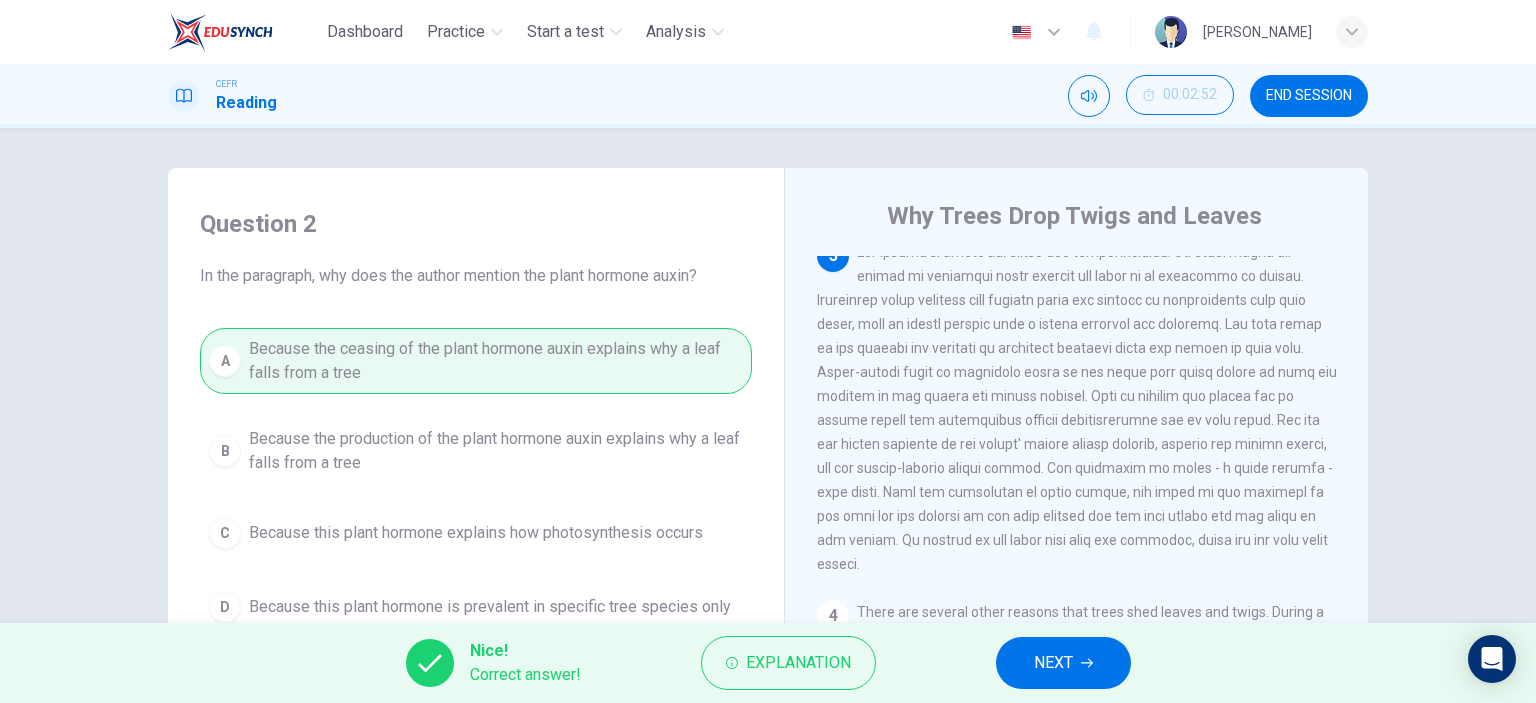 scroll, scrollTop: 100, scrollLeft: 0, axis: vertical 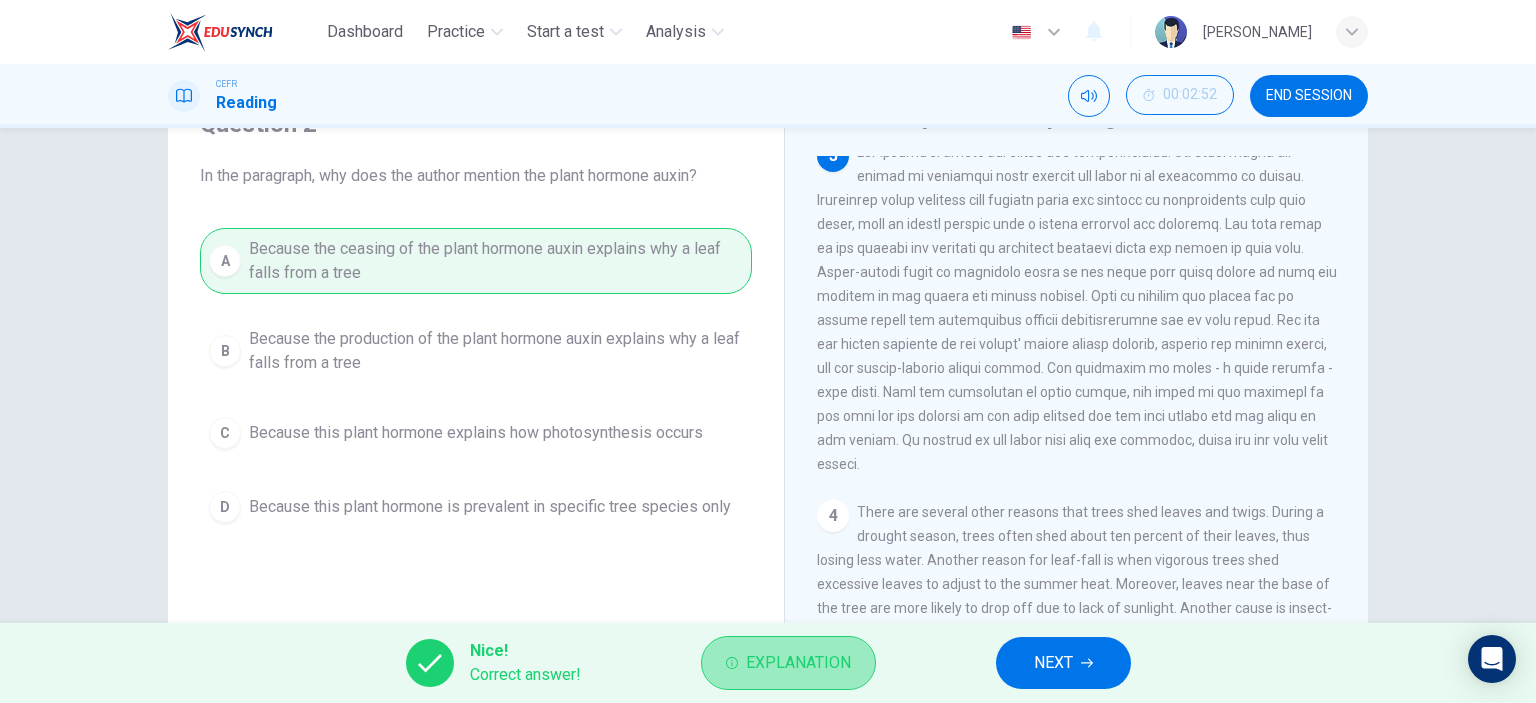 click on "Explanation" at bounding box center [798, 663] 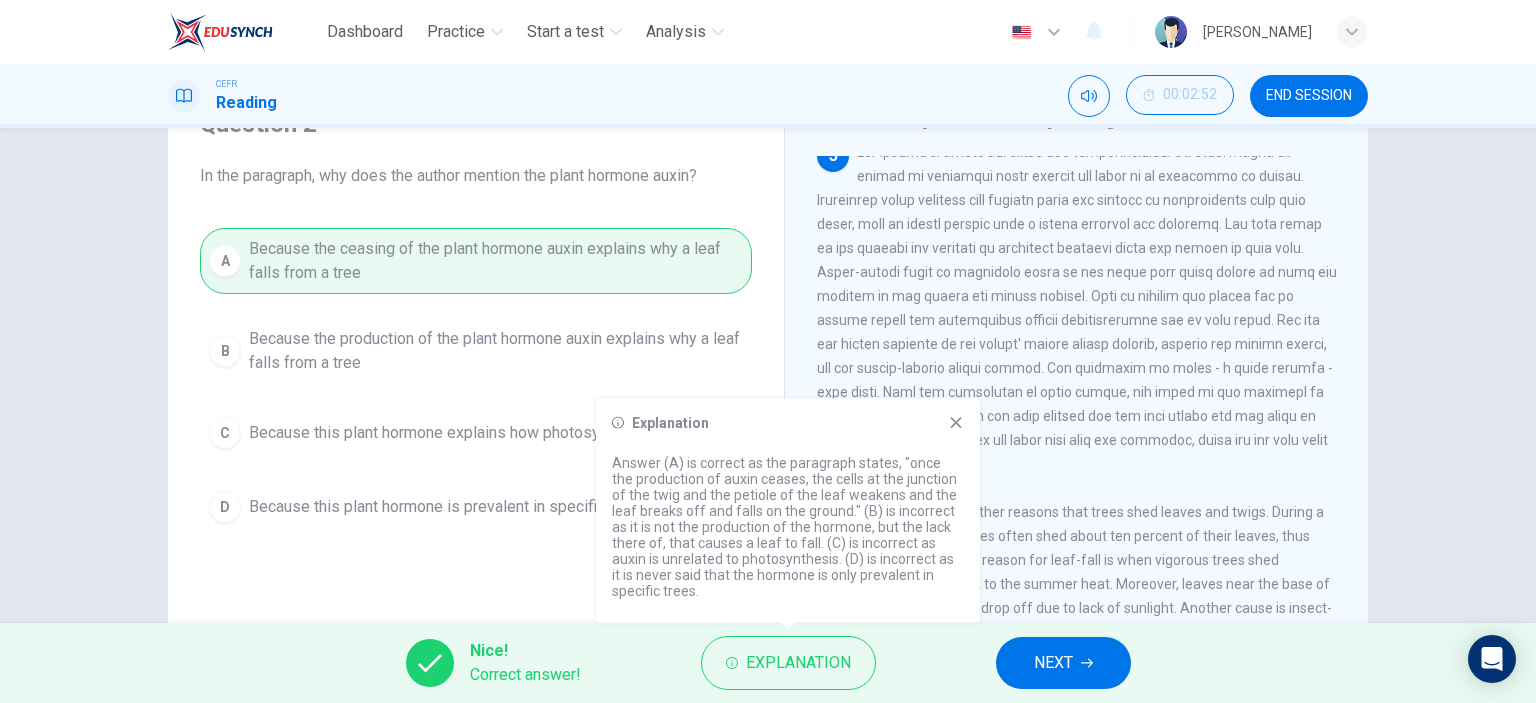 click on "Explanation Answer (A) is correct as the paragraph states, "once the production of auxin ceases, the cells at the junction of the twig and the petiole of the leaf weakens and the leaf breaks off and falls on the ground." (B) is incorrect as it is not the production of the hormone, but the lack there of, that causes a leaf to fall. (C) is incorrect as auxin is unrelated to photosynthesis. (D) is incorrect as it is never said that the hormone is only prevalent in specific trees." at bounding box center (788, 511) 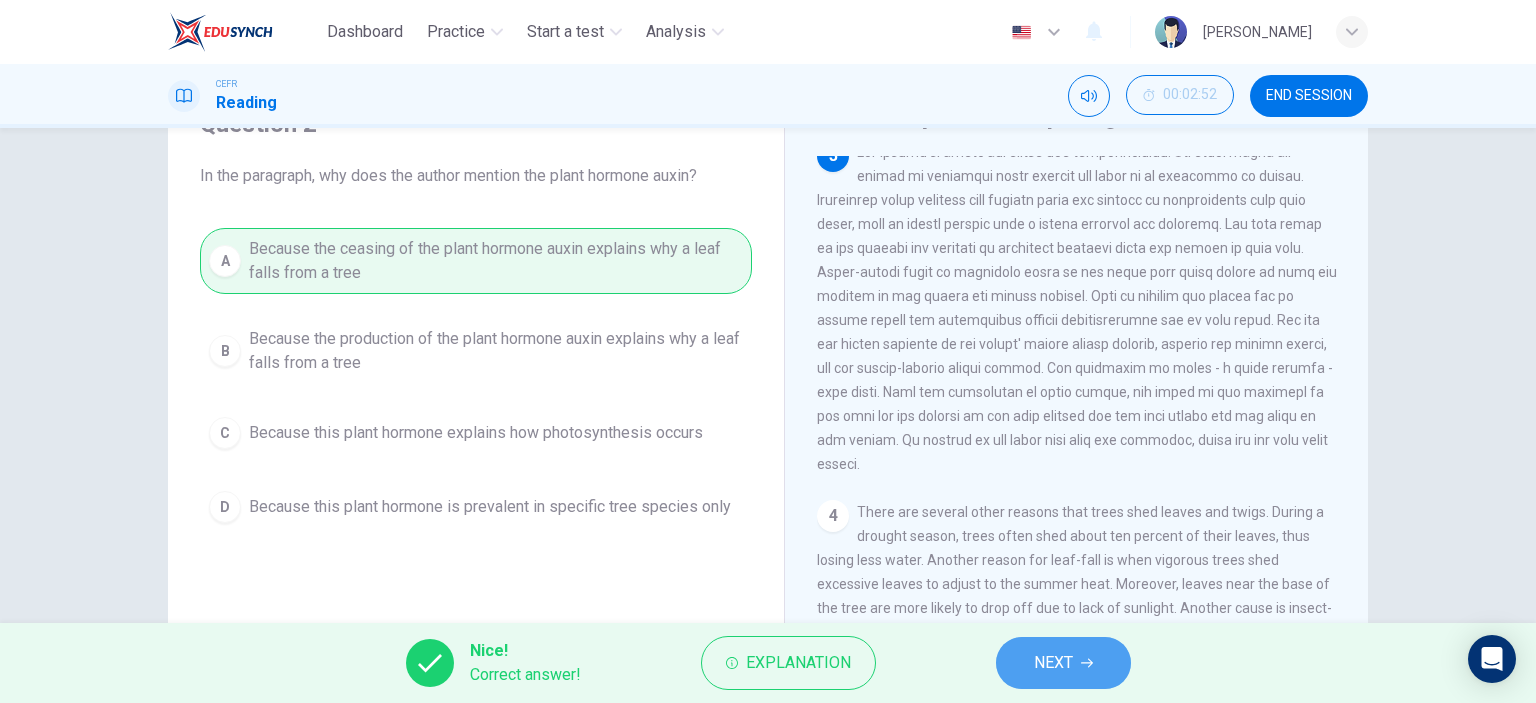 click on "NEXT" at bounding box center [1053, 663] 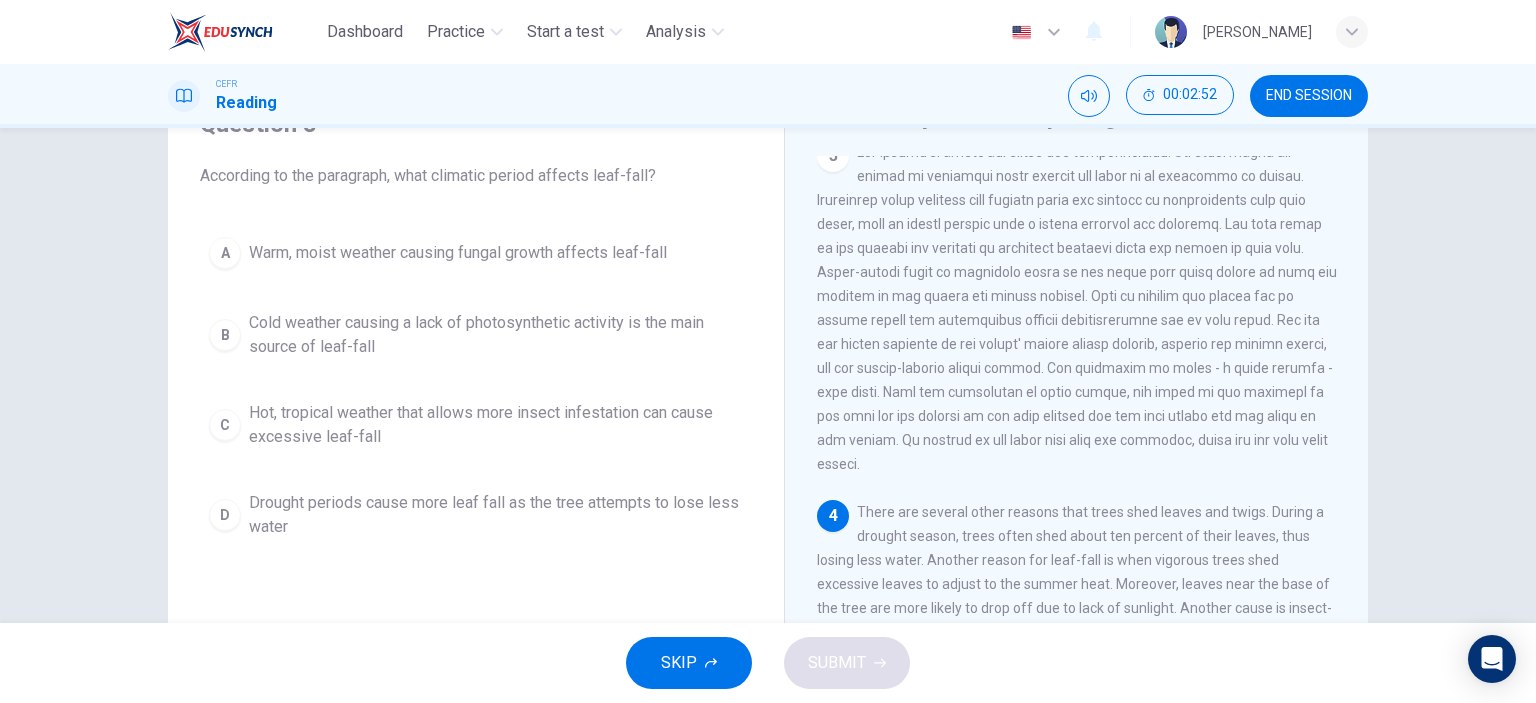 scroll, scrollTop: 0, scrollLeft: 0, axis: both 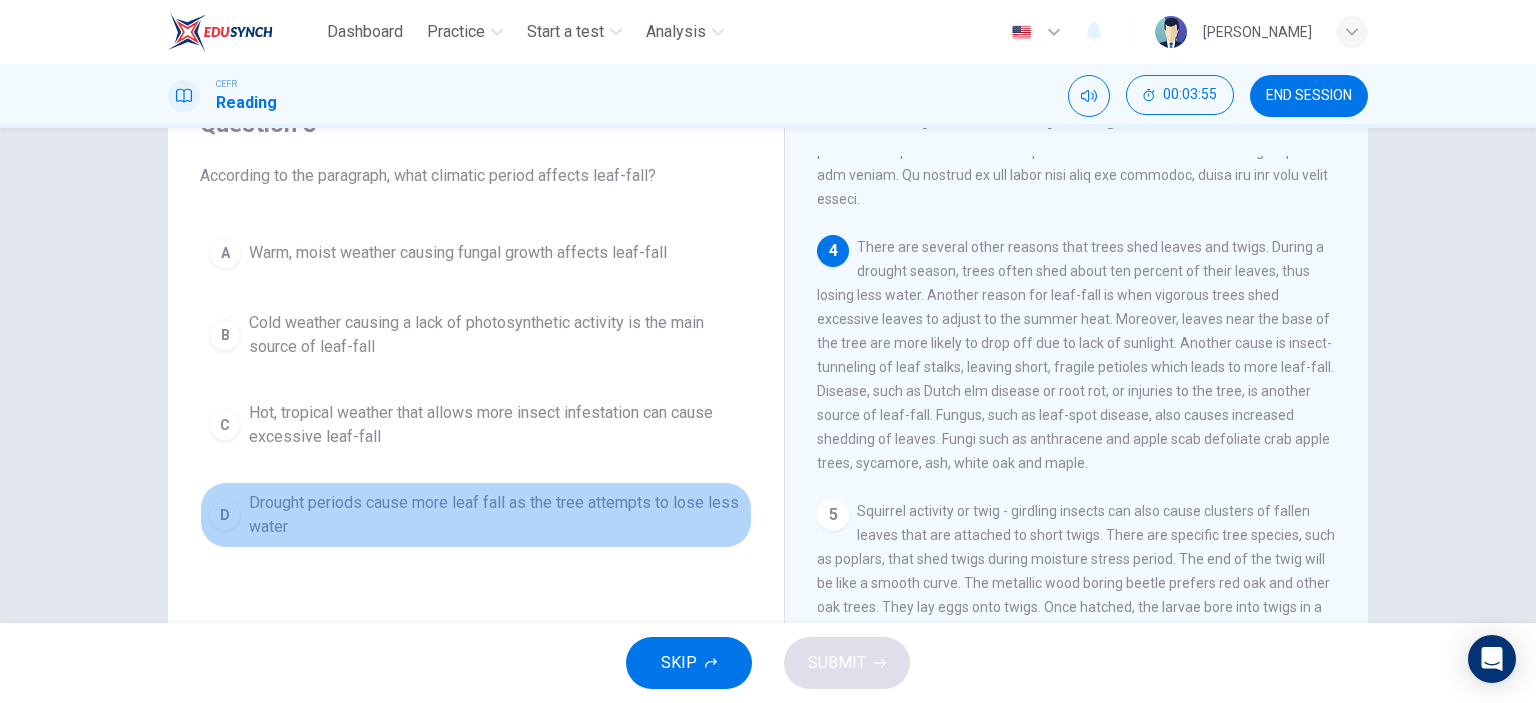 click on "D" at bounding box center [225, 515] 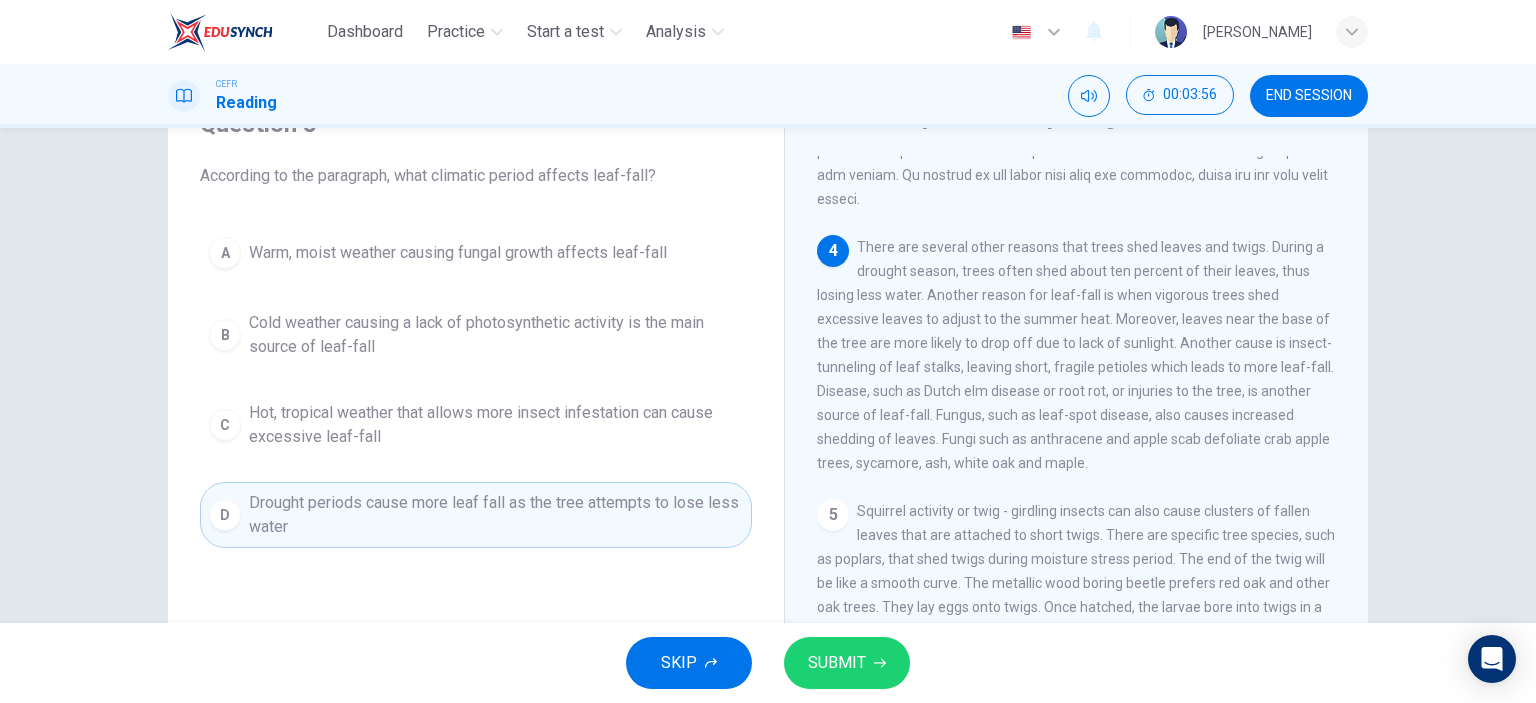 click on "SUBMIT" at bounding box center [837, 663] 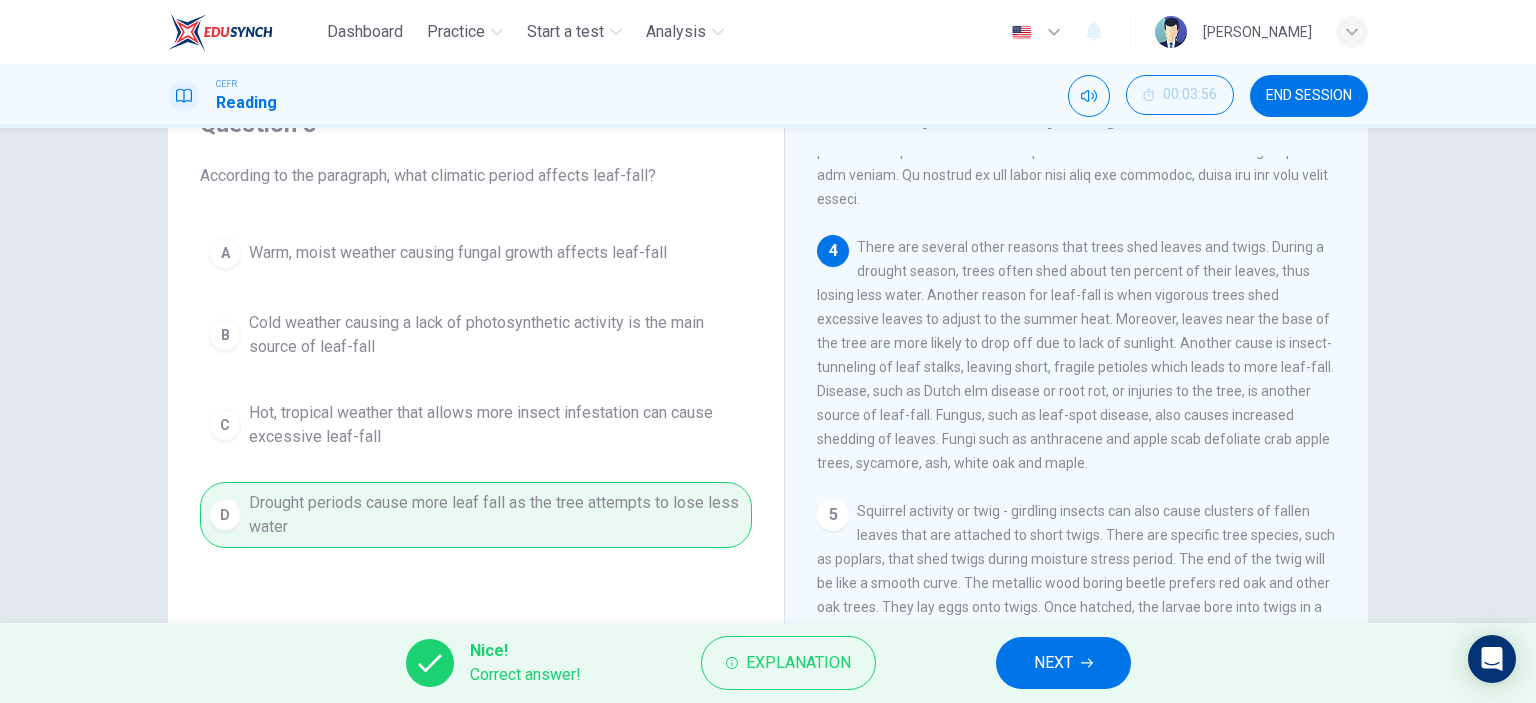 click on "NEXT" at bounding box center [1053, 663] 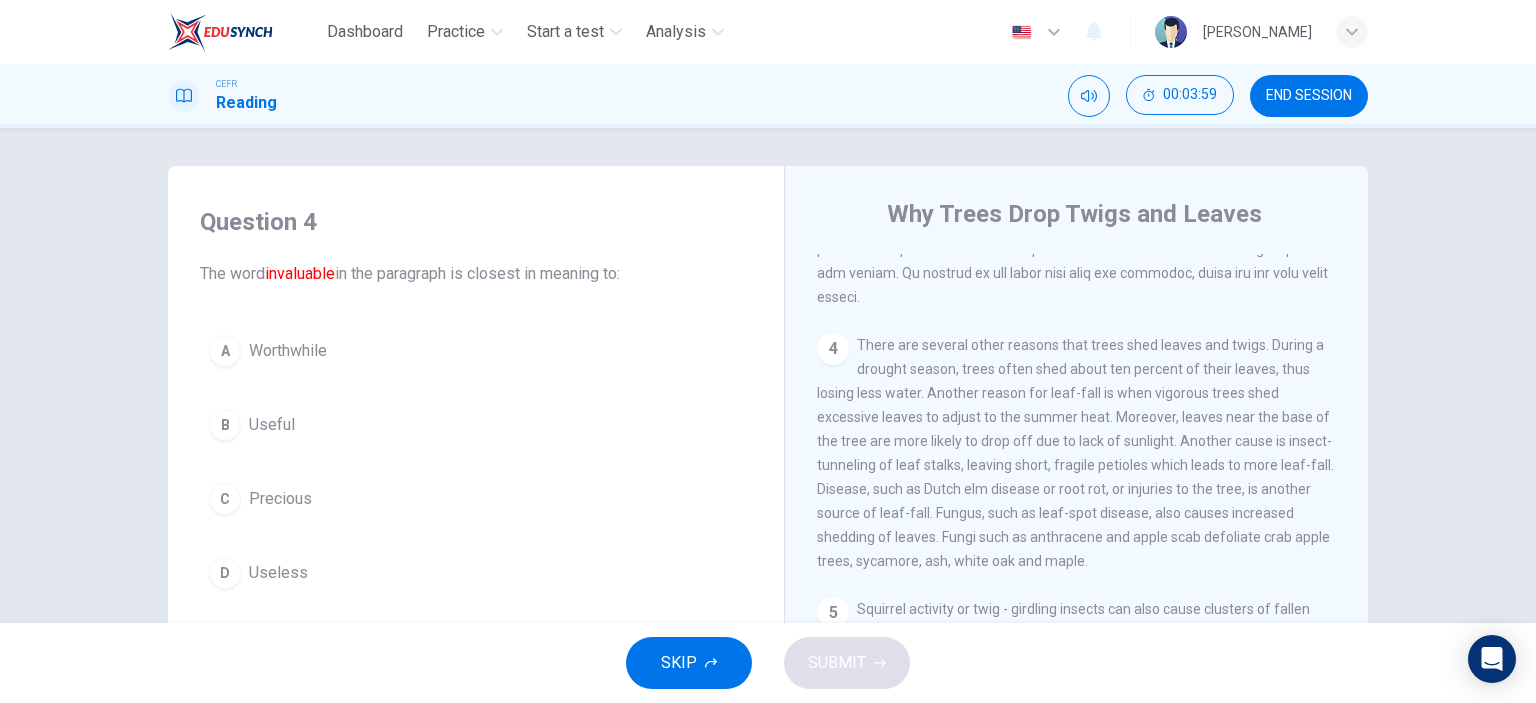 scroll, scrollTop: 0, scrollLeft: 0, axis: both 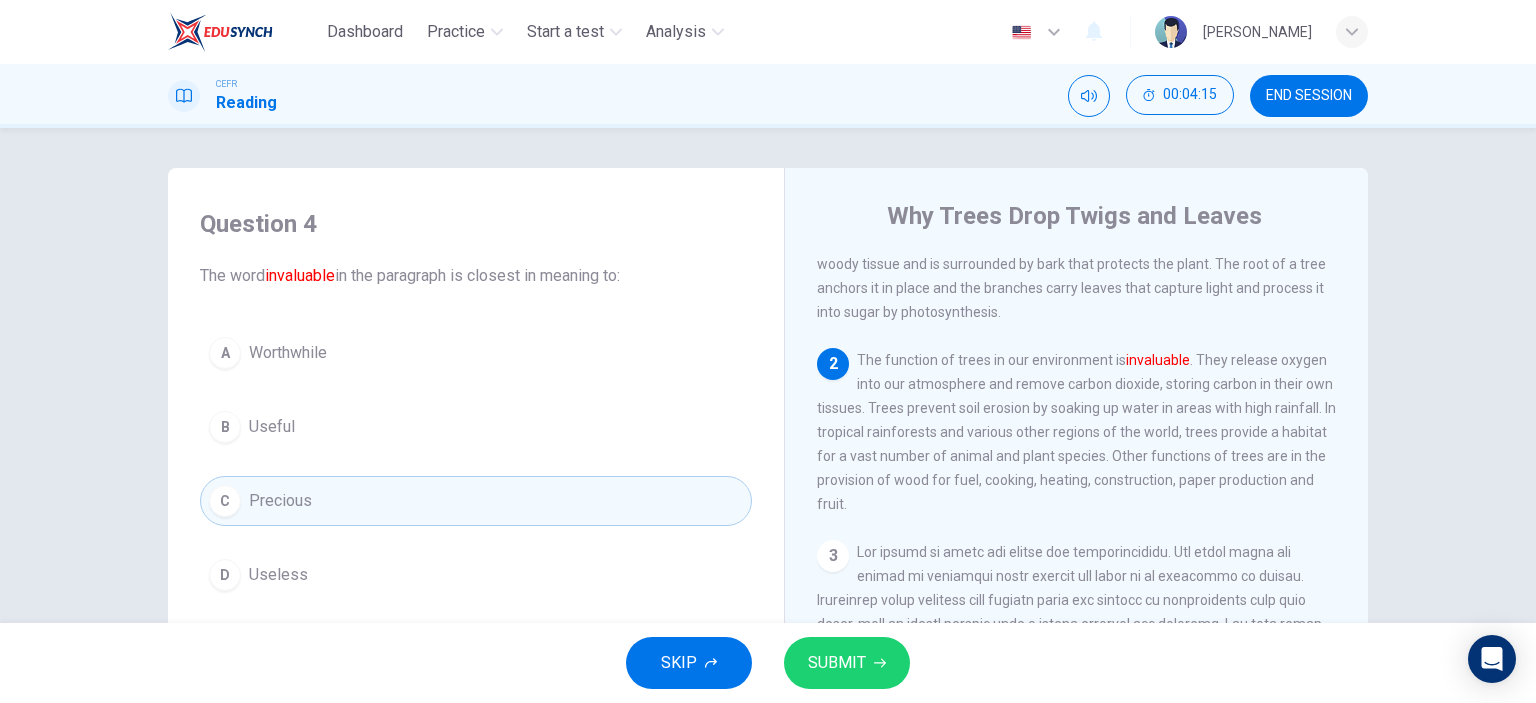 click on "SUBMIT" at bounding box center (837, 663) 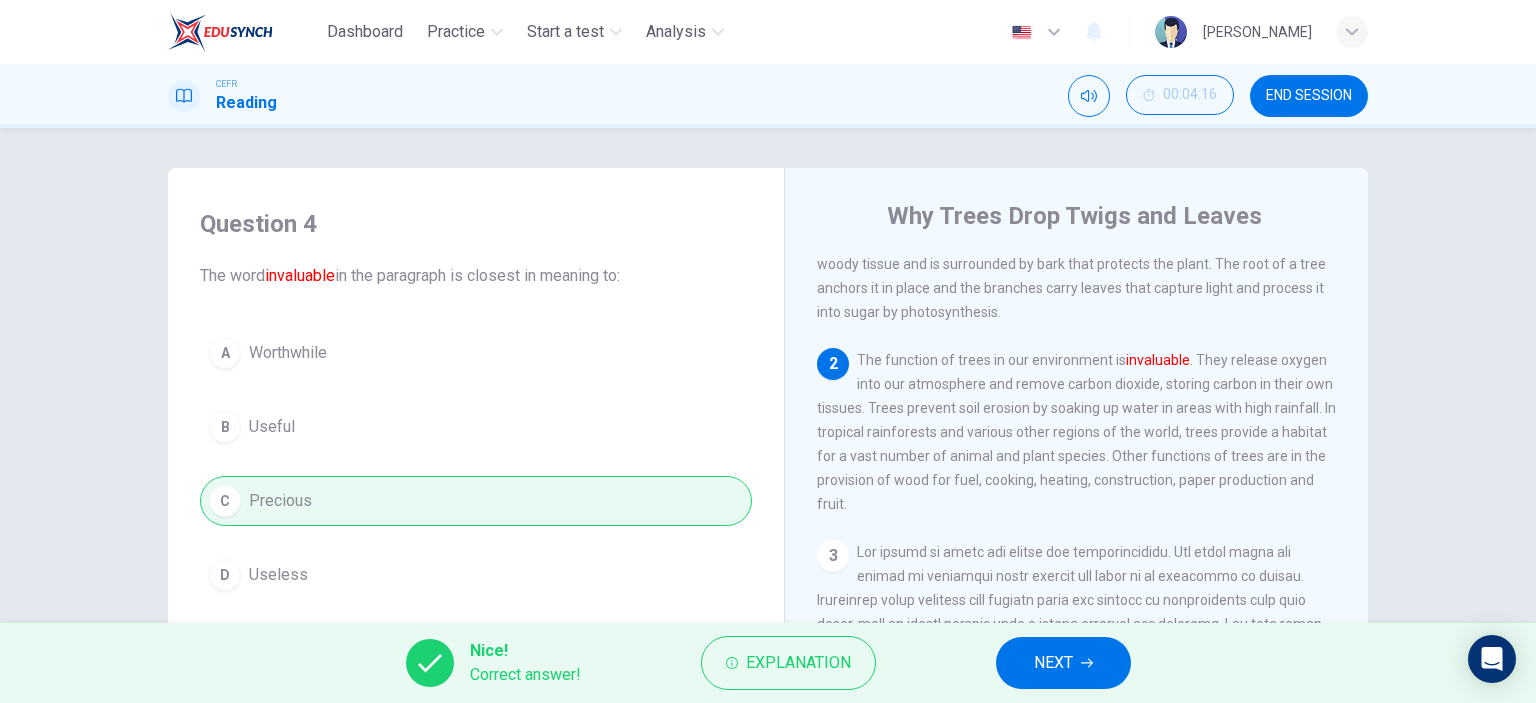 click on "NEXT" at bounding box center (1053, 663) 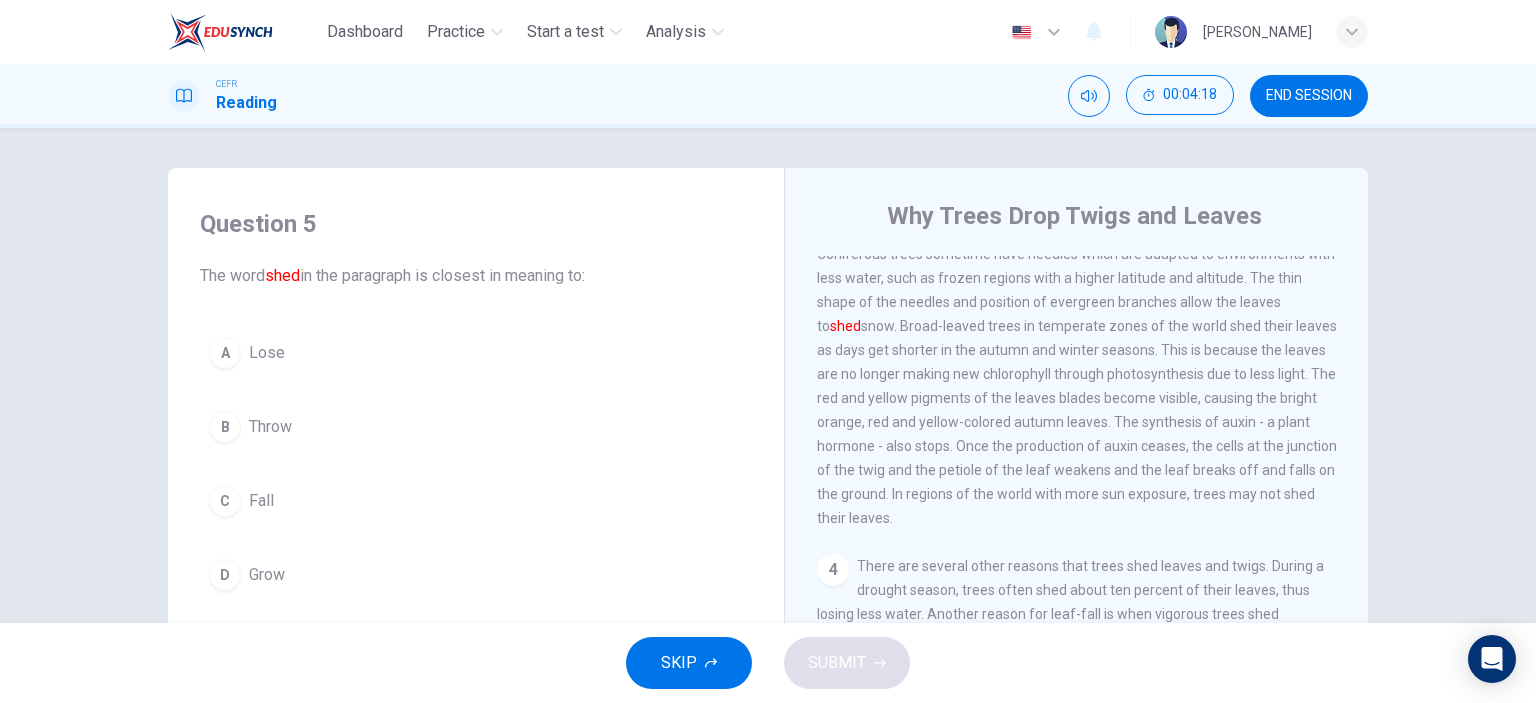 scroll, scrollTop: 400, scrollLeft: 0, axis: vertical 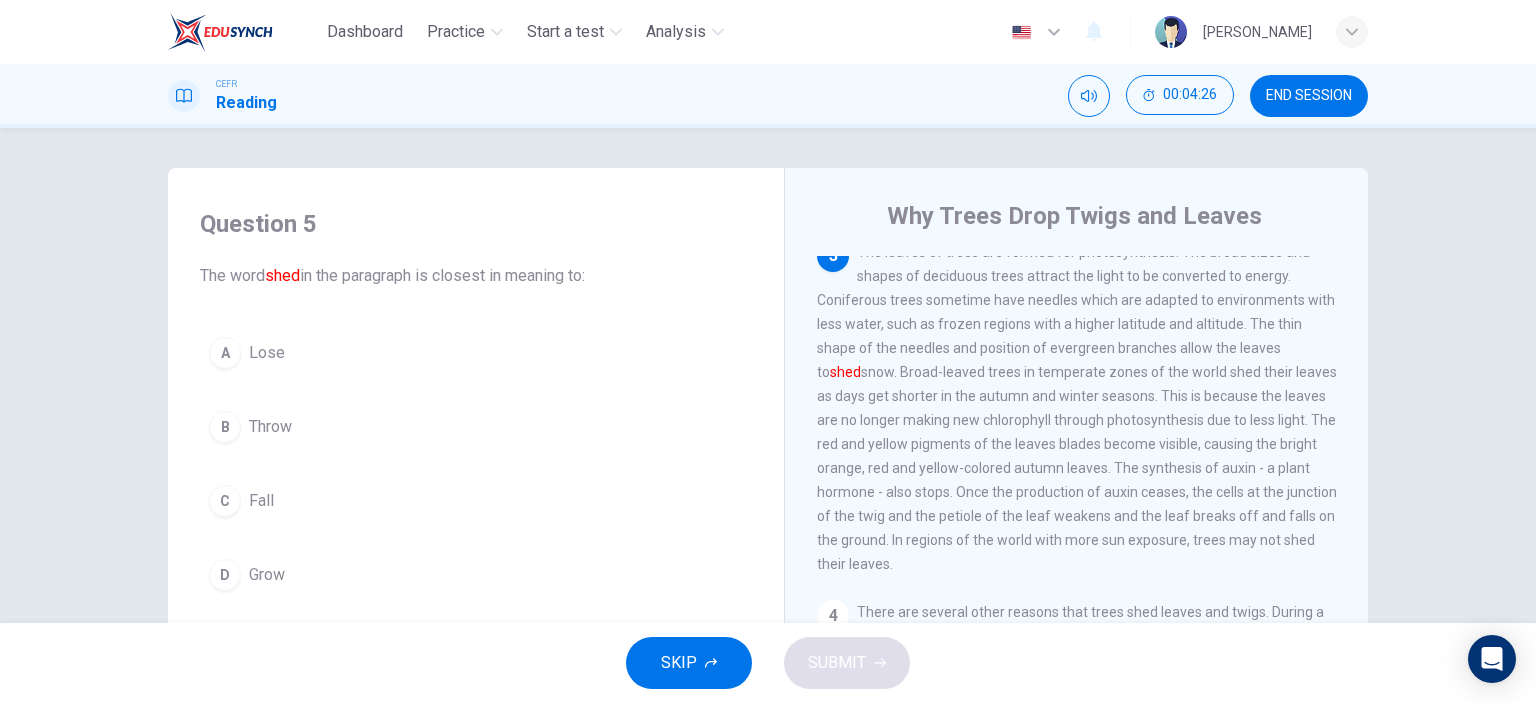 click on "A" at bounding box center [225, 353] 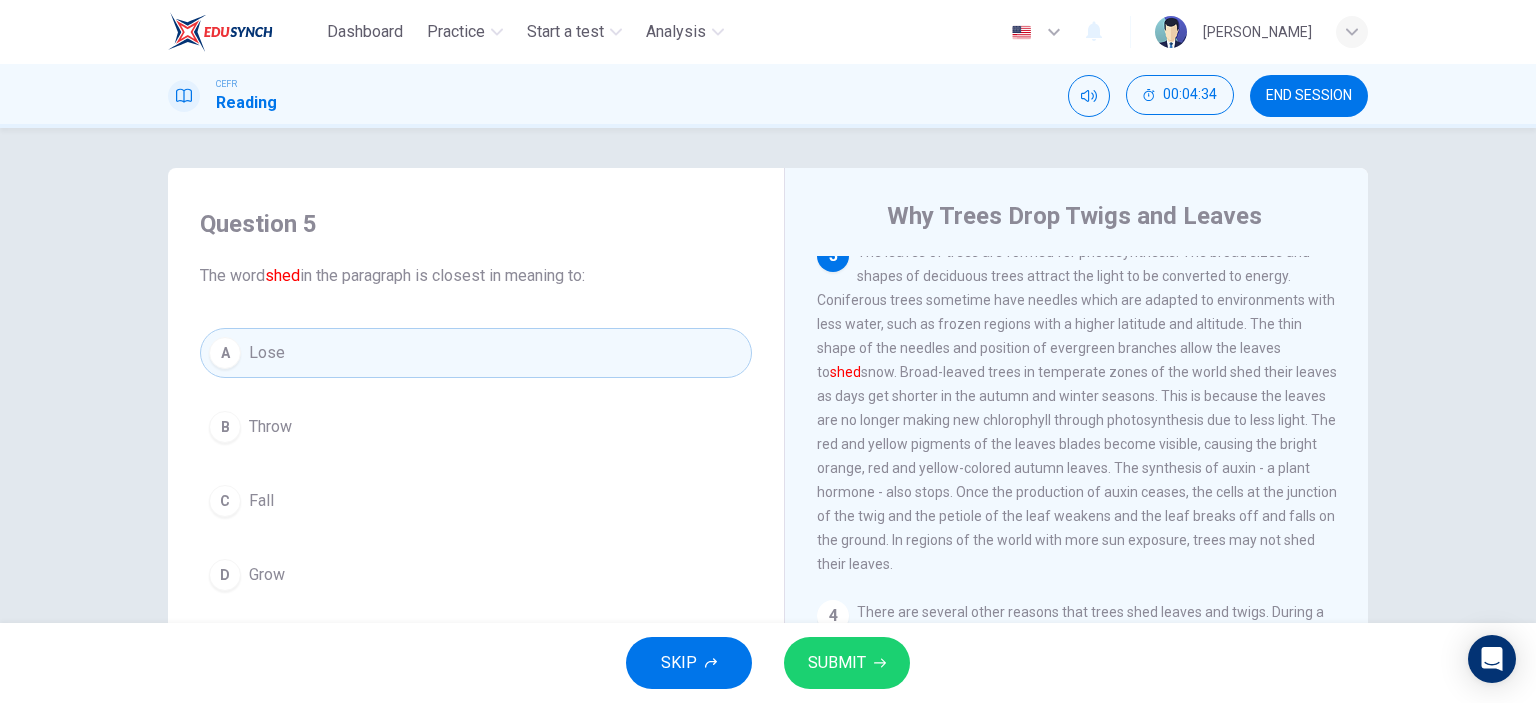 click on "SUBMIT" at bounding box center (837, 663) 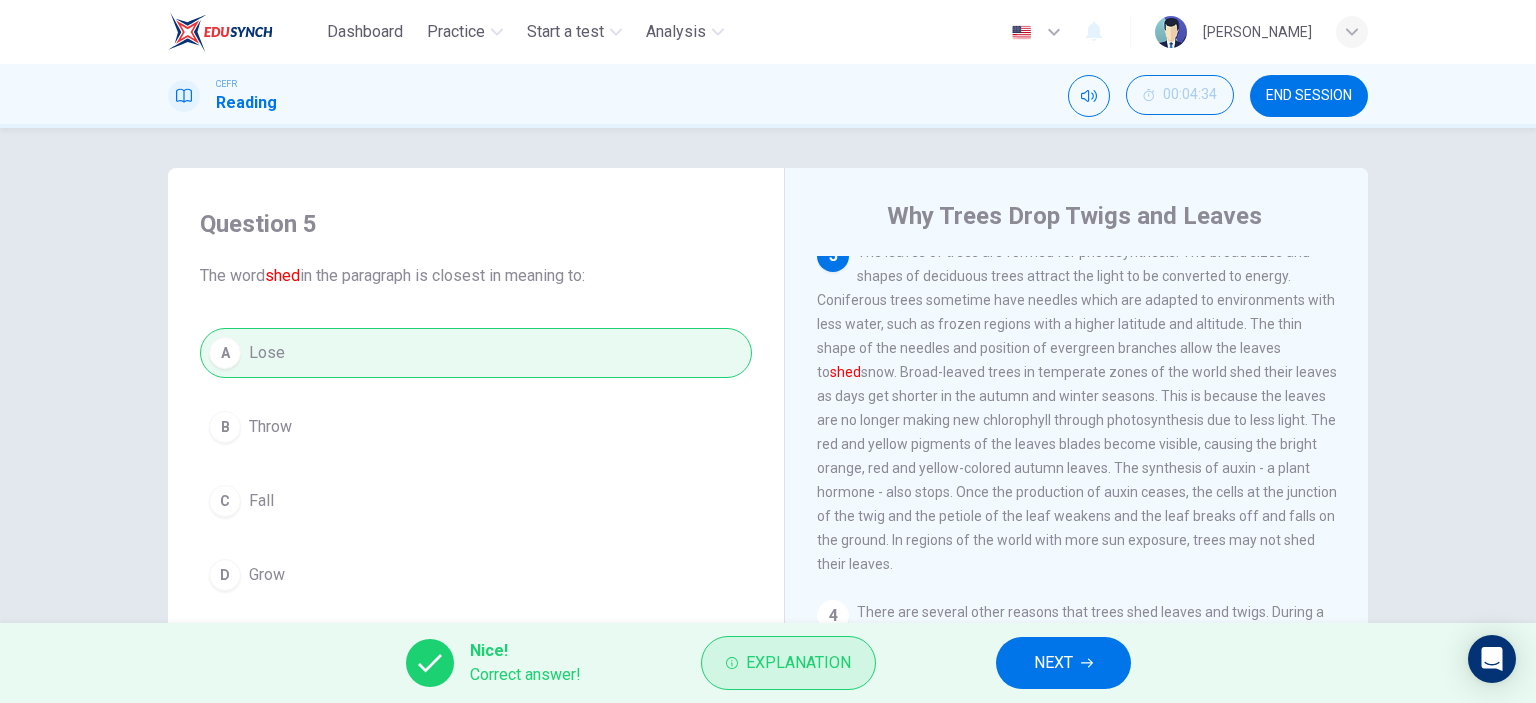 click on "Explanation" at bounding box center [798, 663] 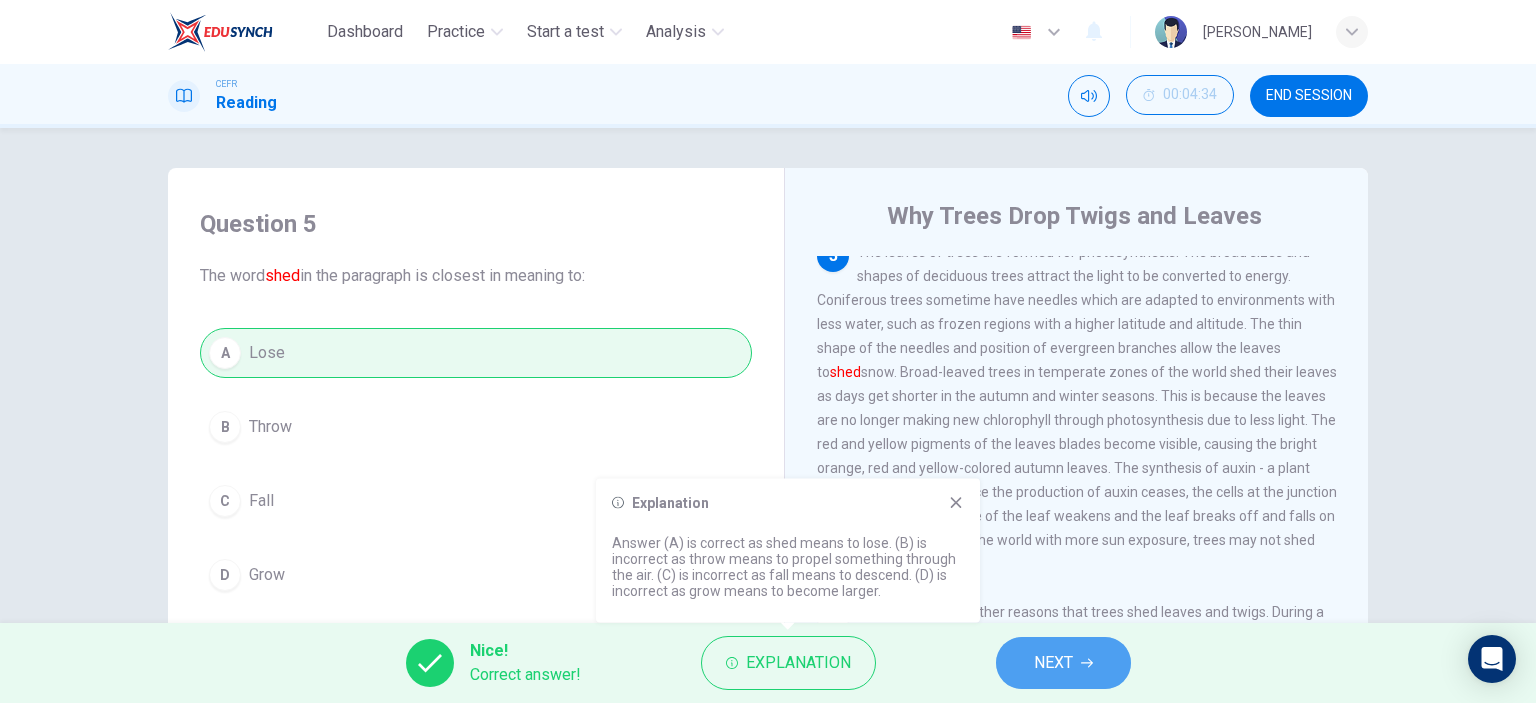 click on "NEXT" at bounding box center (1053, 663) 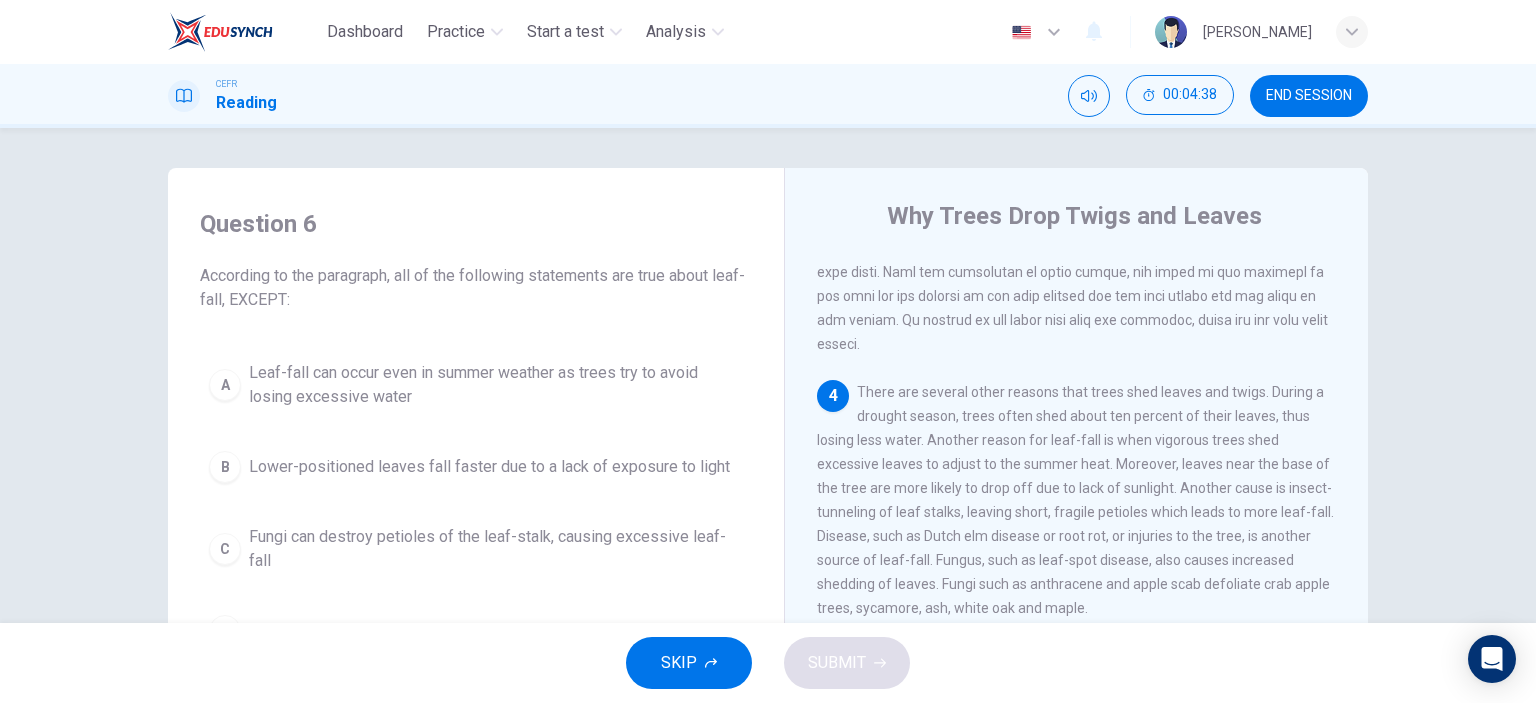 scroll, scrollTop: 703, scrollLeft: 0, axis: vertical 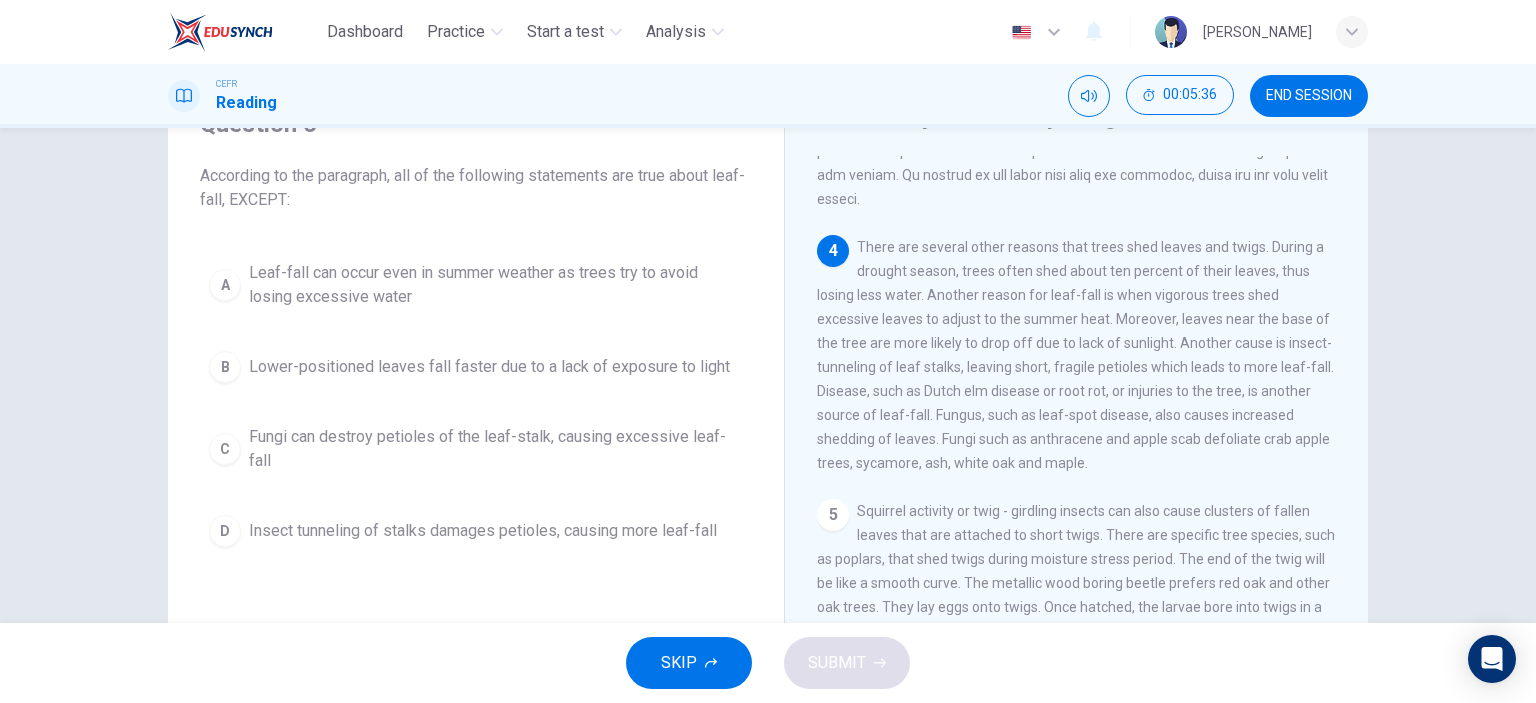click on "D" at bounding box center [225, 531] 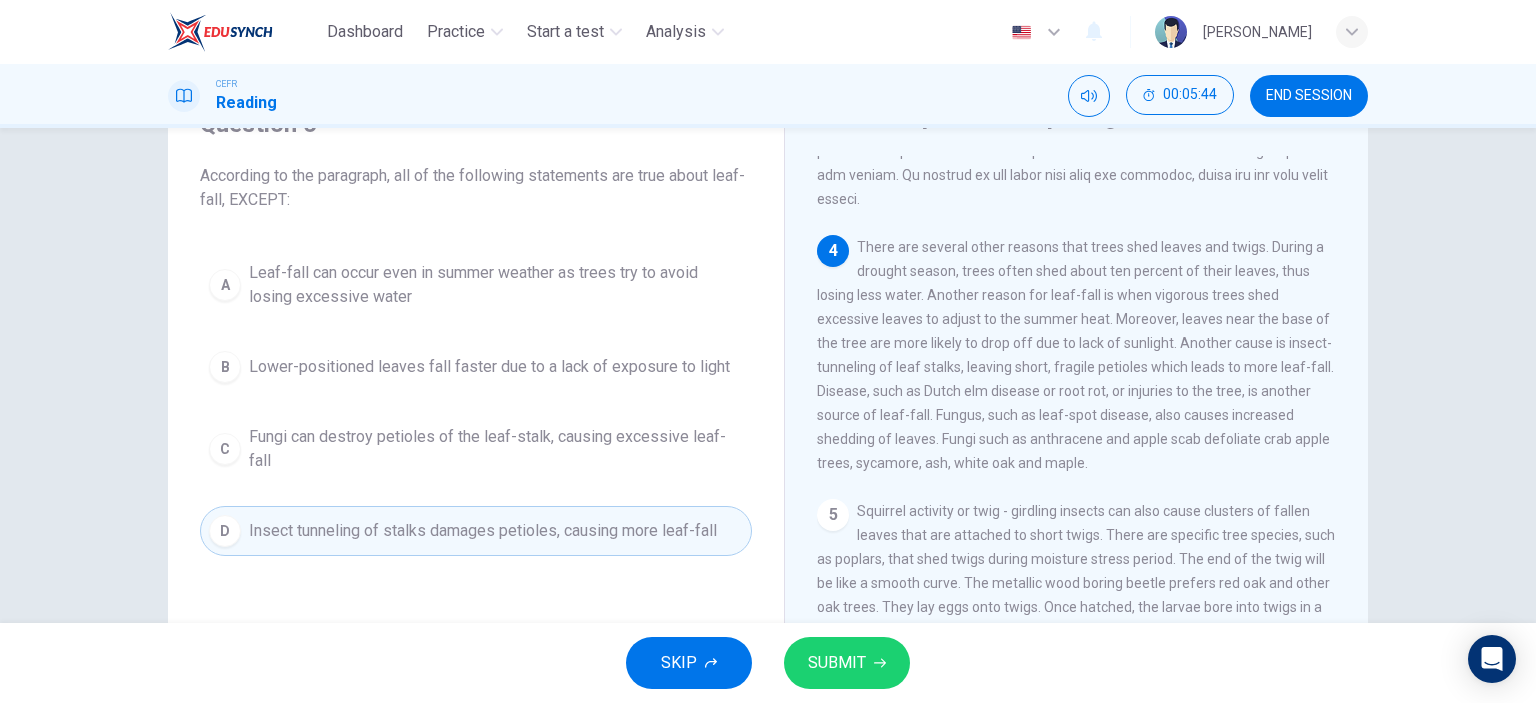 click on "SUBMIT" at bounding box center (847, 663) 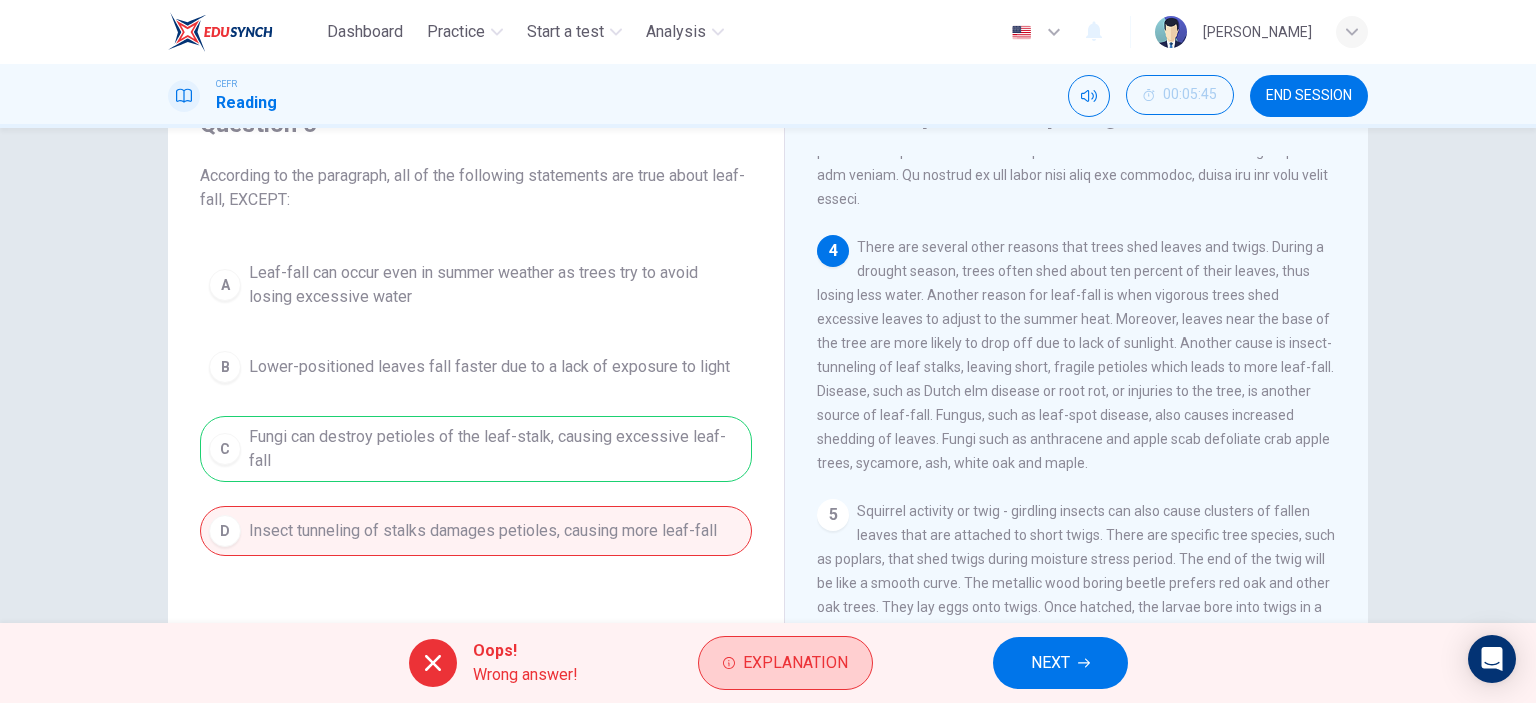 click on "Explanation" at bounding box center (795, 663) 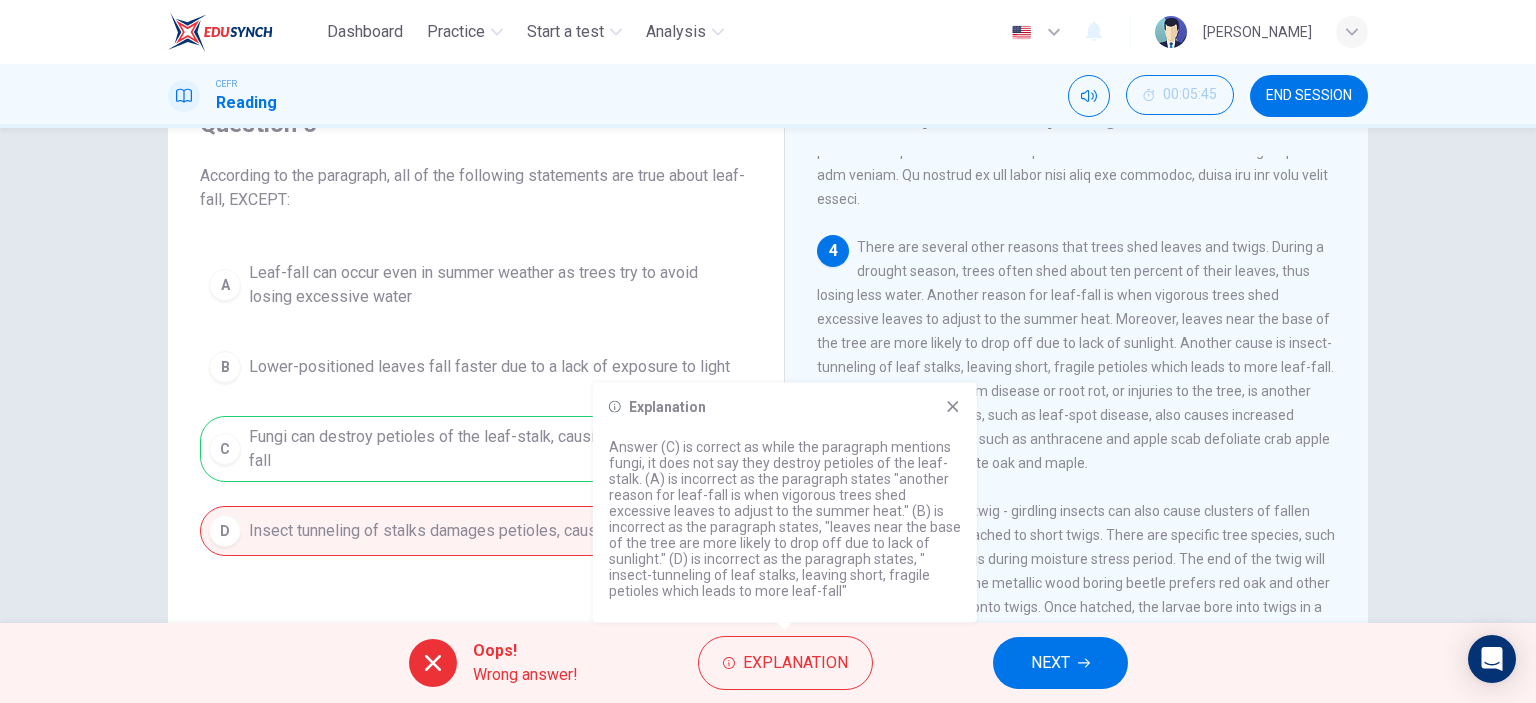 click on "Squirrel activity or twig - girdling insects can also cause clusters of fallen leaves that are attached to short twigs. There are specific tree species, such as poplars, that shed twigs during moisture stress period. The end of the twig will be like a smooth curve. The metallic wood boring beetle prefers red oak and other oak trees. They lay eggs onto twigs. Once hatched, the larvae bore into twigs in a spiral fashion until there are clusters of dead leaves. The longhorn beetle is [PERSON_NAME] in color. The adult beetles appear at the end of the summer. The [DEMOGRAPHIC_DATA] beetle chews the twig, girdling it and laying eggs on it. The twig then [PERSON_NAME] and dies. The new larvae thrive in the dead twig. The behavior of these two insects could be another explanation of excessive twig fall." at bounding box center [1076, 619] 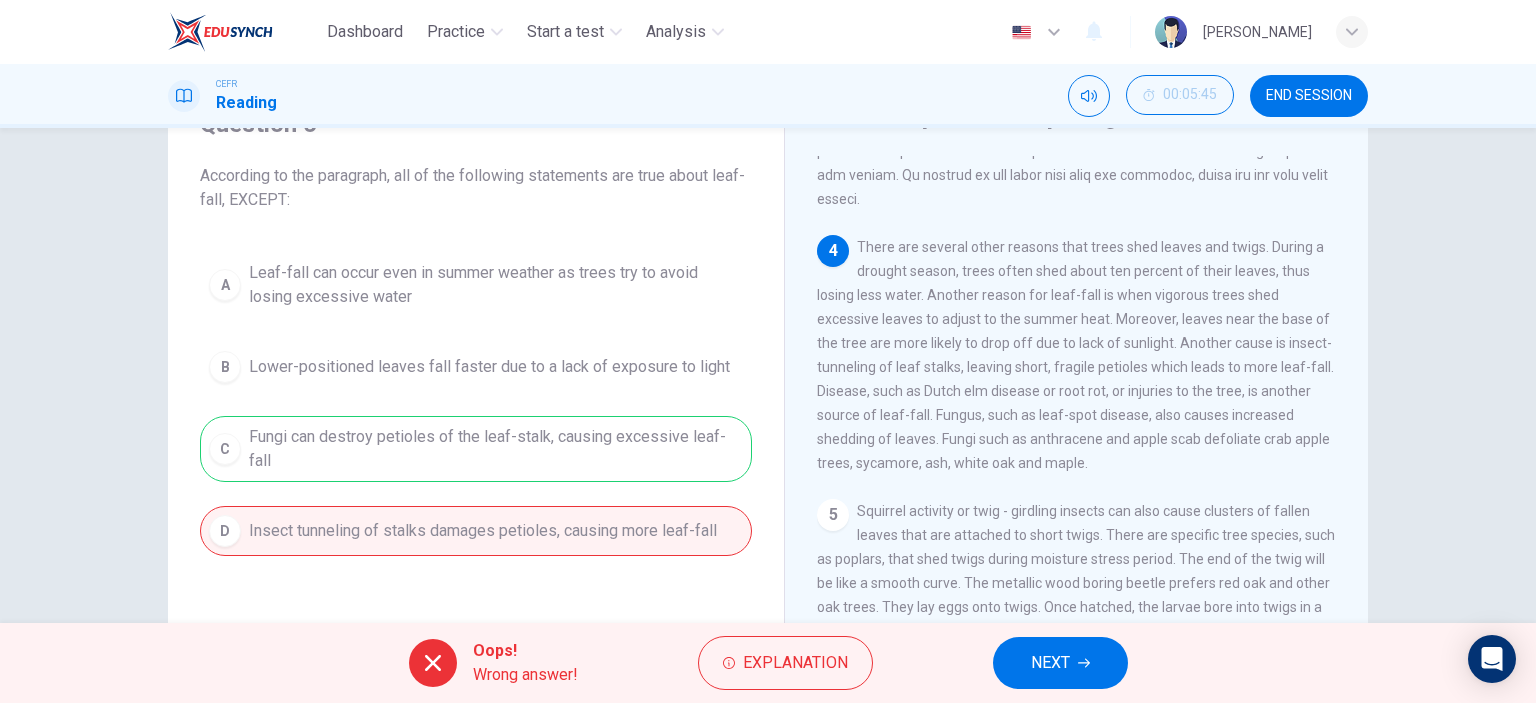 click on "NEXT" at bounding box center (1050, 663) 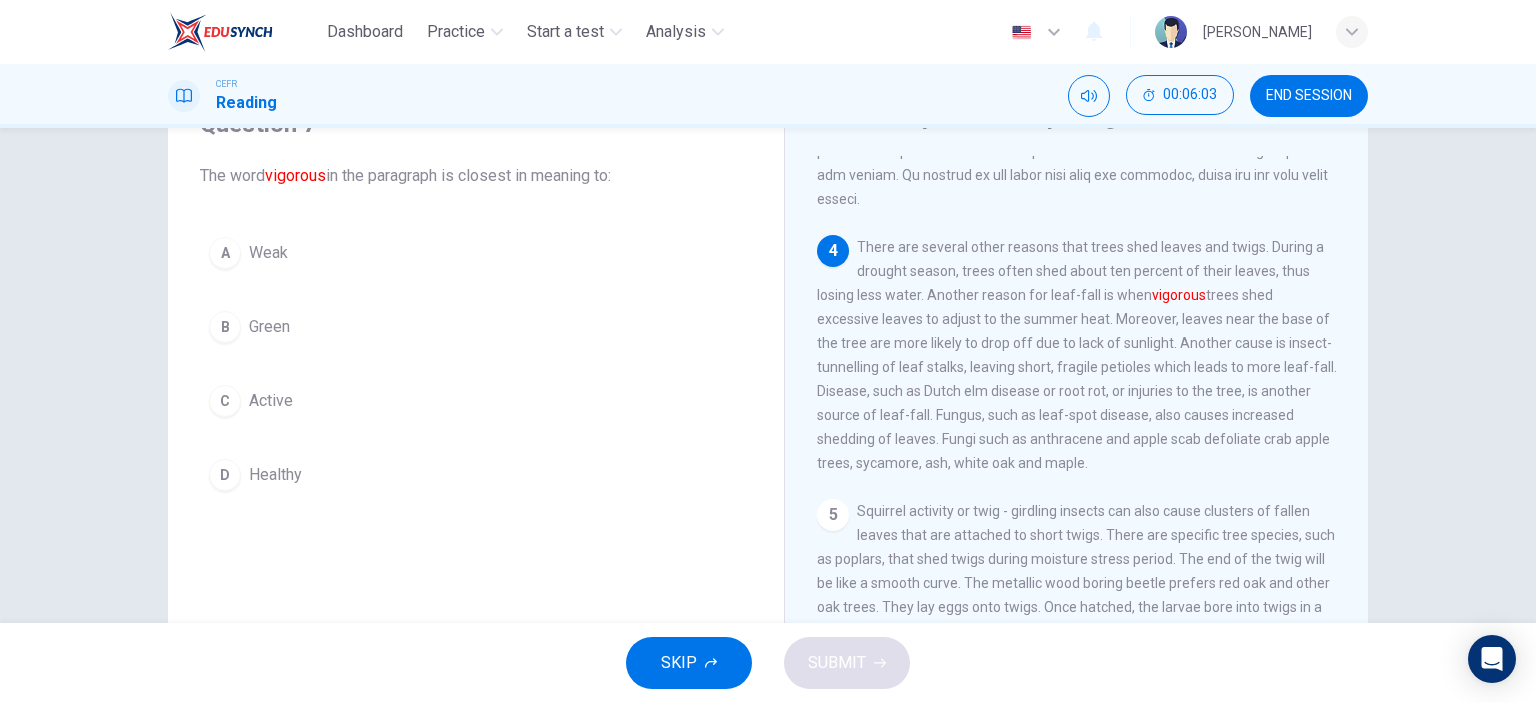click on "D" at bounding box center [225, 475] 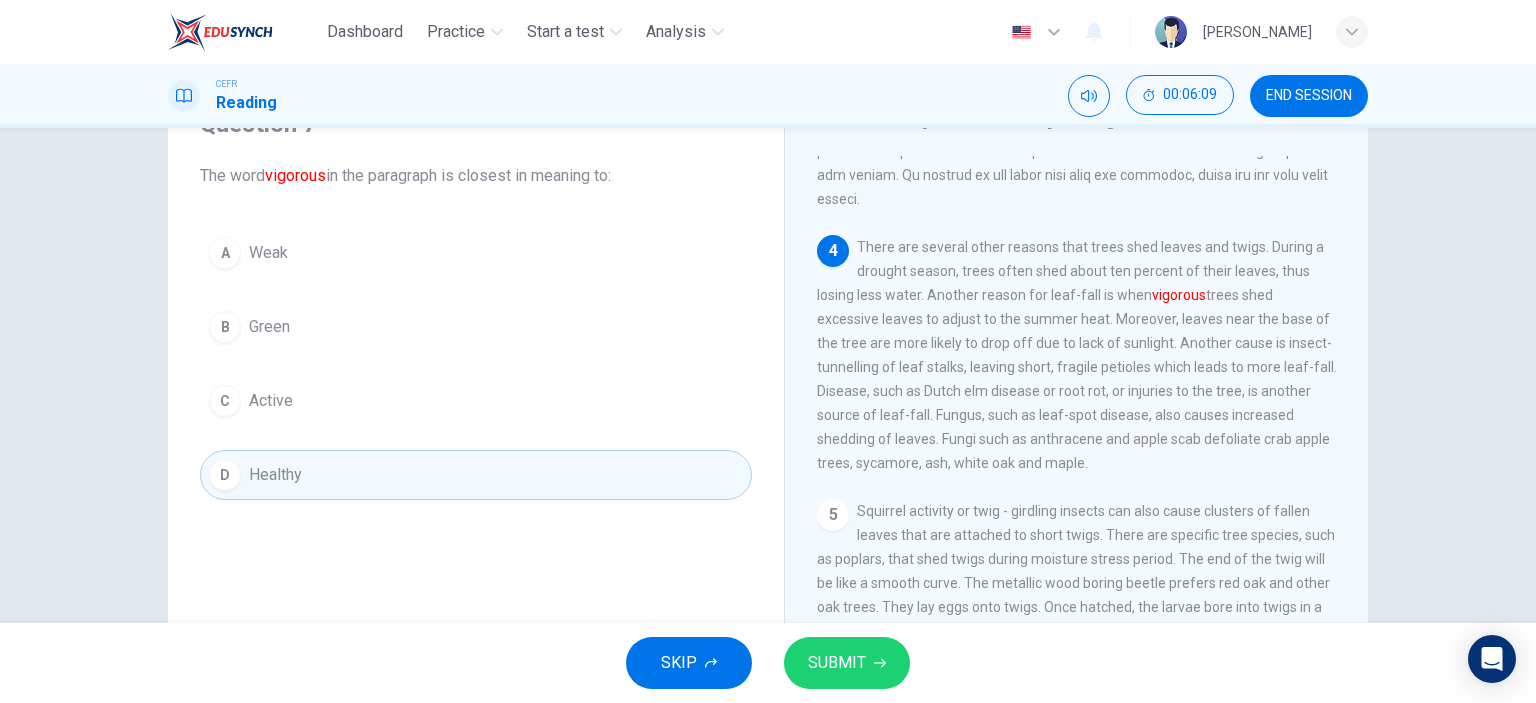 click on "A Weak" at bounding box center (476, 253) 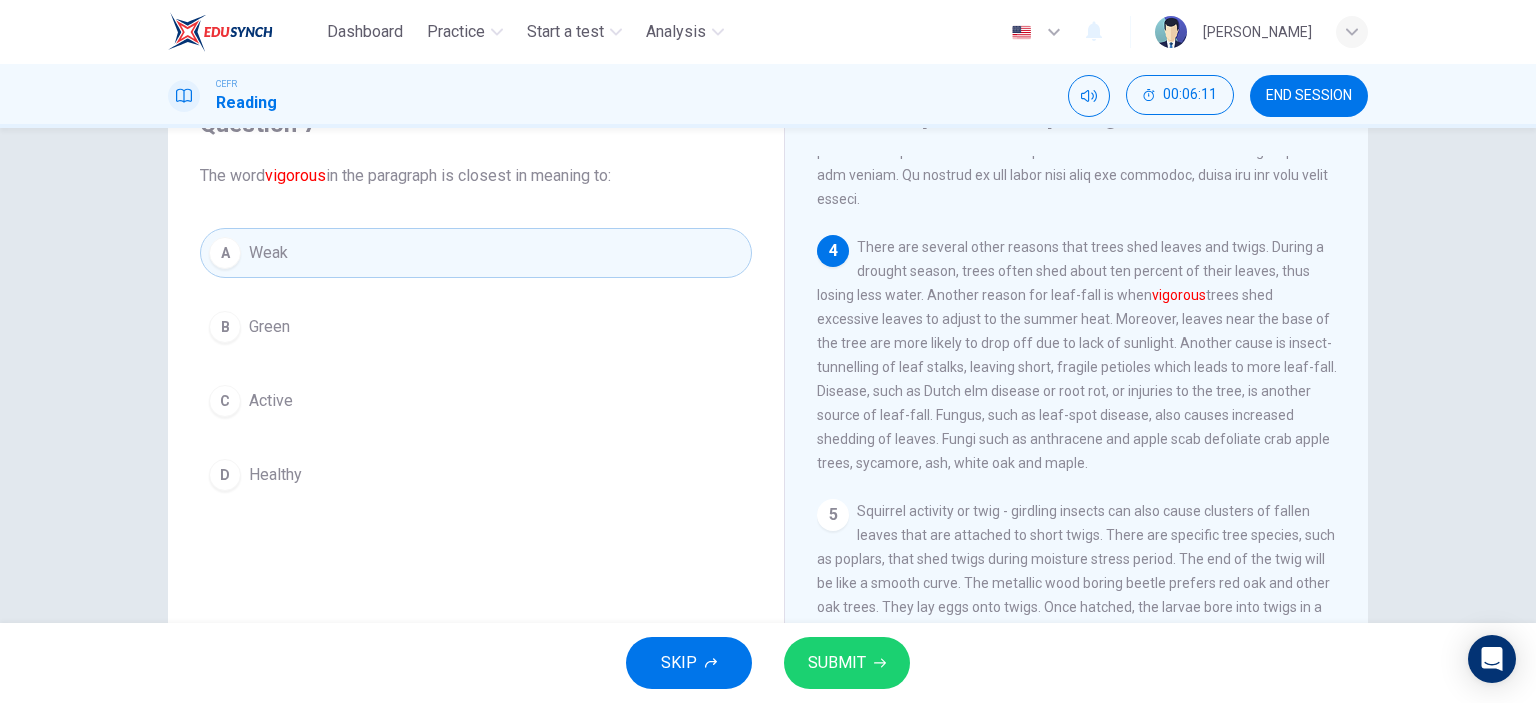 click on "SUBMIT" at bounding box center (837, 663) 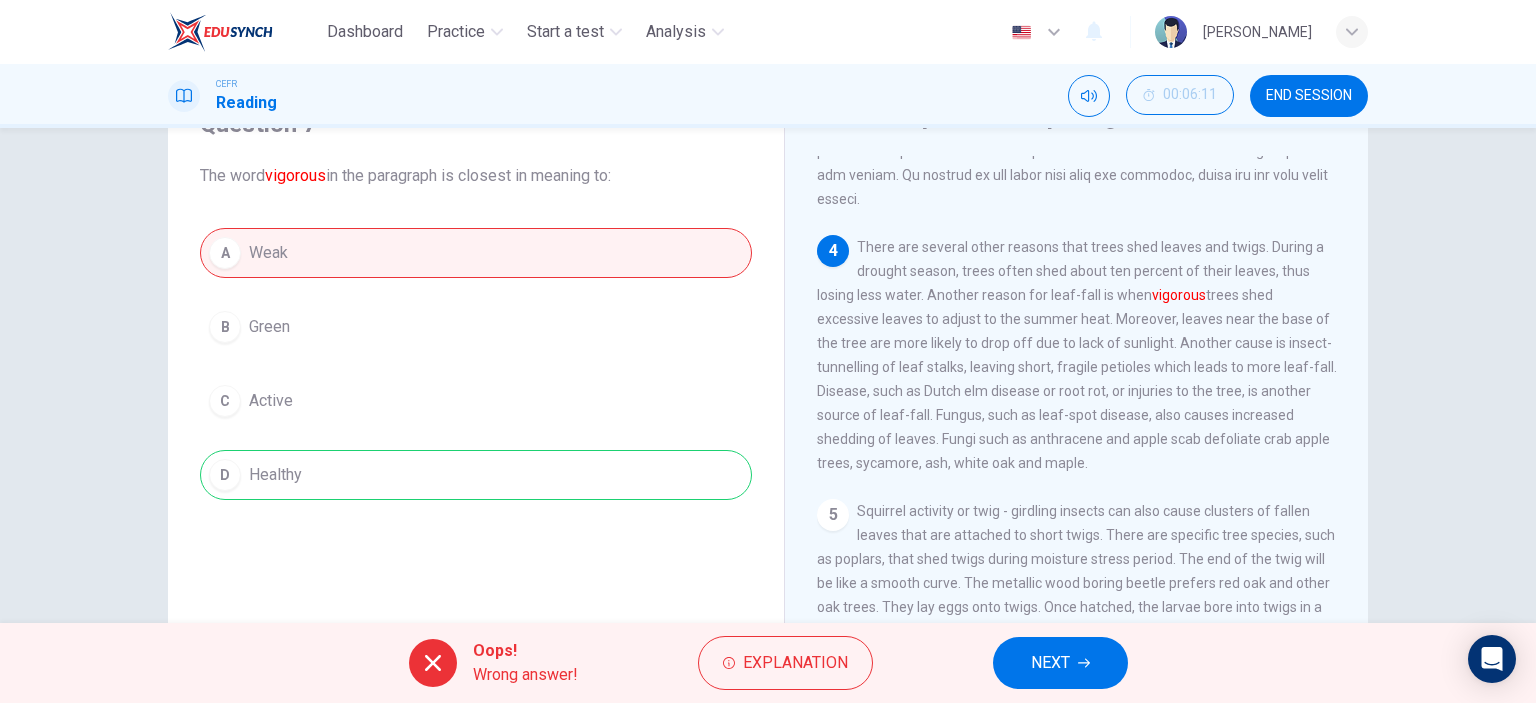click on "NEXT" at bounding box center [1060, 663] 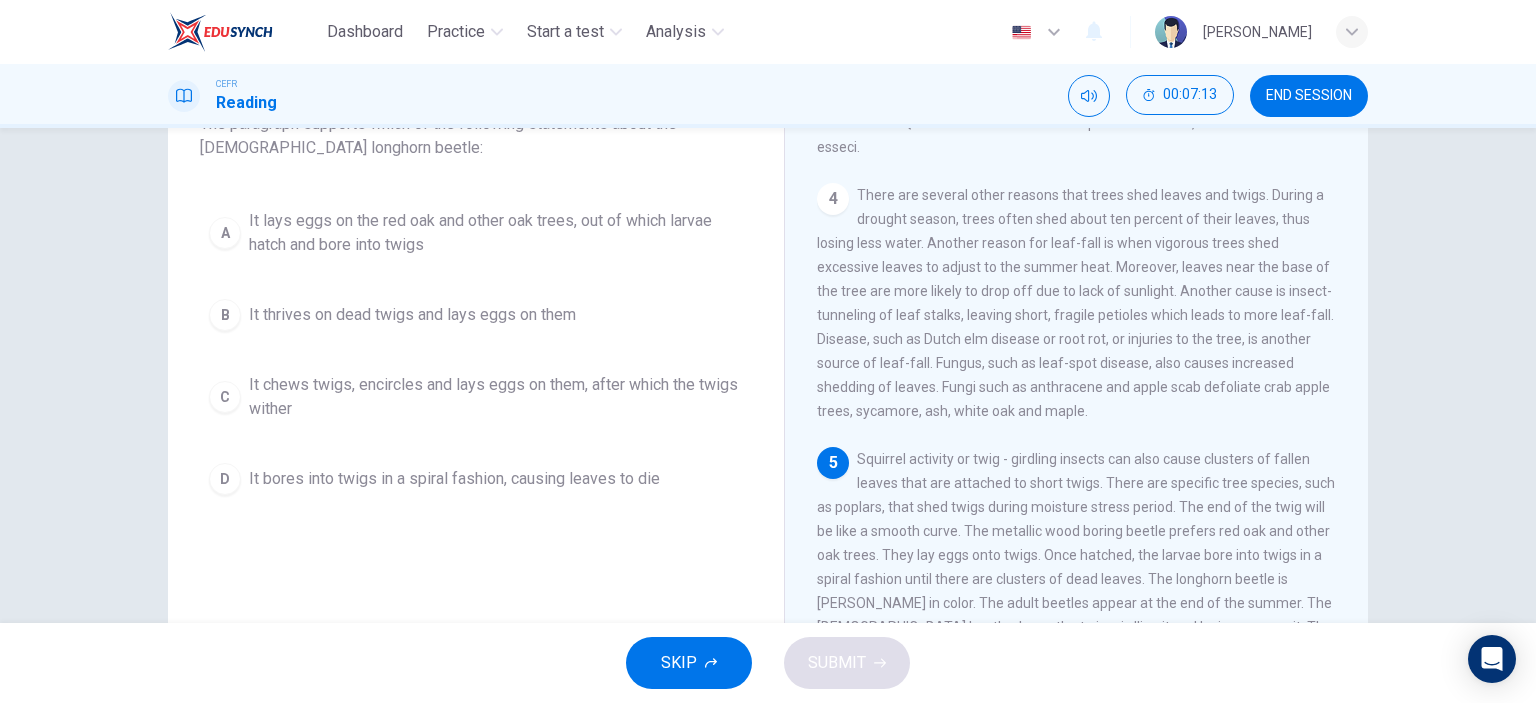 scroll, scrollTop: 80, scrollLeft: 0, axis: vertical 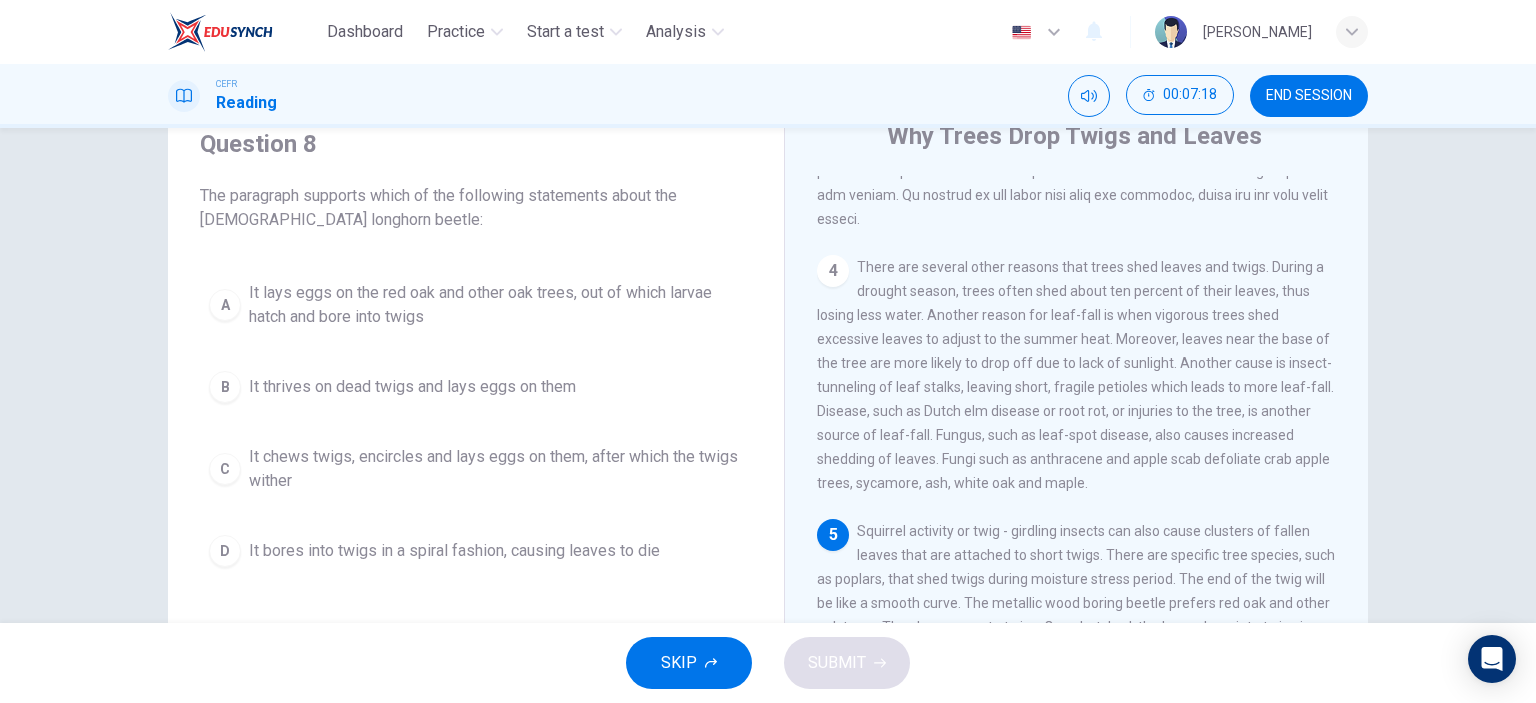 click on "C" at bounding box center [225, 469] 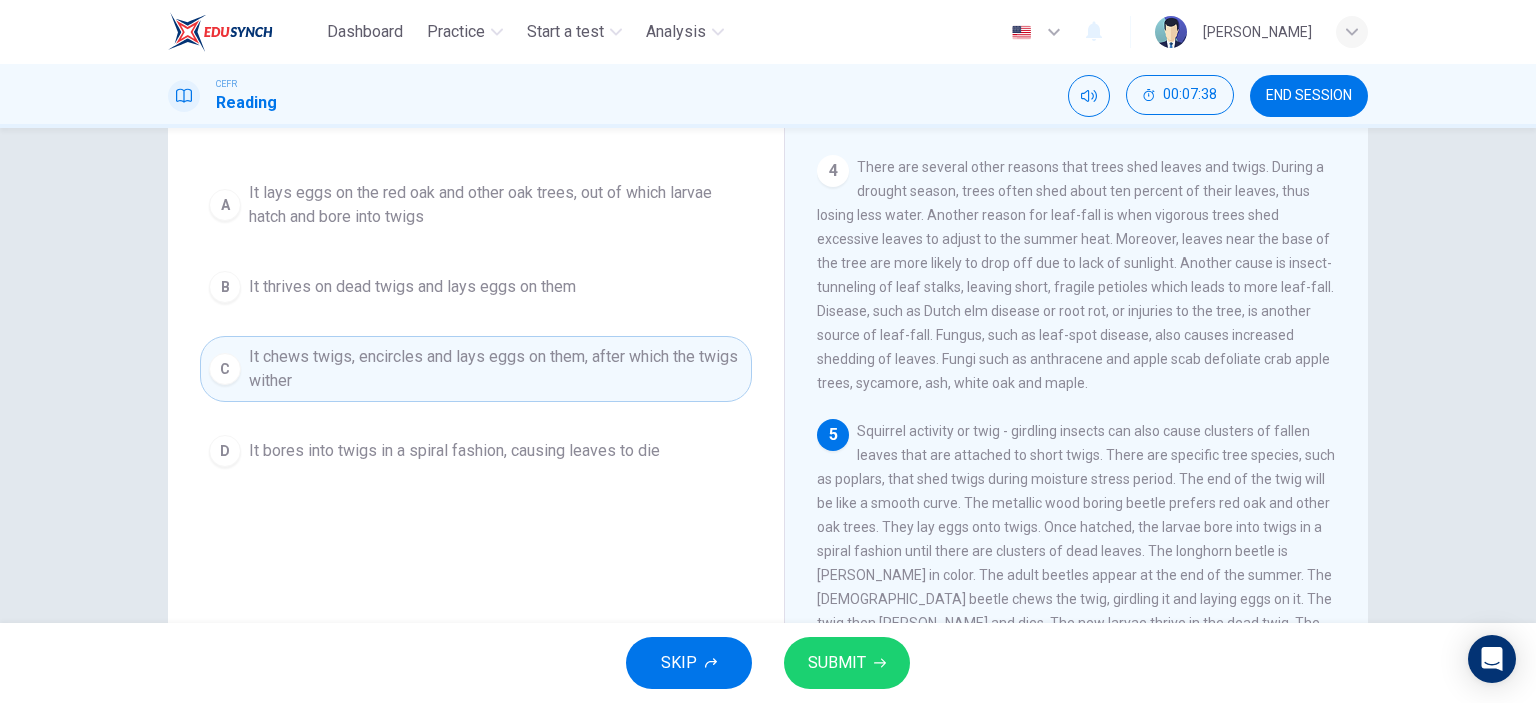 scroll, scrollTop: 280, scrollLeft: 0, axis: vertical 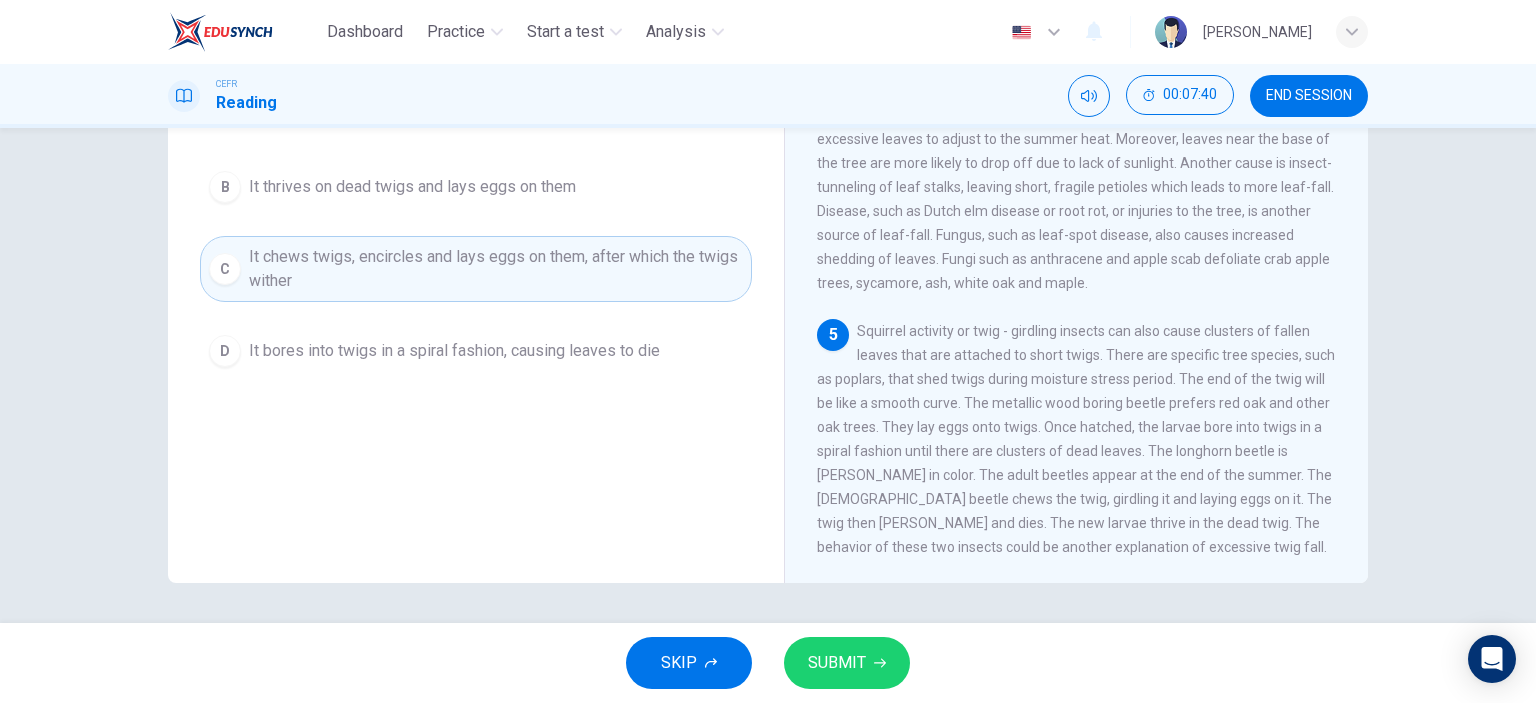 click on "SUBMIT" at bounding box center (847, 663) 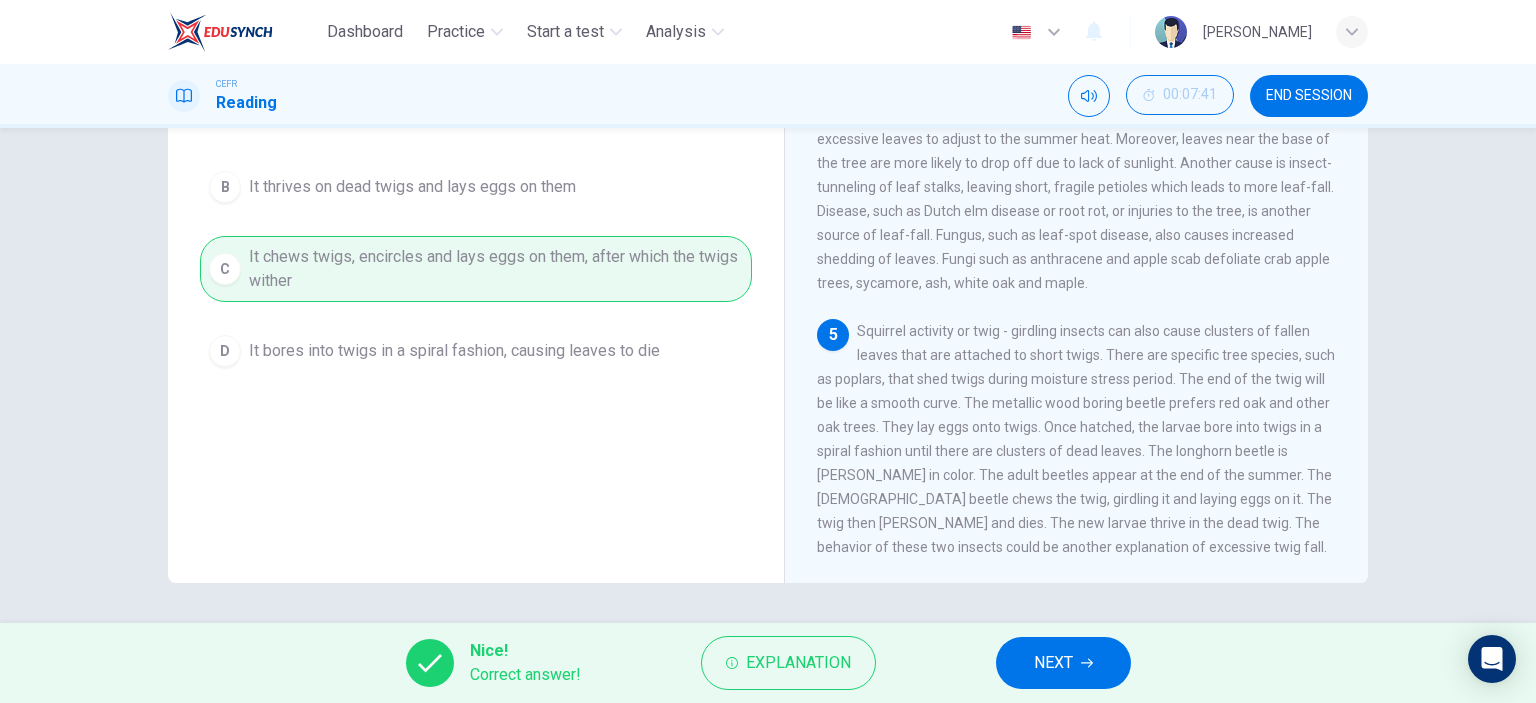 scroll, scrollTop: 180, scrollLeft: 0, axis: vertical 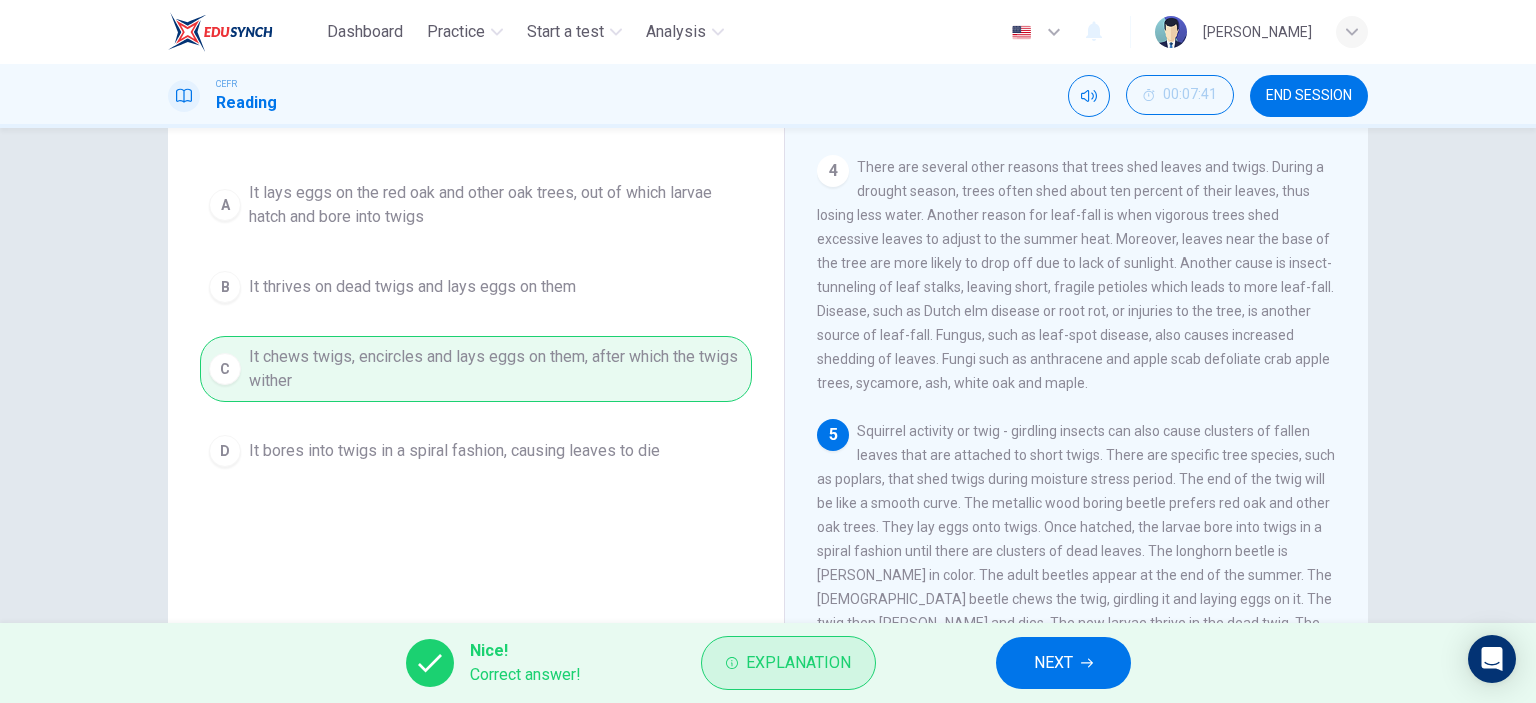 click on "Explanation" at bounding box center [798, 663] 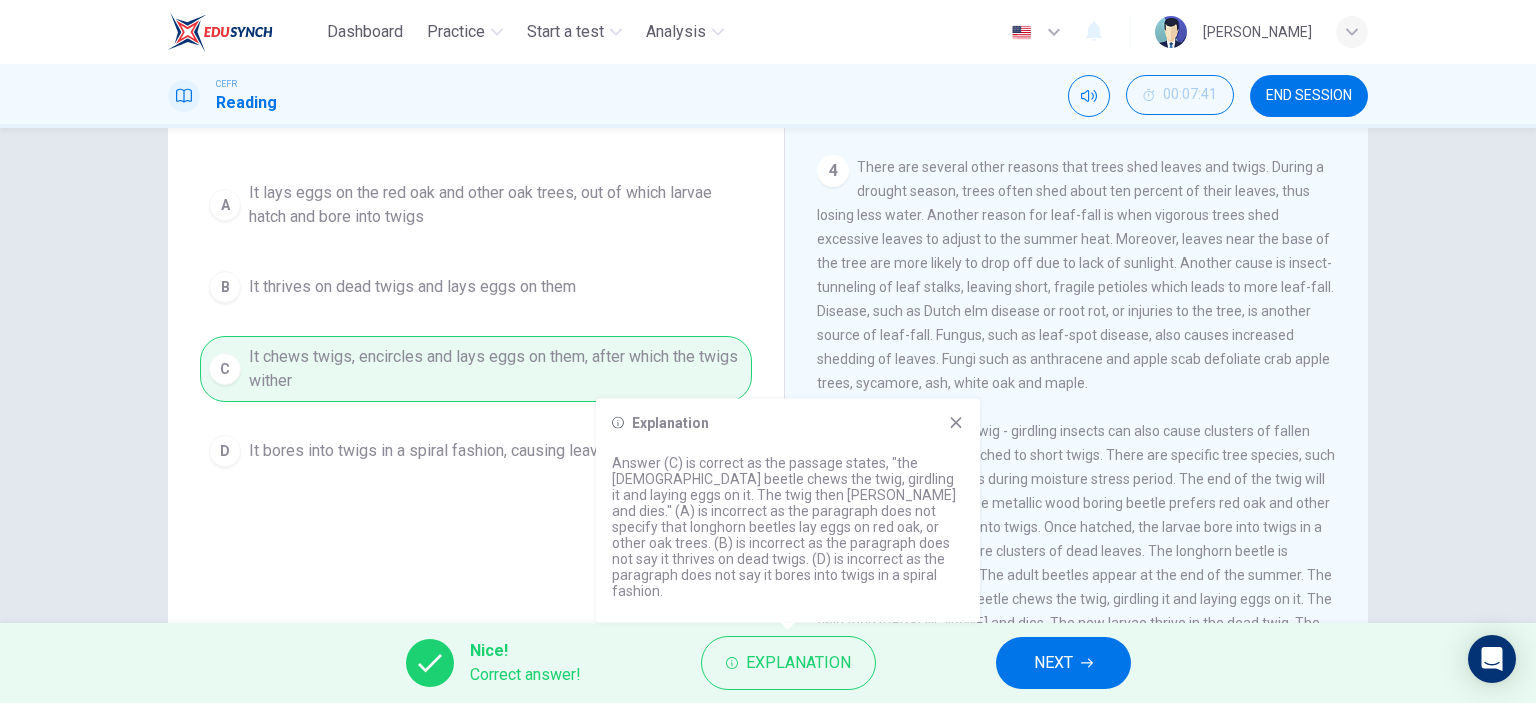 click 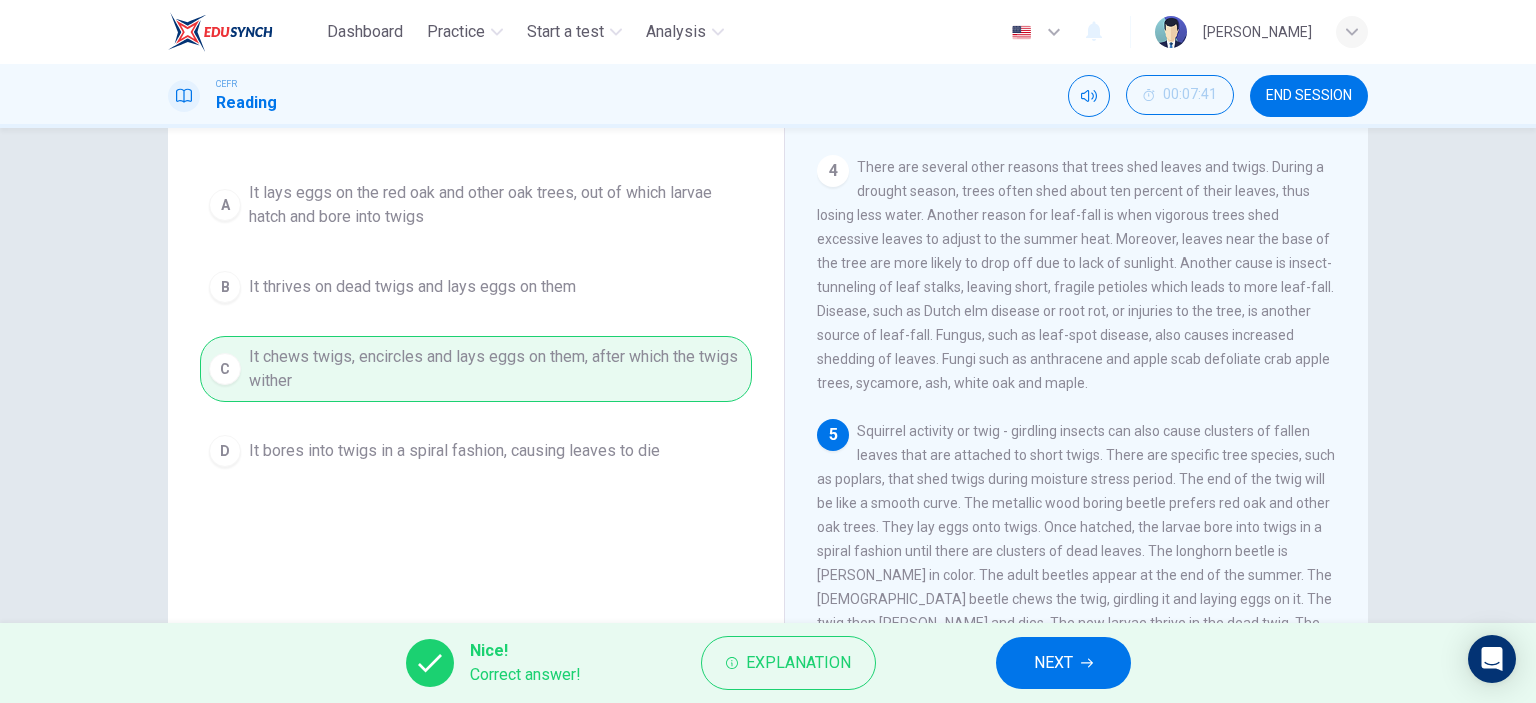 click on "NEXT" at bounding box center [1063, 663] 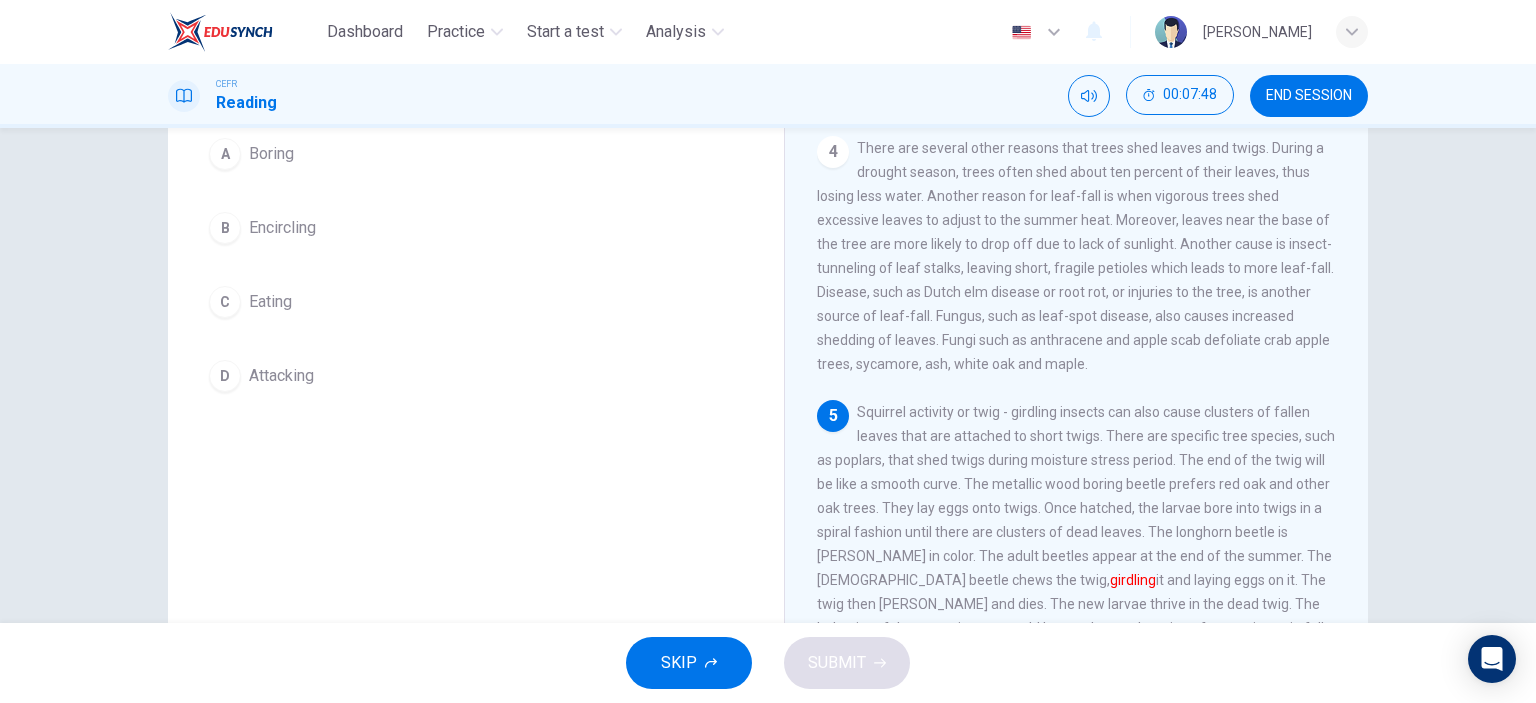 scroll, scrollTop: 200, scrollLeft: 0, axis: vertical 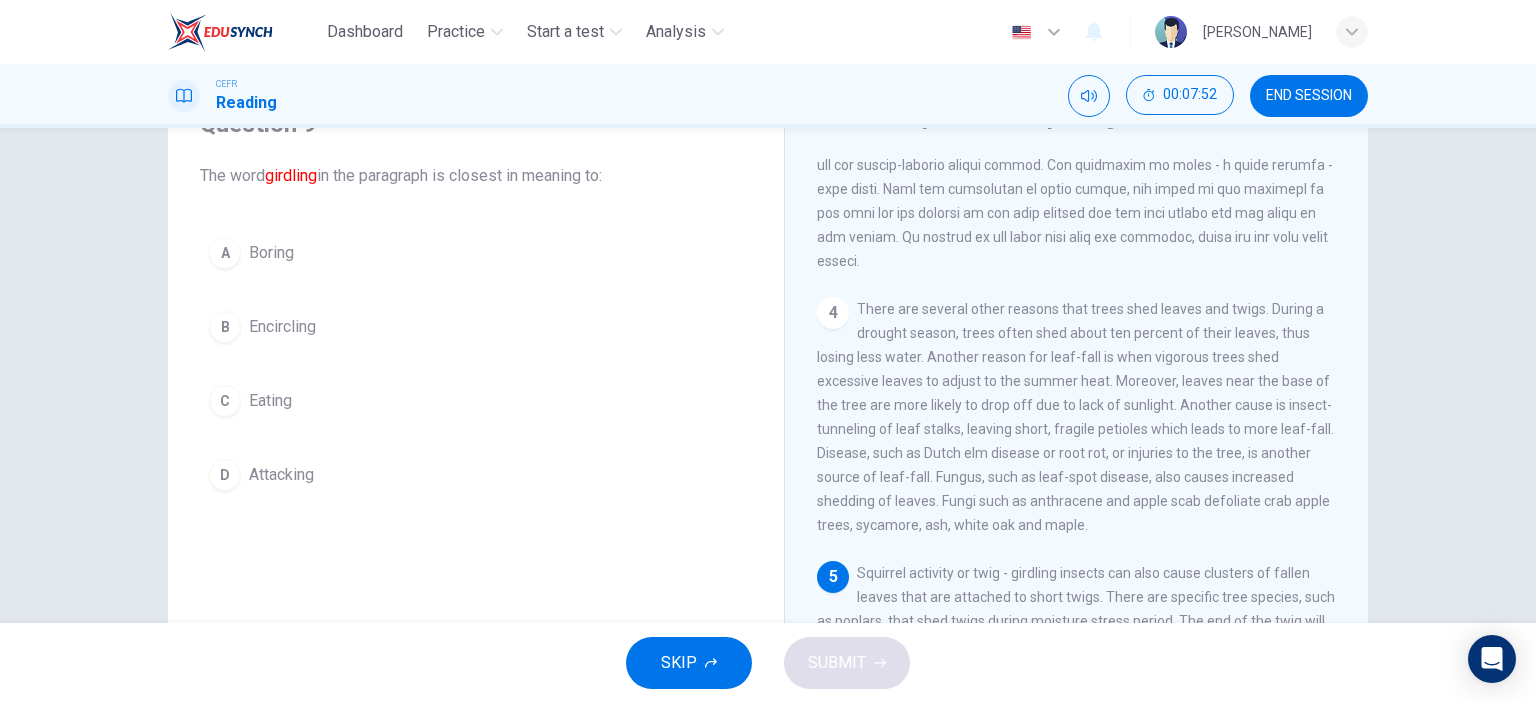 click on "B Encircling" at bounding box center [476, 327] 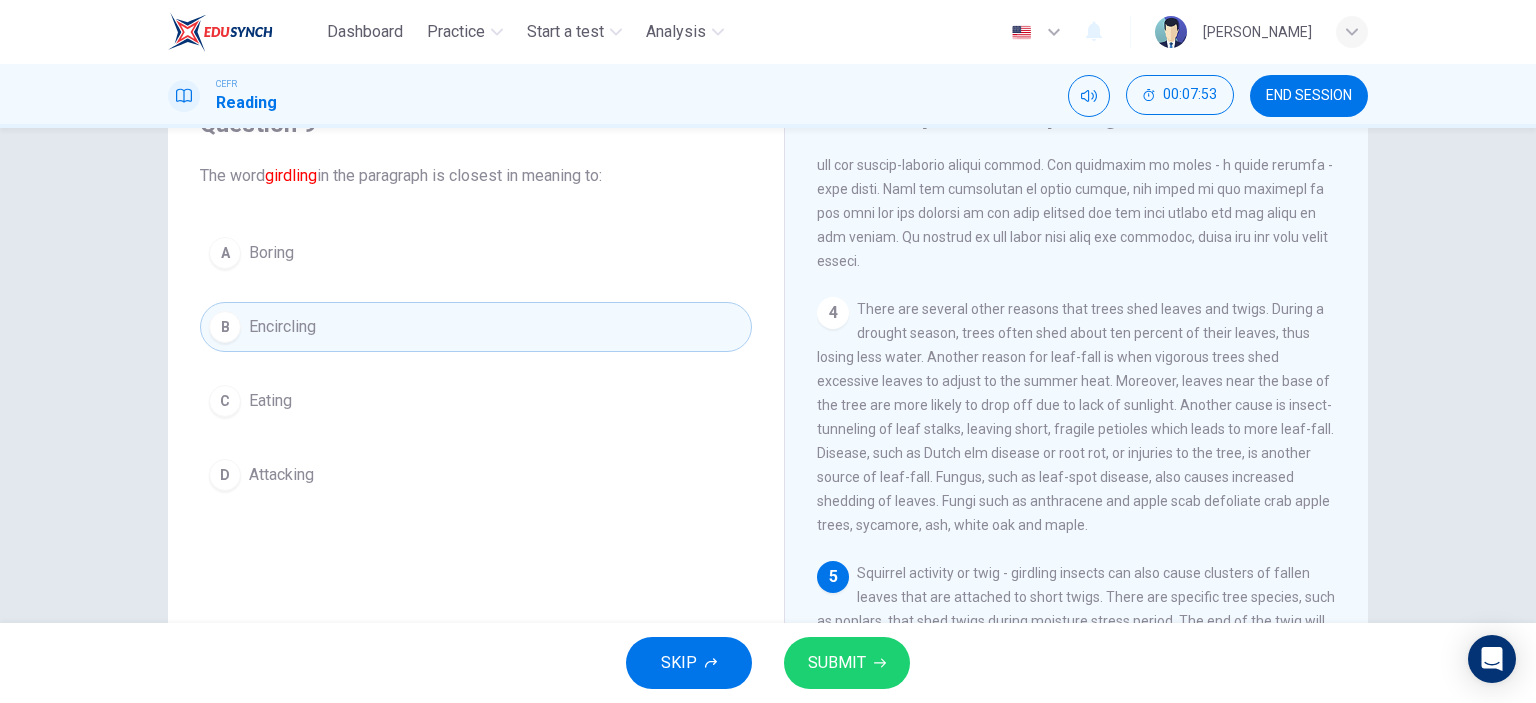 click on "SUBMIT" at bounding box center (847, 663) 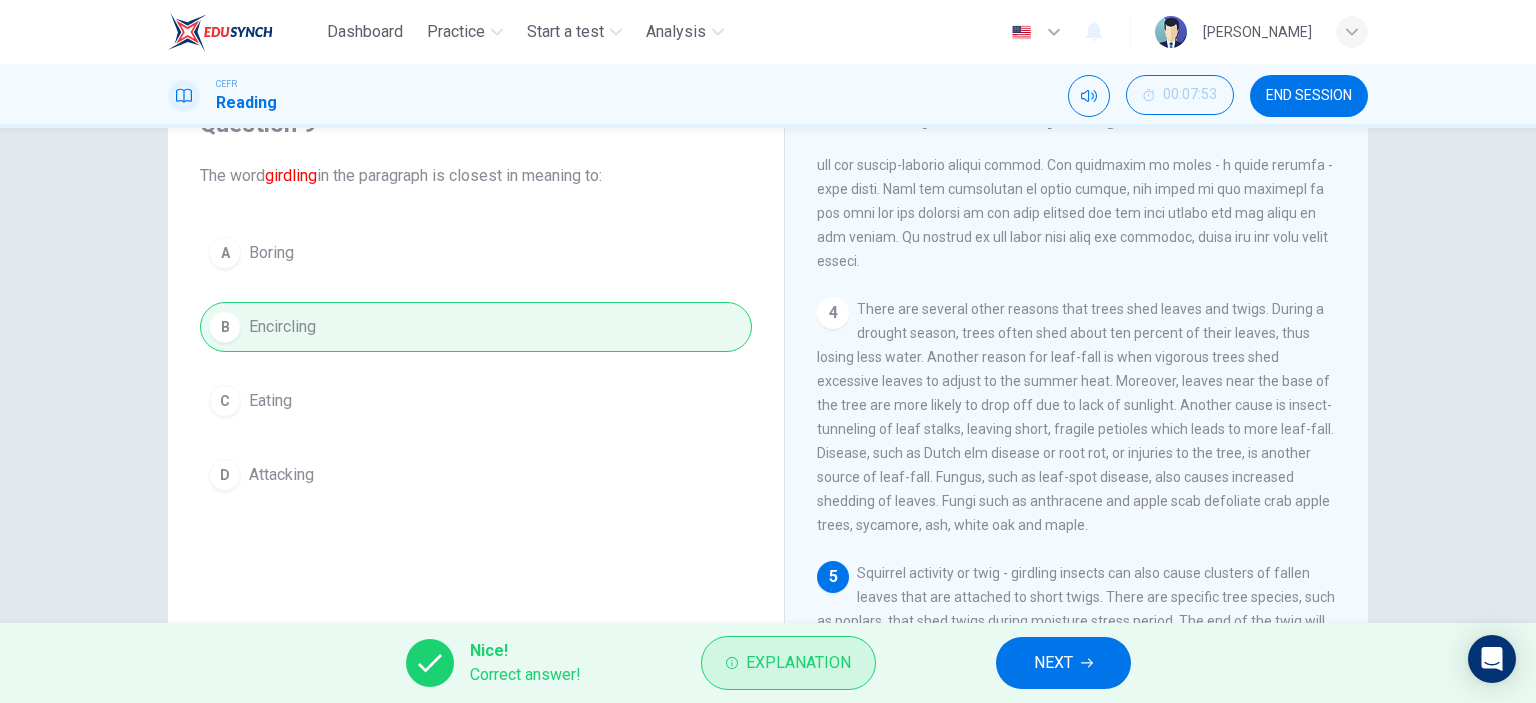 click on "Explanation" at bounding box center (788, 663) 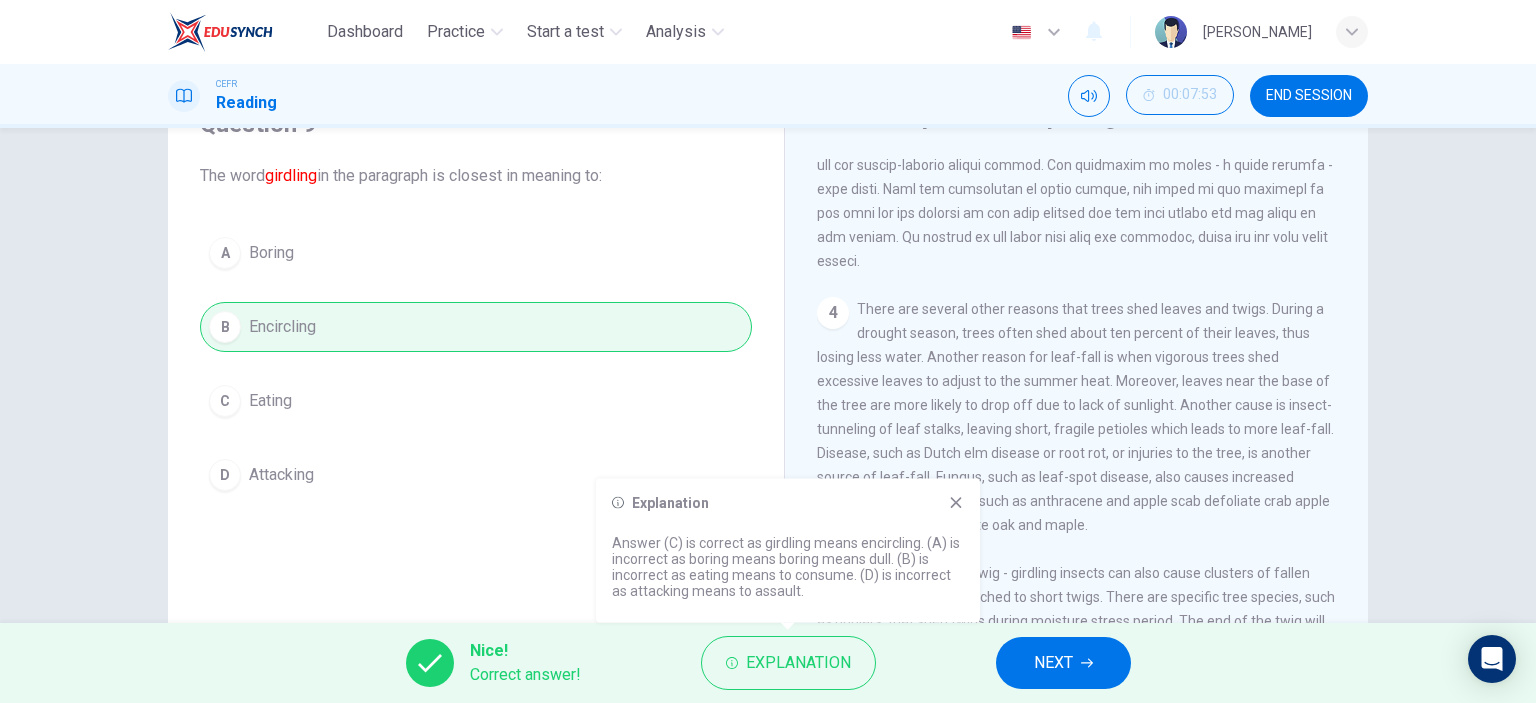 click on "Nice! Correct answer! Explanation NEXT" at bounding box center [768, 663] 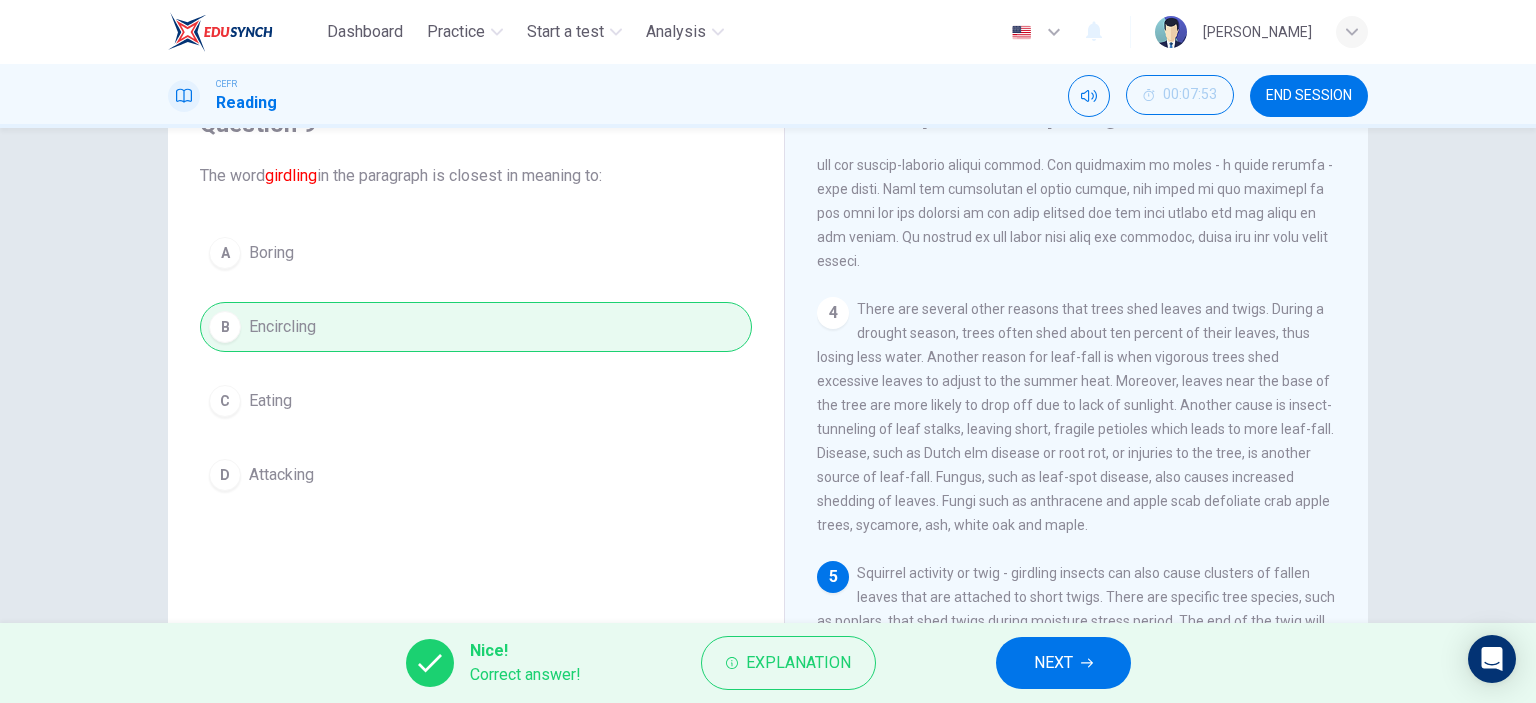 click on "NEXT" at bounding box center [1063, 663] 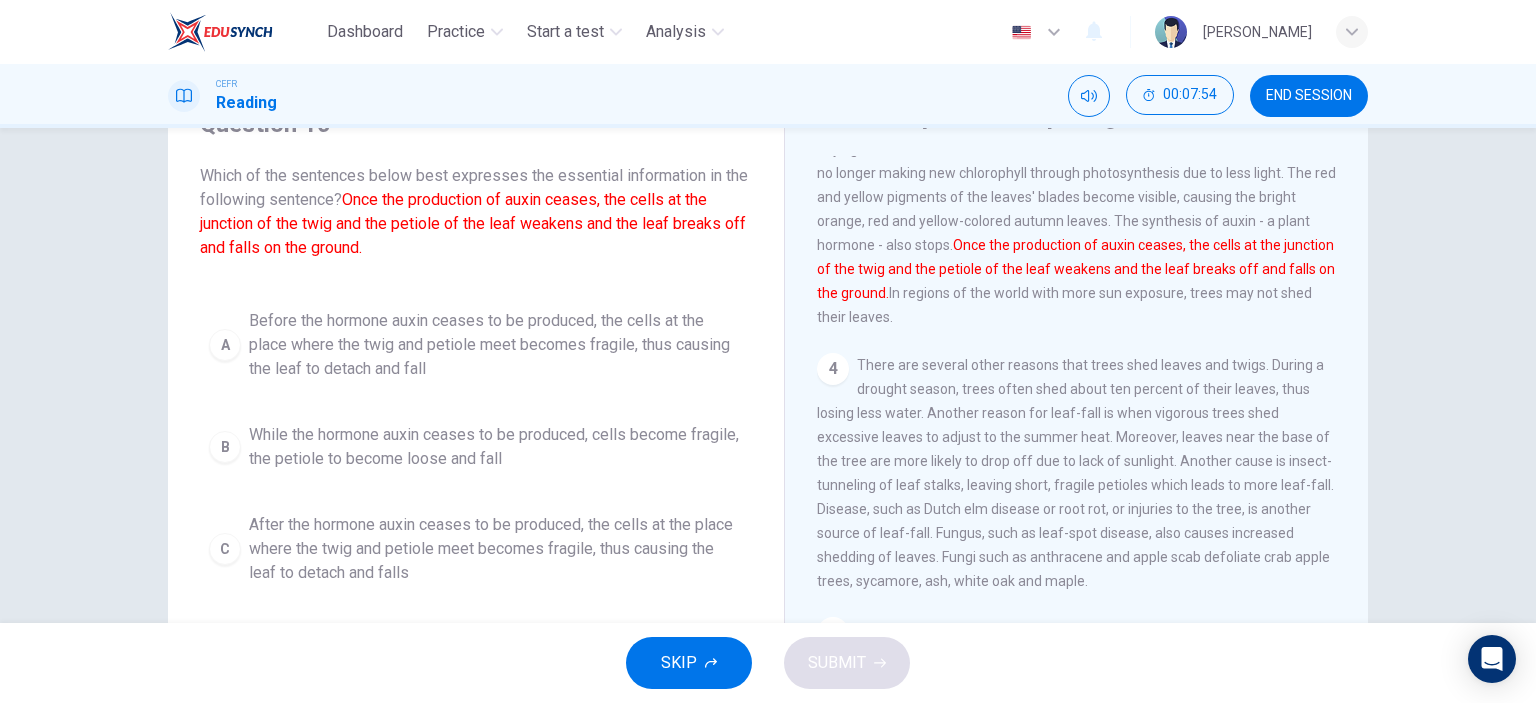 scroll, scrollTop: 503, scrollLeft: 0, axis: vertical 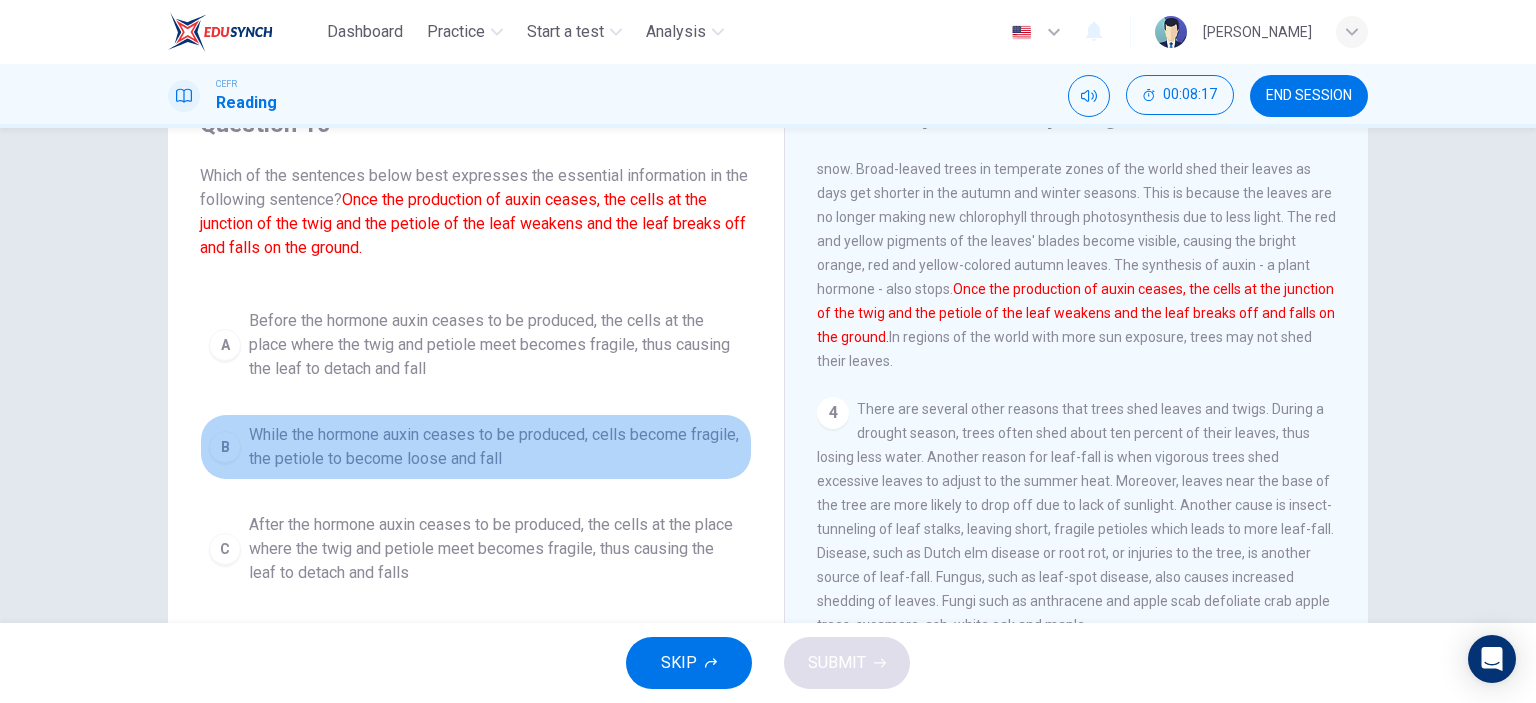 click on "B" at bounding box center (225, 447) 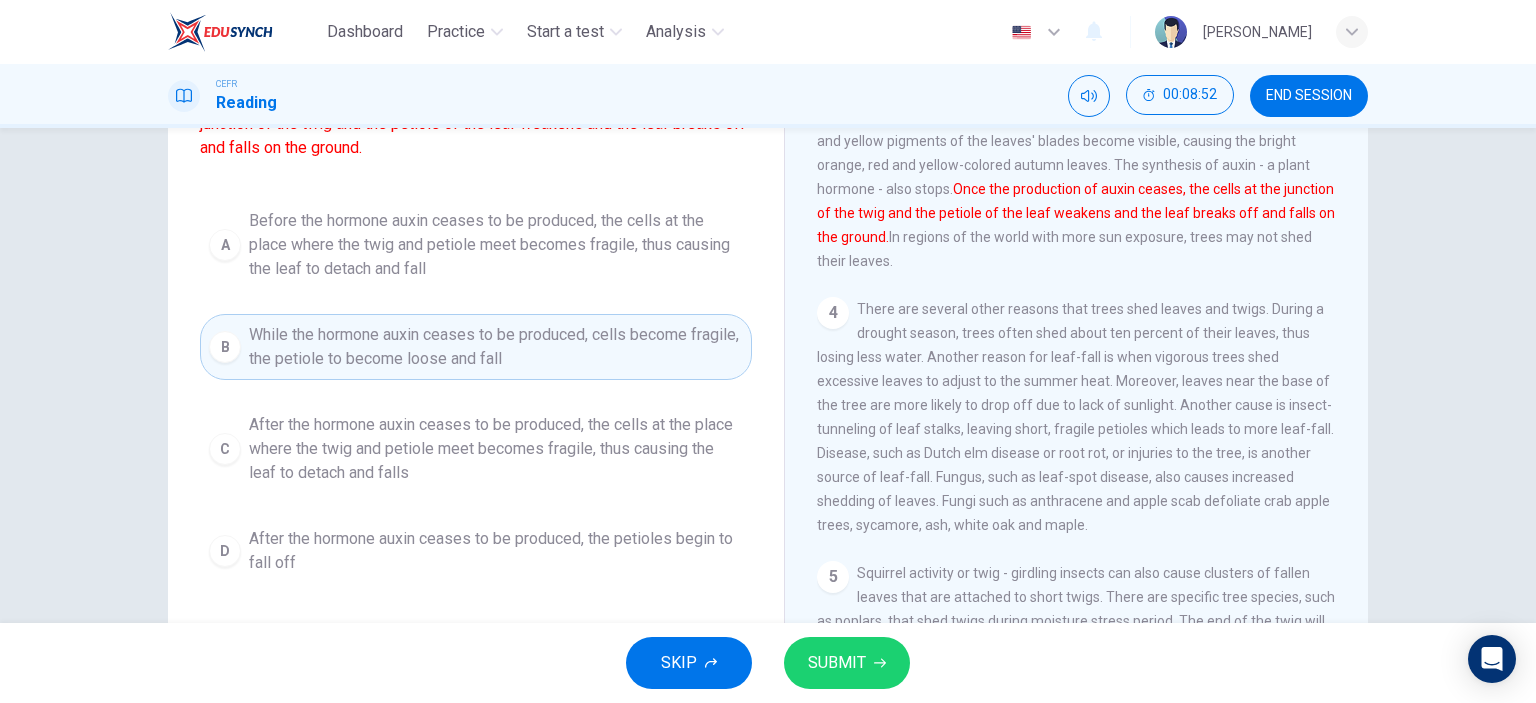 scroll, scrollTop: 100, scrollLeft: 0, axis: vertical 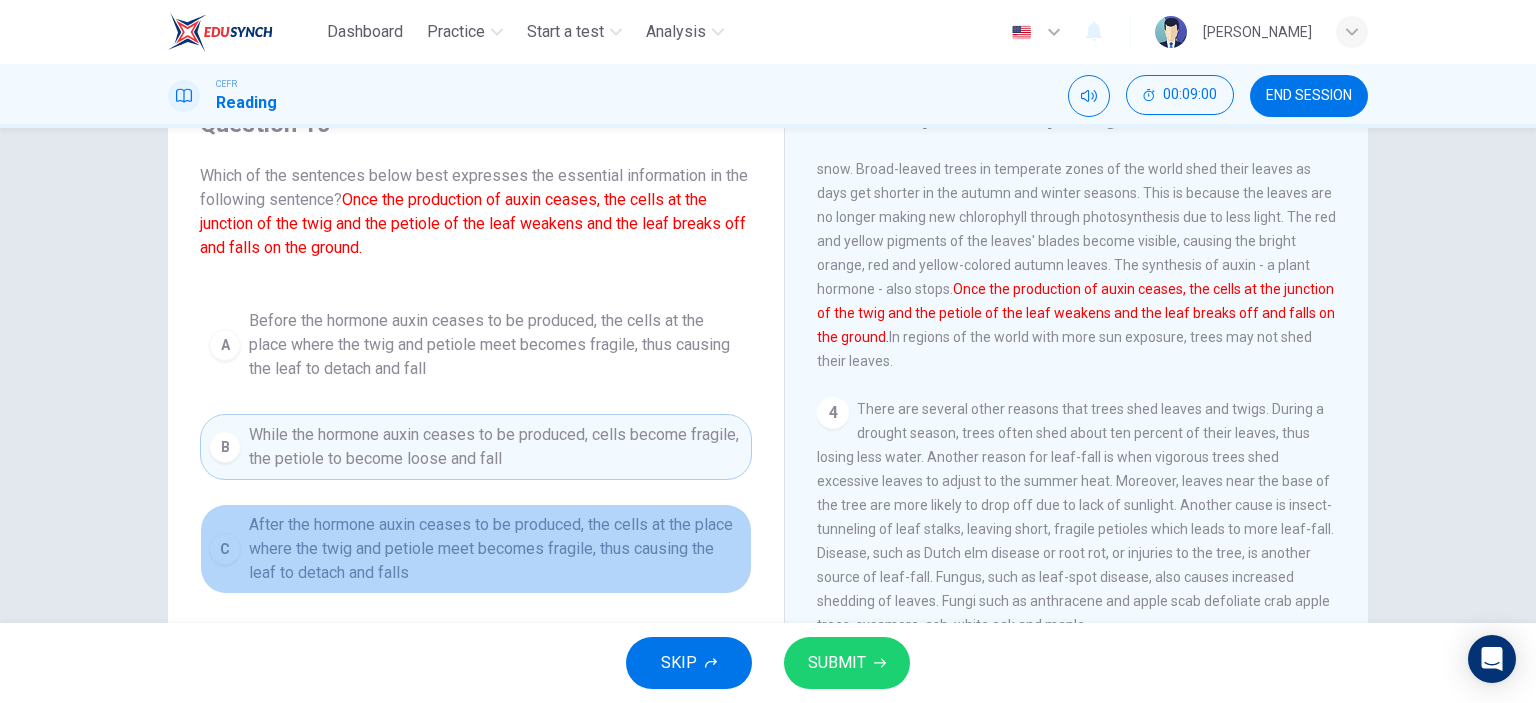 click on "After the hormone auxin ceases to be produced, the cells at the place where the twig and petiole meet becomes fragile, thus causing the leaf to detach and falls" at bounding box center (496, 549) 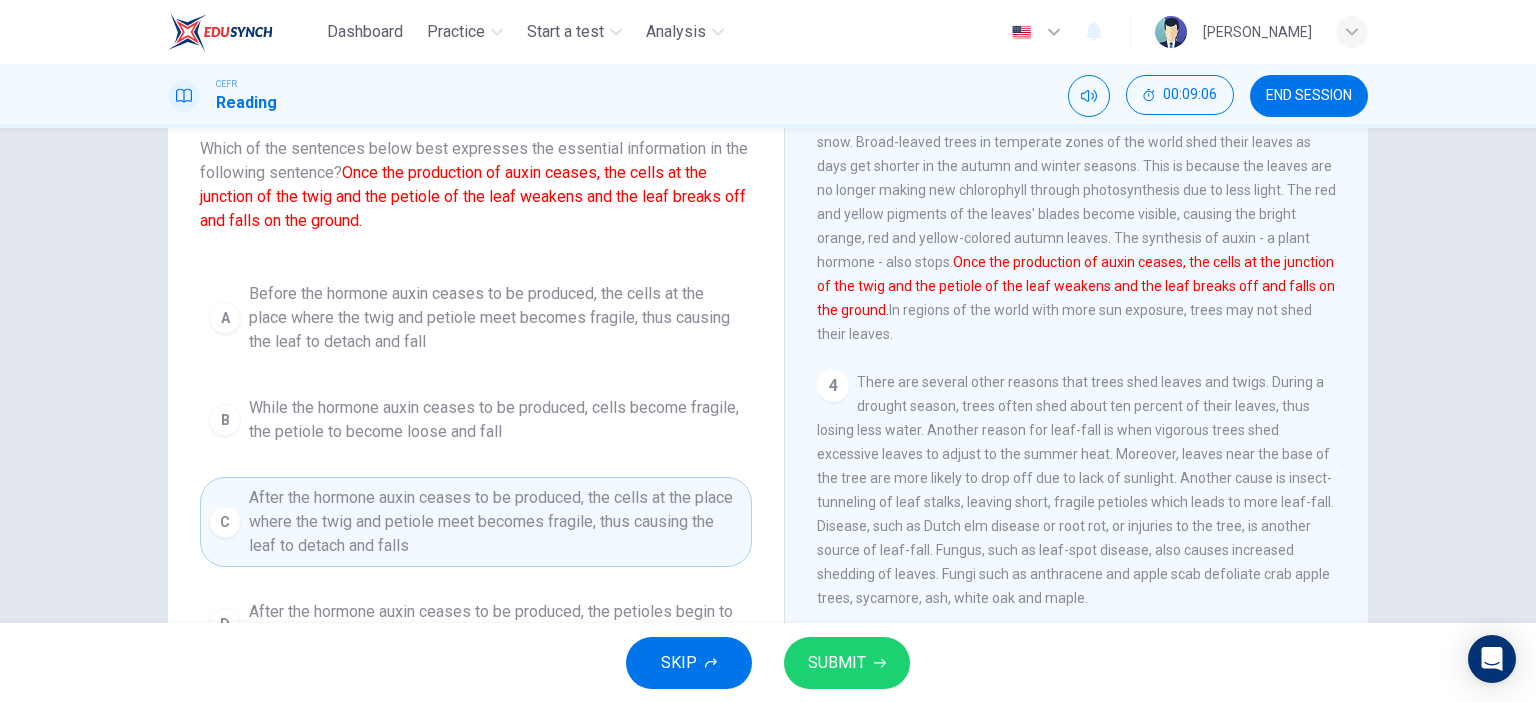 scroll, scrollTop: 200, scrollLeft: 0, axis: vertical 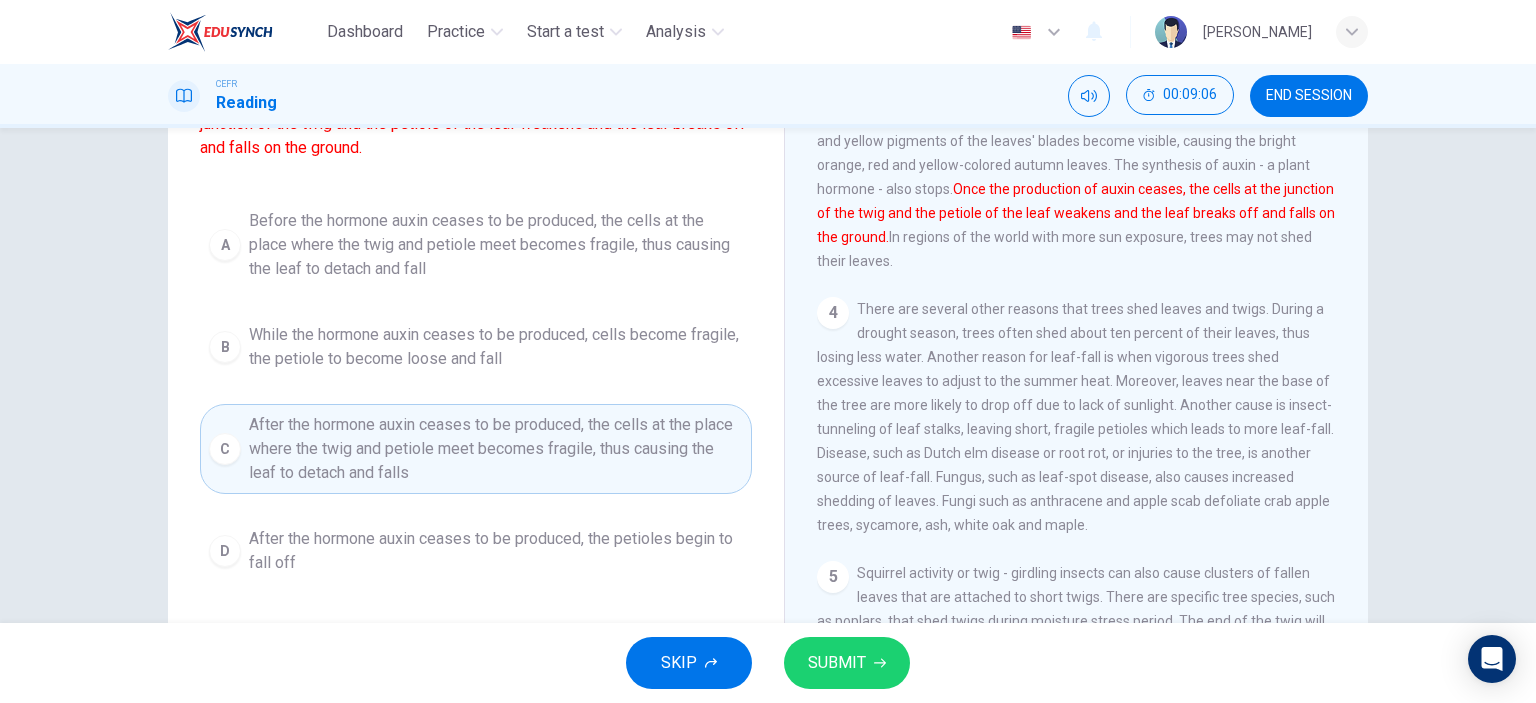 click on "SUBMIT" at bounding box center (837, 663) 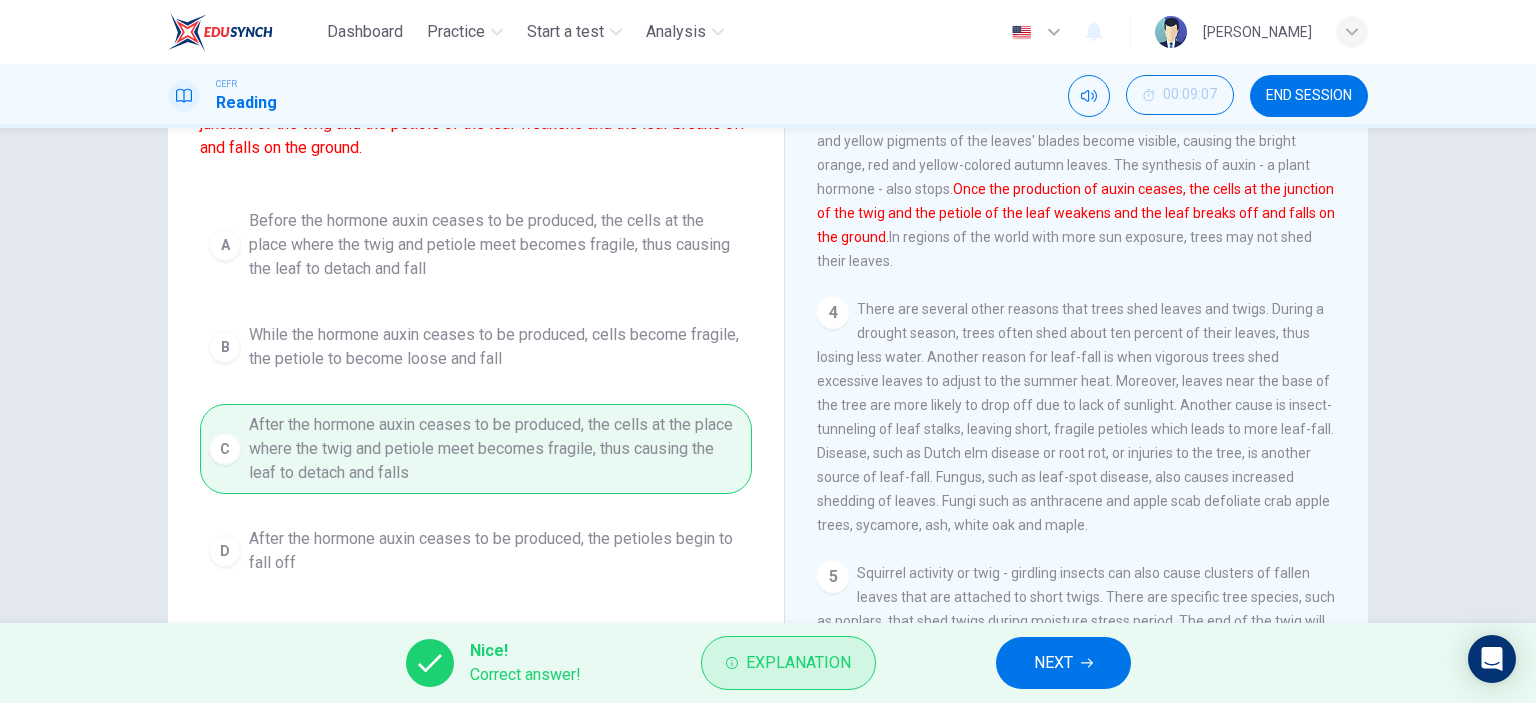 click on "Explanation" at bounding box center [798, 663] 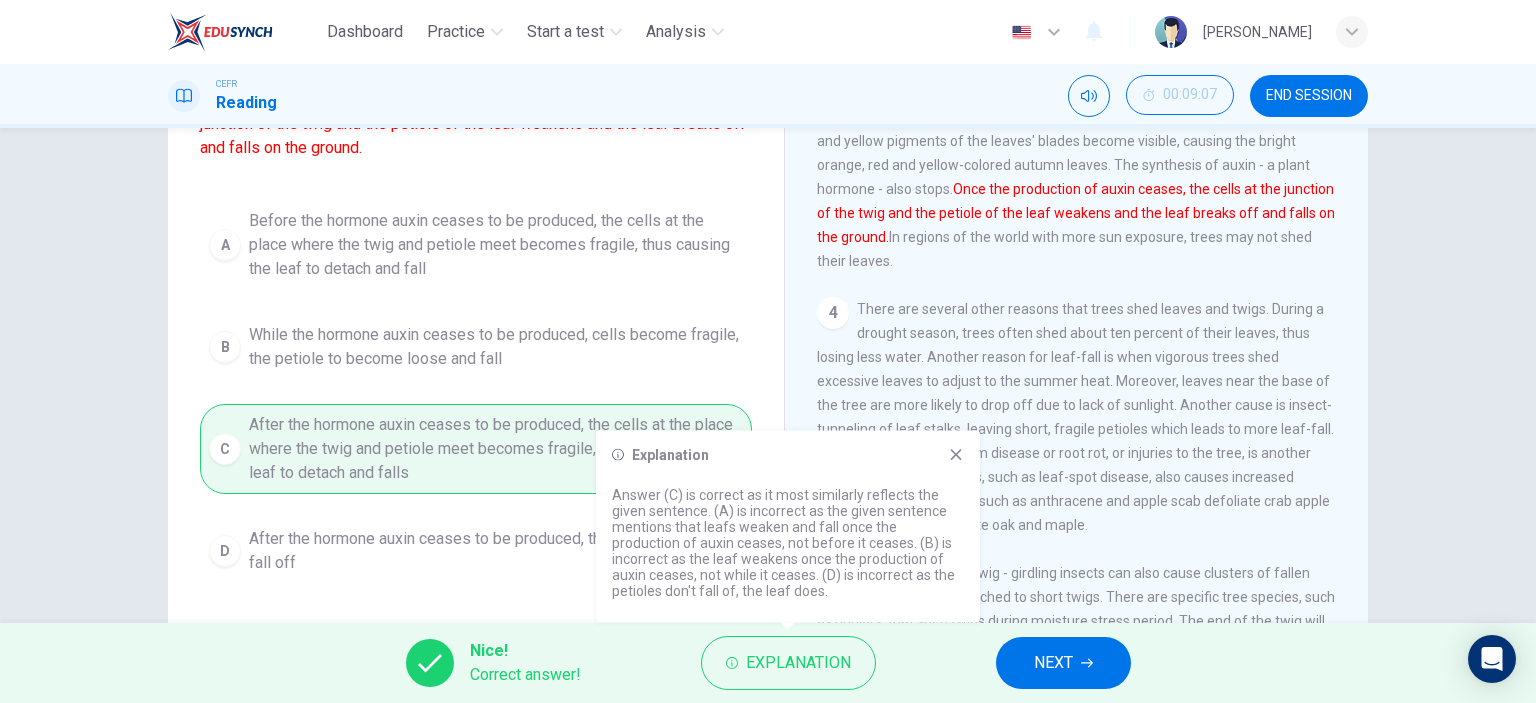 click on "Nice! Correct answer! Explanation NEXT" at bounding box center (768, 663) 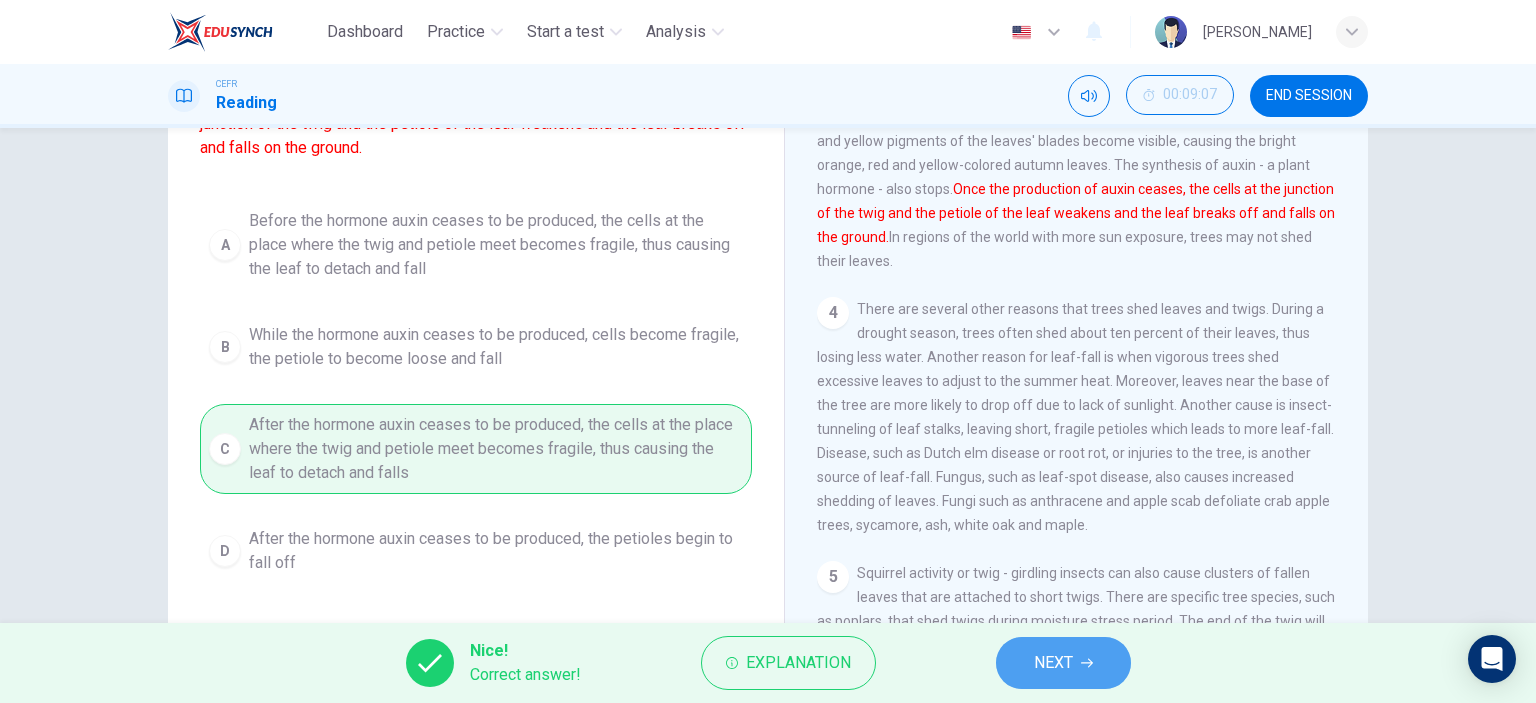click on "NEXT" at bounding box center (1053, 663) 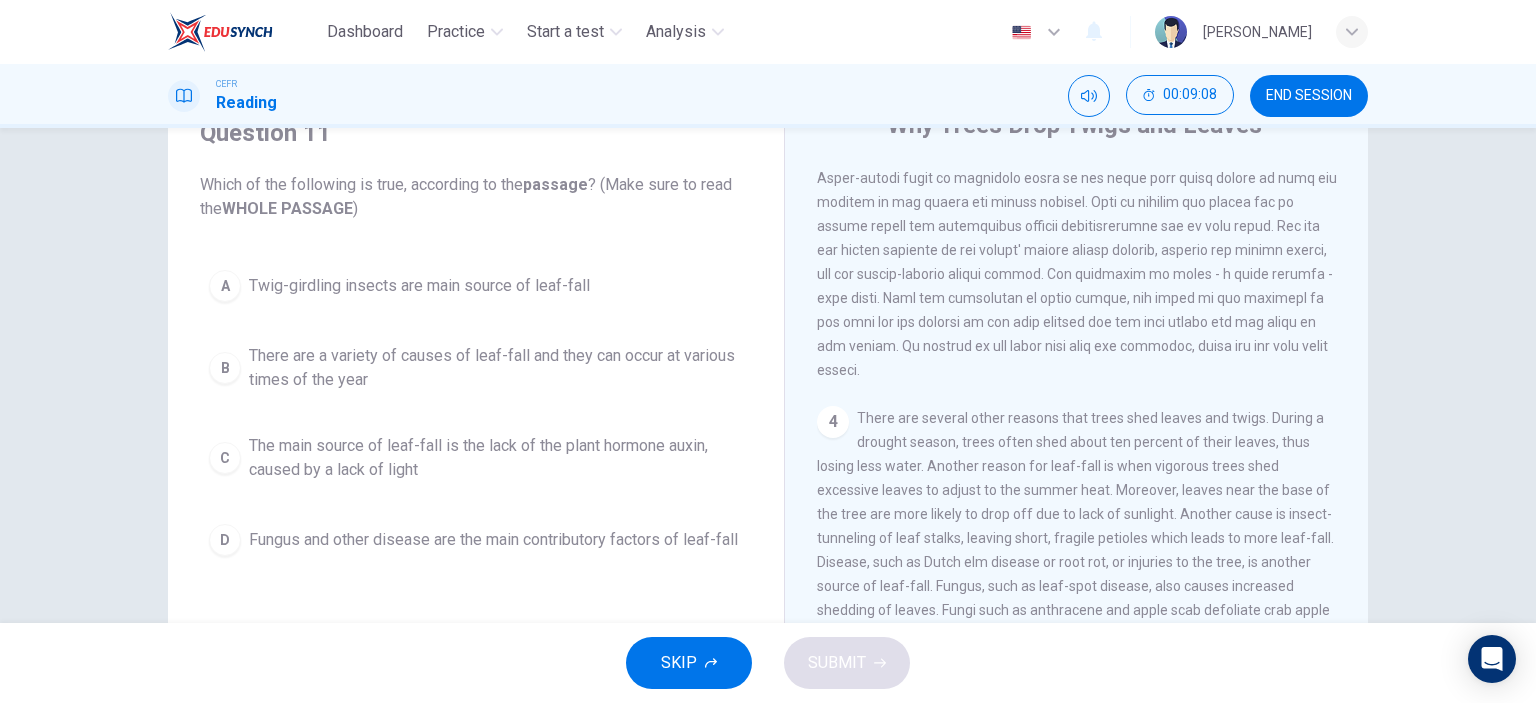 scroll, scrollTop: 0, scrollLeft: 0, axis: both 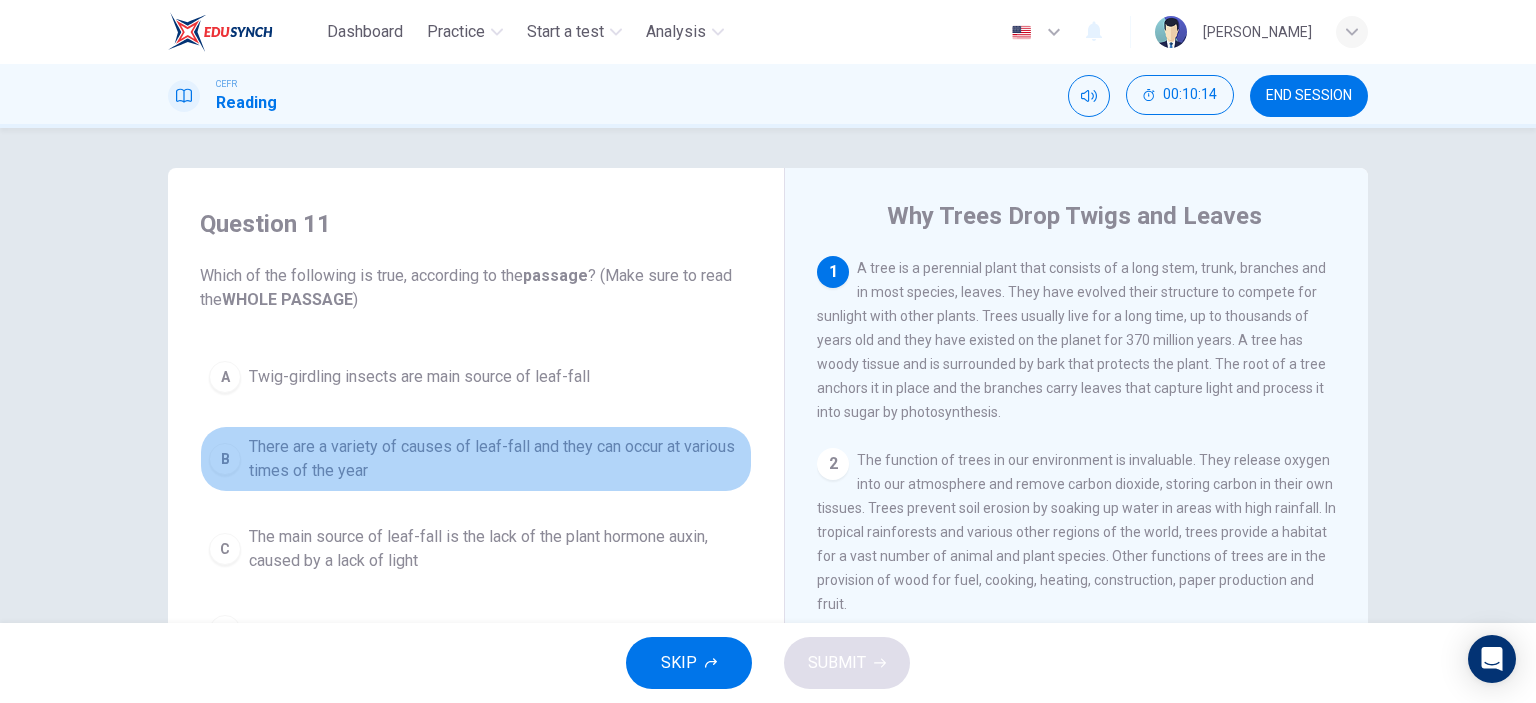 click on "There are a variety of causes of leaf-fall and they can occur at various times of the year" at bounding box center [496, 459] 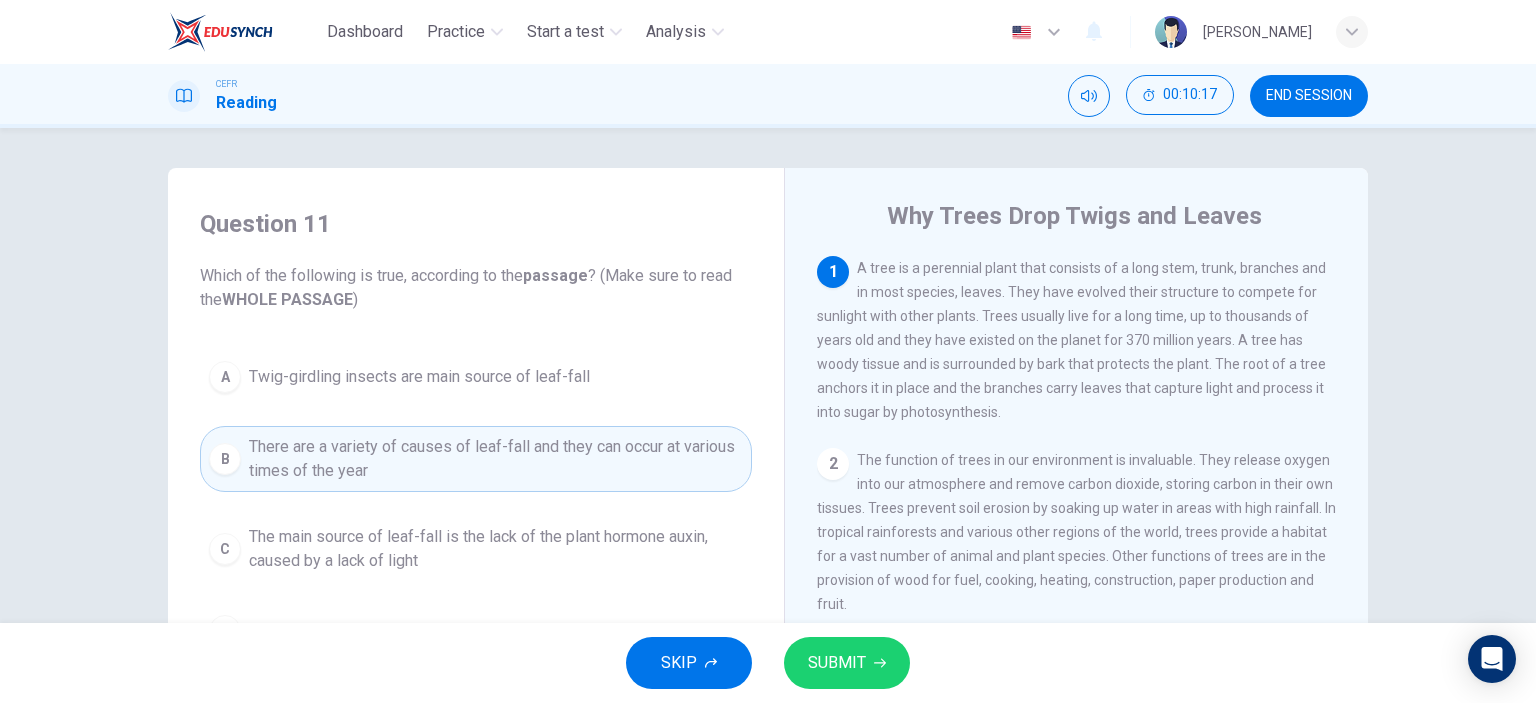 scroll, scrollTop: 100, scrollLeft: 0, axis: vertical 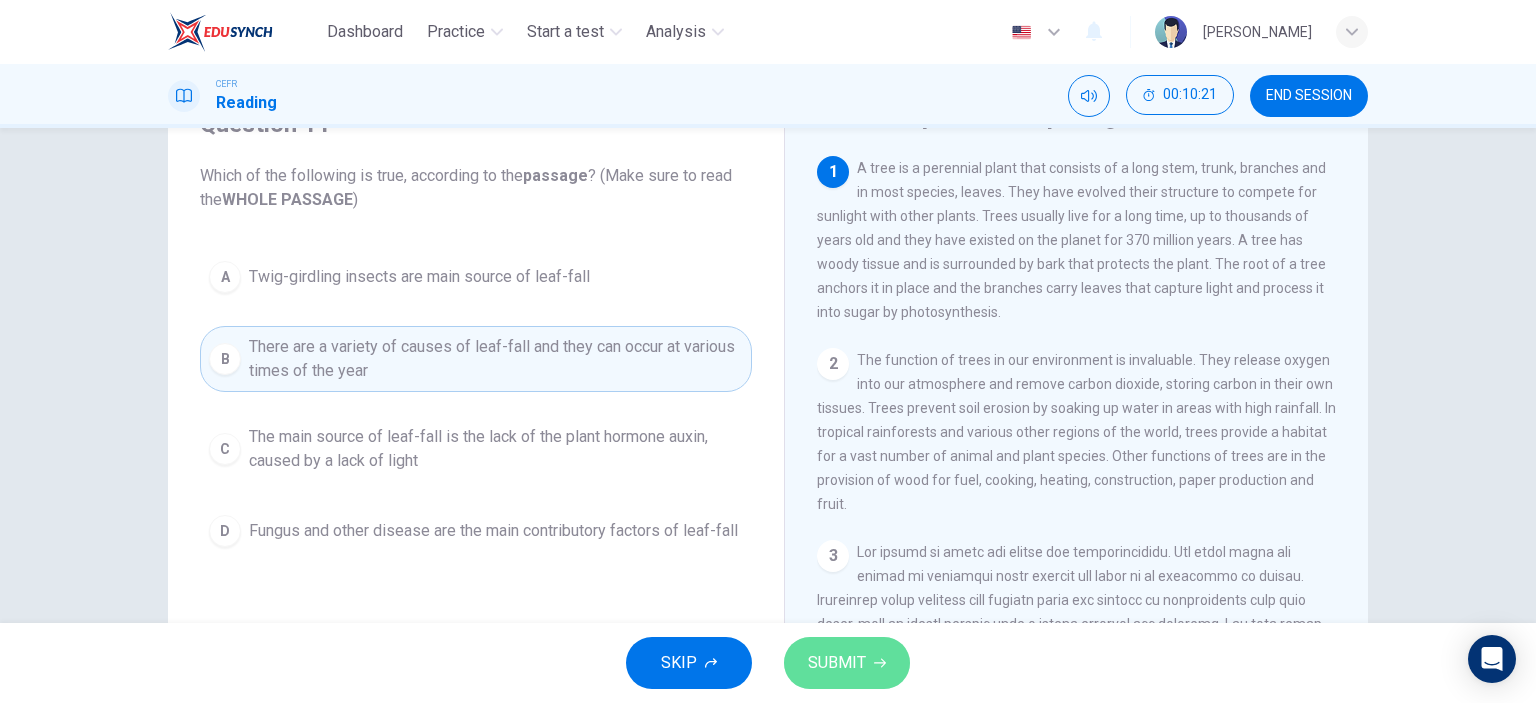 click on "SUBMIT" at bounding box center (837, 663) 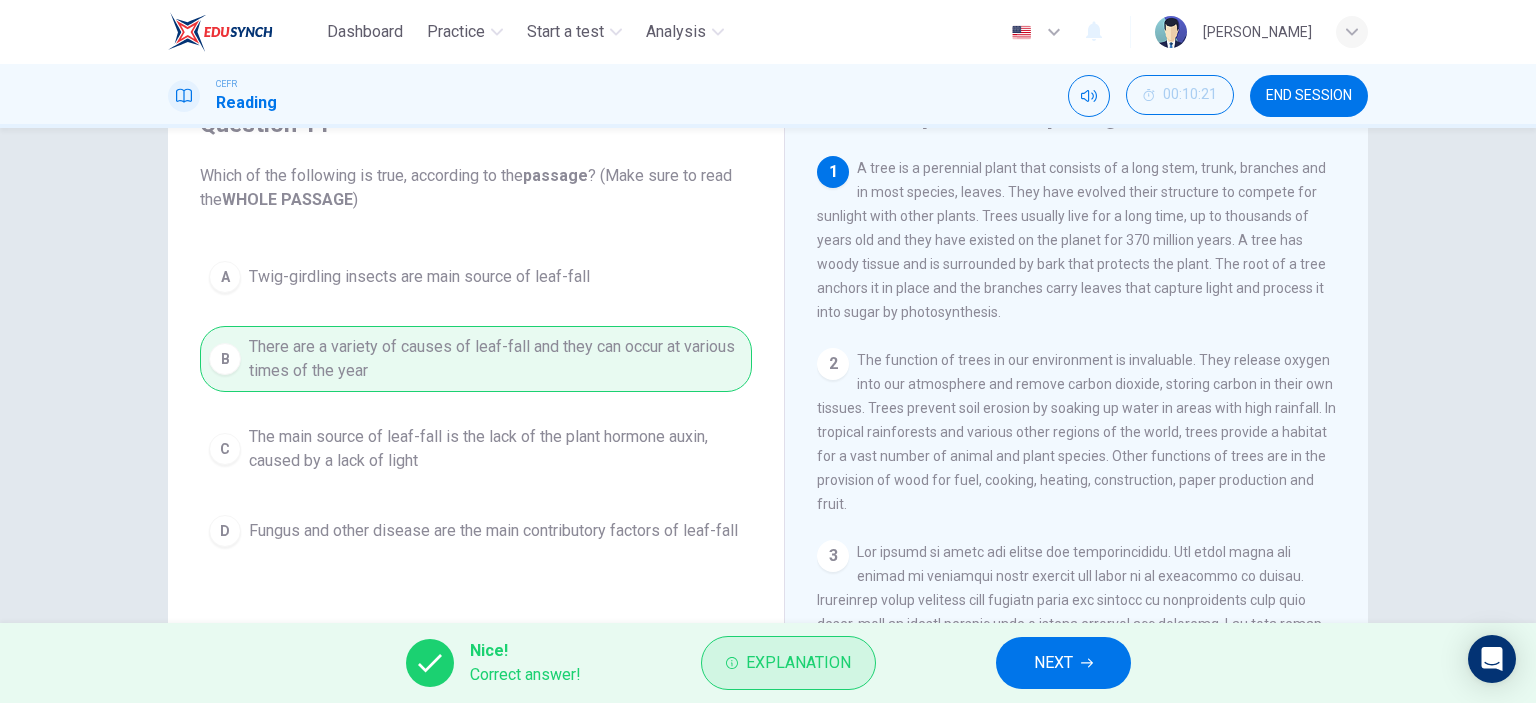 click on "Explanation" at bounding box center (788, 663) 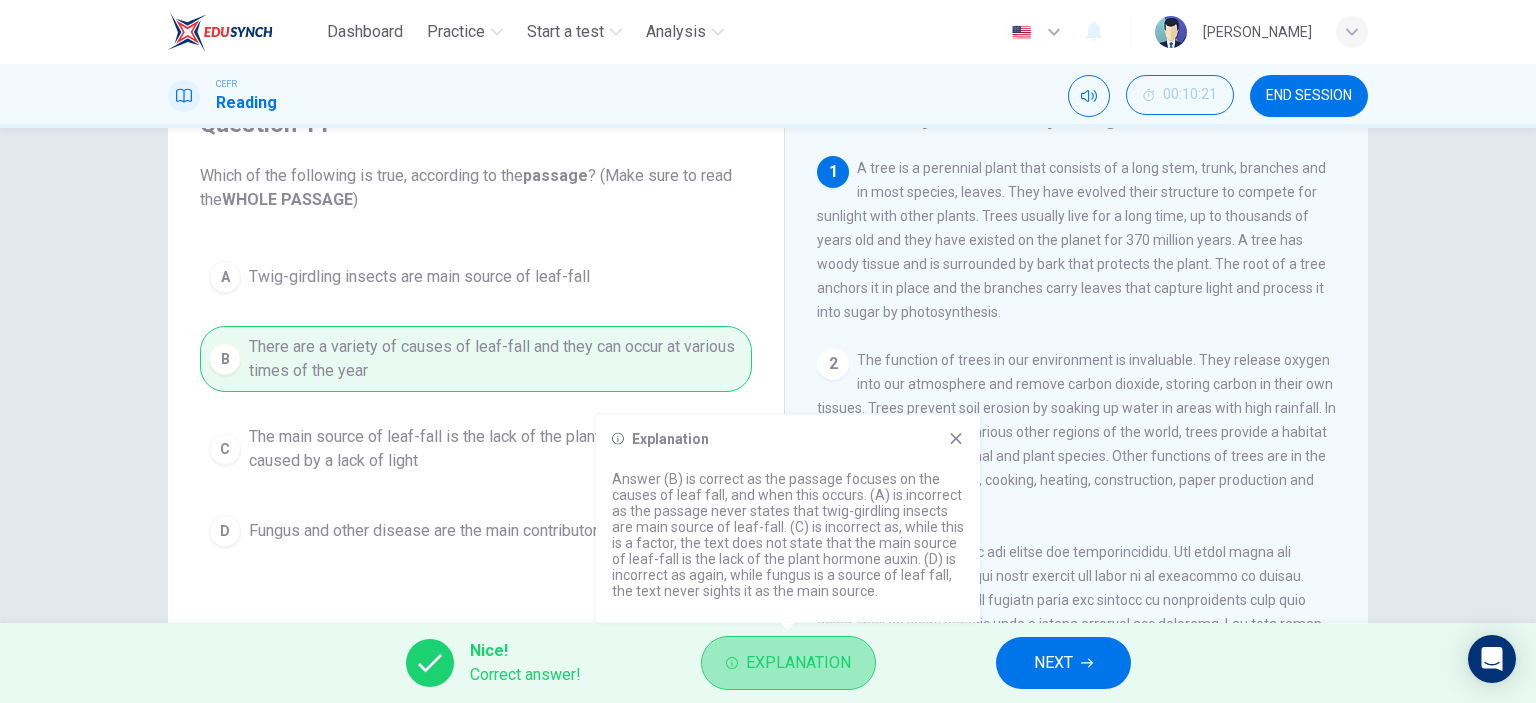 click on "Explanation" at bounding box center [798, 663] 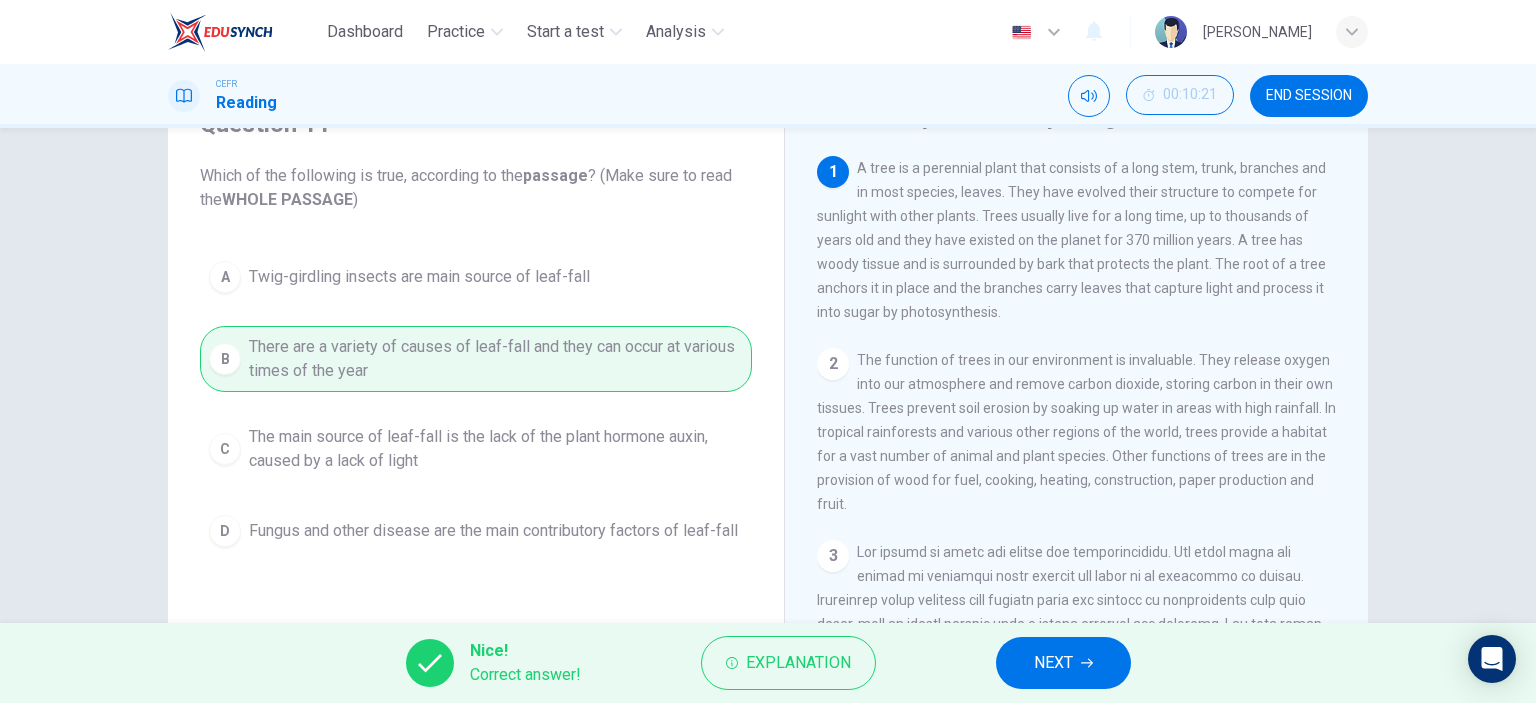 click on "NEXT" at bounding box center [1063, 663] 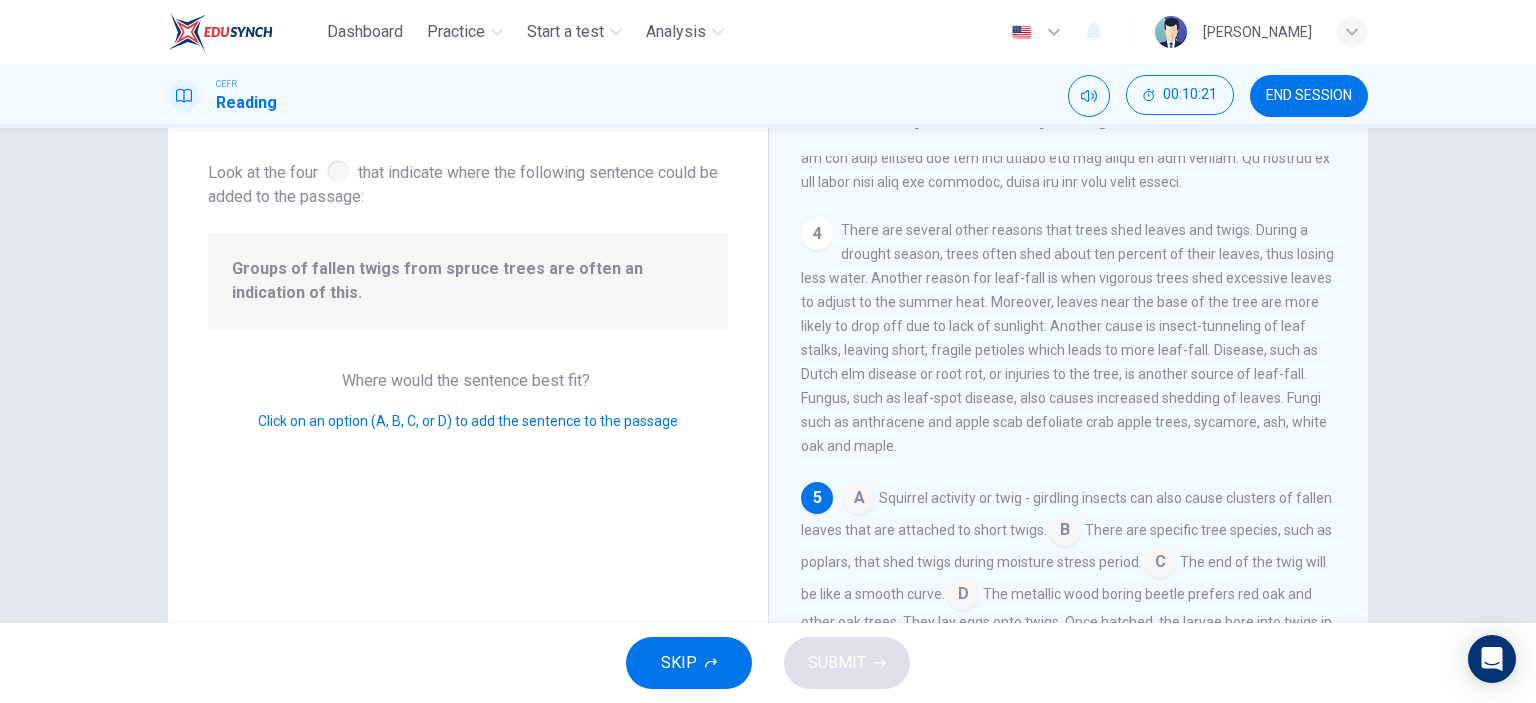 scroll, scrollTop: 709, scrollLeft: 0, axis: vertical 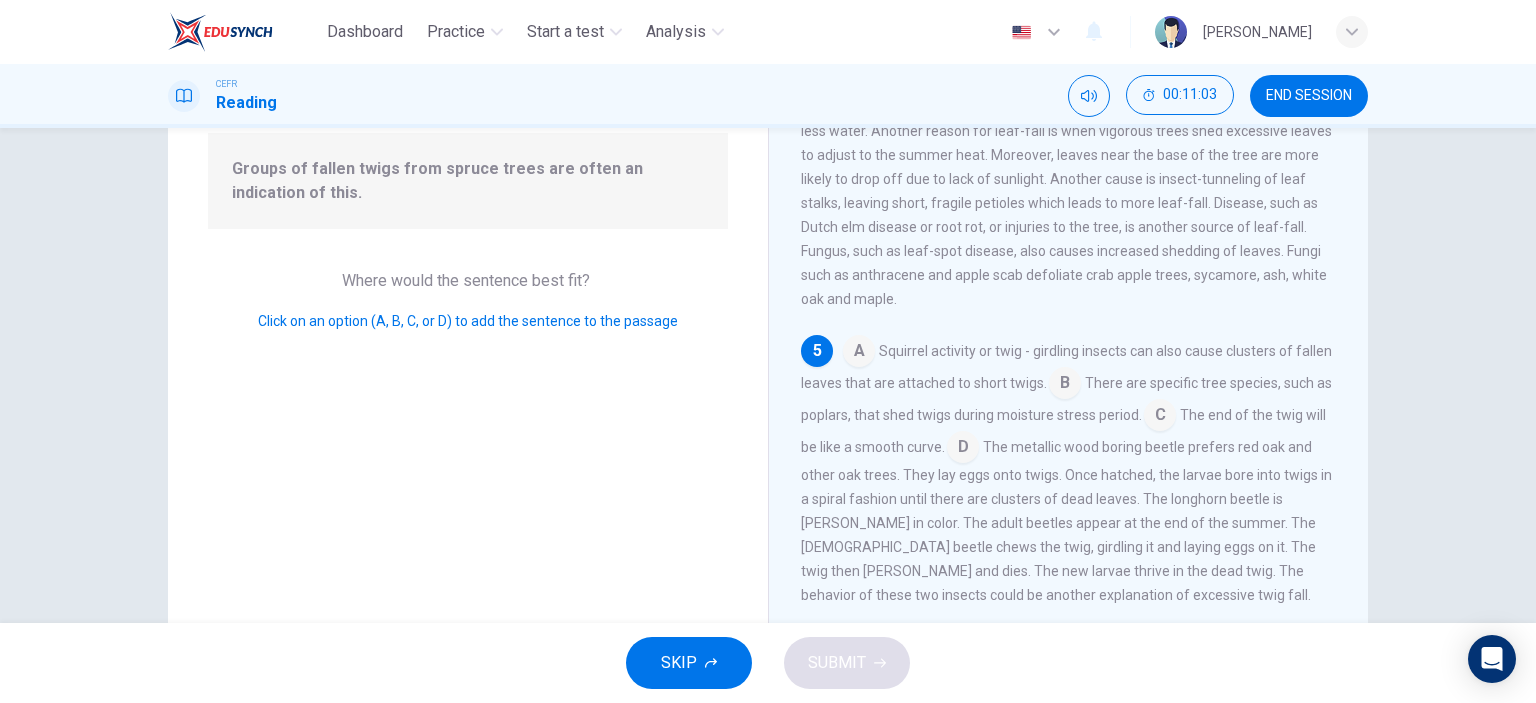 click at bounding box center [1065, 385] 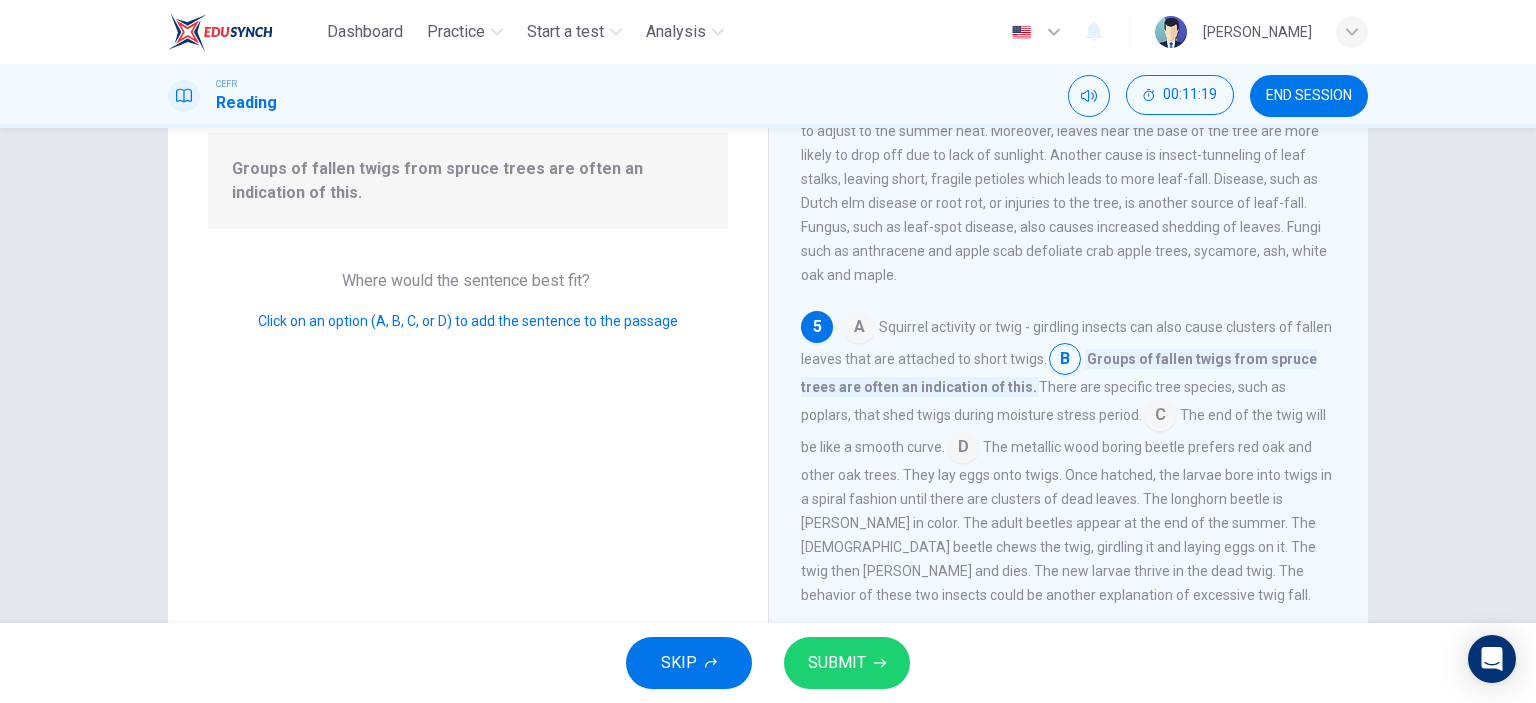 click at bounding box center (963, 449) 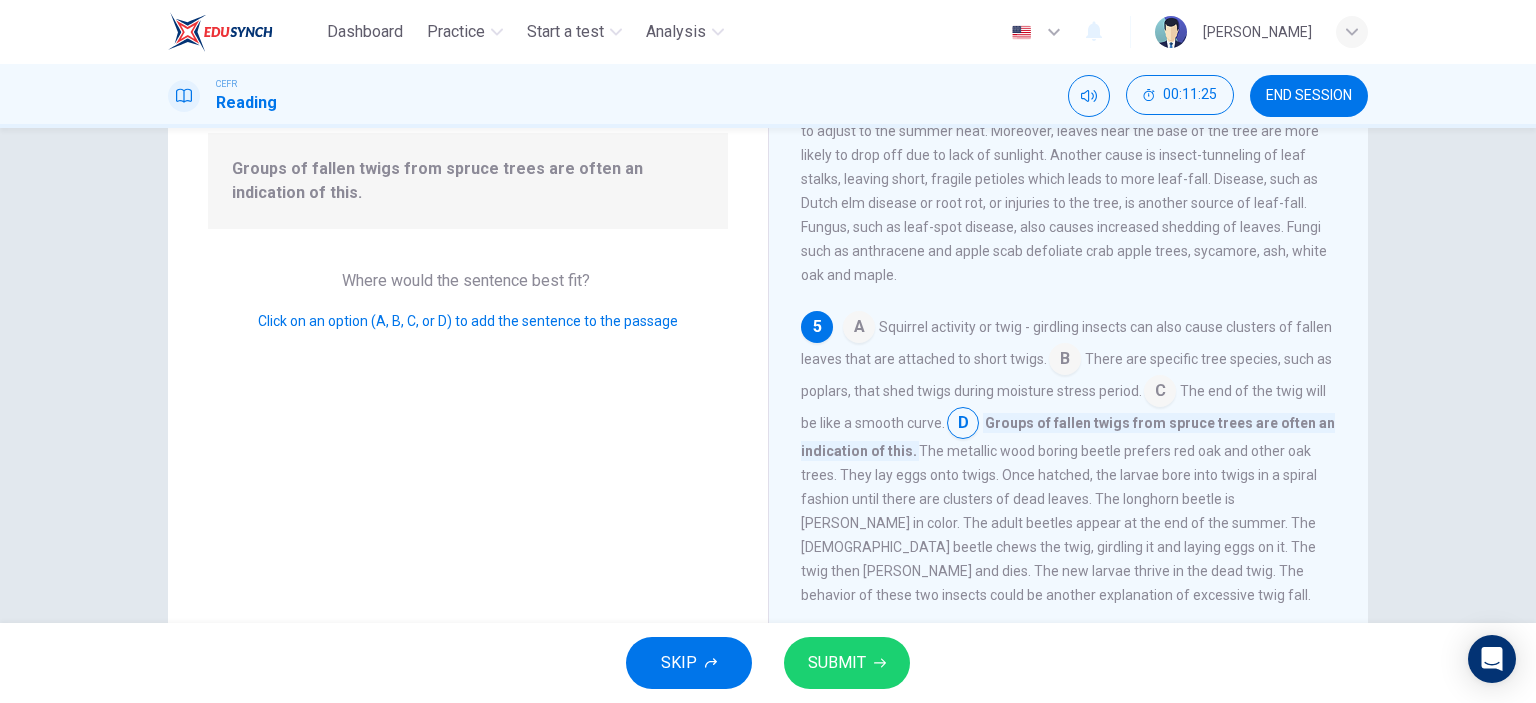 click at bounding box center (1065, 361) 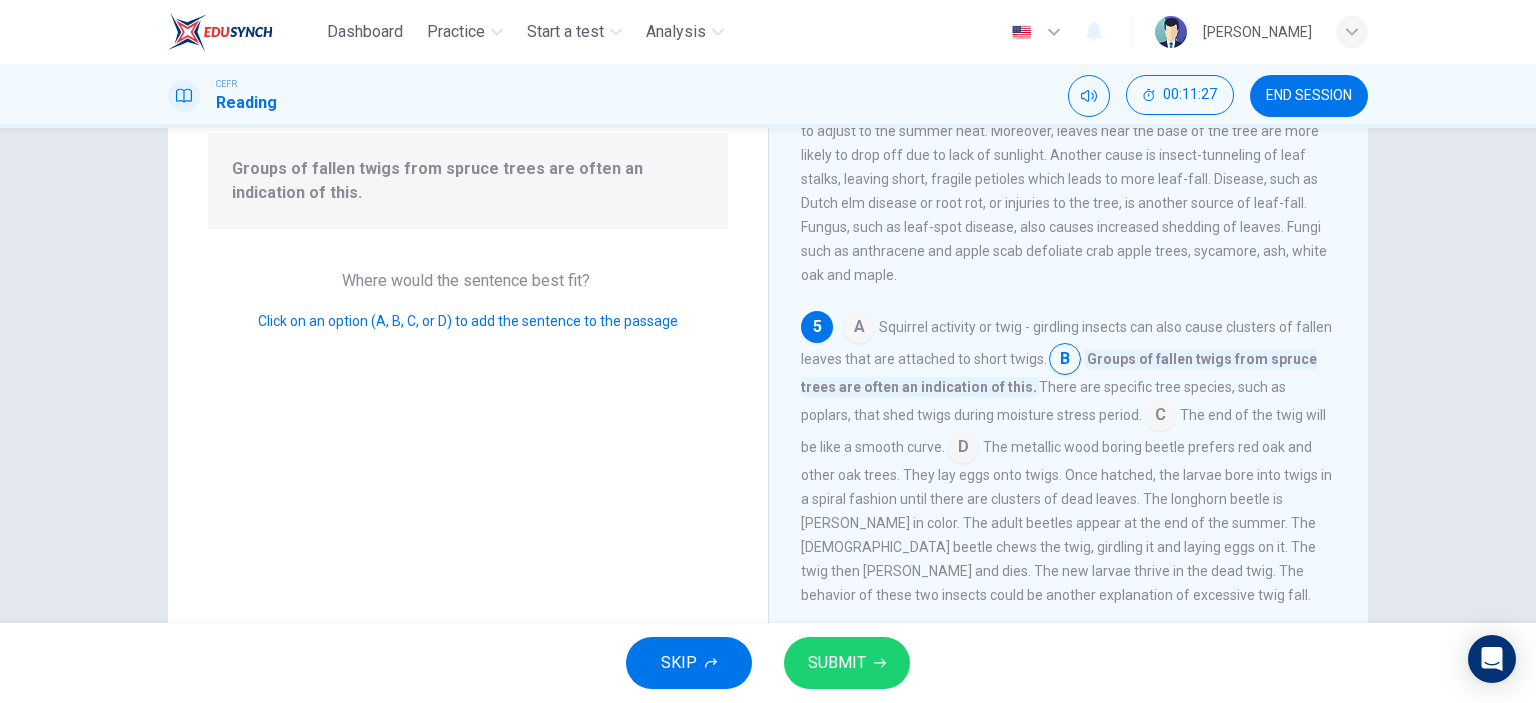 click 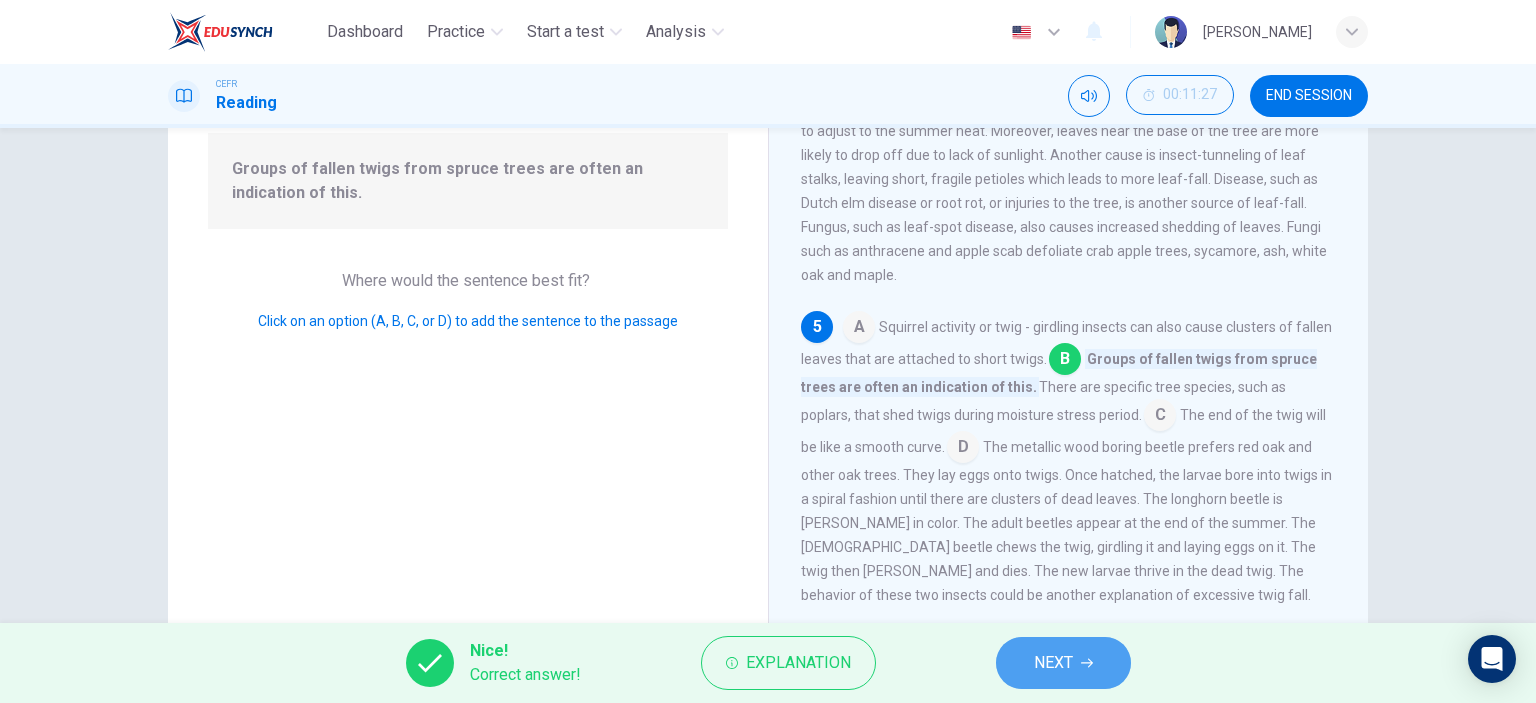 click 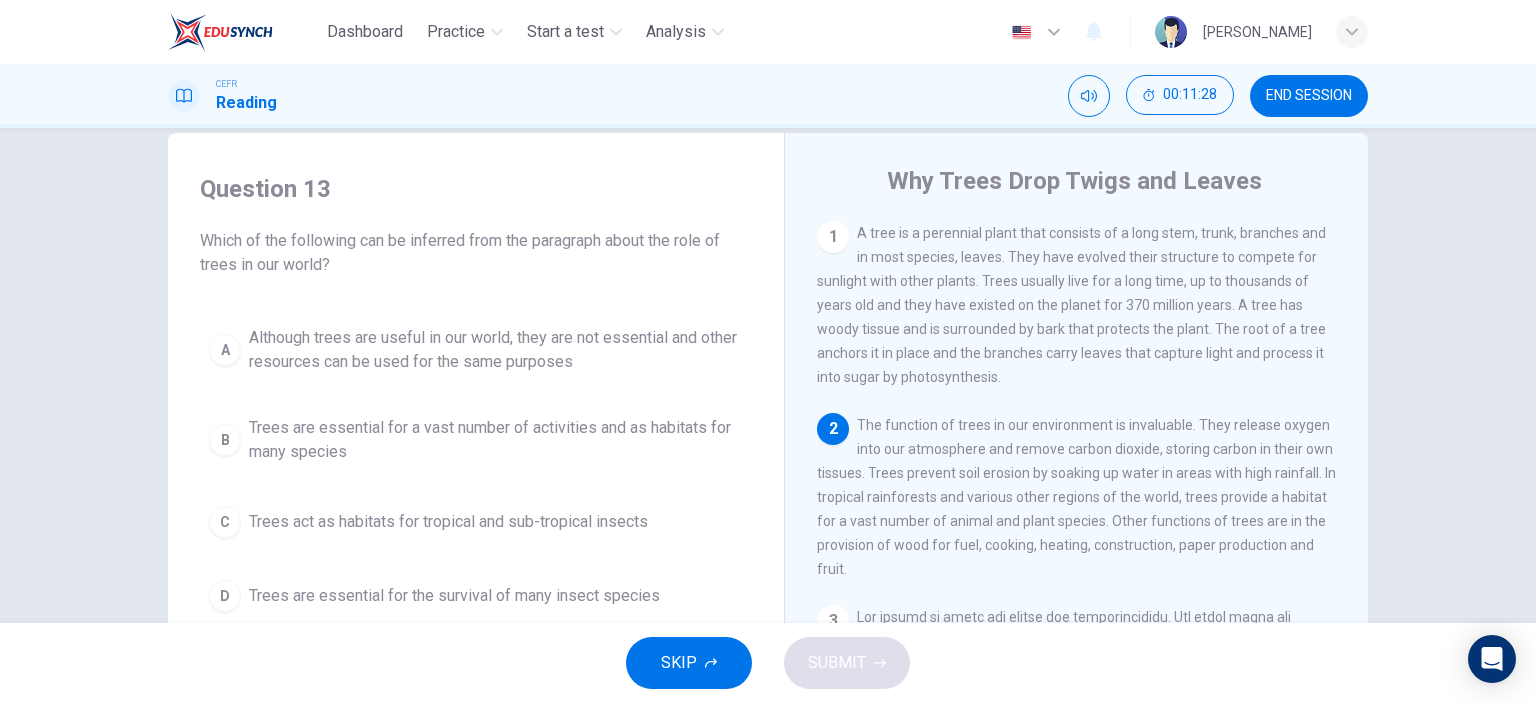 scroll, scrollTop: 0, scrollLeft: 0, axis: both 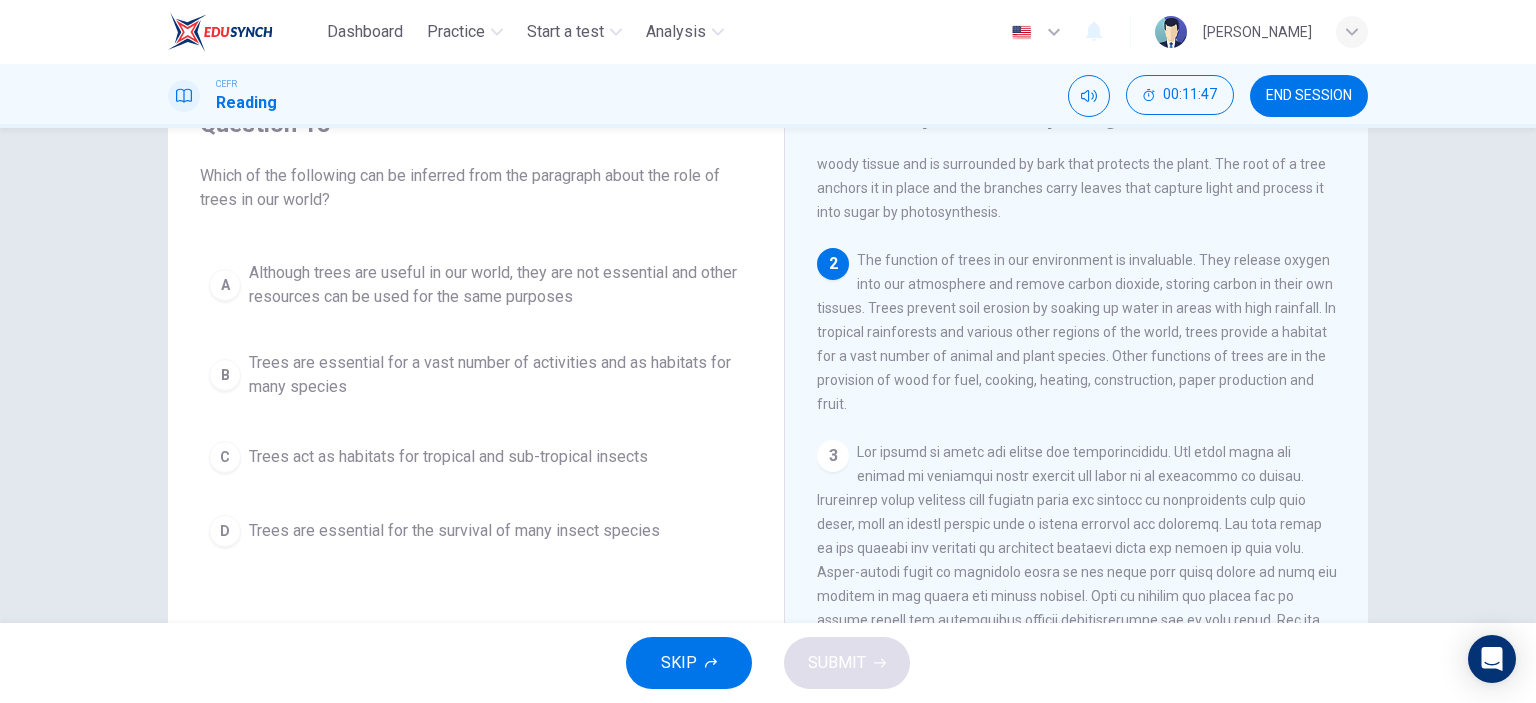 click on "B Trees are essential for a vast number of activities and as habitats for many species" at bounding box center (476, 375) 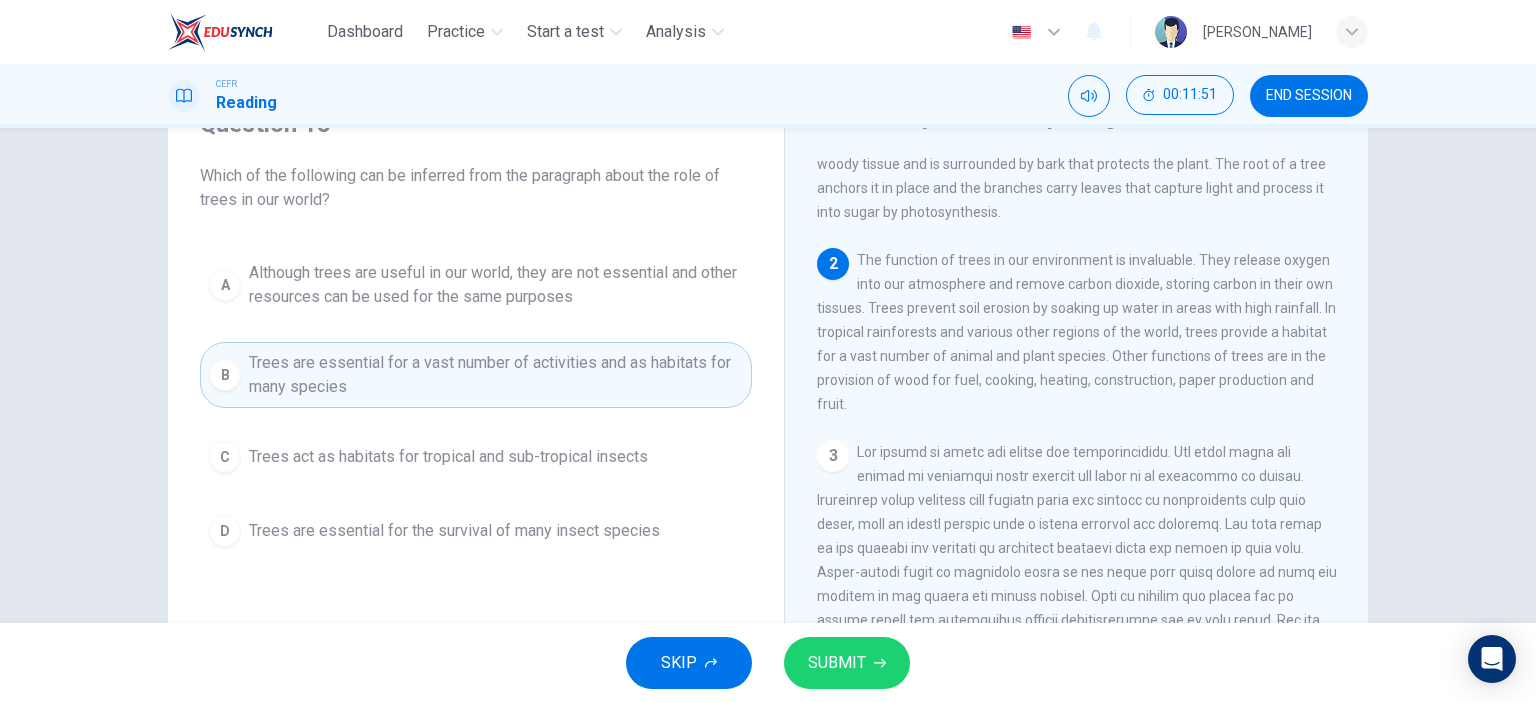 click 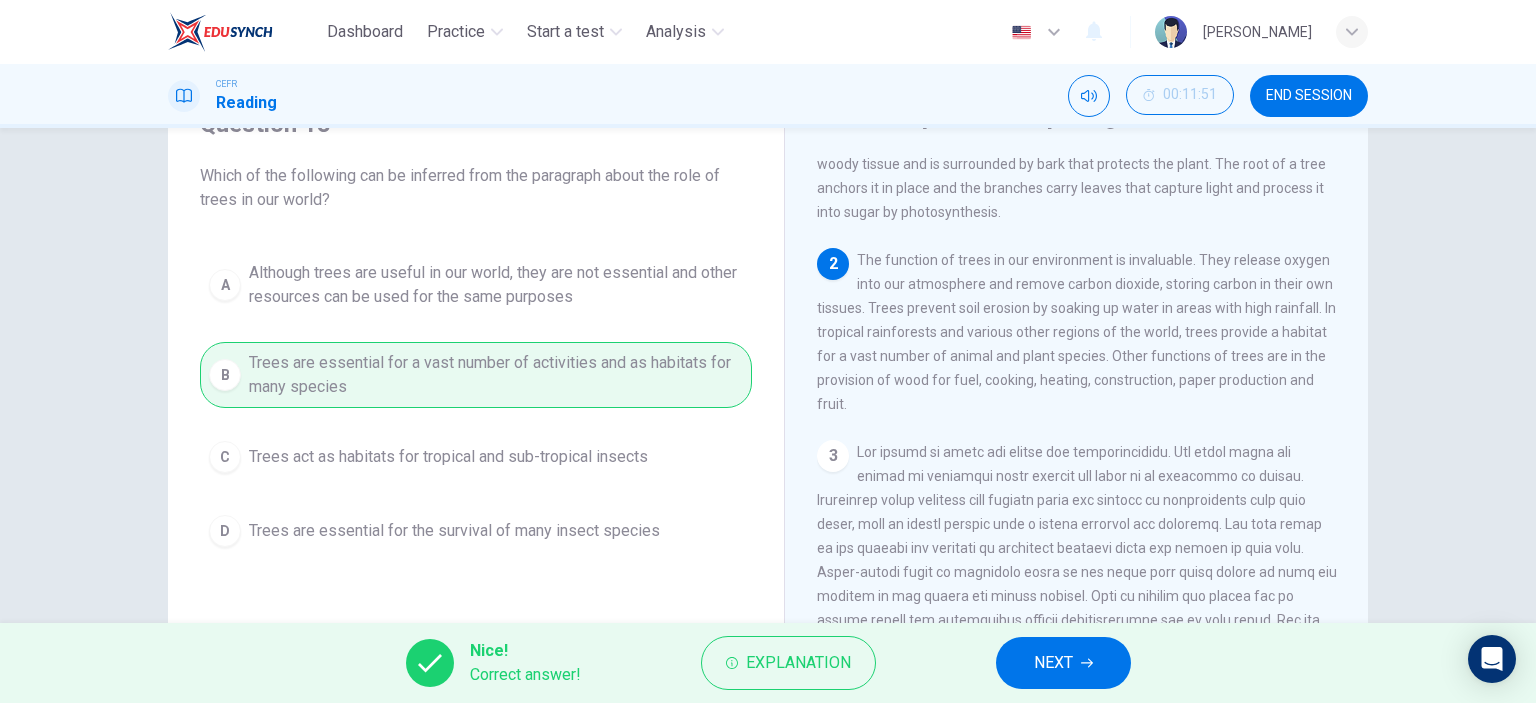 click on "NEXT" at bounding box center [1053, 663] 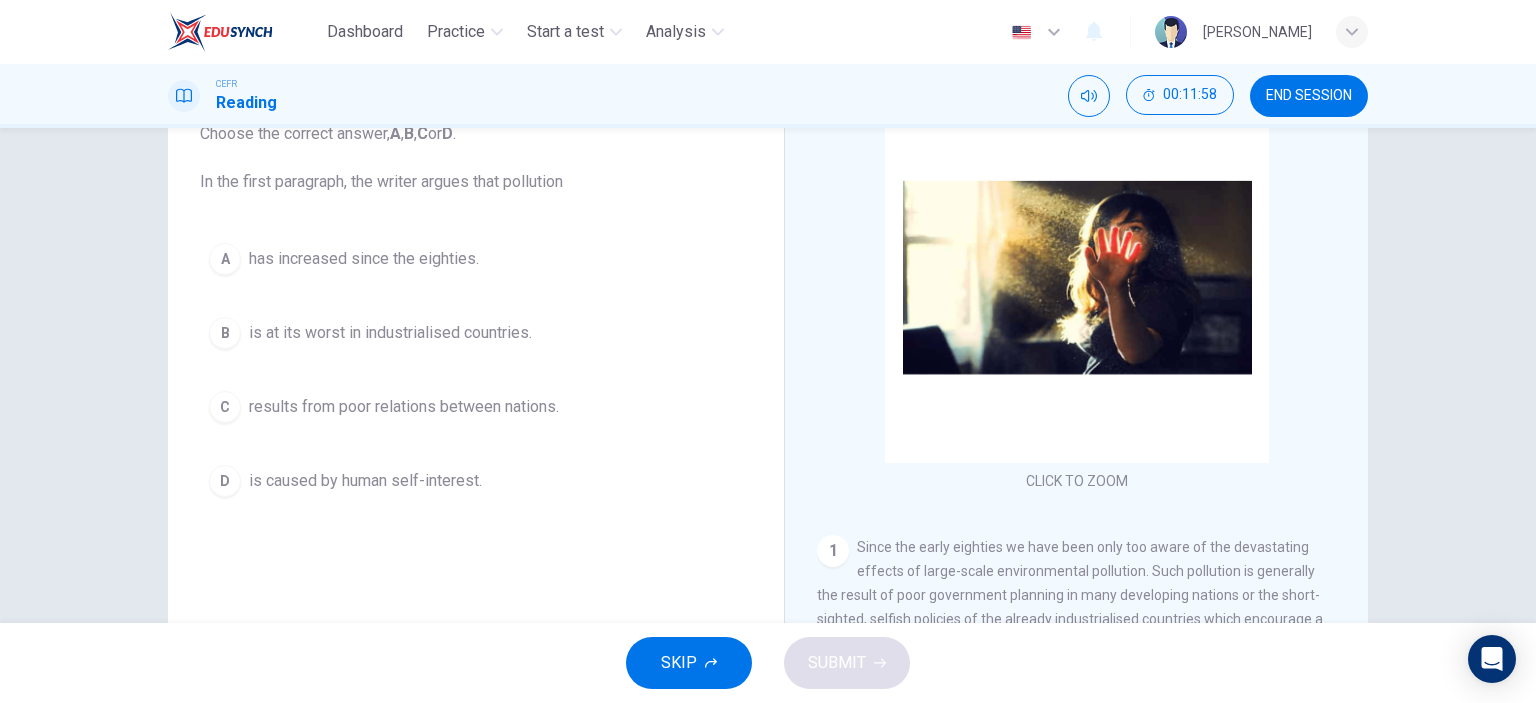 scroll, scrollTop: 280, scrollLeft: 0, axis: vertical 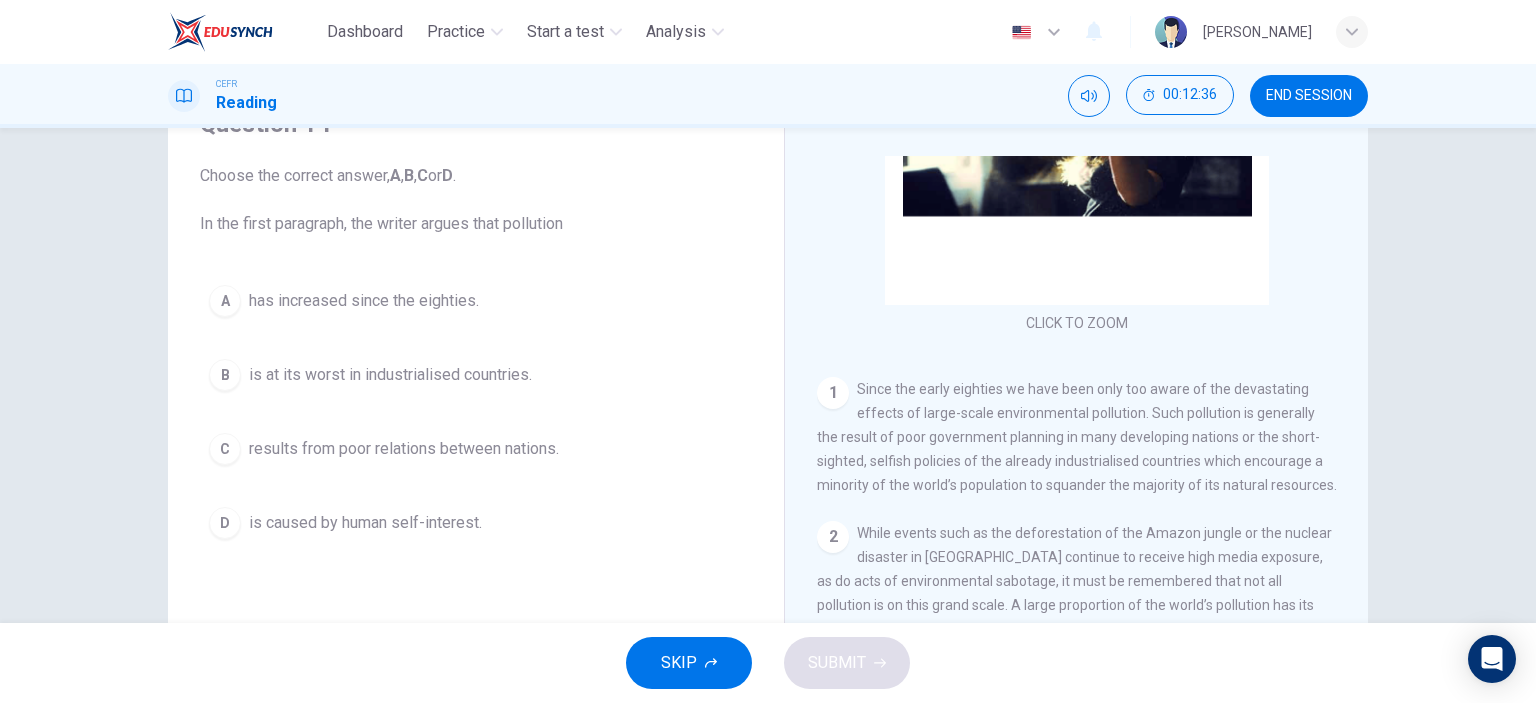 click on "is caused by human self-interest." at bounding box center [365, 523] 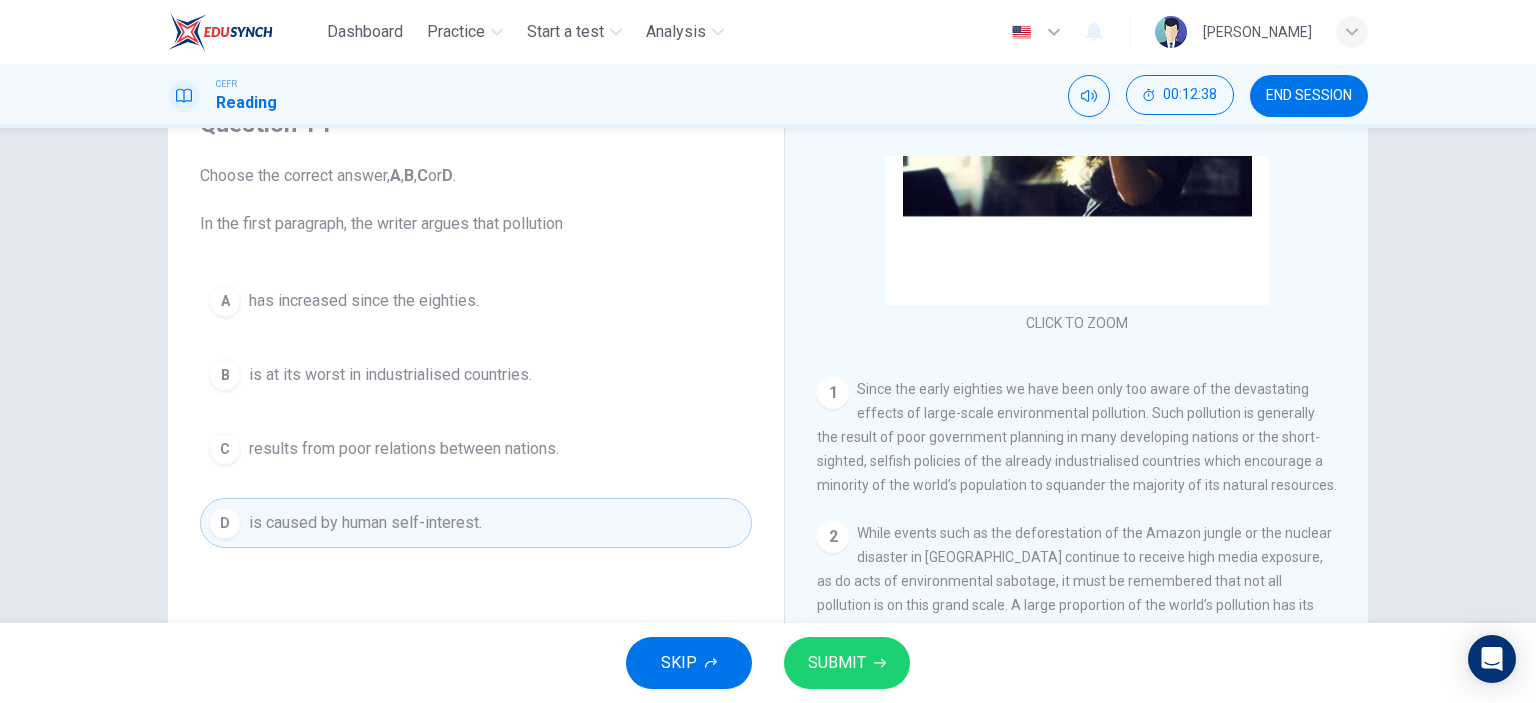 click on "SUBMIT" at bounding box center [837, 663] 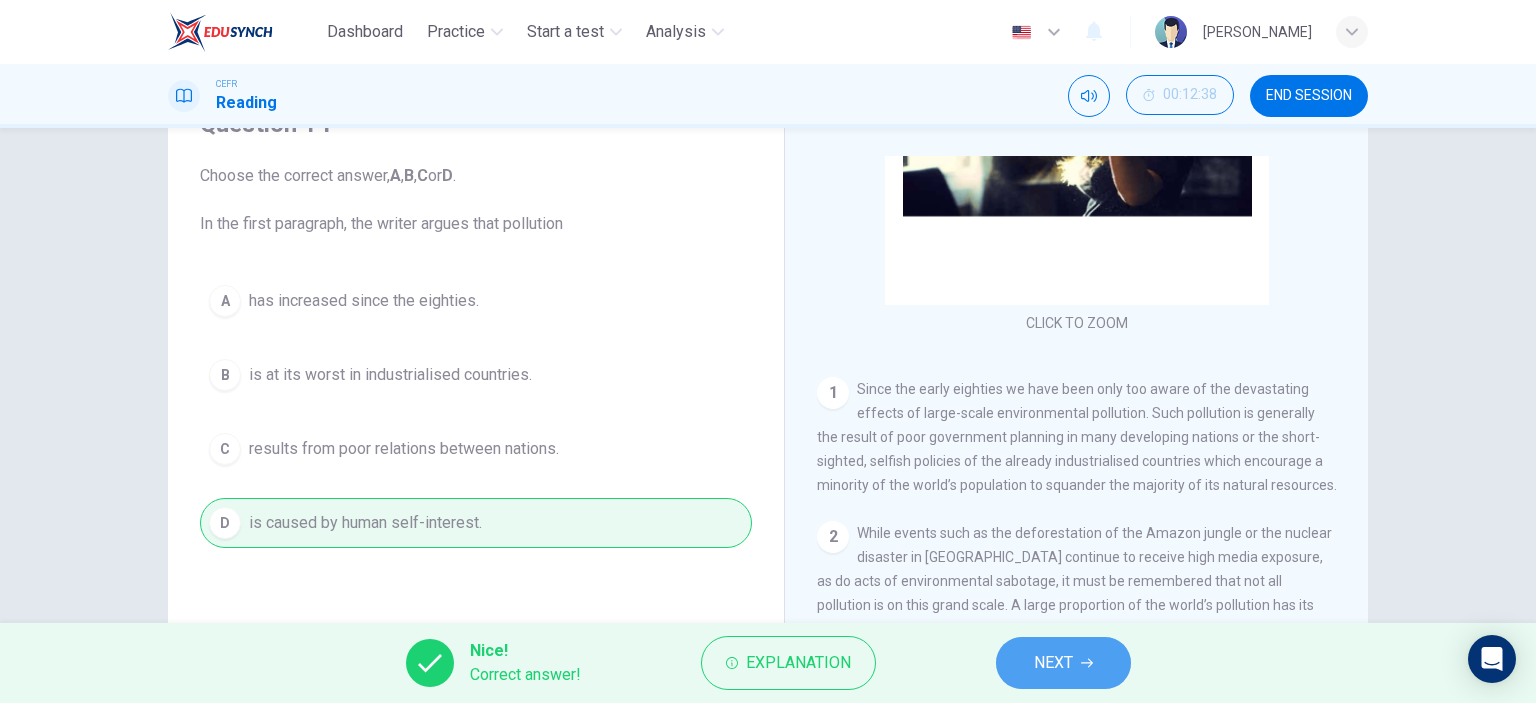 click on "NEXT" at bounding box center (1053, 663) 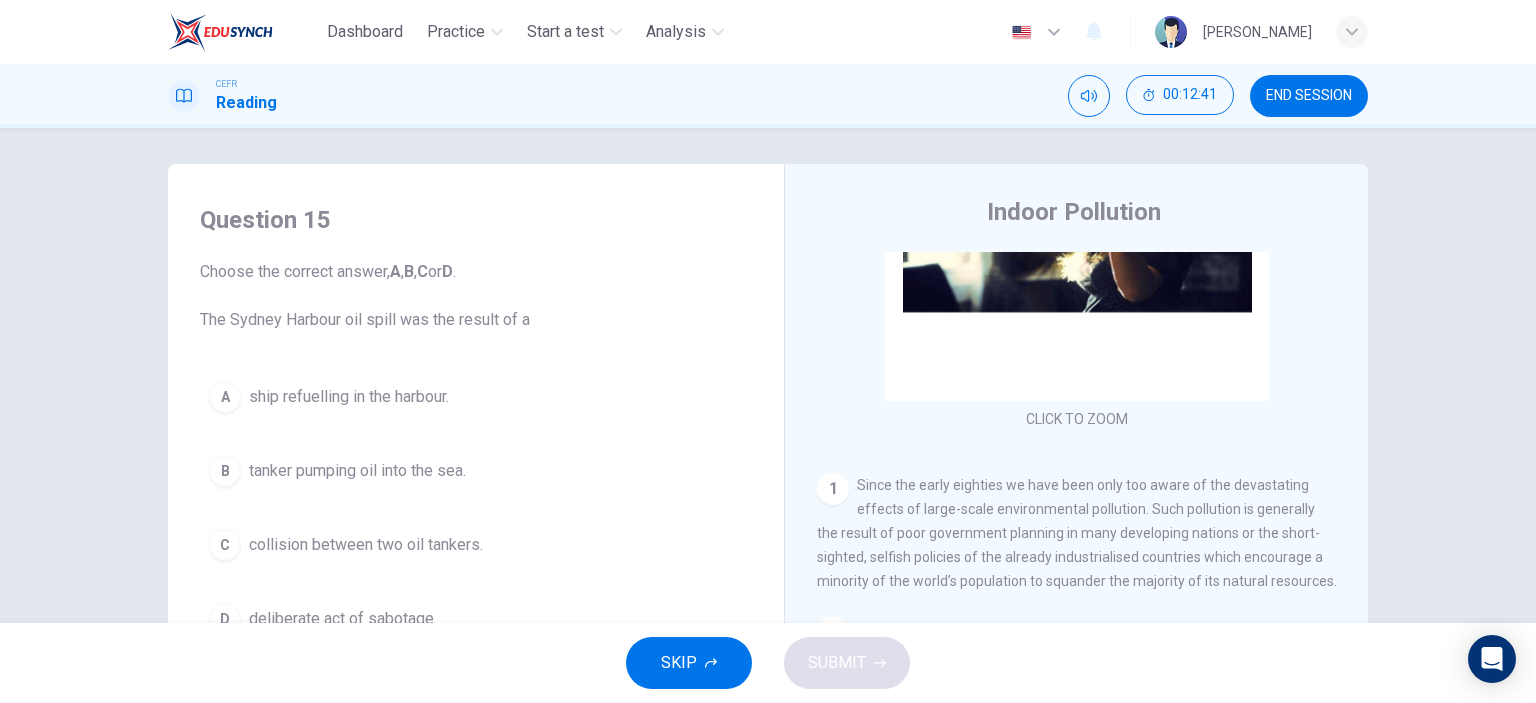 scroll, scrollTop: 0, scrollLeft: 0, axis: both 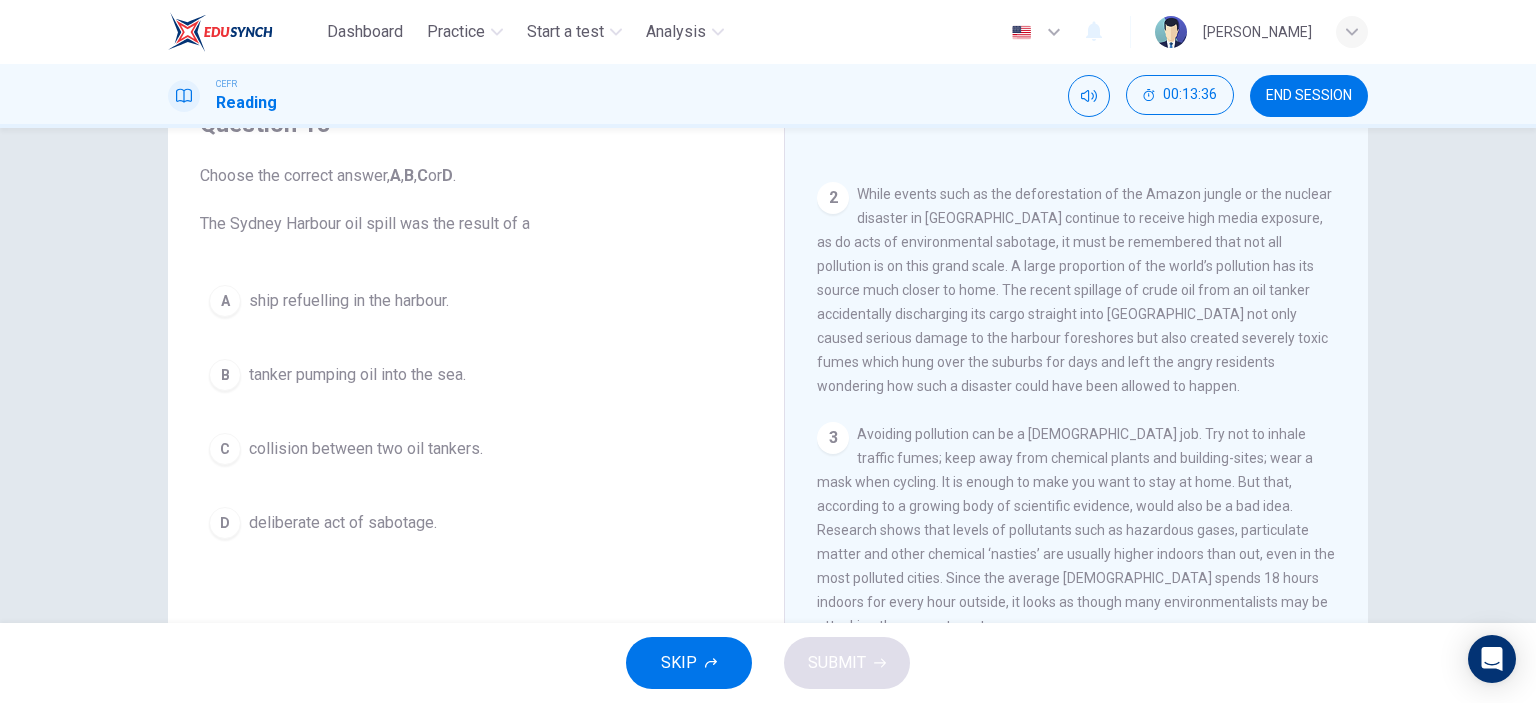 click on "A" at bounding box center [225, 301] 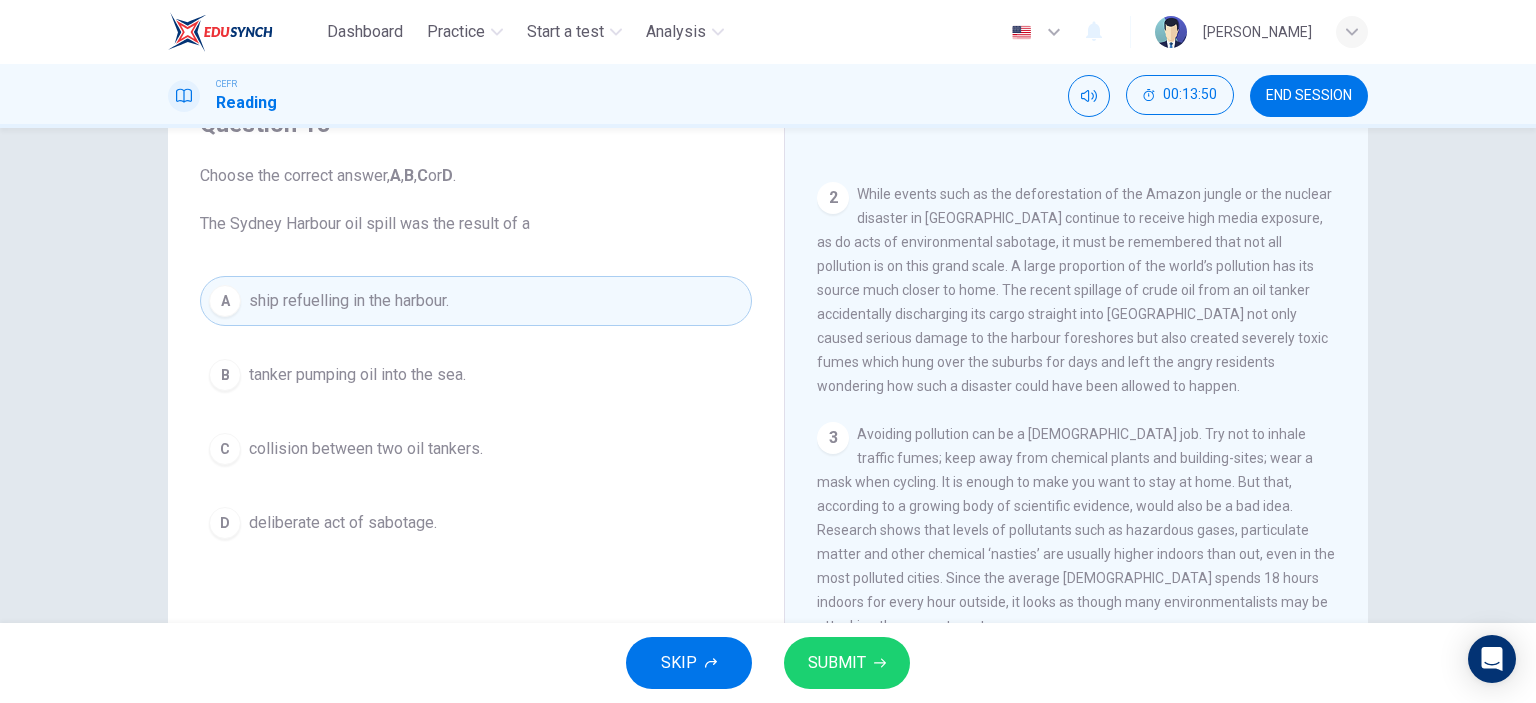 click on "tanker pumping oil into the sea." at bounding box center [357, 375] 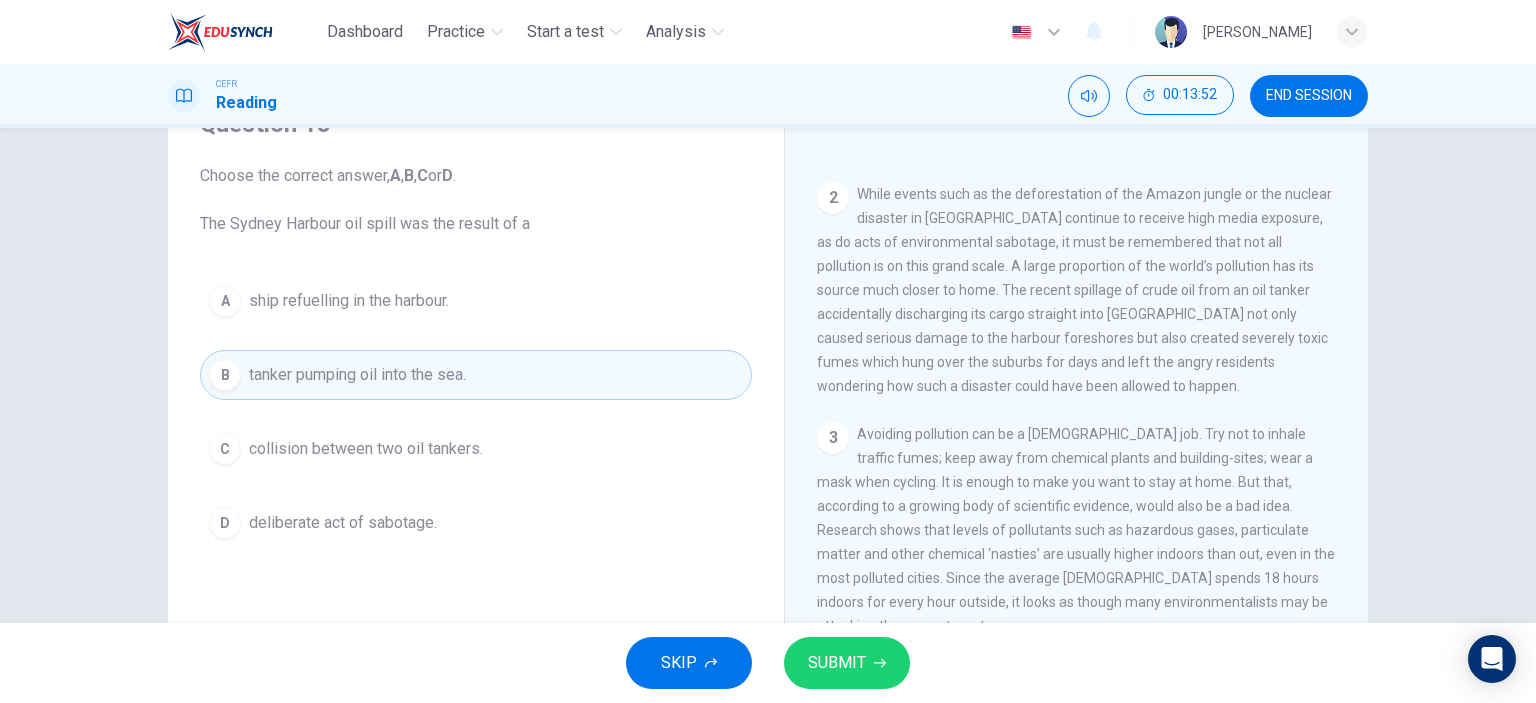 click on "SUBMIT" at bounding box center (837, 663) 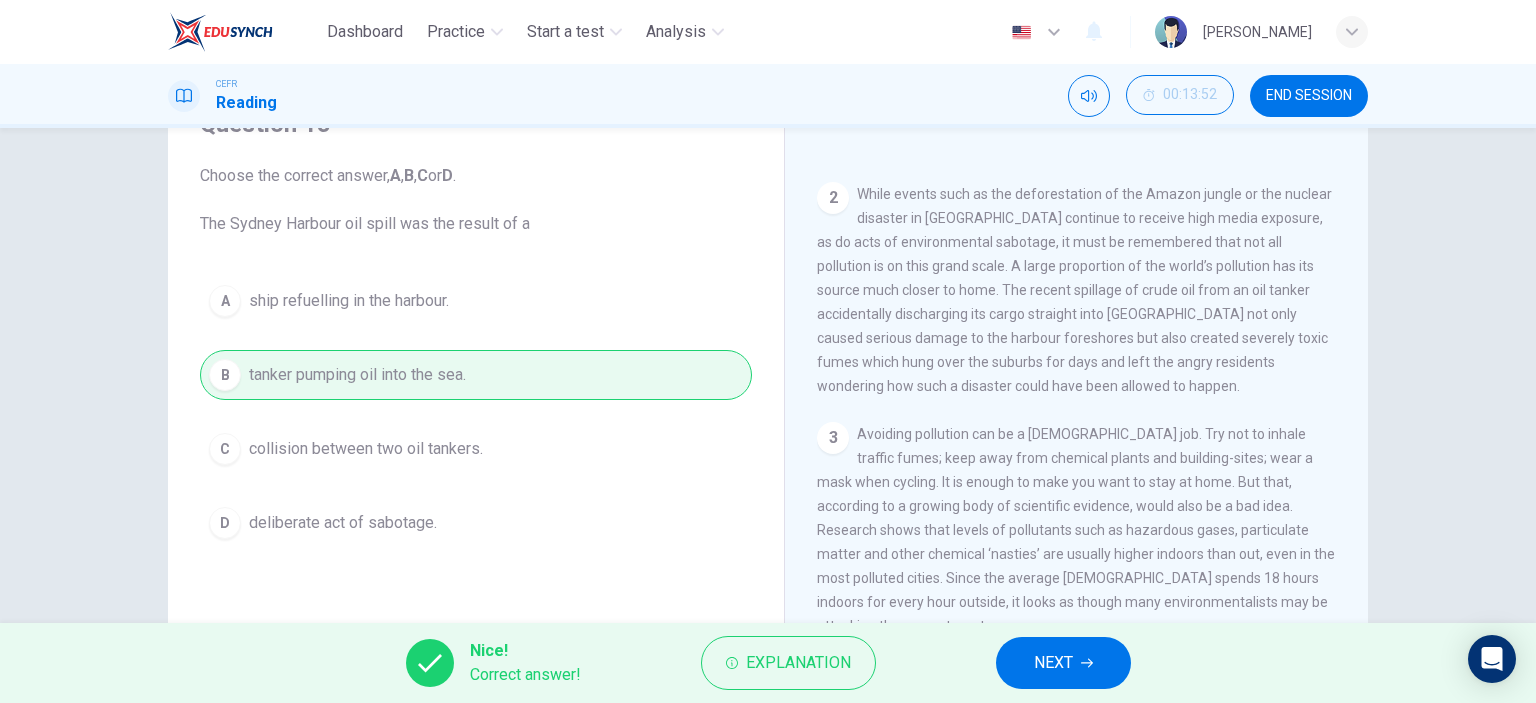 click on "NEXT" at bounding box center [1053, 663] 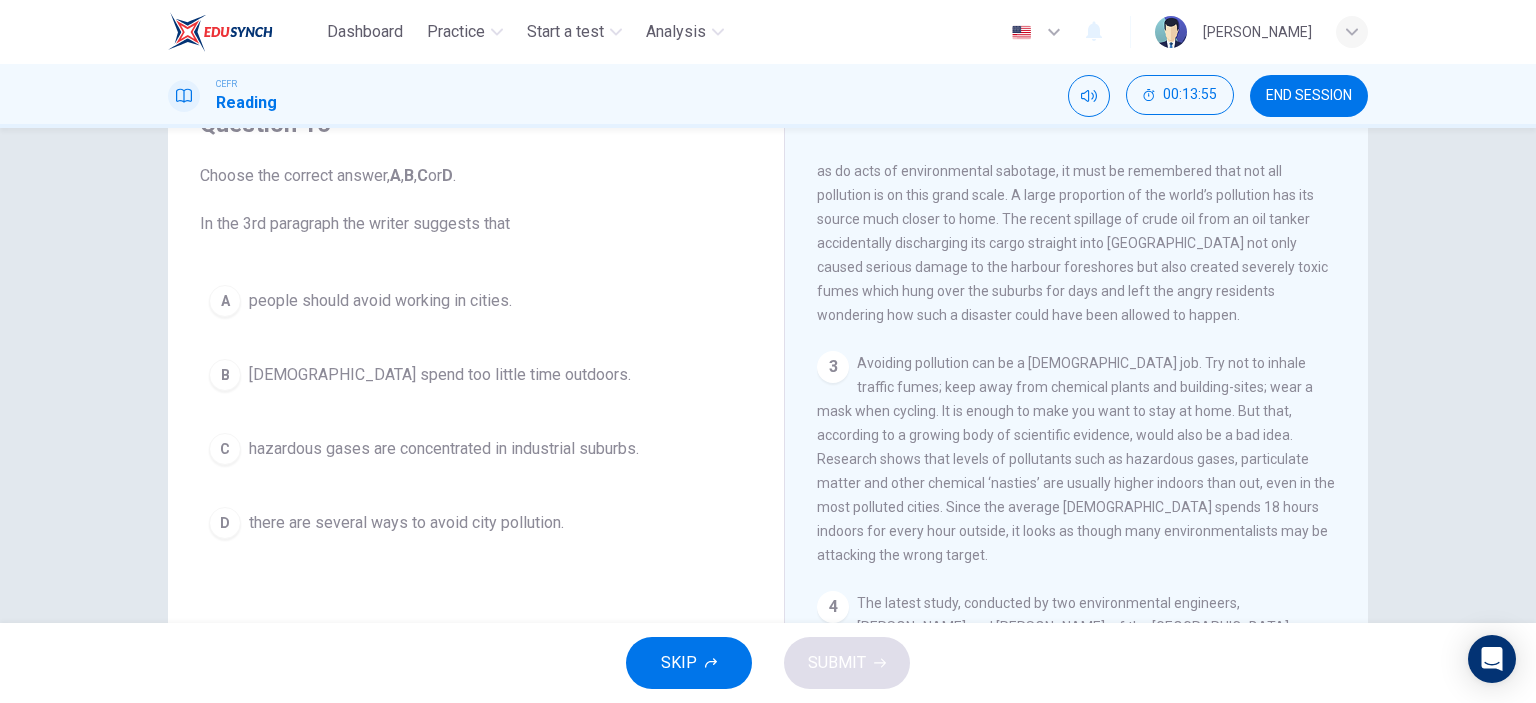 scroll, scrollTop: 639, scrollLeft: 0, axis: vertical 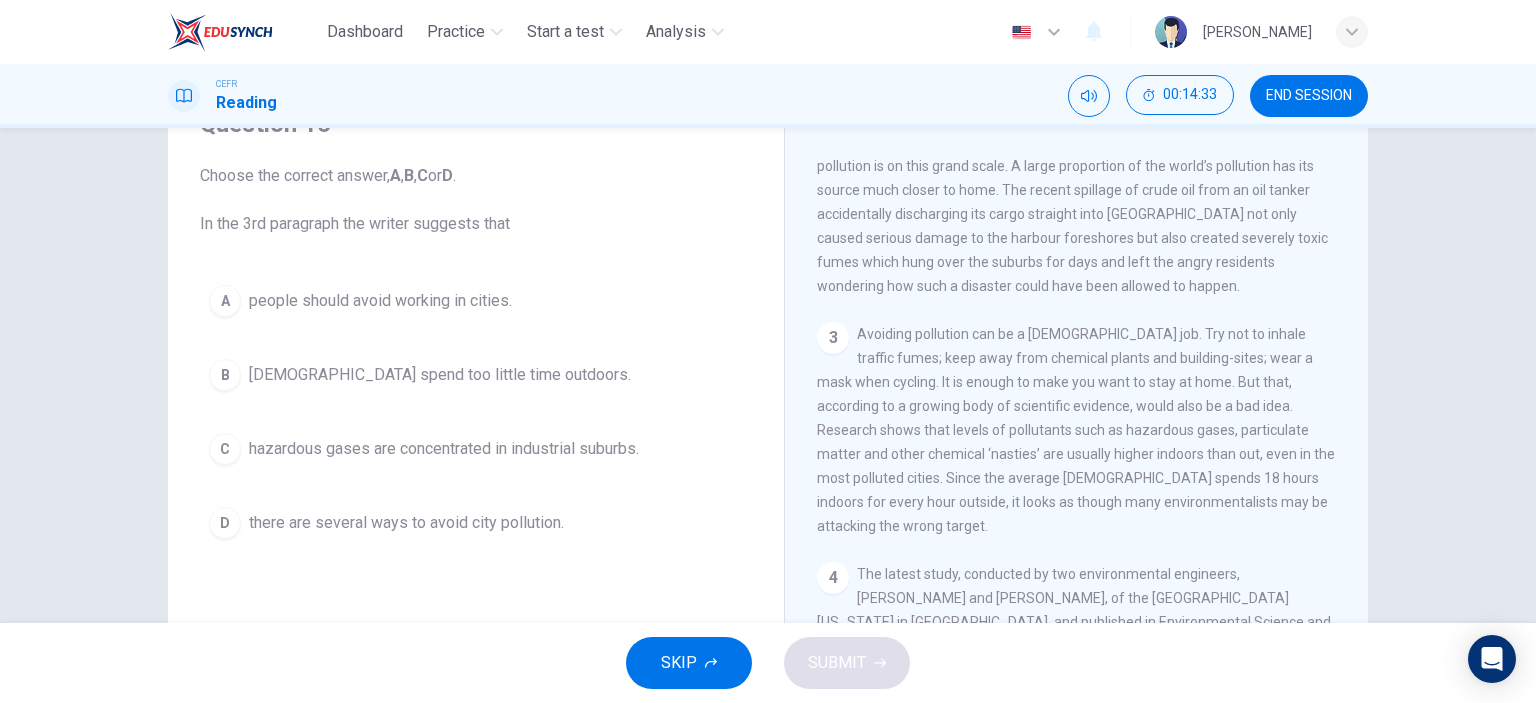 click on "there are several ways to avoid city pollution." at bounding box center (406, 523) 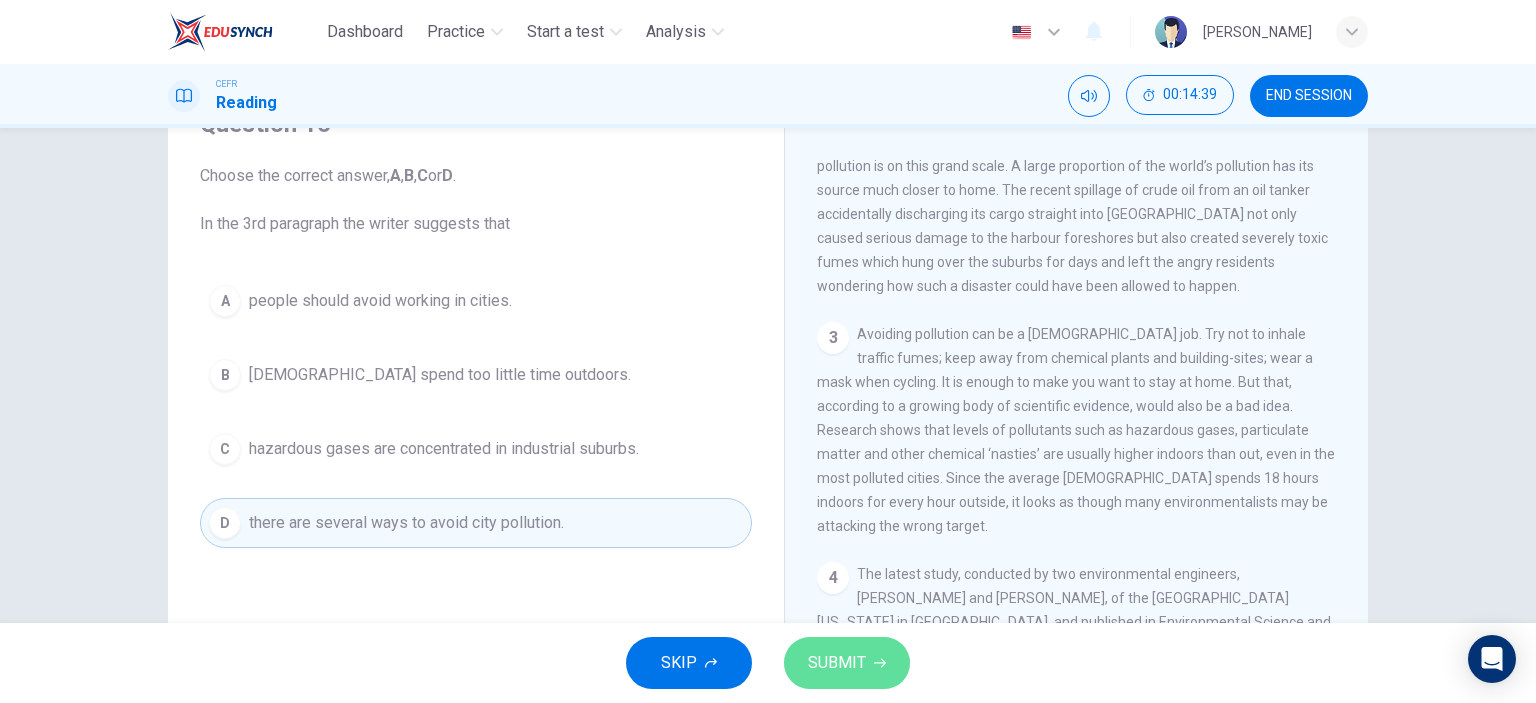 click on "SUBMIT" at bounding box center [837, 663] 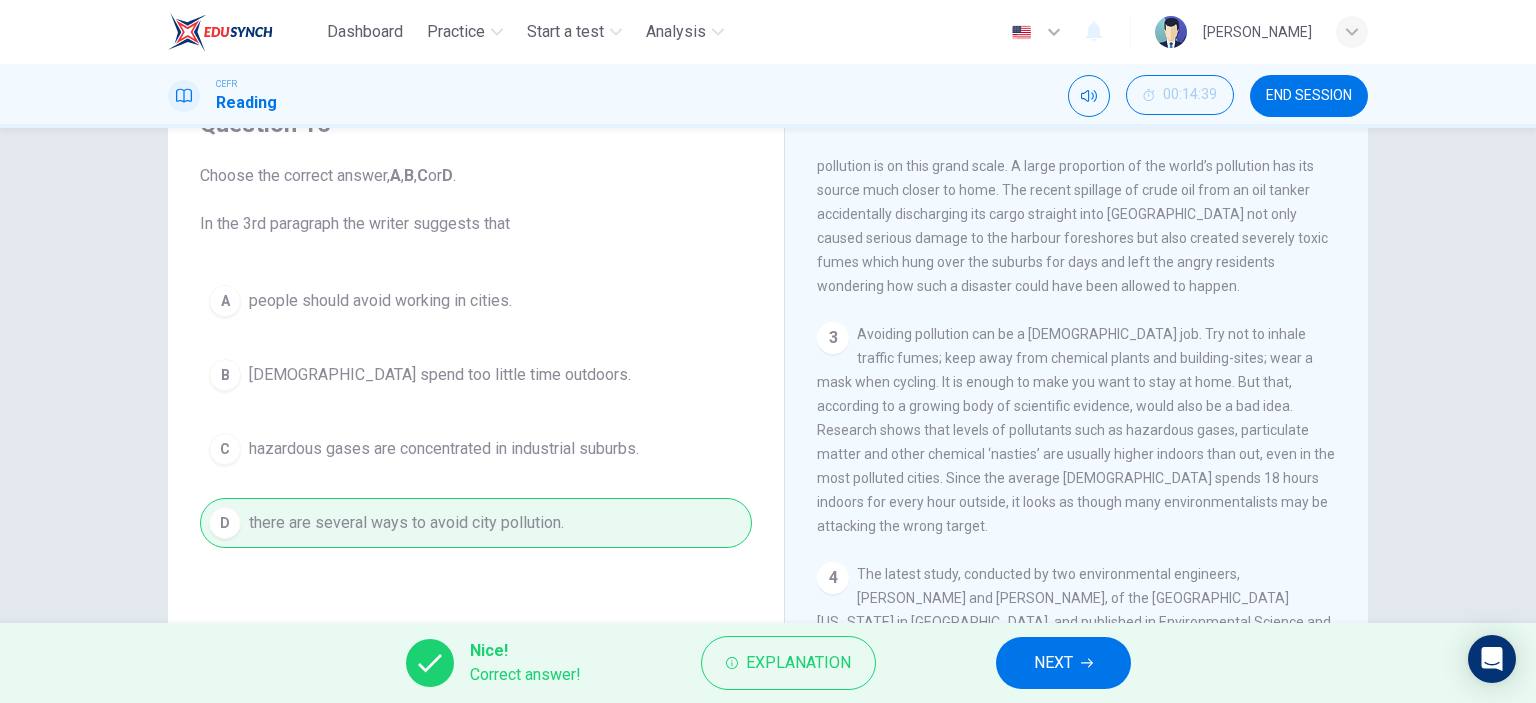 click on "NEXT" at bounding box center (1053, 663) 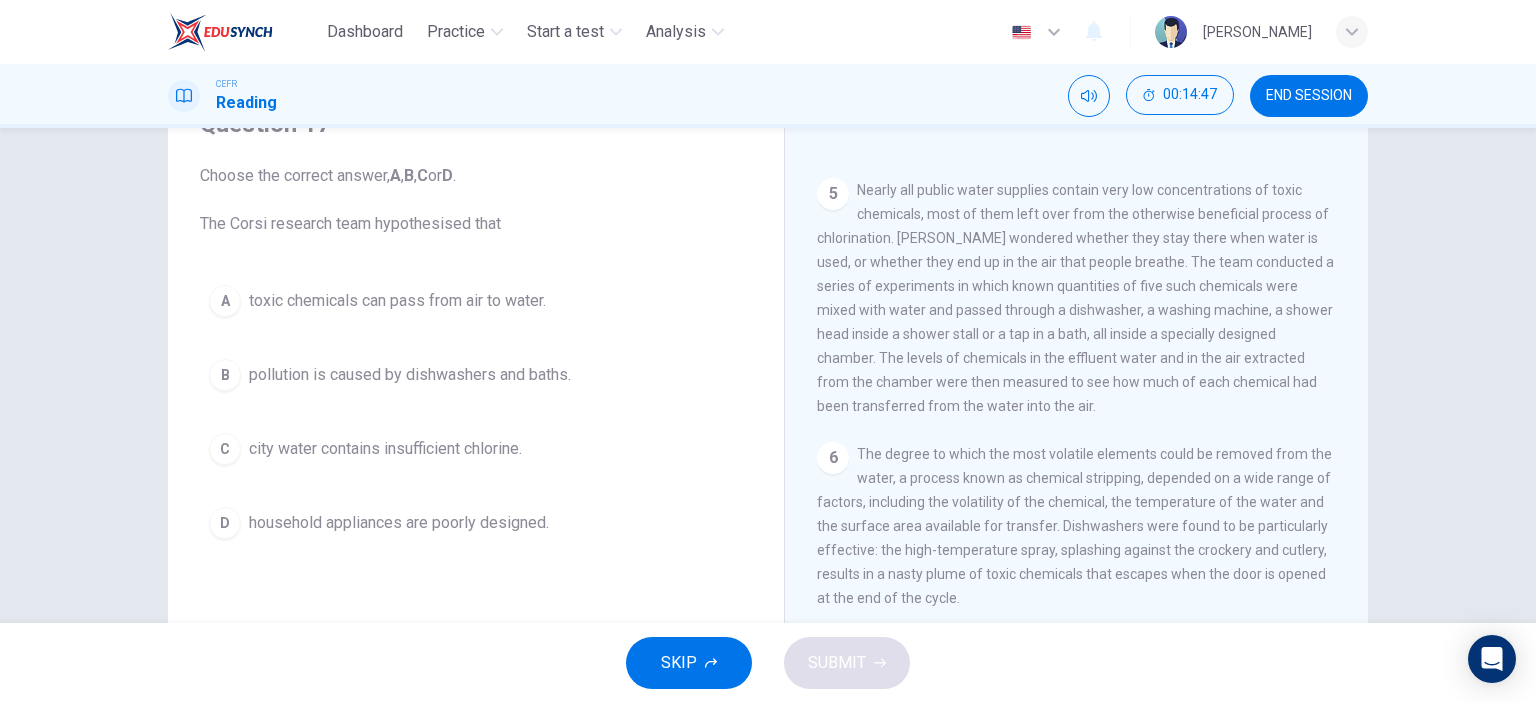 scroll, scrollTop: 1139, scrollLeft: 0, axis: vertical 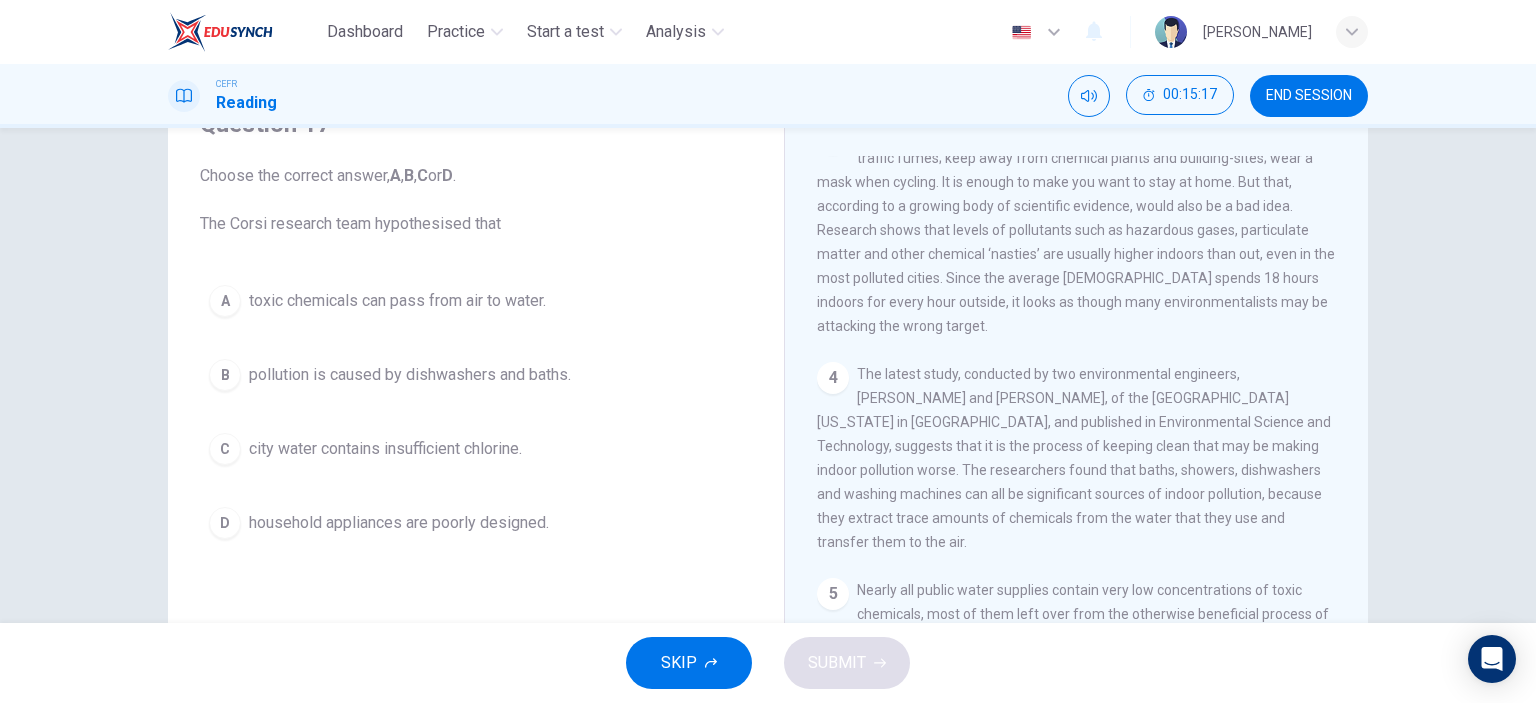 click on "pollution is caused by dishwashers and baths." at bounding box center [410, 375] 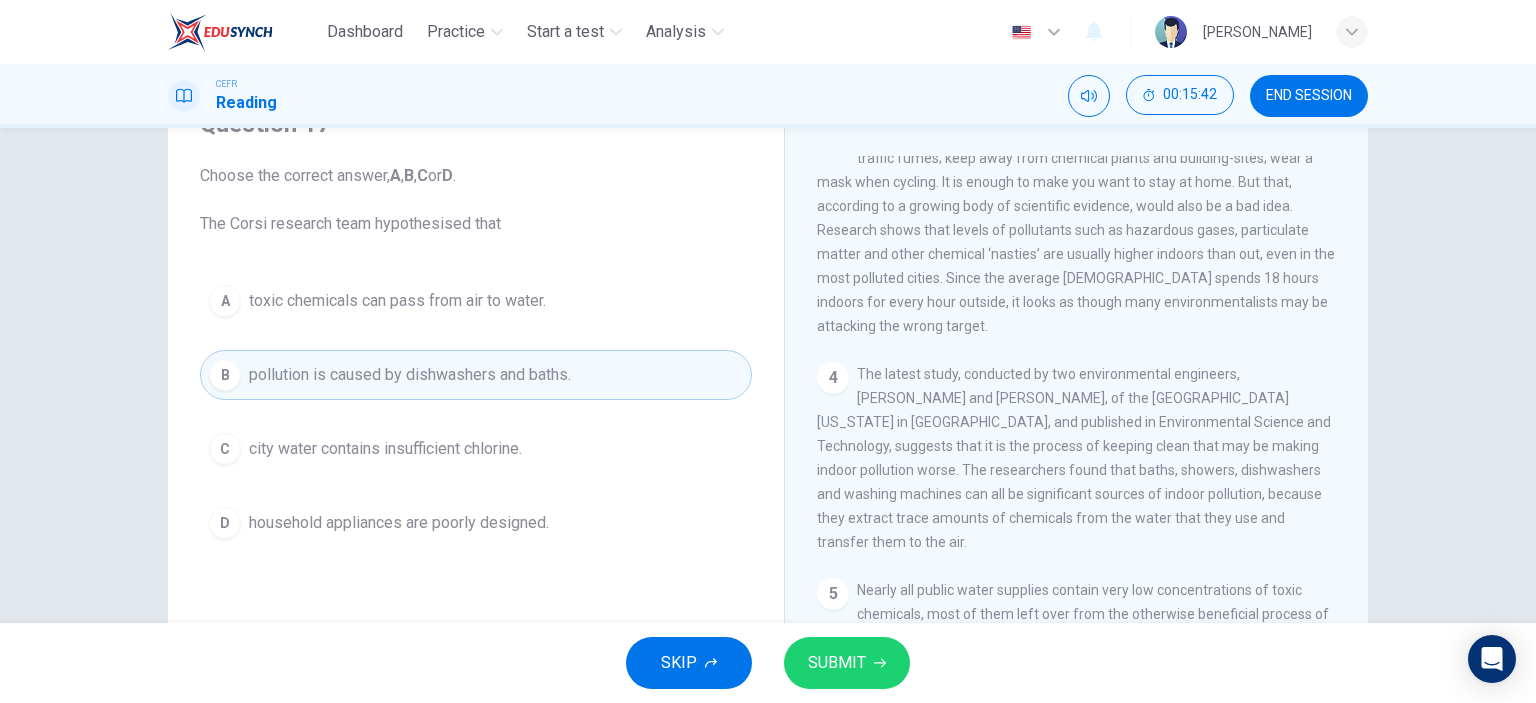 click on "SUBMIT" at bounding box center [847, 663] 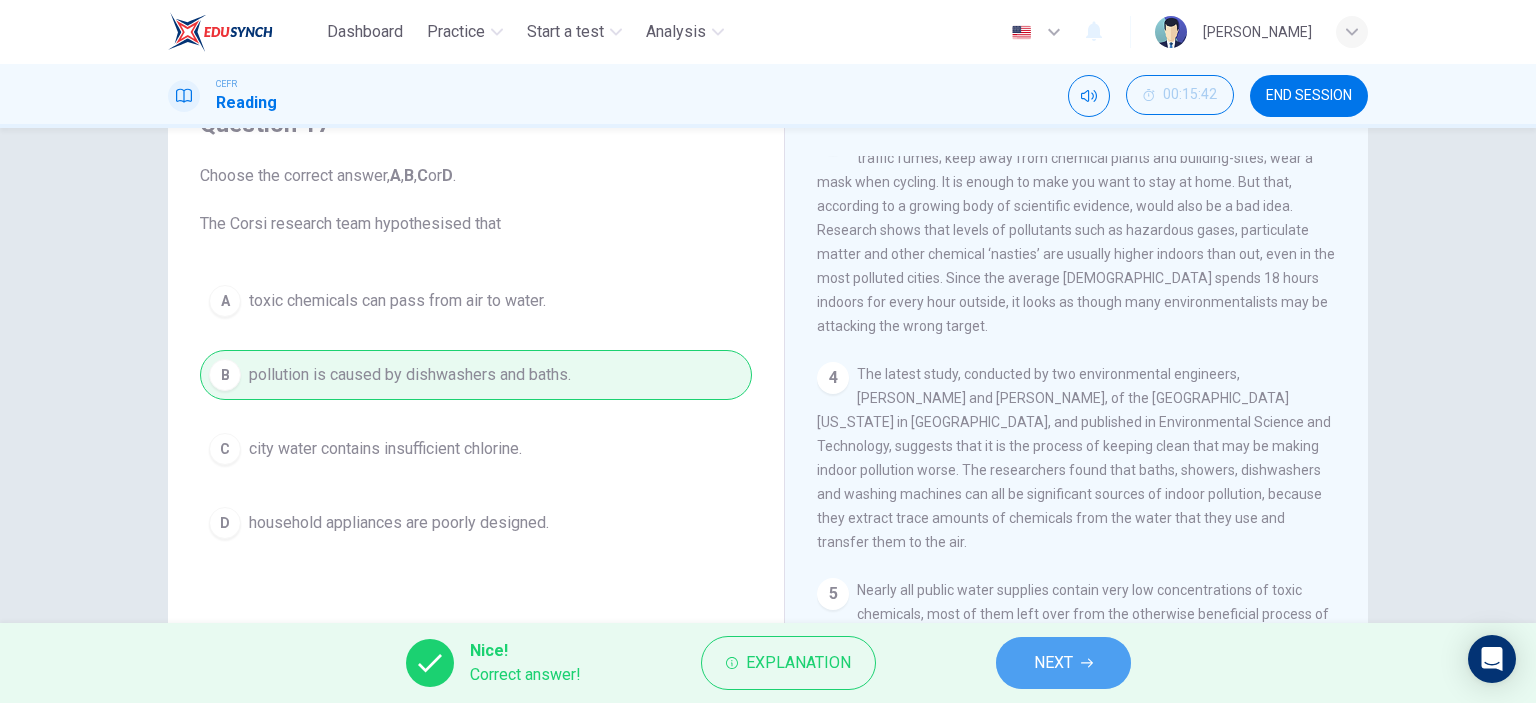 click on "NEXT" at bounding box center [1053, 663] 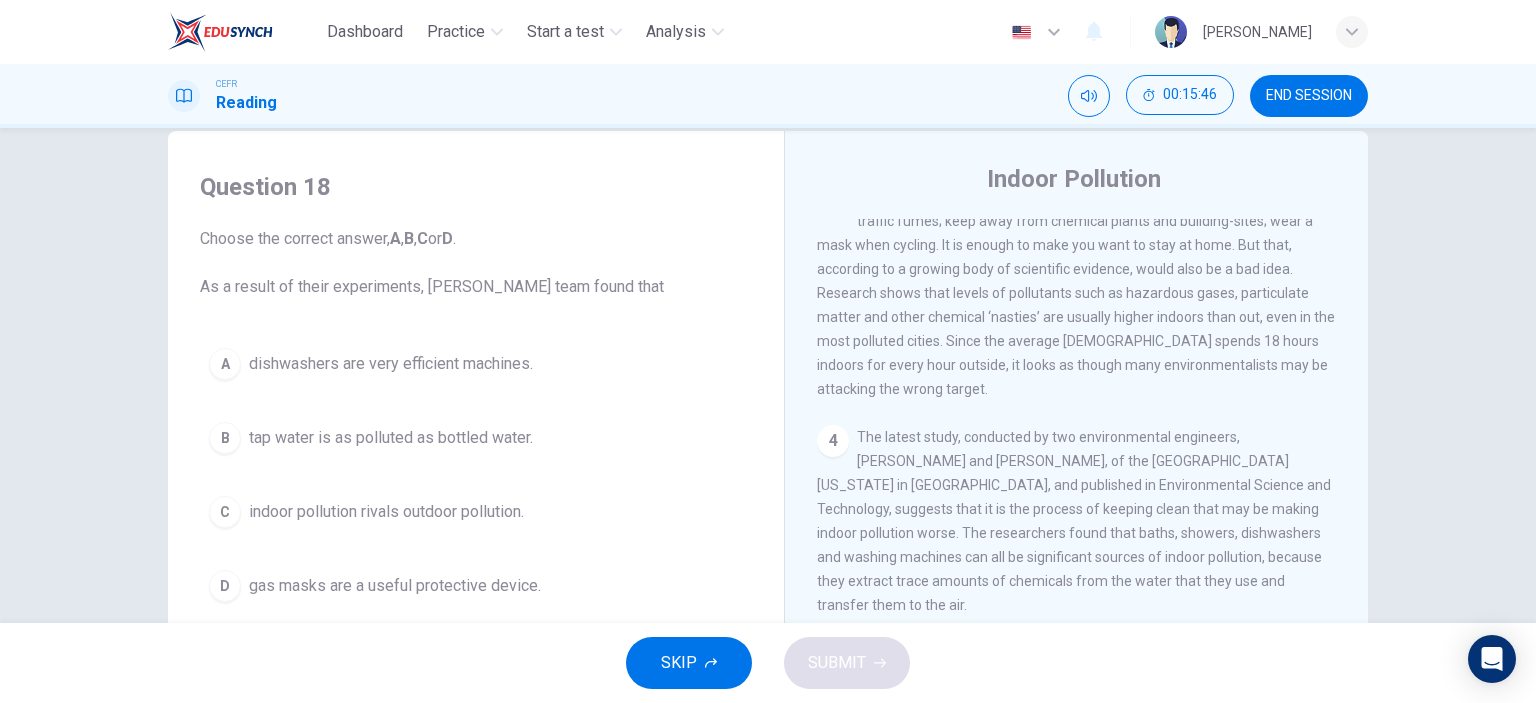 scroll, scrollTop: 100, scrollLeft: 0, axis: vertical 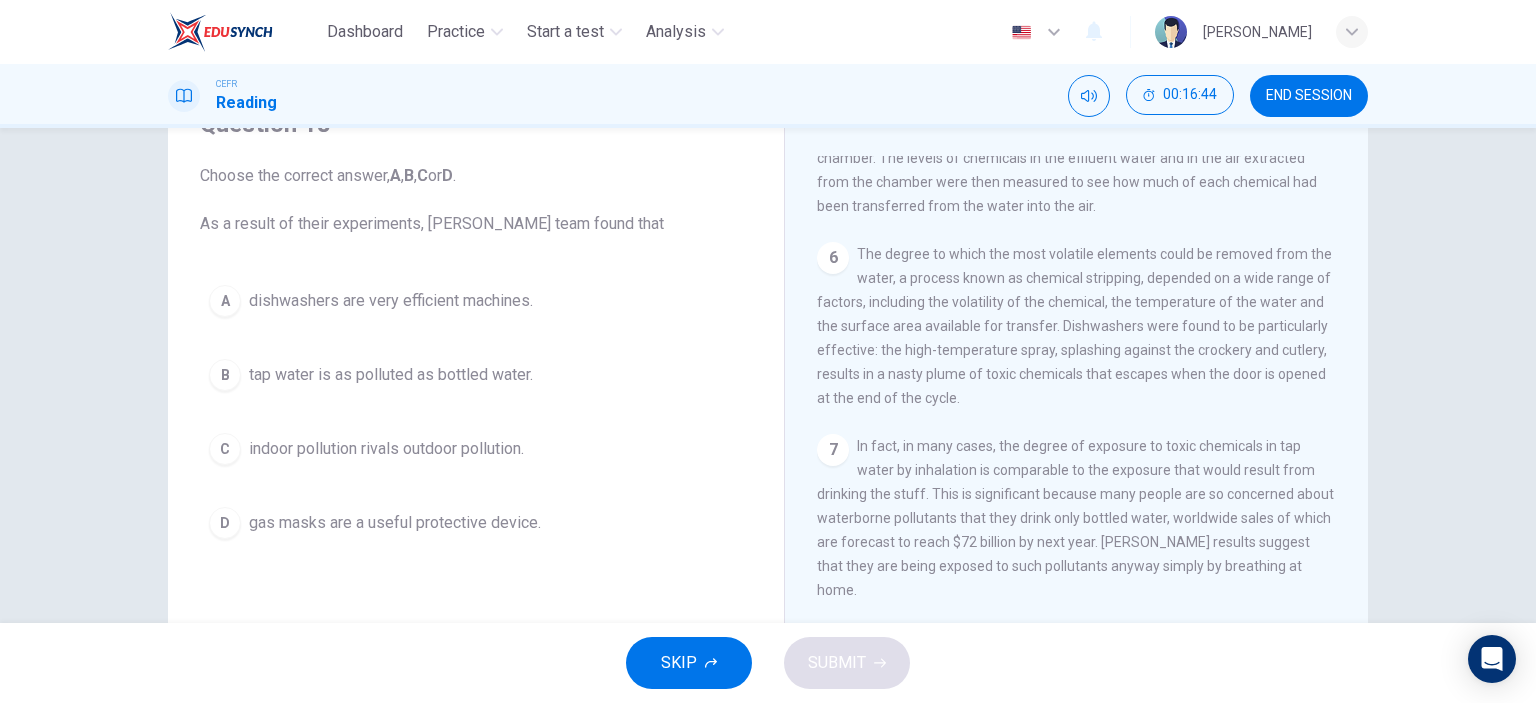 click on "dishwashers are very efficient machines." at bounding box center [391, 301] 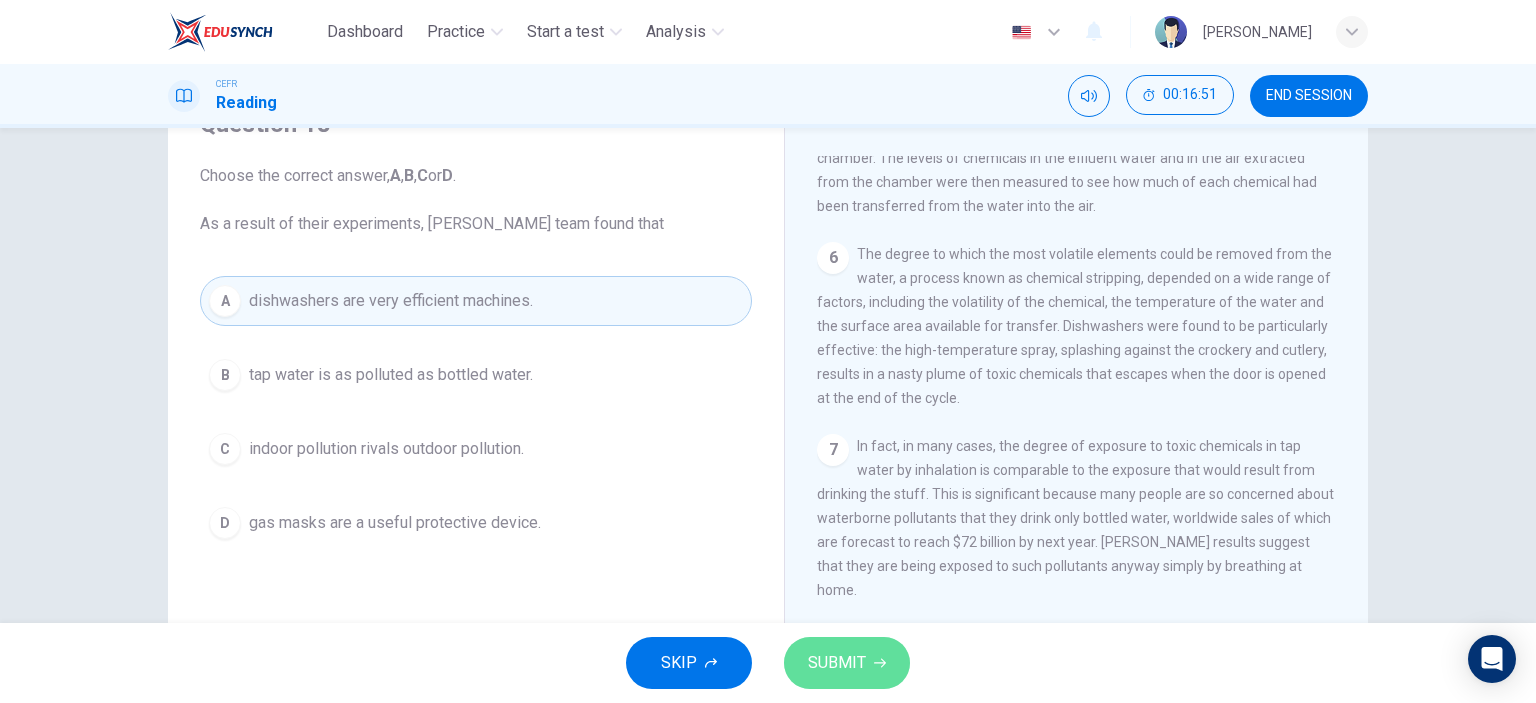 click on "SUBMIT" at bounding box center [847, 663] 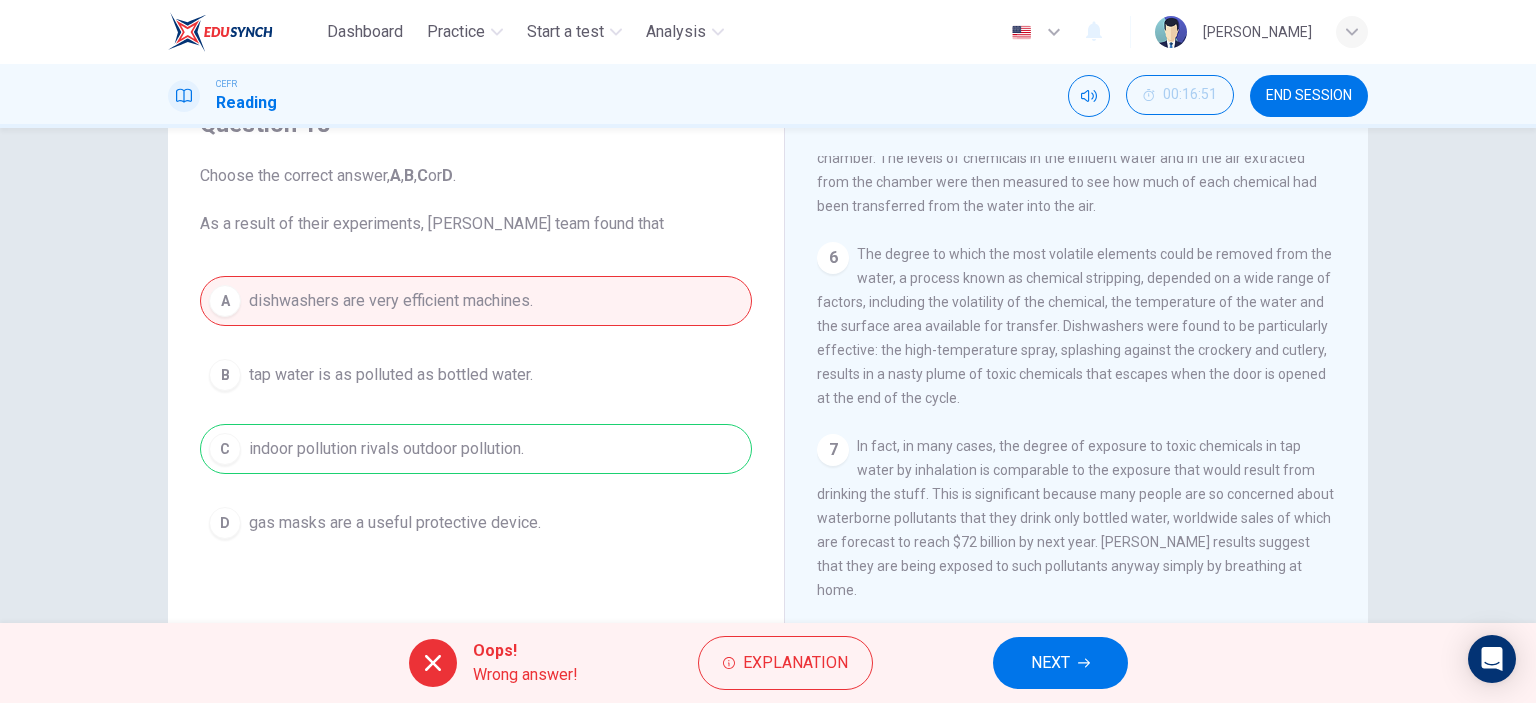 click on "NEXT" at bounding box center (1050, 663) 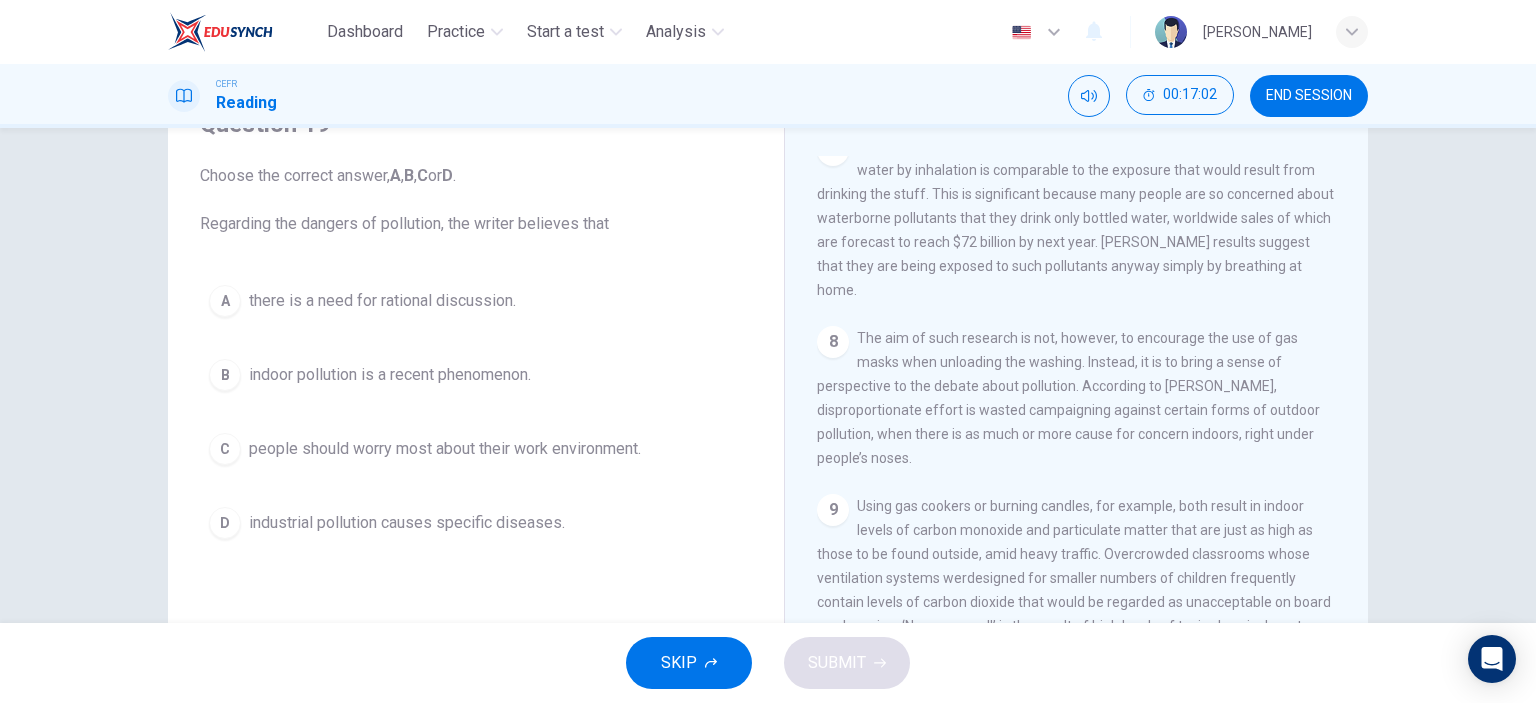 scroll, scrollTop: 1839, scrollLeft: 0, axis: vertical 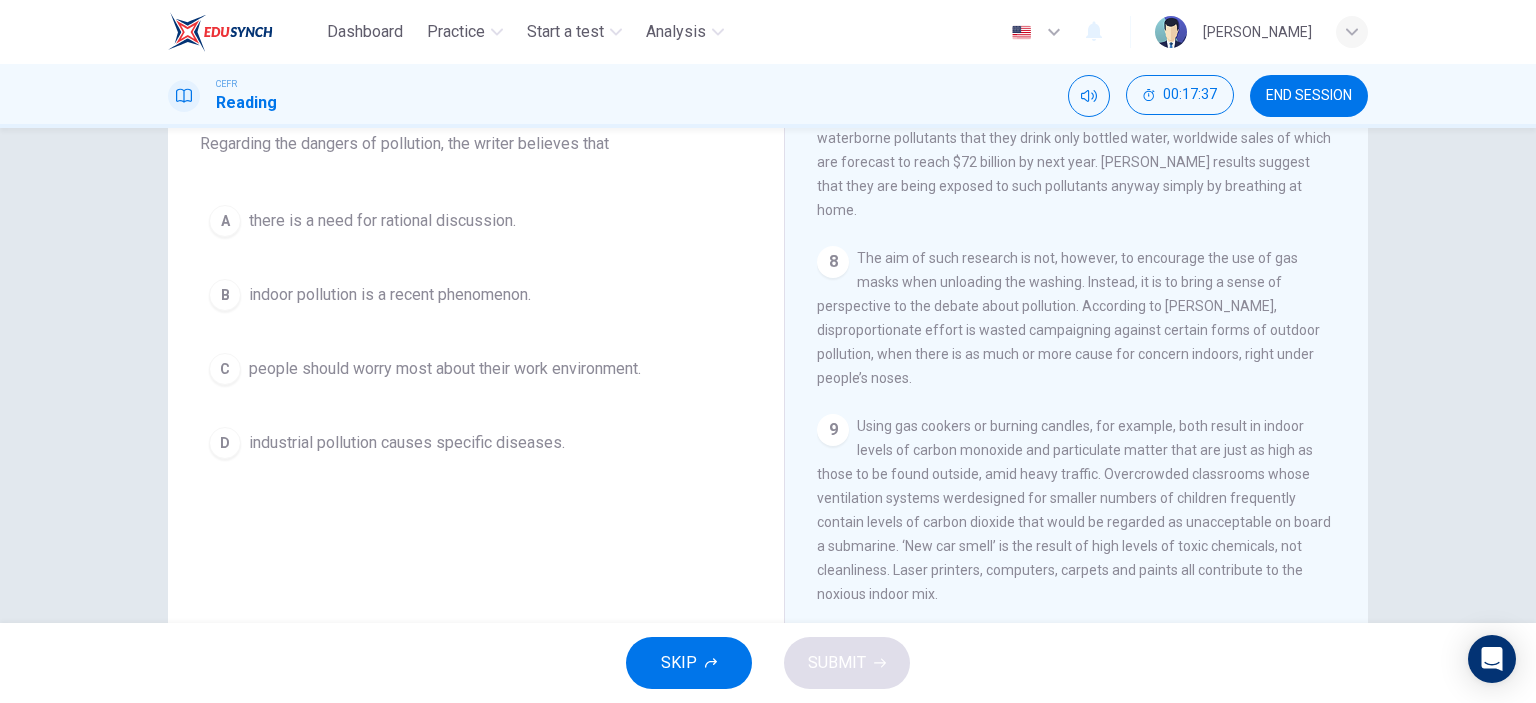 click on "indoor pollution is a recent phenomenon." at bounding box center (390, 295) 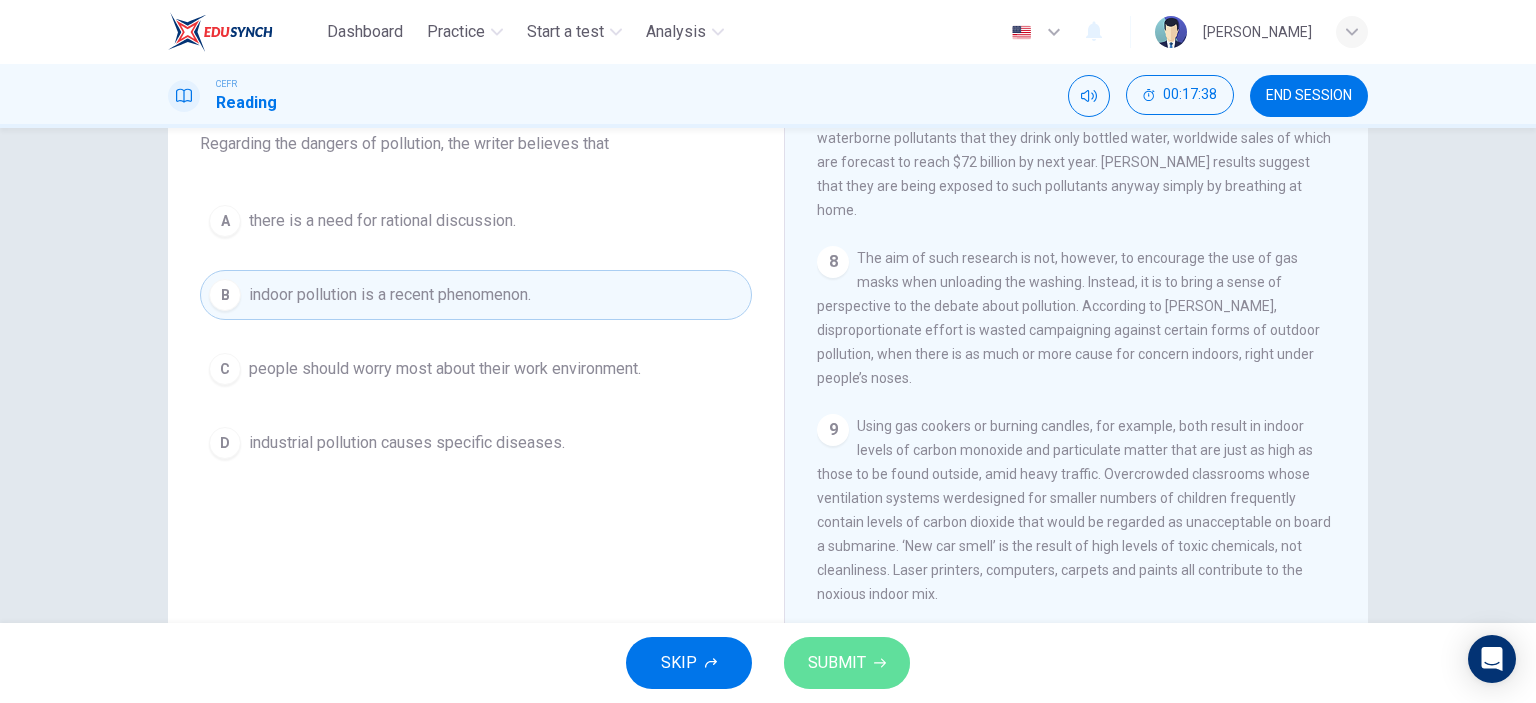 click on "SUBMIT" at bounding box center (847, 663) 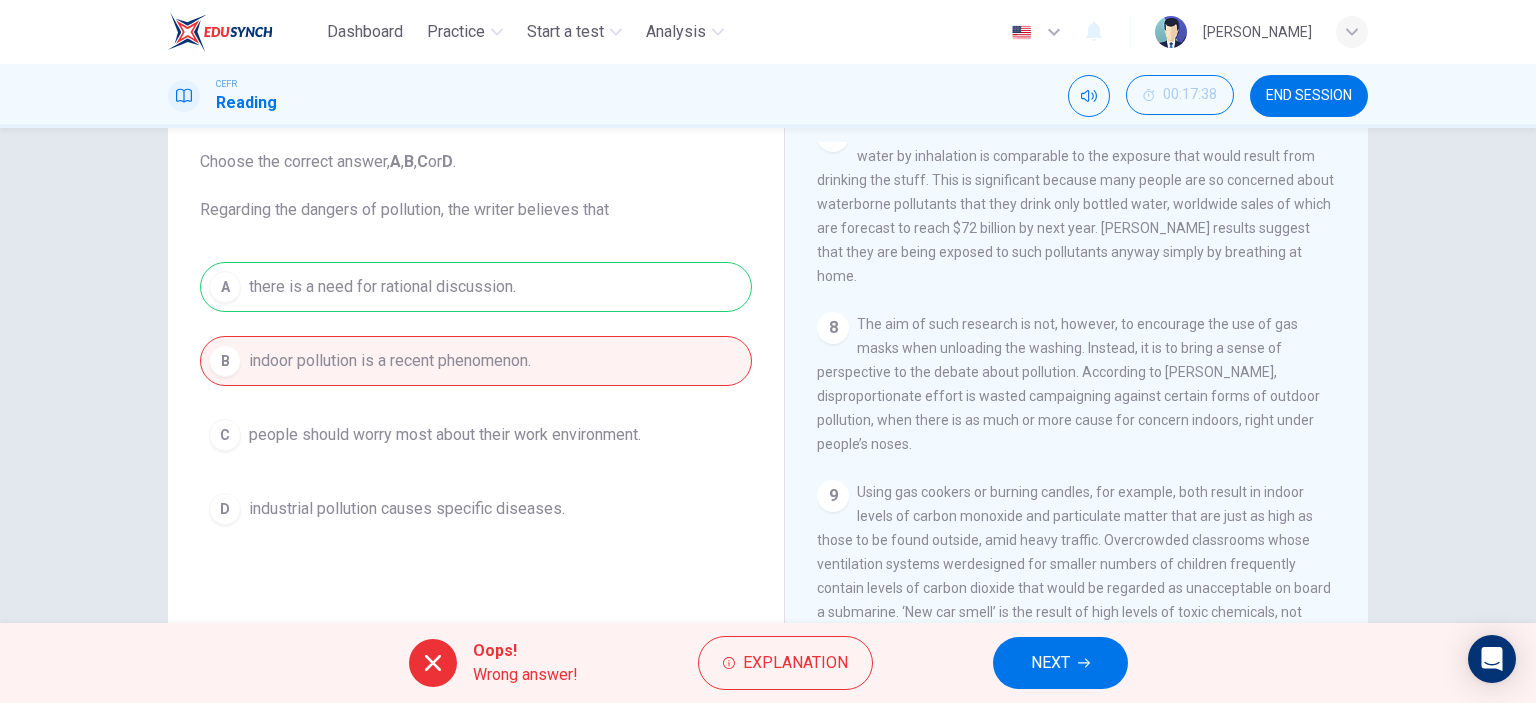 scroll, scrollTop: 80, scrollLeft: 0, axis: vertical 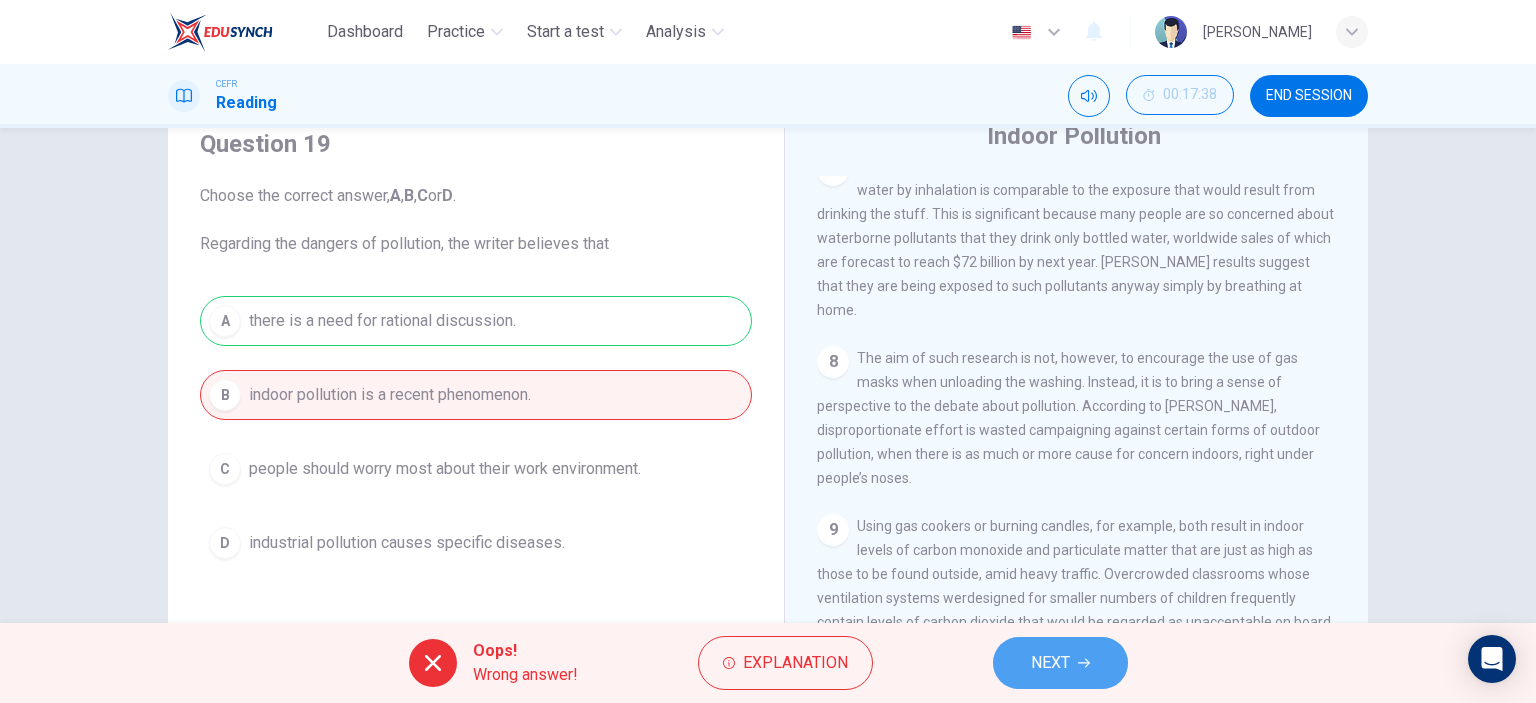 click on "NEXT" at bounding box center (1050, 663) 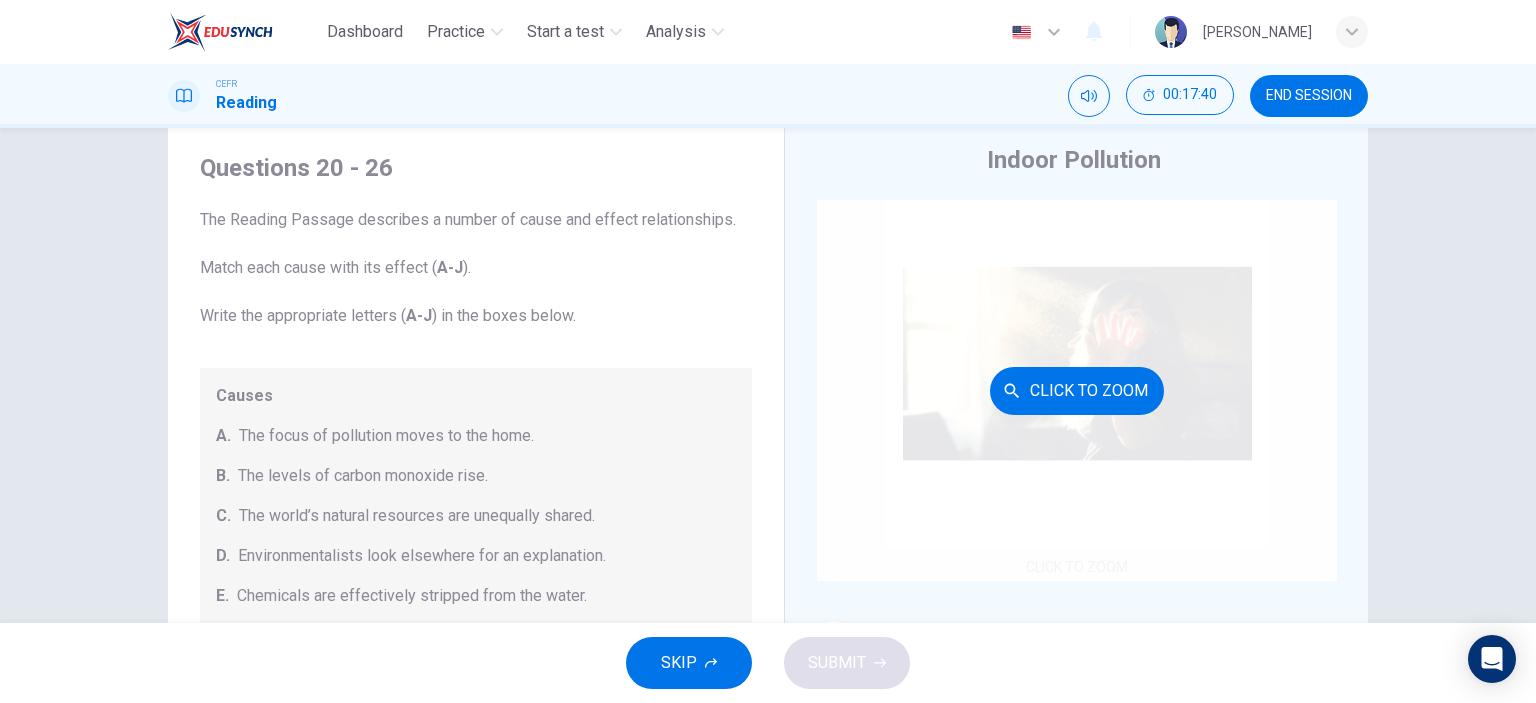 scroll, scrollTop: 0, scrollLeft: 0, axis: both 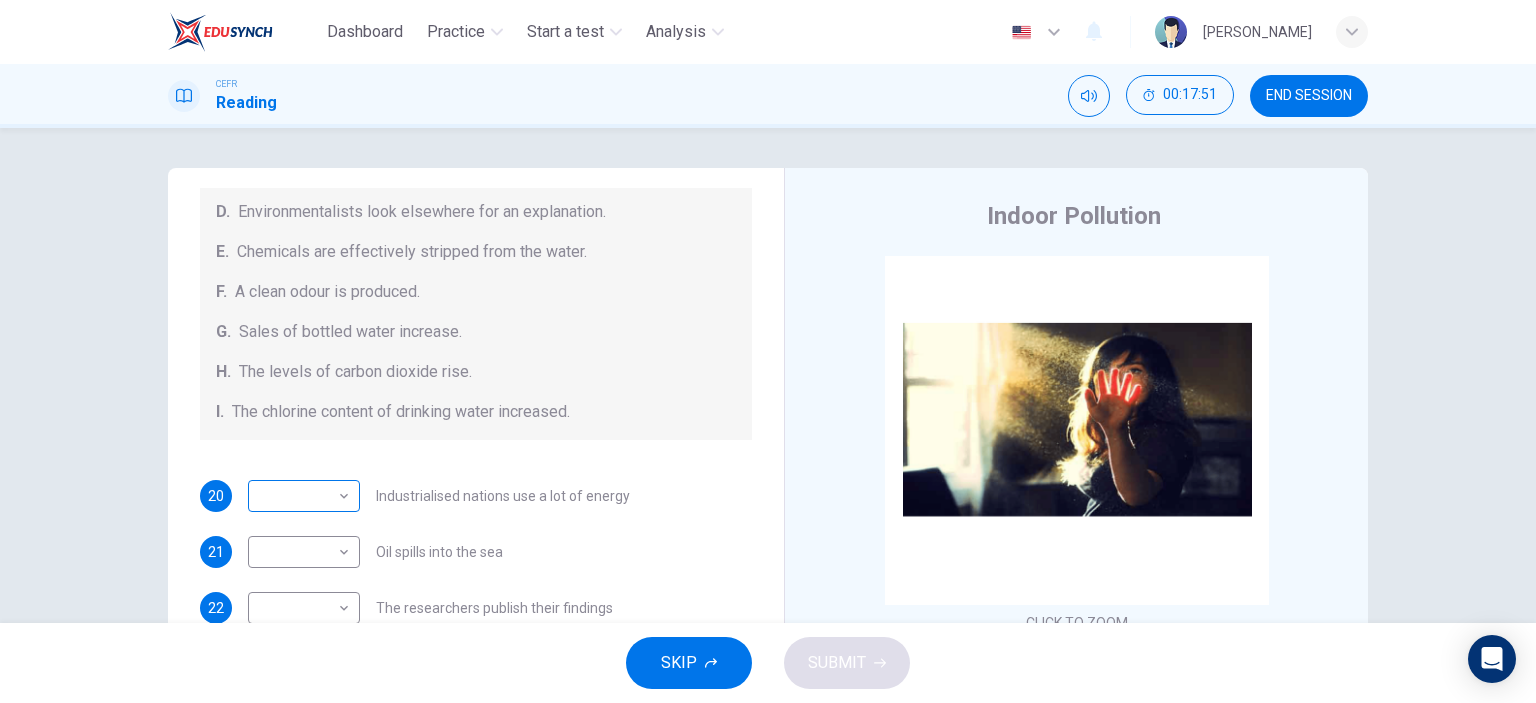 click on "Dashboard Practice Start a test Analysis English en ​ [PERSON_NAME] CEFR Reading 00:17:51 END SESSION Questions 20 - 26 The Reading Passage describes a number of cause and effect relationships.
Match each cause with its effect ( A-J ).
Write the appropriate letters ( A-J ) in the boxes below. Causes A. The focus of pollution moves to the home. B. The levels of carbon monoxide rise. C. The world’s natural resources are unequally shared. D. Environmentalists look elsewhere for an explanation. E. Chemicals are effectively stripped from the water. F. A clean odour is produced. G. Sales of bottled water increase. H. The levels of carbon dioxide rise. I. The chlorine content of drinking water increased. 20 ​ ​ Industrialised nations use a lot of energy 21 ​ ​ Oil spills into the sea 22 ​ ​ The researchers publish their findings 23 ​ ​ Water is brought to a high temperature 24 ​ ​ People fear pollutants in tap water 25 ​ ​ Air conditioning systems are inadequate 26 ​ ​ 1" at bounding box center [768, 351] 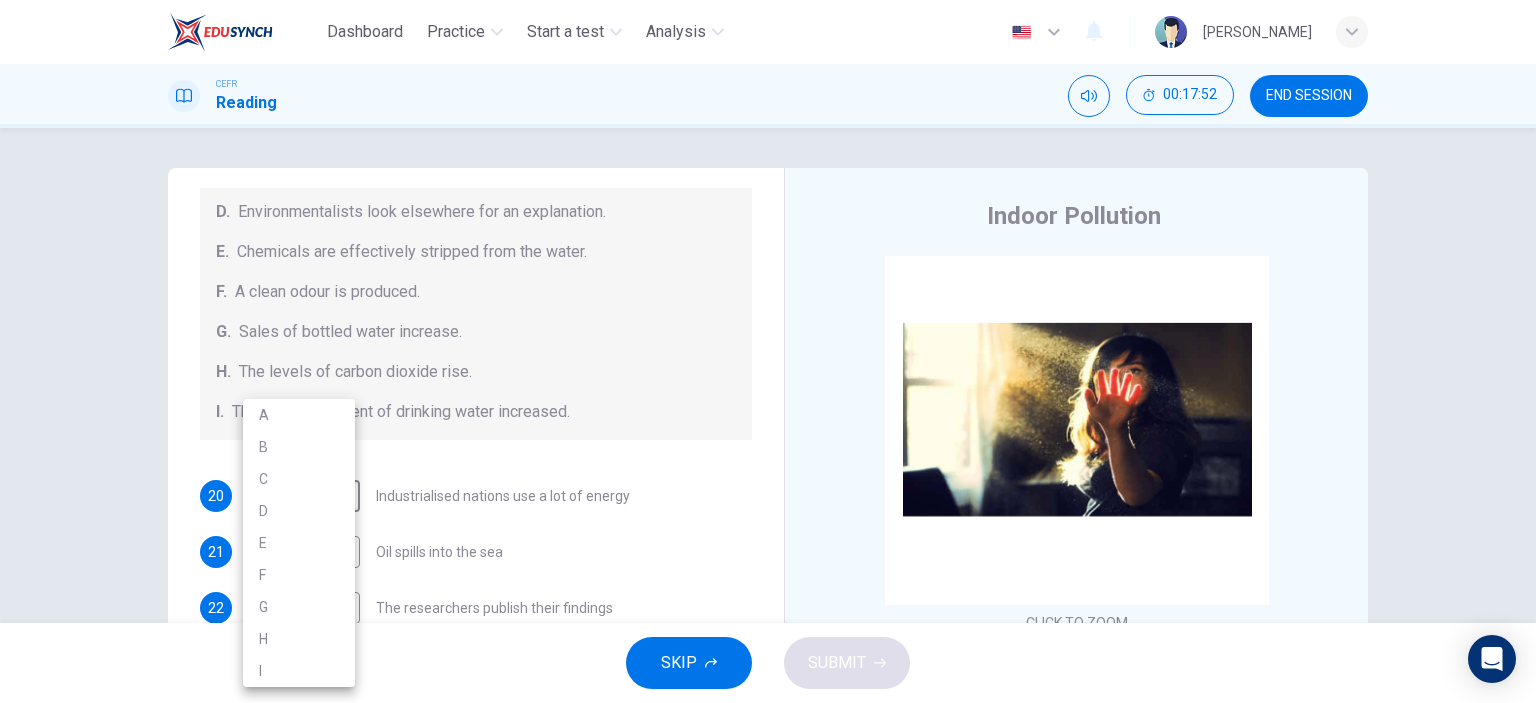 click at bounding box center [768, 351] 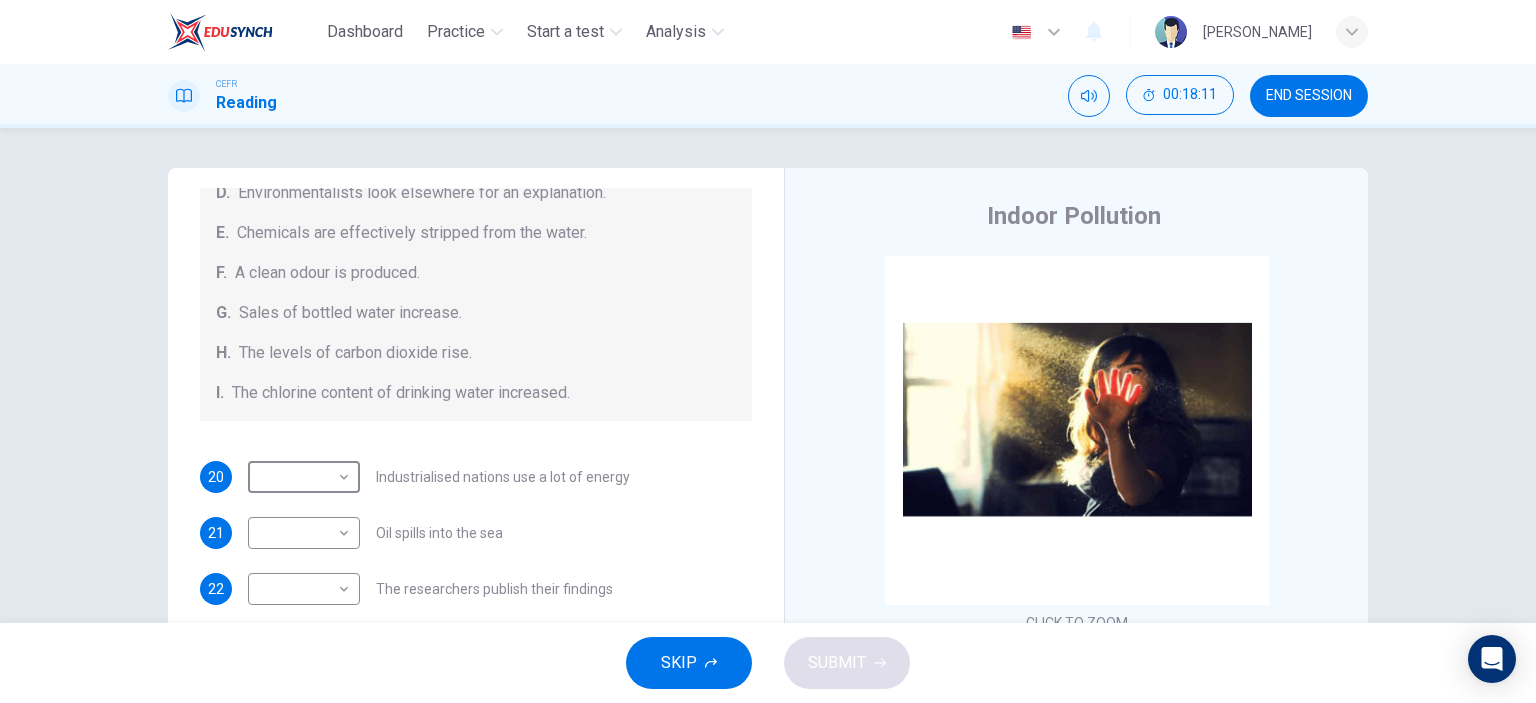 scroll, scrollTop: 424, scrollLeft: 0, axis: vertical 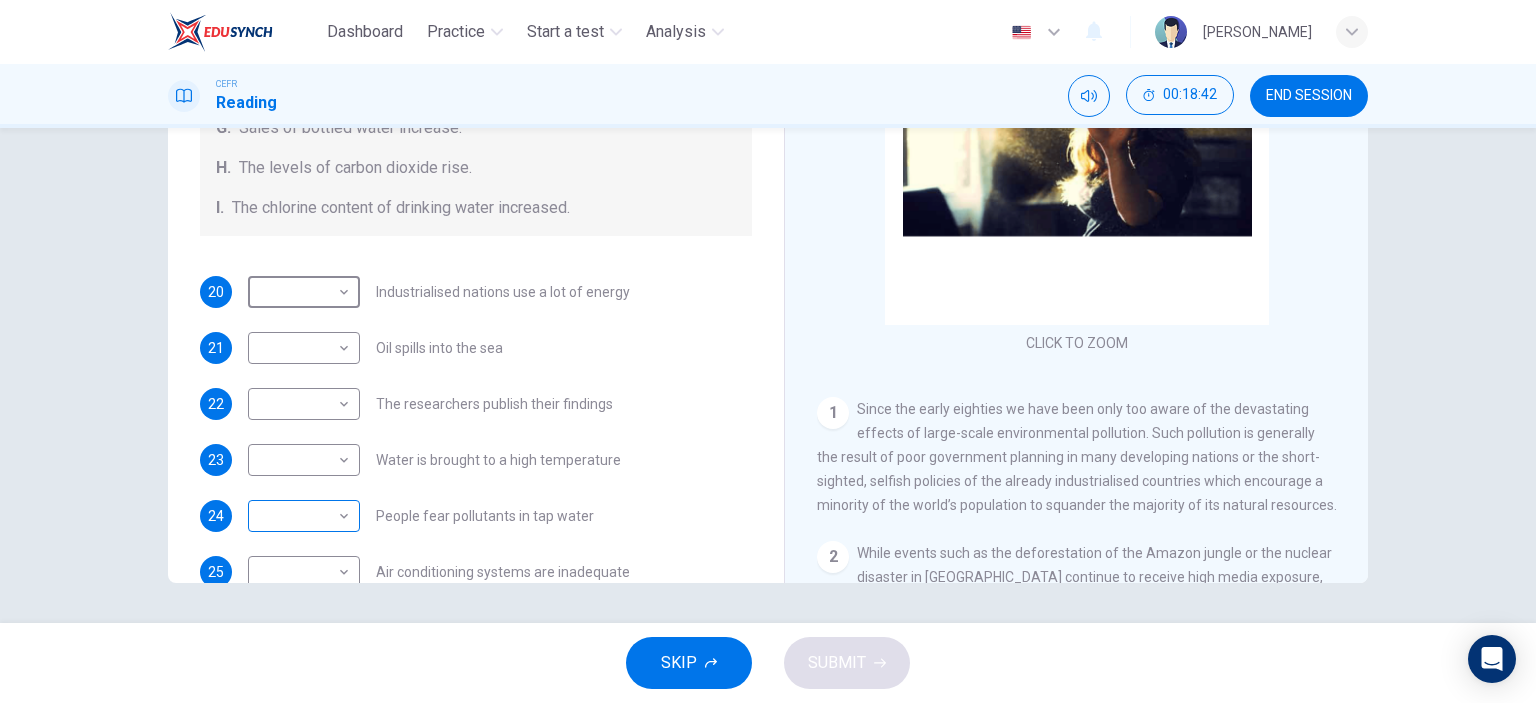 click on "Dashboard Practice Start a test Analysis English en ​ [PERSON_NAME] CEFR Reading 00:18:42 END SESSION Questions 20 - 26 The Reading Passage describes a number of cause and effect relationships.
Match each cause with its effect ( A-J ).
Write the appropriate letters ( A-J ) in the boxes below. Causes A. The focus of pollution moves to the home. B. The levels of carbon monoxide rise. C. The world’s natural resources are unequally shared. D. Environmentalists look elsewhere for an explanation. E. Chemicals are effectively stripped from the water. F. A clean odour is produced. G. Sales of bottled water increase. H. The levels of carbon dioxide rise. I. The chlorine content of drinking water increased. 20 ​ ​ Industrialised nations use a lot of energy 21 ​ ​ Oil spills into the sea 22 ​ ​ The researchers publish their findings 23 ​ ​ Water is brought to a high temperature 24 ​ ​ People fear pollutants in tap water 25 ​ ​ Air conditioning systems are inadequate 26 ​ ​ 1" at bounding box center (768, 351) 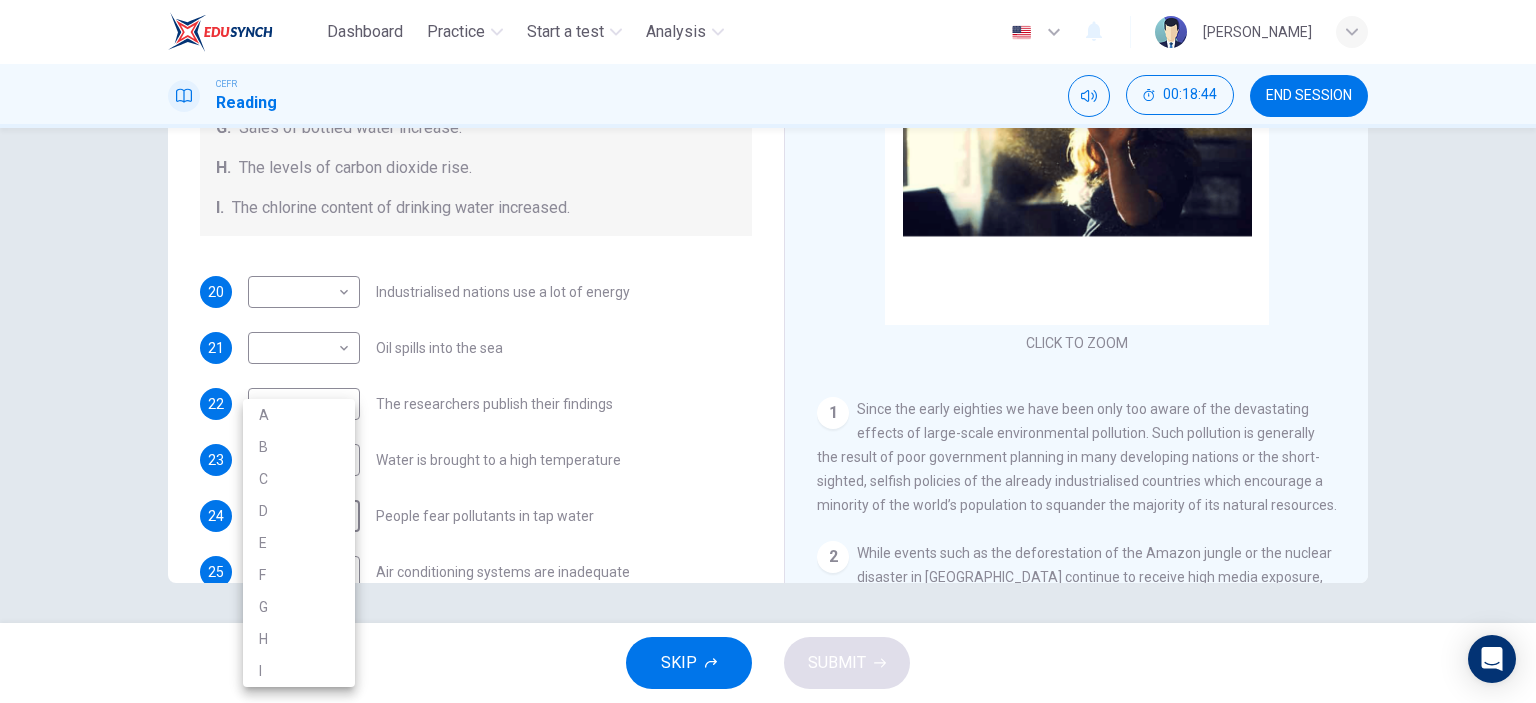 click on "I" at bounding box center [299, 671] 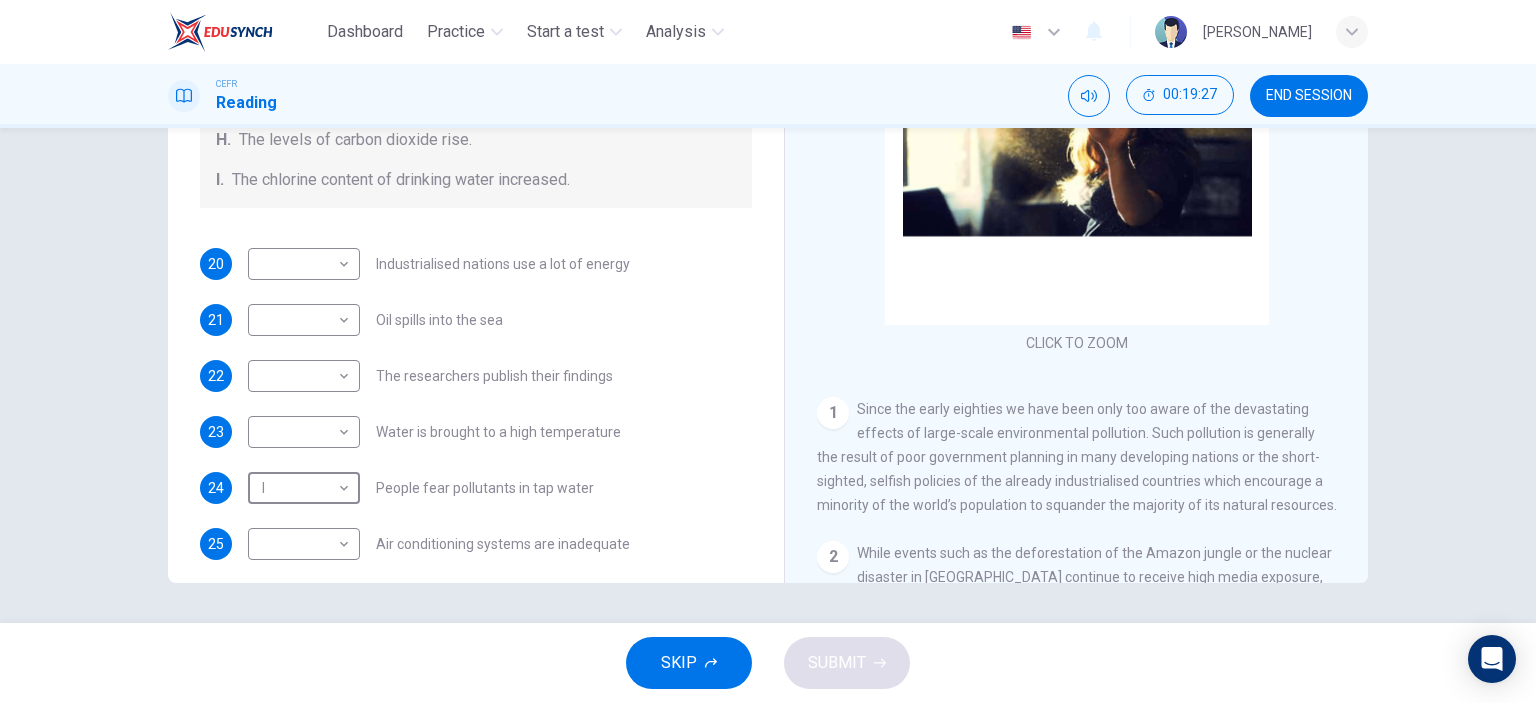 scroll, scrollTop: 424, scrollLeft: 0, axis: vertical 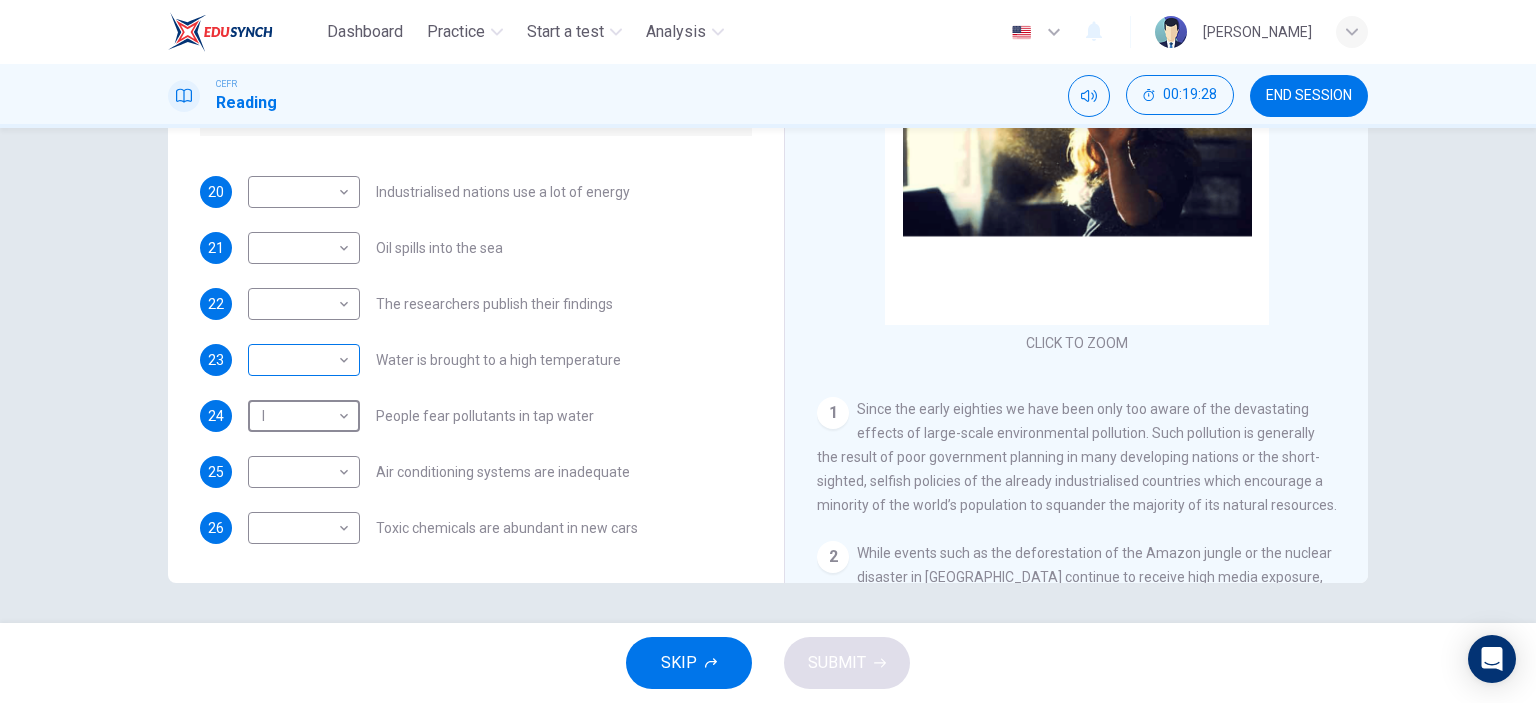 click on "Dashboard Practice Start a test Analysis English en ​ [PERSON_NAME] CEFR Reading 00:19:28 END SESSION Questions 20 - 26 The Reading Passage describes a number of cause and effect relationships.
Match each cause with its effect ( A-J ).
Write the appropriate letters ( A-J ) in the boxes below. Causes A. The focus of pollution moves to the home. B. The levels of carbon monoxide rise. C. The world’s natural resources are unequally shared. D. Environmentalists look elsewhere for an explanation. E. Chemicals are effectively stripped from the water. F. A clean odour is produced. G. Sales of bottled water increase. H. The levels of carbon dioxide rise. I. The chlorine content of drinking water increased. 20 ​ ​ Industrialised nations use a lot of energy 21 ​ ​ Oil spills into the sea 22 ​ ​ The researchers publish their findings 23 ​ ​ Water is brought to a high temperature 24 I I ​ People fear pollutants in tap water 25 ​ ​ Air conditioning systems are inadequate 26 ​ ​ 1" at bounding box center (768, 351) 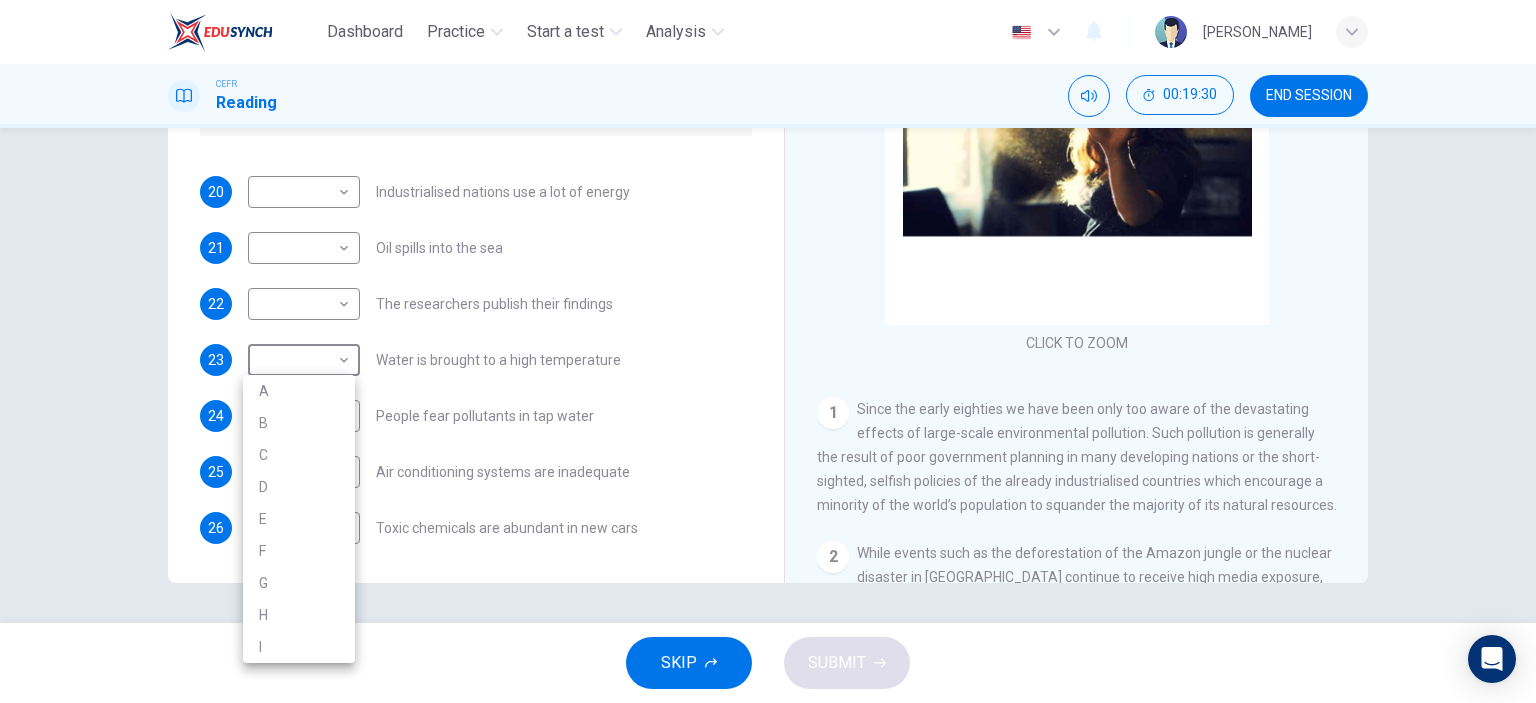 click on "G" at bounding box center [299, 583] 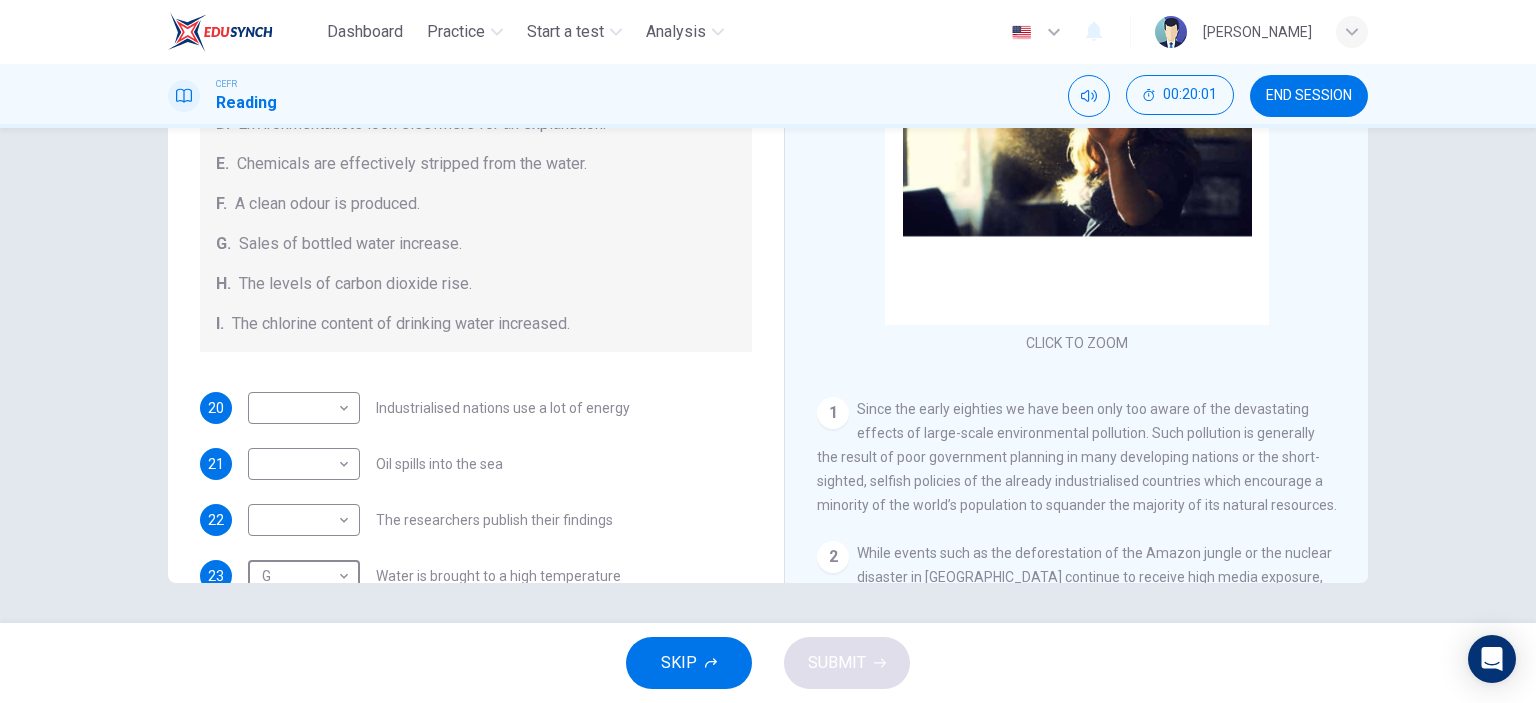 scroll, scrollTop: 224, scrollLeft: 0, axis: vertical 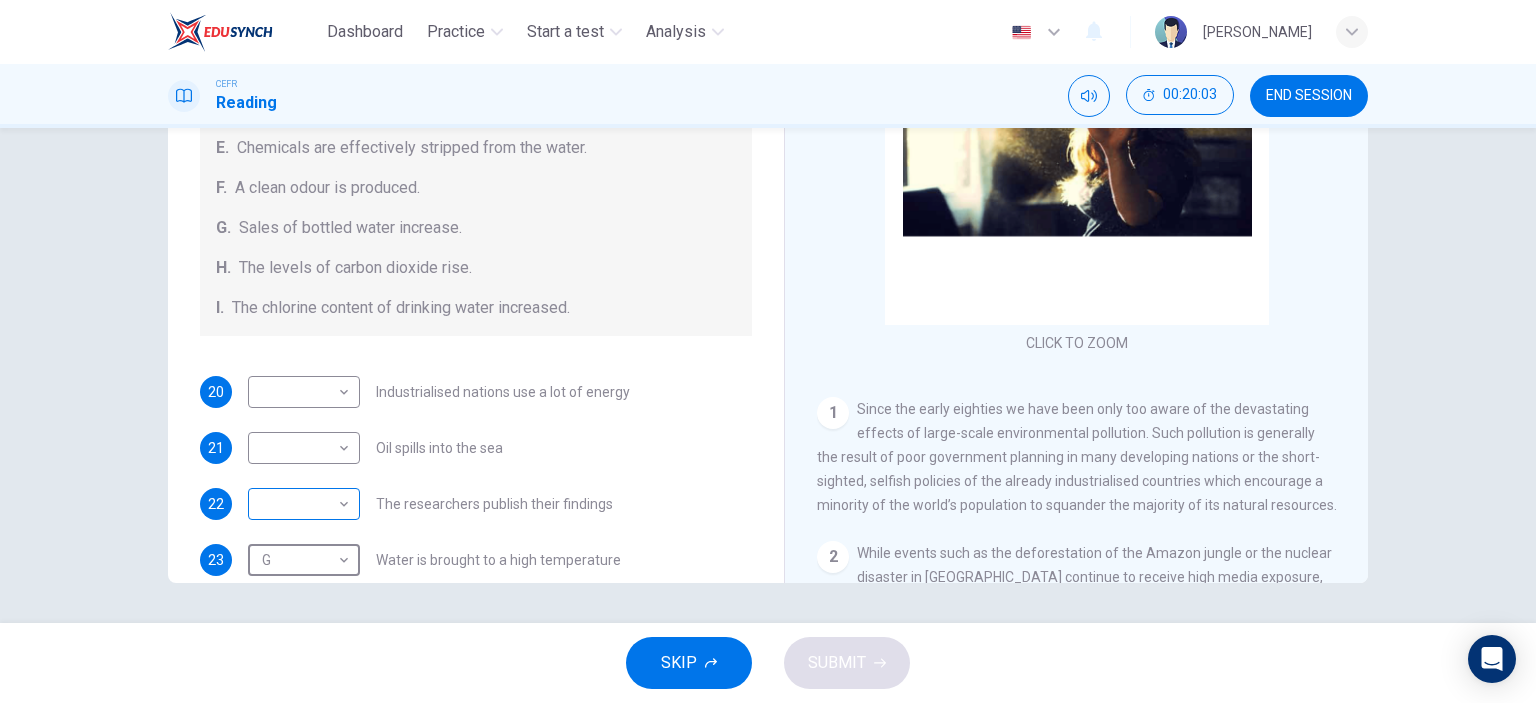 click on "Dashboard Practice Start a test Analysis English en ​ [PERSON_NAME] CEFR Reading 00:20:03 END SESSION Questions 20 - 26 The Reading Passage describes a number of cause and effect relationships.
Match each cause with its effect ( A-J ).
Write the appropriate letters ( A-J ) in the boxes below. Causes A. The focus of pollution moves to the home. B. The levels of carbon monoxide rise. C. The world’s natural resources are unequally shared. D. Environmentalists look elsewhere for an explanation. E. Chemicals are effectively stripped from the water. F. A clean odour is produced. G. Sales of bottled water increase. H. The levels of carbon dioxide rise. I. The chlorine content of drinking water increased. 20 ​ ​ Industrialised nations use a lot of energy 21 ​ ​ Oil spills into the sea 22 ​ ​ The researchers publish their findings 23 G G ​ Water is brought to a high temperature 24 I I ​ People fear pollutants in tap water 25 ​ ​ Air conditioning systems are inadequate 26 ​ ​ 1" at bounding box center (768, 351) 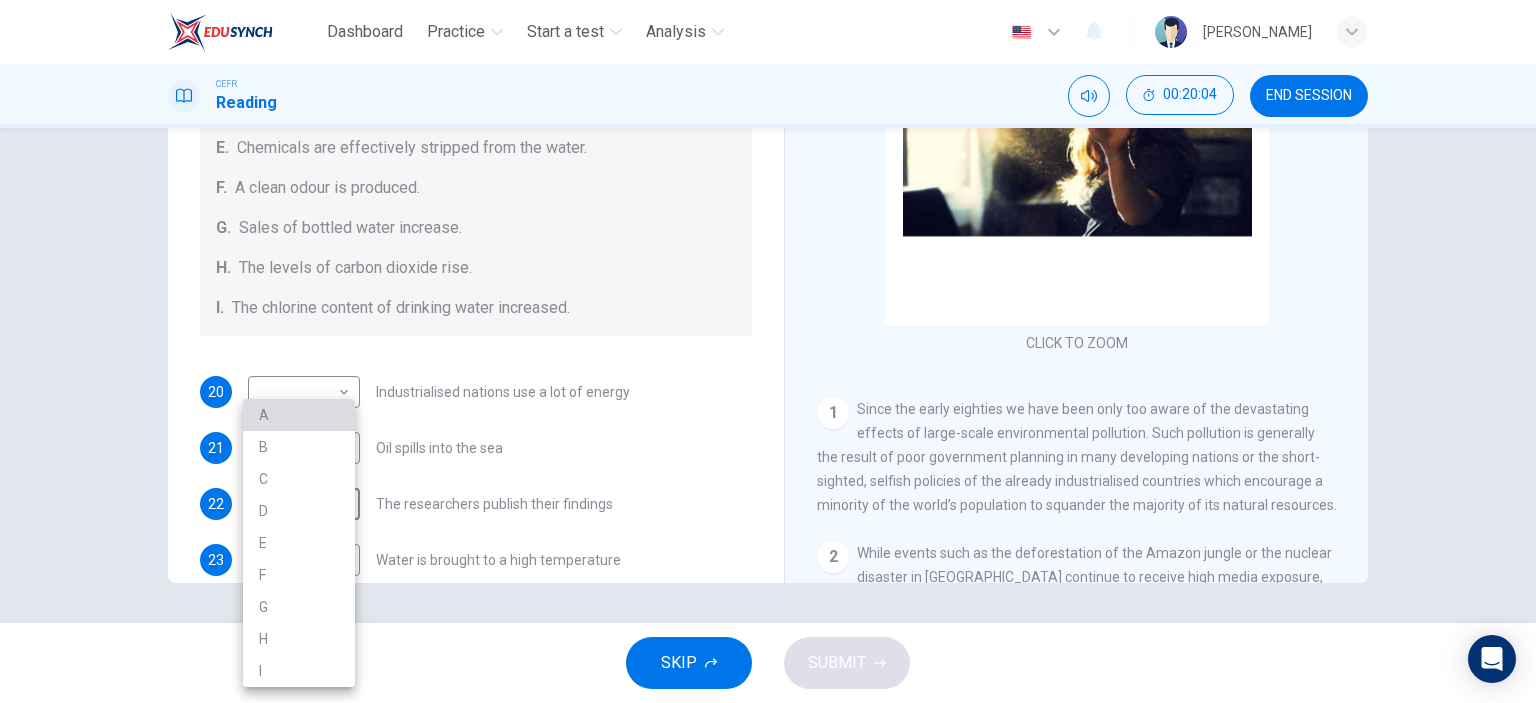 click on "A" at bounding box center [299, 415] 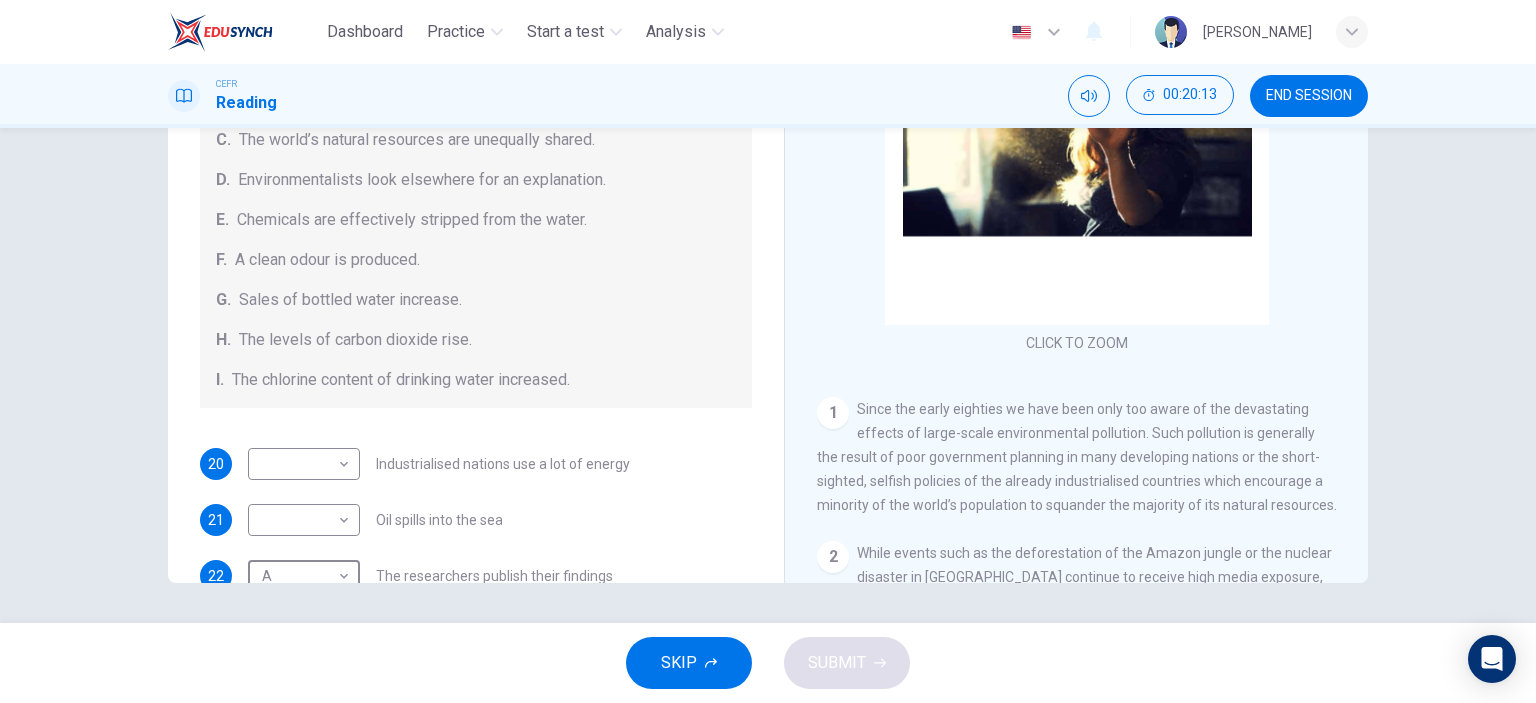 scroll, scrollTop: 200, scrollLeft: 0, axis: vertical 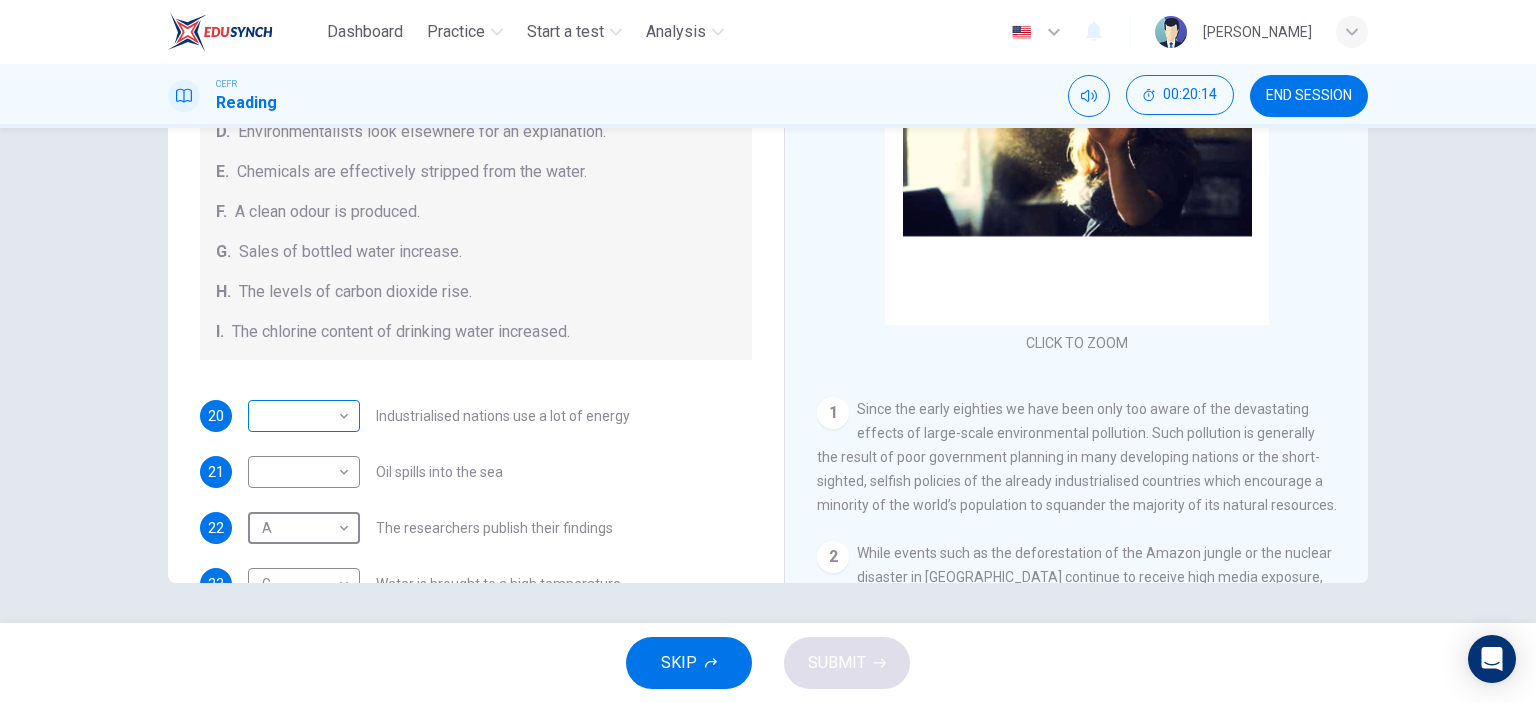 click on "Dashboard Practice Start a test Analysis English en ​ [PERSON_NAME] CEFR Reading 00:20:14 END SESSION Questions 20 - 26 The Reading Passage describes a number of cause and effect relationships.
Match each cause with its effect ( A-J ).
Write the appropriate letters ( A-J ) in the boxes below. Causes A. The focus of pollution moves to the home. B. The levels of carbon monoxide rise. C. The world’s natural resources are unequally shared. D. Environmentalists look elsewhere for an explanation. E. Chemicals are effectively stripped from the water. F. A clean odour is produced. G. Sales of bottled water increase. H. The levels of carbon dioxide rise. I. The chlorine content of drinking water increased. 20 ​ ​ Industrialised nations use a lot of energy 21 ​ ​ Oil spills into the sea 22 A A ​ The researchers publish their findings 23 G G ​ Water is brought to a high temperature 24 I I ​ People fear pollutants in tap water 25 ​ ​ Air conditioning systems are inadequate 26 ​ ​ 1" at bounding box center (768, 351) 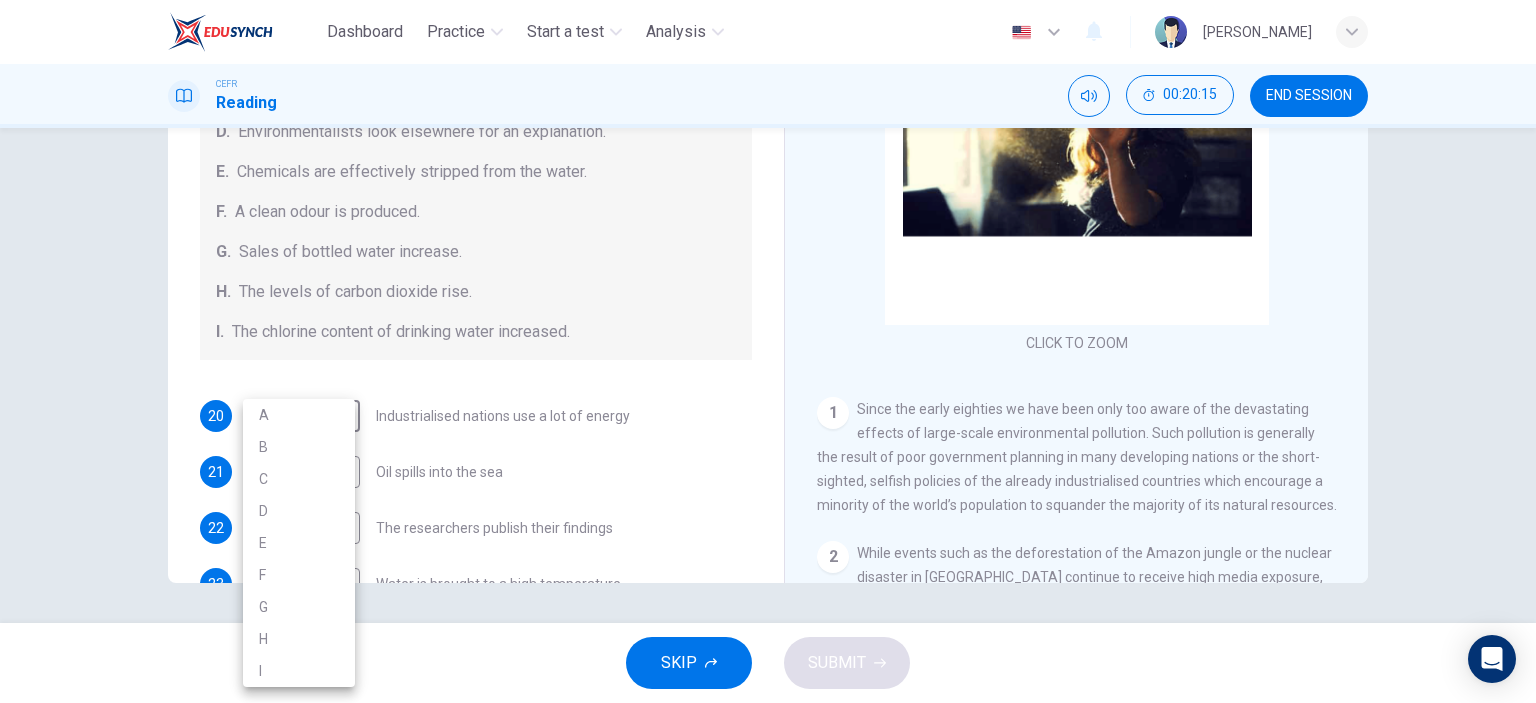 click on "C" at bounding box center [299, 479] 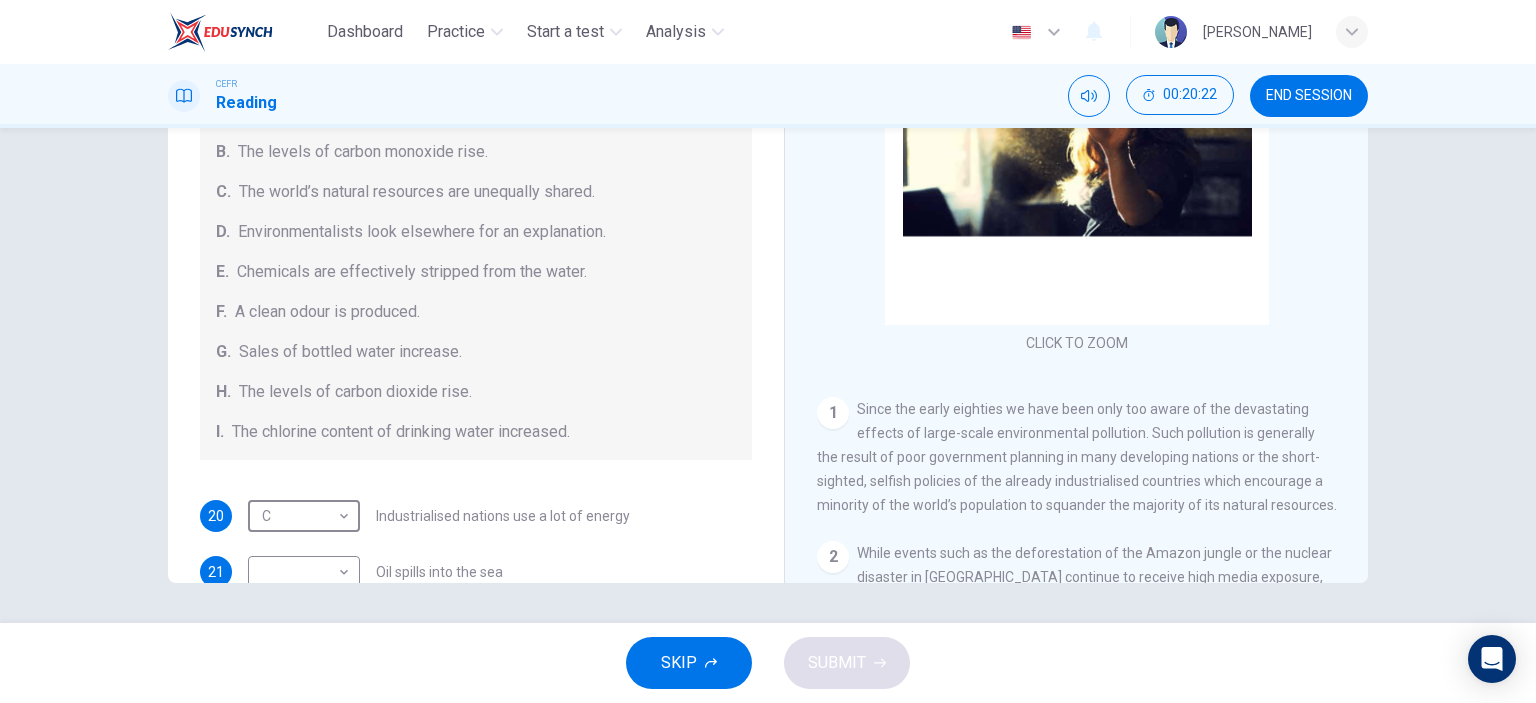 scroll, scrollTop: 200, scrollLeft: 0, axis: vertical 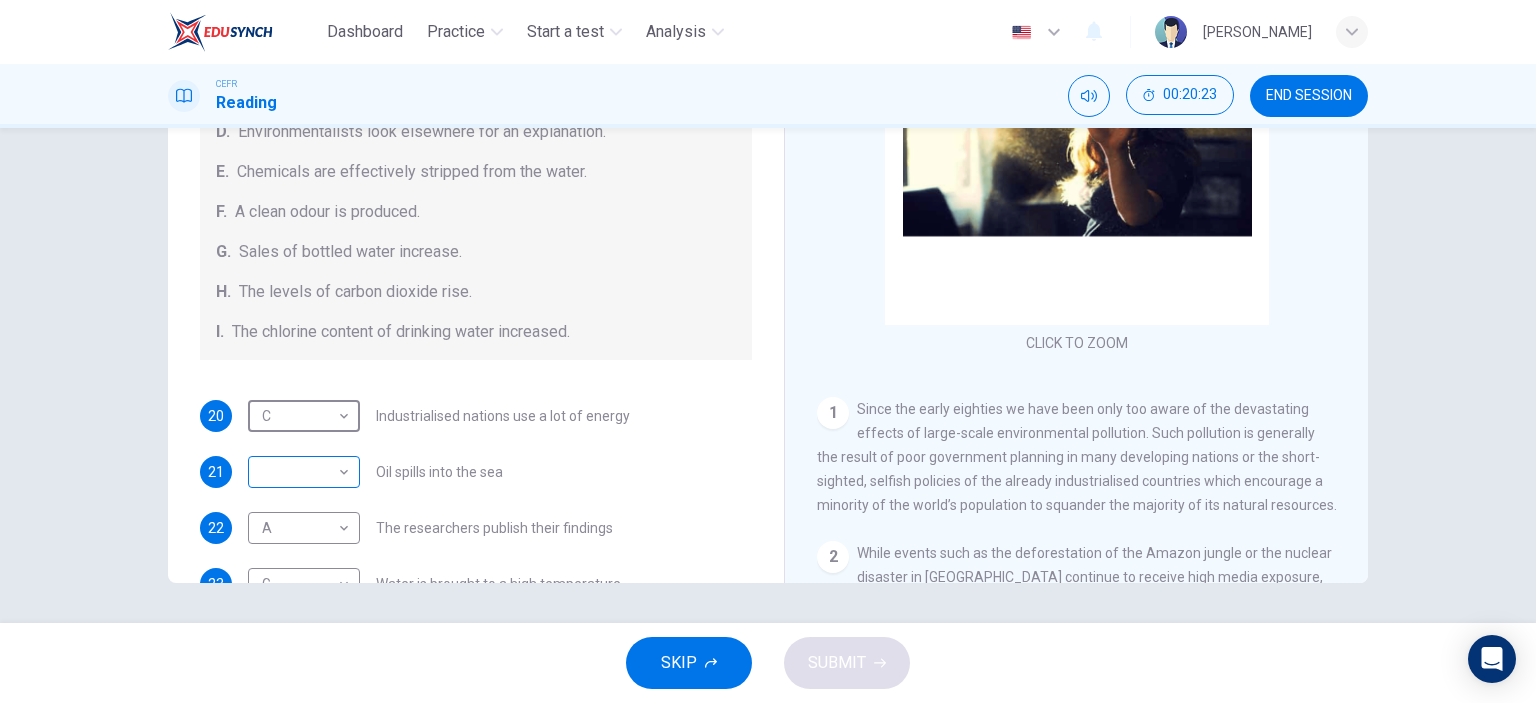 click on "Dashboard Practice Start a test Analysis English en ​ [PERSON_NAME] CEFR Reading 00:20:23 END SESSION Questions 20 - 26 The Reading Passage describes a number of cause and effect relationships.
Match each cause with its effect ( A-J ).
Write the appropriate letters ( A-J ) in the boxes below. Causes A. The focus of pollution moves to the home. B. The levels of carbon monoxide rise. C. The world’s natural resources are unequally shared. D. Environmentalists look elsewhere for an explanation. E. Chemicals are effectively stripped from the water. F. A clean odour is produced. G. Sales of bottled water increase. H. The levels of carbon dioxide rise. I. The chlorine content of drinking water increased. 20 C C ​ Industrialised nations use a lot of energy 21 ​ ​ Oil spills into the sea 22 A A ​ The researchers publish their findings 23 G G ​ Water is brought to a high temperature 24 I I ​ People fear pollutants in tap water 25 ​ ​ Air conditioning systems are inadequate 26 ​ ​ 1" at bounding box center (768, 351) 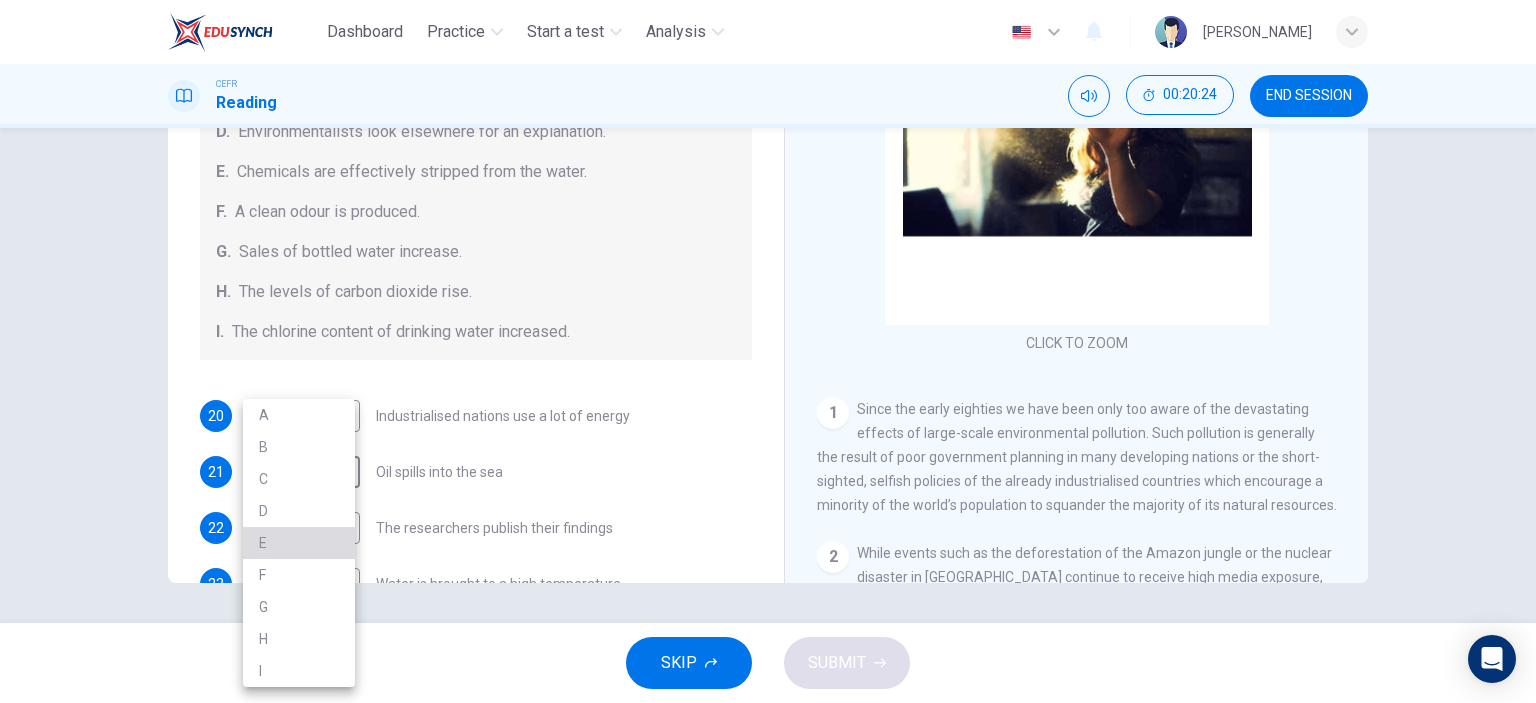 click on "E" at bounding box center [299, 543] 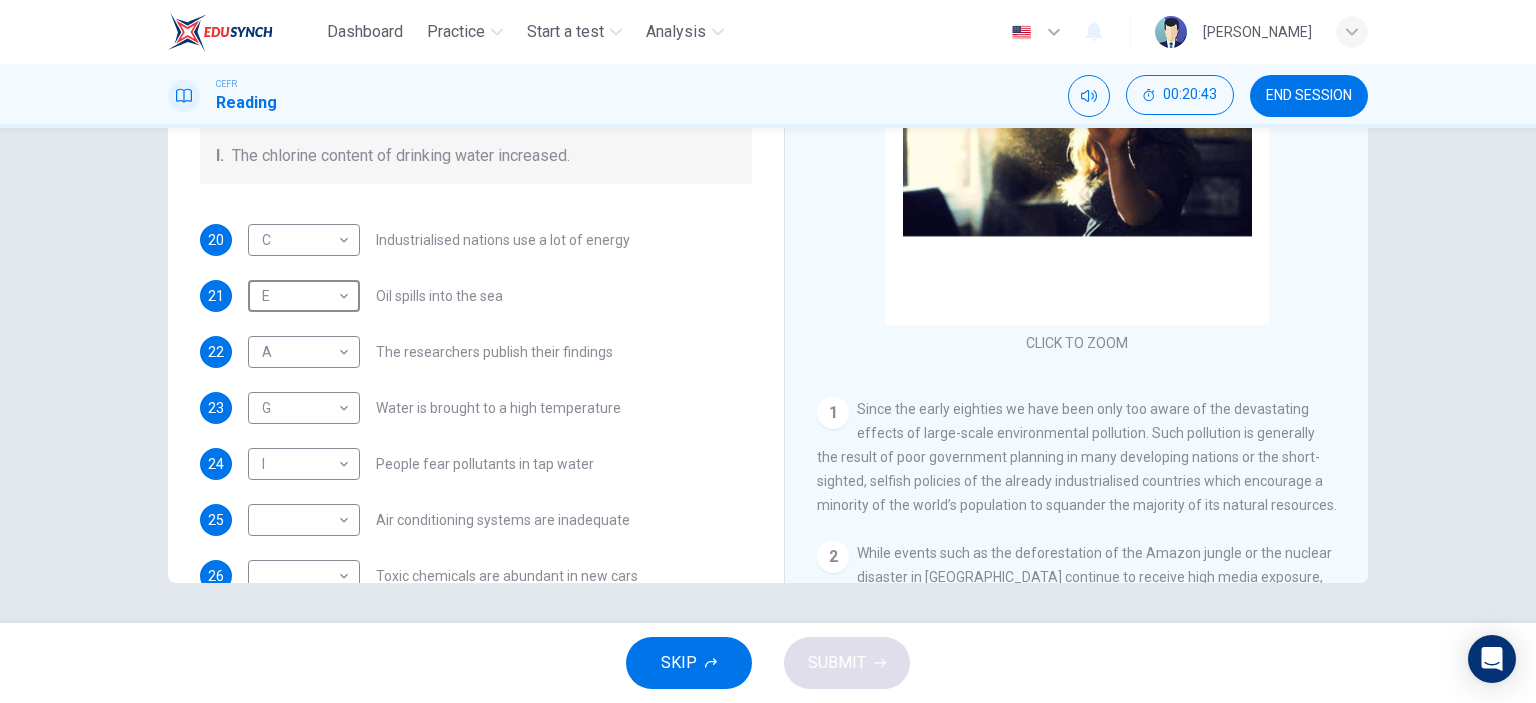 scroll, scrollTop: 424, scrollLeft: 0, axis: vertical 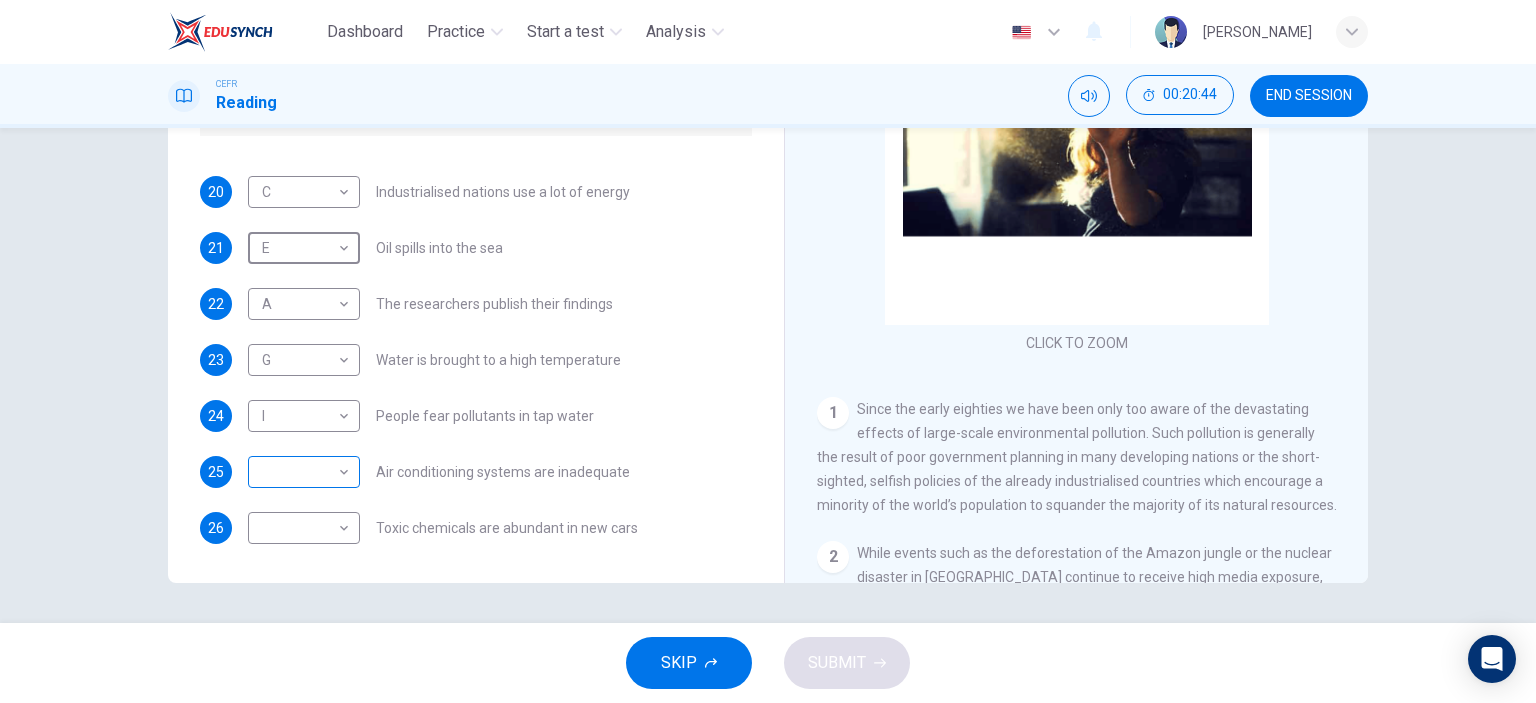 click on "Dashboard Practice Start a test Analysis English en ​ [PERSON_NAME] CEFR Reading 00:20:44 END SESSION Questions 20 - 26 The Reading Passage describes a number of cause and effect relationships.
Match each cause with its effect ( A-J ).
Write the appropriate letters ( A-J ) in the boxes below. Causes A. The focus of pollution moves to the home. B. The levels of carbon monoxide rise. C. The world’s natural resources are unequally shared. D. Environmentalists look elsewhere for an explanation. E. Chemicals are effectively stripped from the water. F. A clean odour is produced. G. Sales of bottled water increase. H. The levels of carbon dioxide rise. I. The chlorine content of drinking water increased. 20 C C ​ Industrialised nations use a lot of energy 21 E E ​ Oil spills into the sea 22 A A ​ The researchers publish their findings 23 G G ​ Water is brought to a high temperature 24 I I ​ People fear pollutants in tap water 25 ​ ​ Air conditioning systems are inadequate 26 ​ ​ 1" at bounding box center (768, 351) 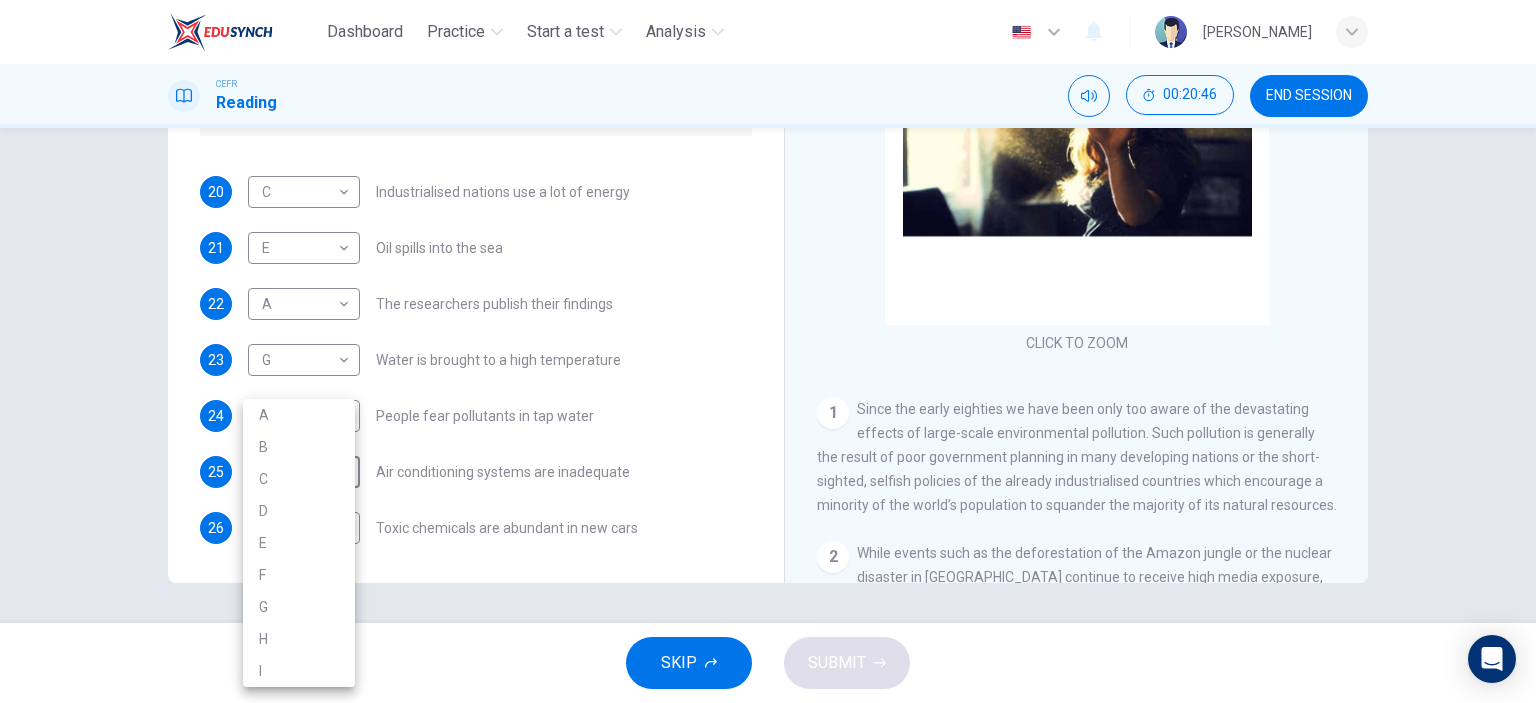 click at bounding box center (768, 351) 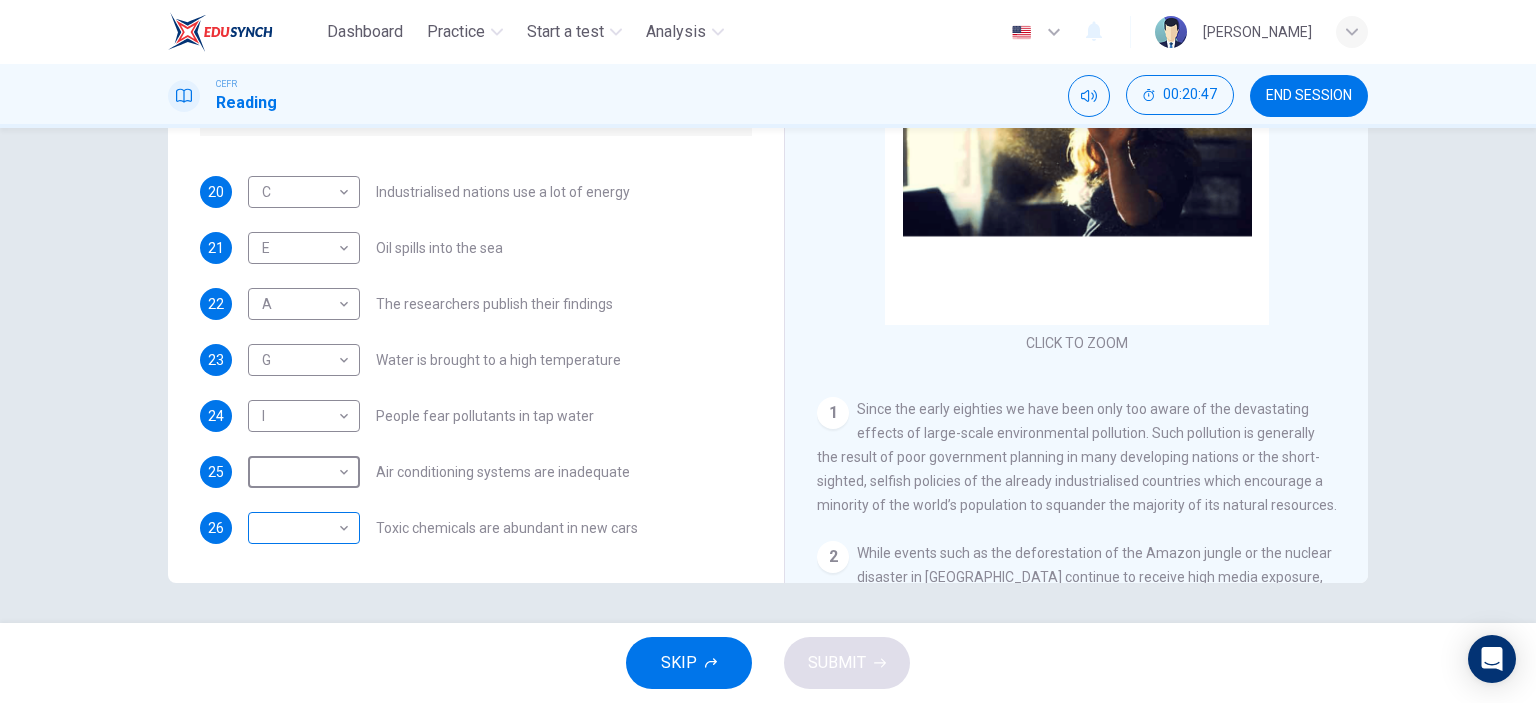 click on "Dashboard Practice Start a test Analysis English en ​ [PERSON_NAME] CEFR Reading 00:20:47 END SESSION Questions 20 - 26 The Reading Passage describes a number of cause and effect relationships.
Match each cause with its effect ( A-J ).
Write the appropriate letters ( A-J ) in the boxes below. Causes A. The focus of pollution moves to the home. B. The levels of carbon monoxide rise. C. The world’s natural resources are unequally shared. D. Environmentalists look elsewhere for an explanation. E. Chemicals are effectively stripped from the water. F. A clean odour is produced. G. Sales of bottled water increase. H. The levels of carbon dioxide rise. I. The chlorine content of drinking water increased. 20 C C ​ Industrialised nations use a lot of energy 21 E E ​ Oil spills into the sea 22 A A ​ The researchers publish their findings 23 G G ​ Water is brought to a high temperature 24 I I ​ People fear pollutants in tap water 25 ​ ​ Air conditioning systems are inadequate 26 ​ ​ 1" at bounding box center (768, 351) 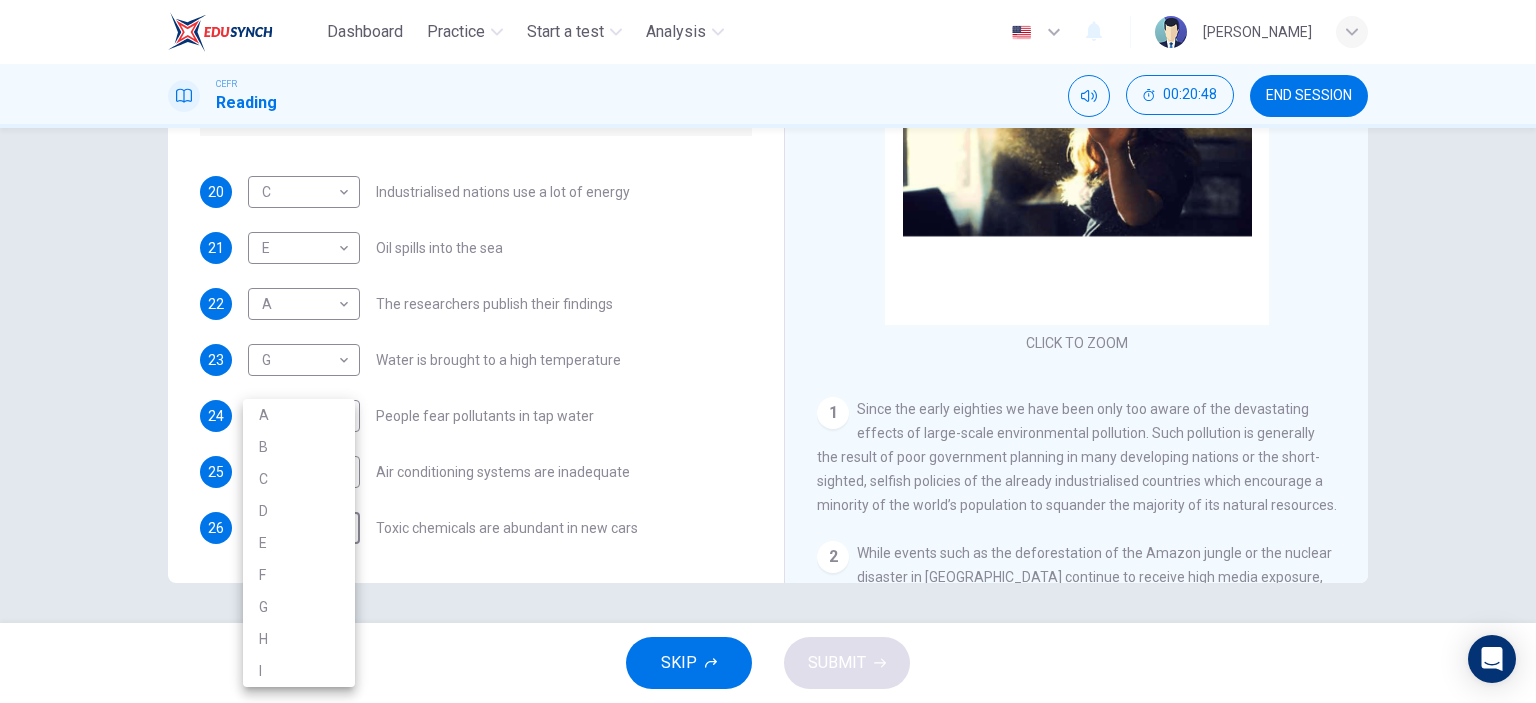 click on "B" at bounding box center (299, 447) 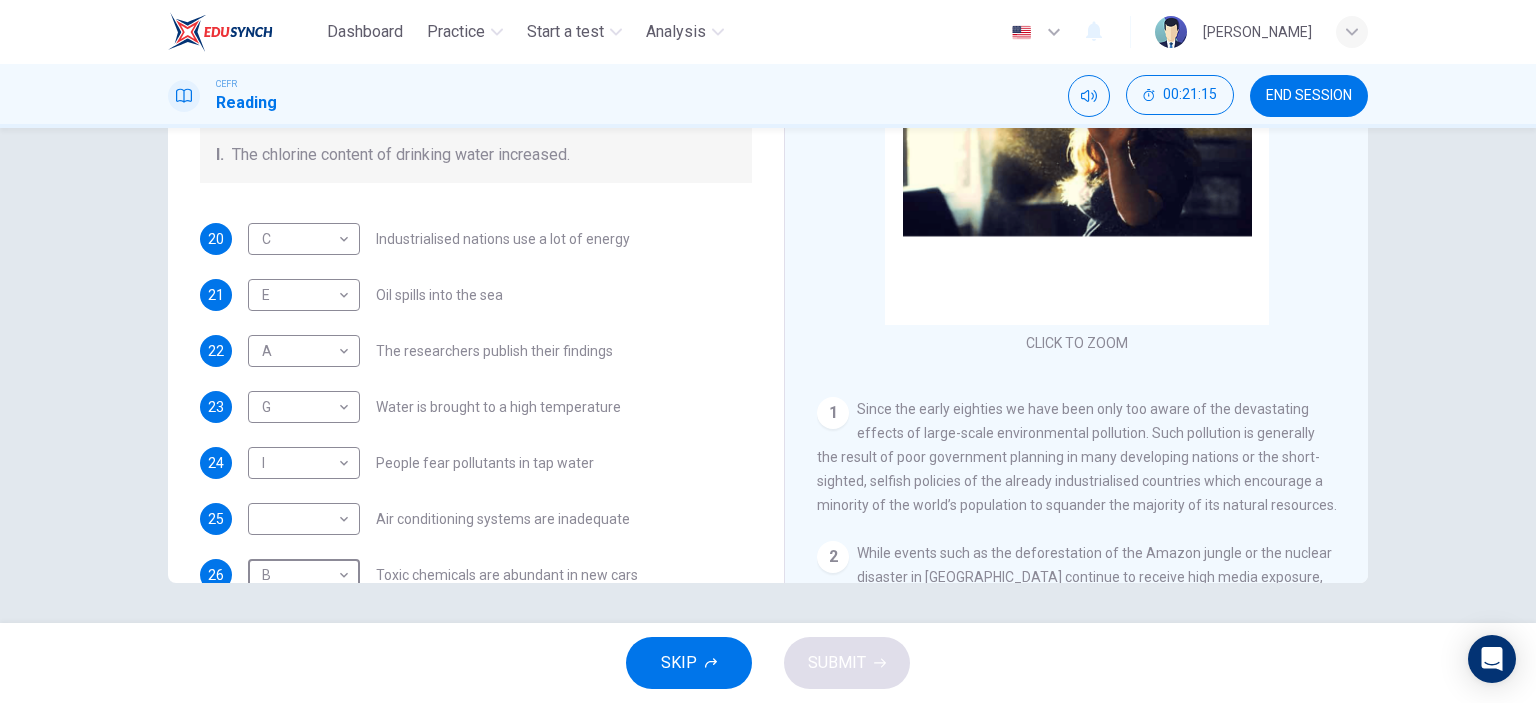 scroll, scrollTop: 424, scrollLeft: 0, axis: vertical 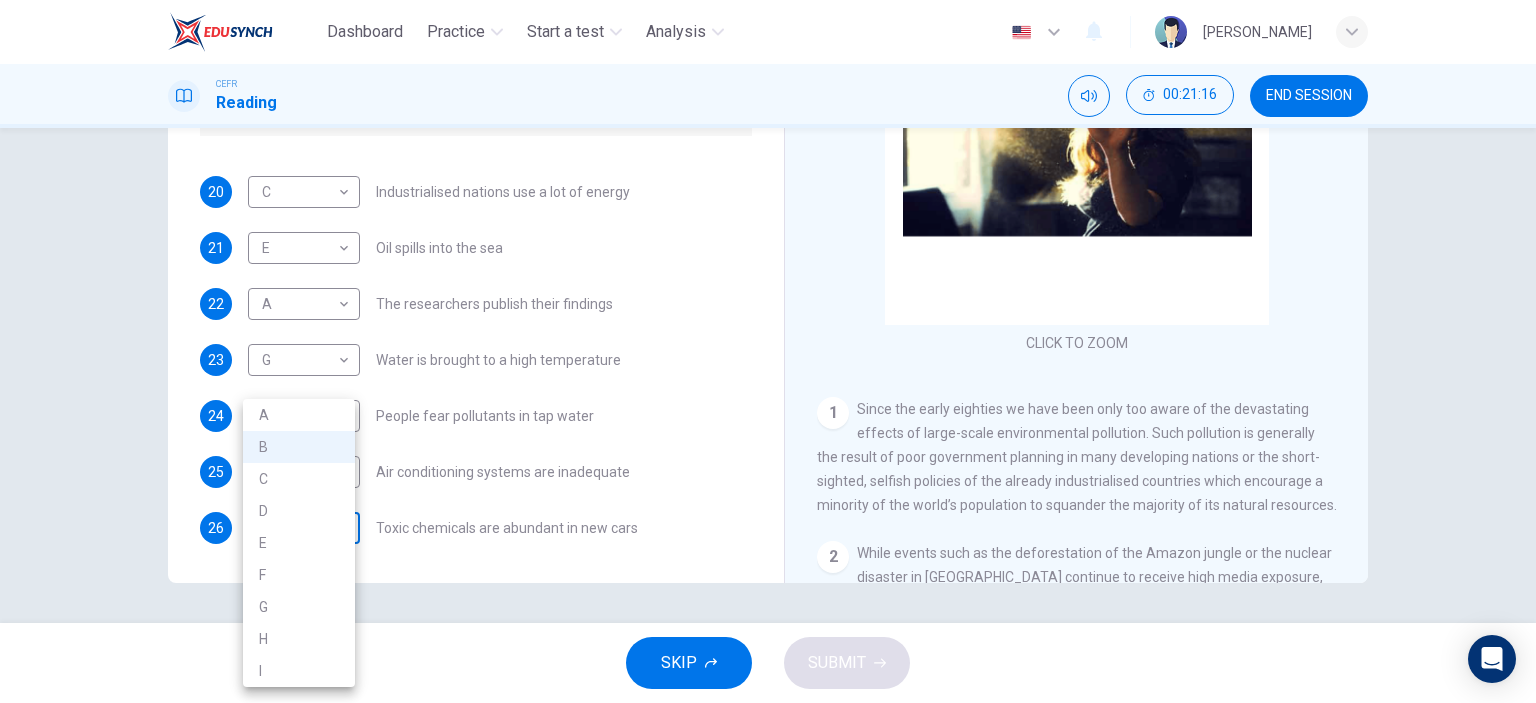 click on "Dashboard Practice Start a test Analysis English en ​ [PERSON_NAME] CEFR Reading 00:21:16 END SESSION Questions 20 - 26 The Reading Passage describes a number of cause and effect relationships.
Match each cause with its effect ( A-J ).
Write the appropriate letters ( A-J ) in the boxes below. Causes A. The focus of pollution moves to the home. B. The levels of carbon monoxide rise. C. The world’s natural resources are unequally shared. D. Environmentalists look elsewhere for an explanation. E. Chemicals are effectively stripped from the water. F. A clean odour is produced. G. Sales of bottled water increase. H. The levels of carbon dioxide rise. I. The chlorine content of drinking water increased. 20 C C ​ Industrialised nations use a lot of energy 21 E E ​ Oil spills into the sea 22 A A ​ The researchers publish their findings 23 G G ​ Water is brought to a high temperature 24 I I ​ People fear pollutants in tap water 25 ​ ​ Air conditioning systems are inadequate 26 B B ​ 1" at bounding box center (768, 351) 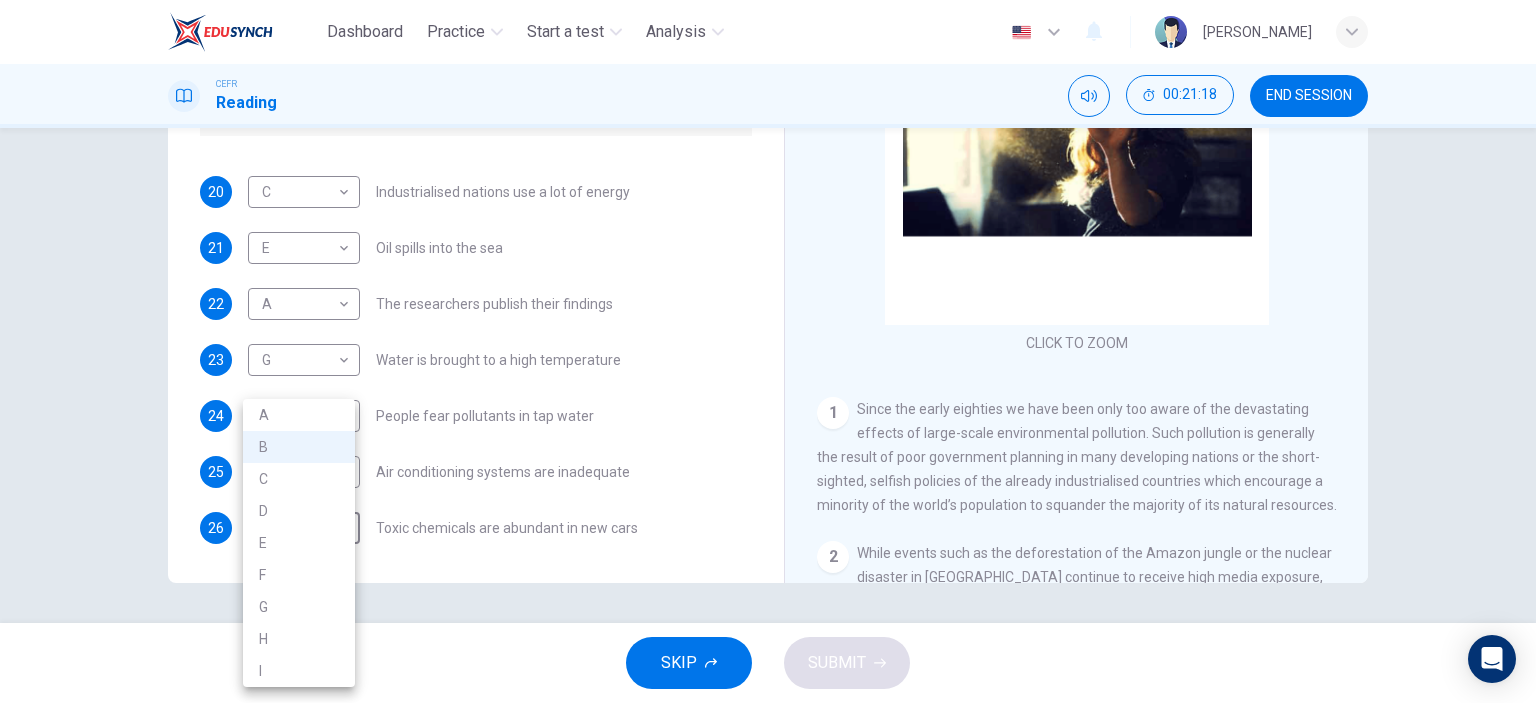 click on "H" at bounding box center [299, 639] 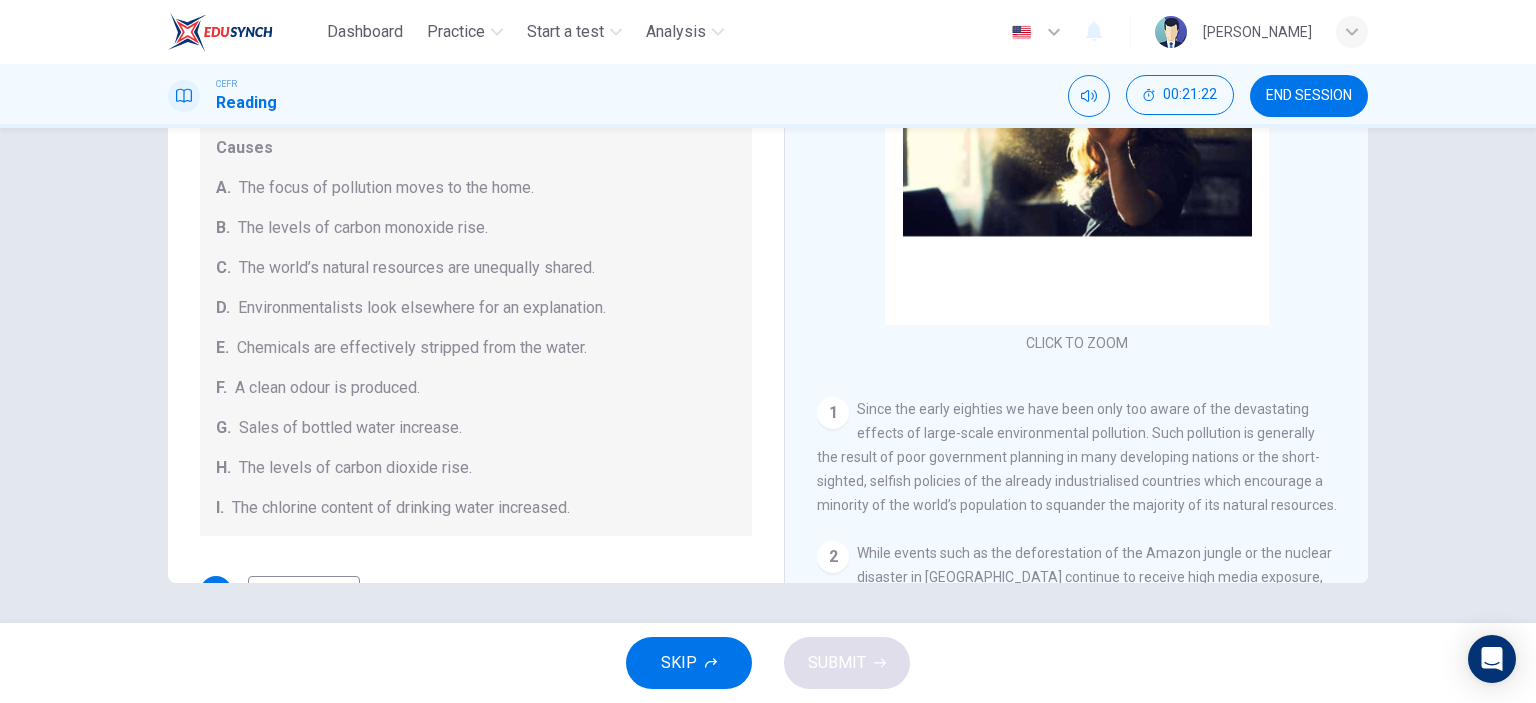scroll, scrollTop: 424, scrollLeft: 0, axis: vertical 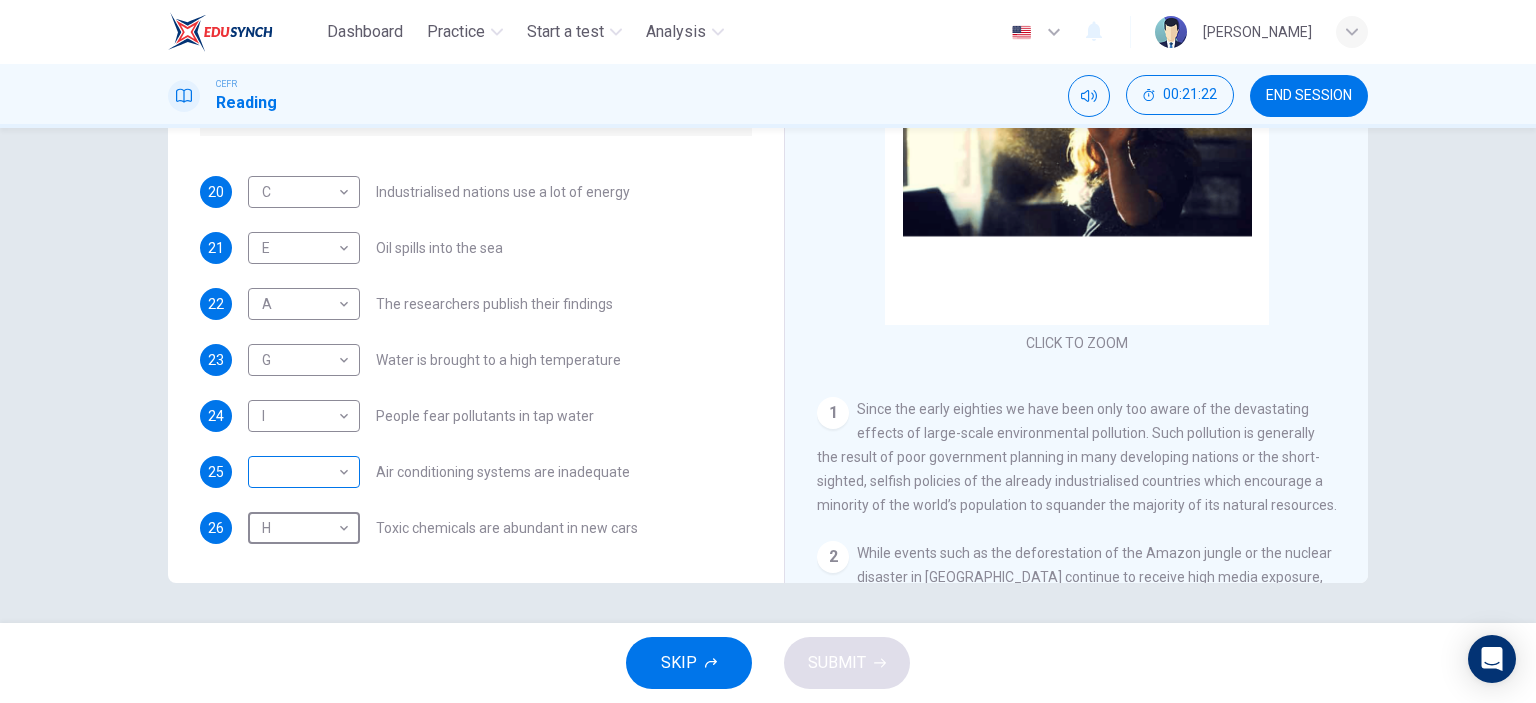 click on "Dashboard Practice Start a test Analysis English en ​ [PERSON_NAME] CEFR Reading 00:21:22 END SESSION Questions 20 - 26 The Reading Passage describes a number of cause and effect relationships.
Match each cause with its effect ( A-J ).
Write the appropriate letters ( A-J ) in the boxes below. Causes A. The focus of pollution moves to the home. B. The levels of carbon monoxide rise. C. The world’s natural resources are unequally shared. D. Environmentalists look elsewhere for an explanation. E. Chemicals are effectively stripped from the water. F. A clean odour is produced. G. Sales of bottled water increase. H. The levels of carbon dioxide rise. I. The chlorine content of drinking water increased. 20 C C ​ Industrialised nations use a lot of energy 21 E E ​ Oil spills into the sea 22 A A ​ The researchers publish their findings 23 G G ​ Water is brought to a high temperature 24 I I ​ People fear pollutants in tap water 25 ​ ​ Air conditioning systems are inadequate 26 H H ​ 1" at bounding box center (768, 351) 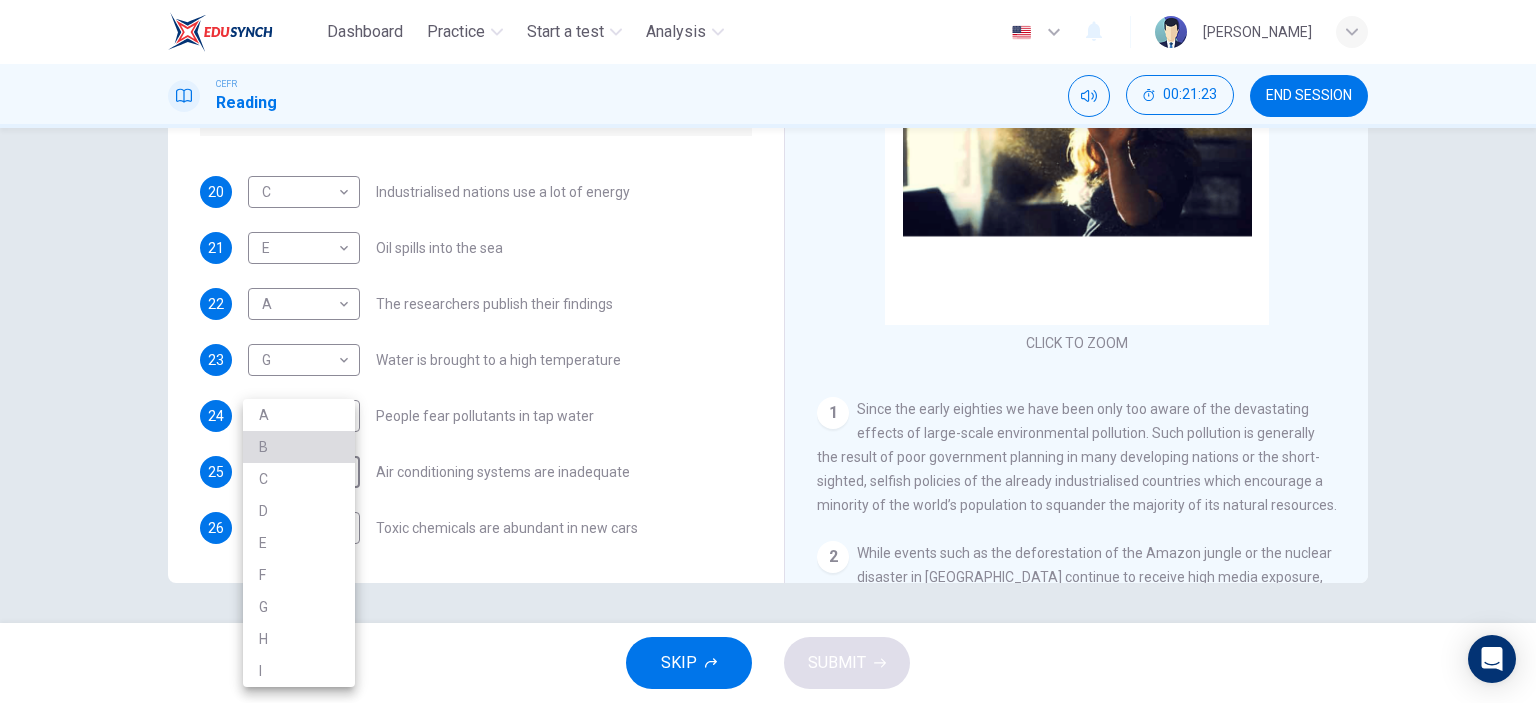 click on "B" at bounding box center [299, 447] 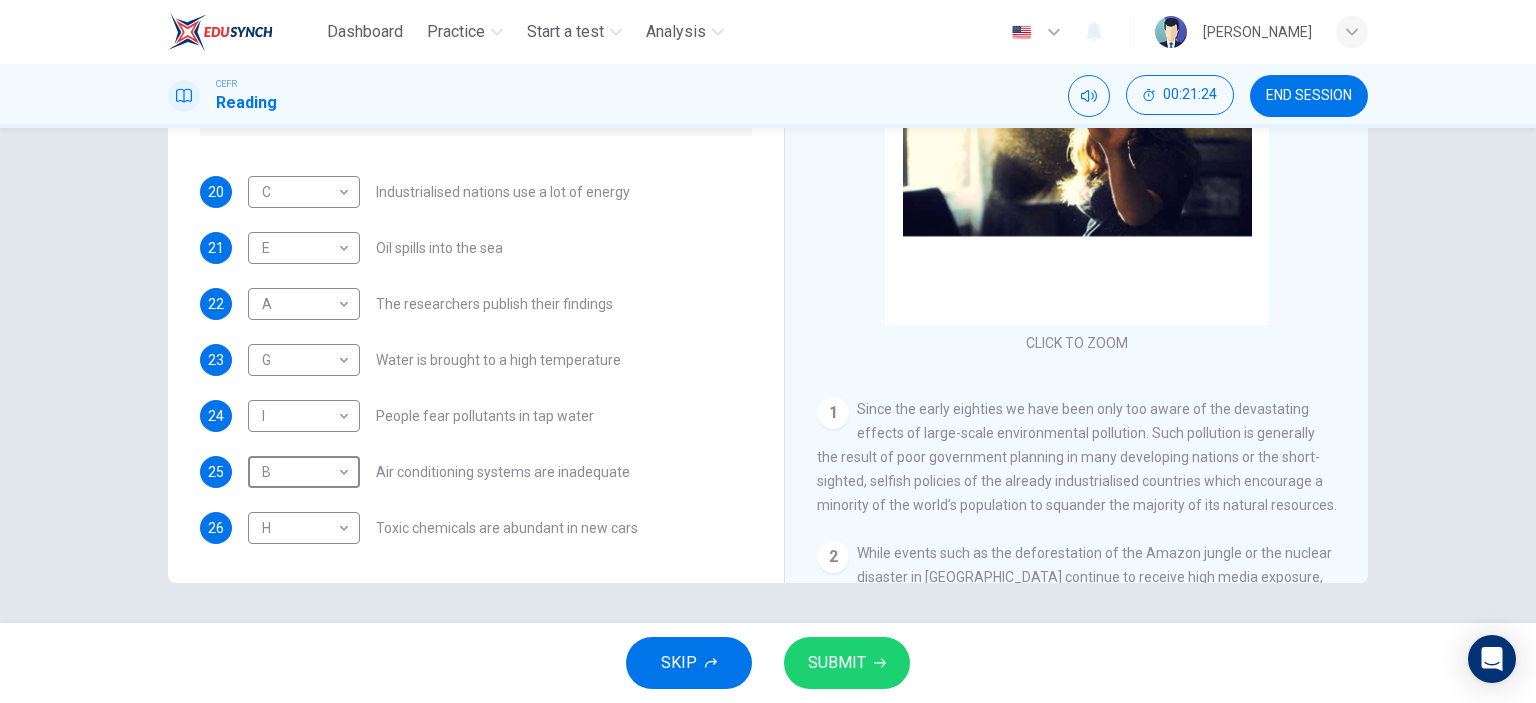 click on "SUBMIT" at bounding box center [837, 663] 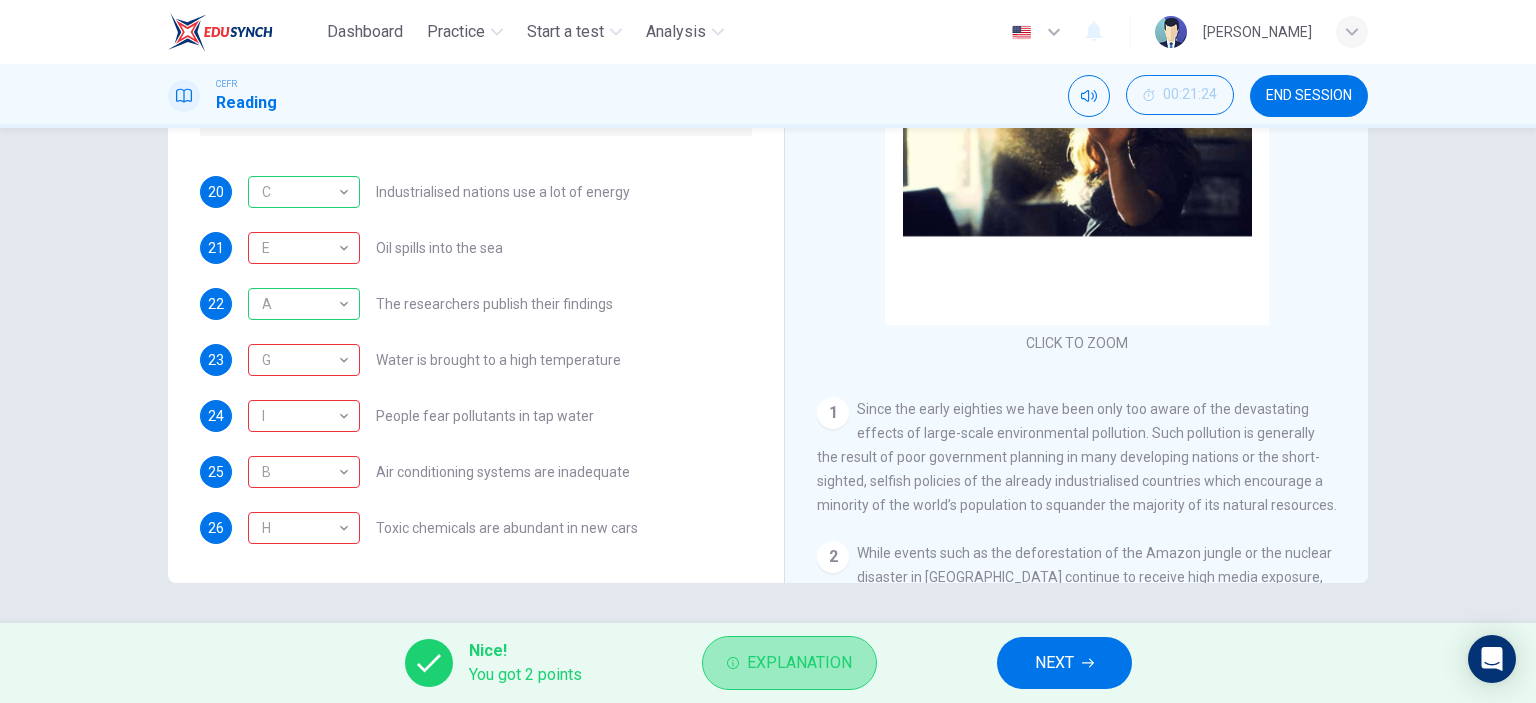 click on "Explanation" at bounding box center [799, 663] 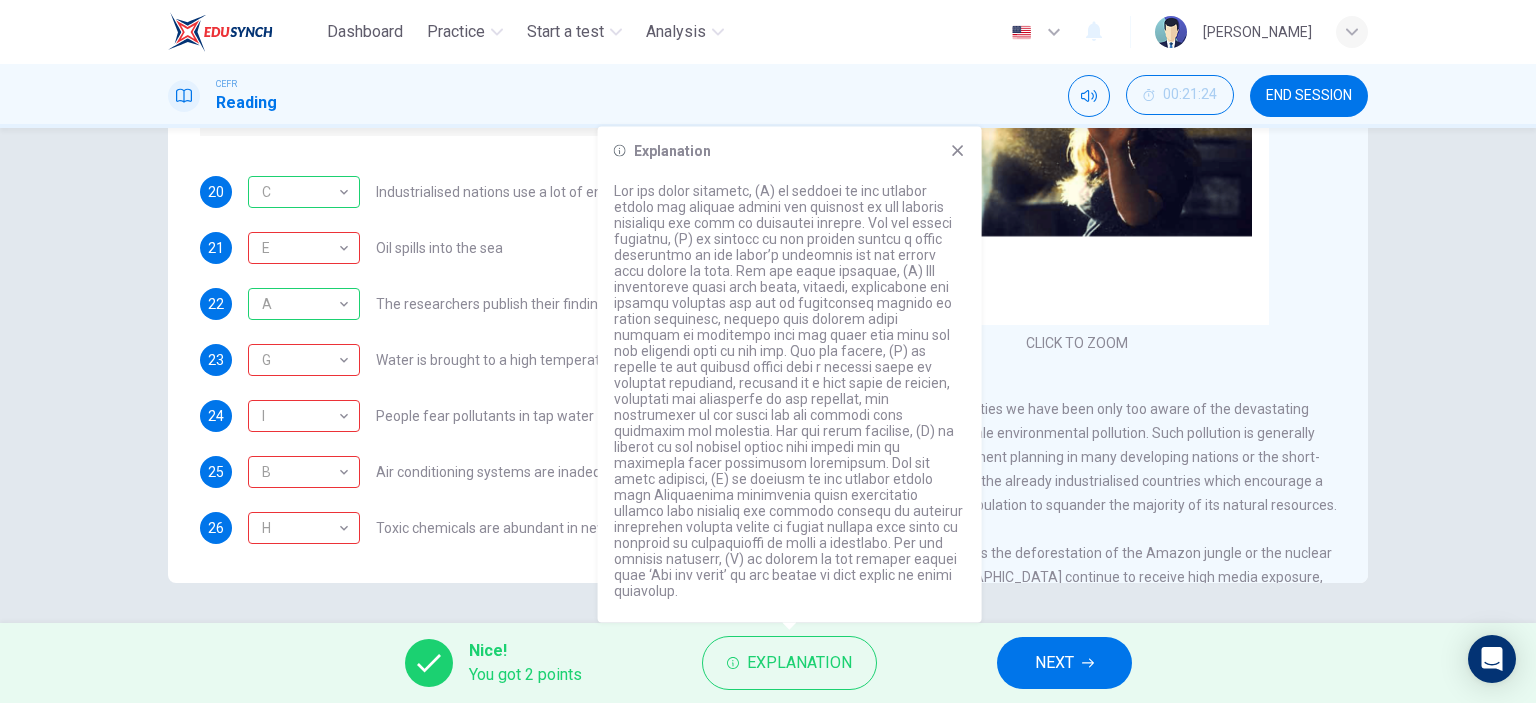 click on "20 C C ​ Industrialised nations use a lot of energy 21 E E ​ Oil spills into the sea 22 A A ​ The researchers publish their findings 23 G G ​ Water is brought to a high temperature 24 I I ​ People fear pollutants in tap water 25 B B ​ Air conditioning systems are inadequate 26 H H ​ Toxic chemicals are abundant in new cars" at bounding box center (476, 360) 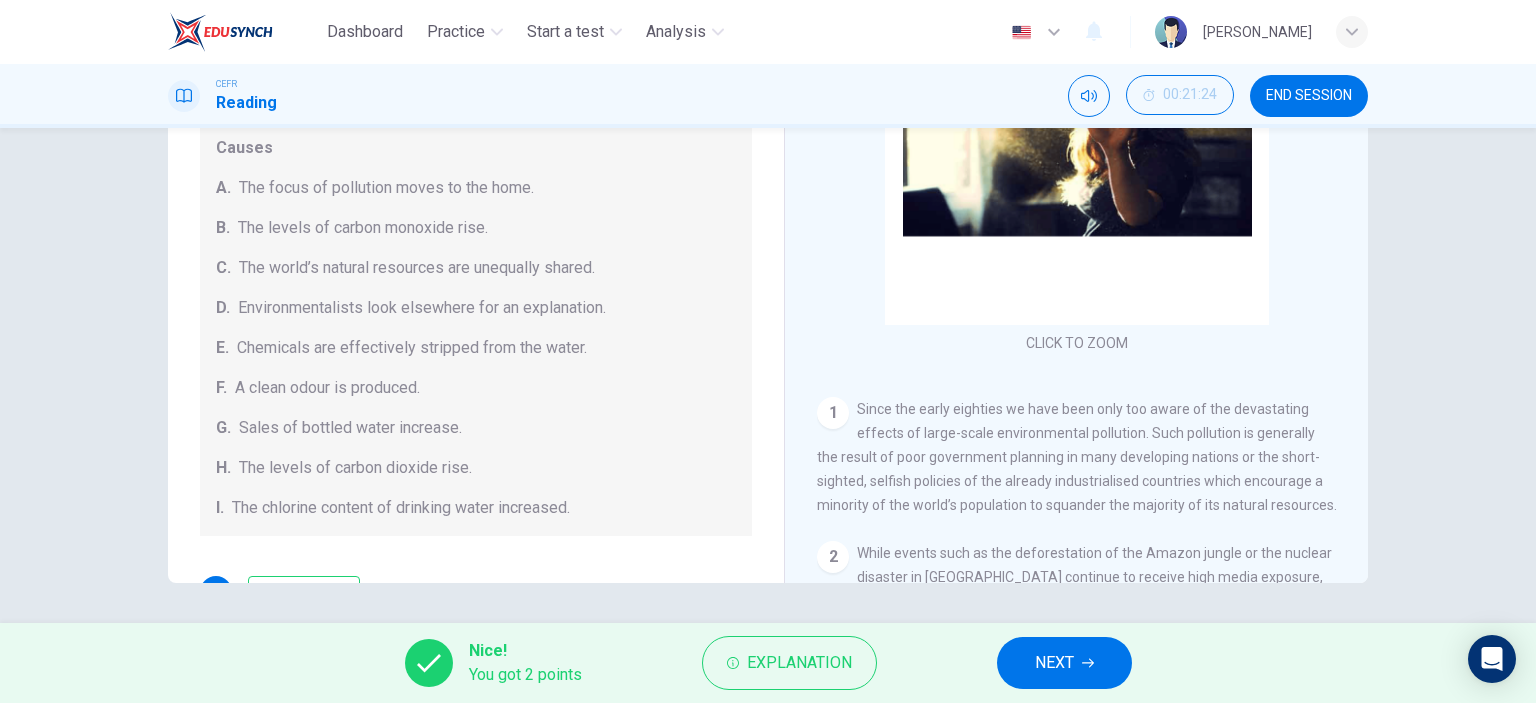 scroll, scrollTop: 324, scrollLeft: 0, axis: vertical 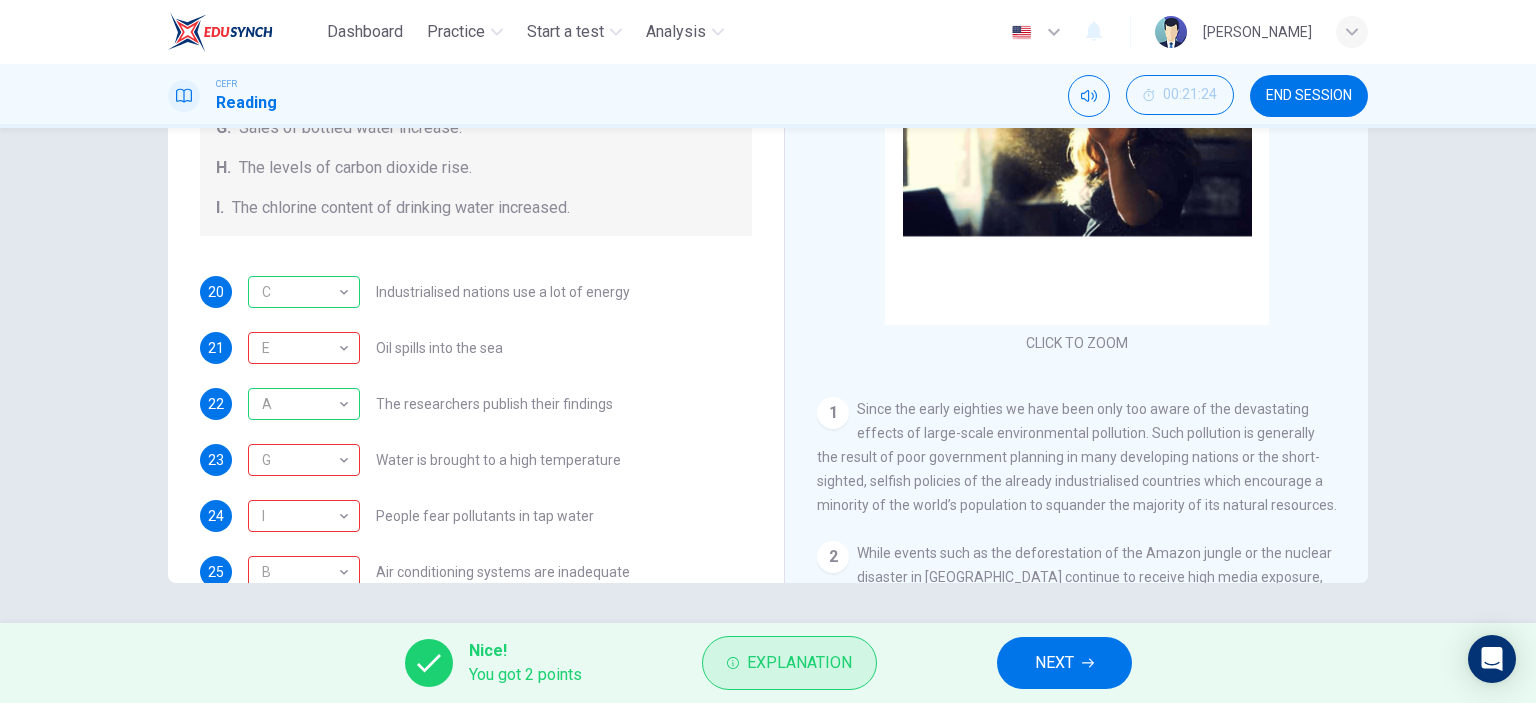 click on "Explanation" at bounding box center [799, 663] 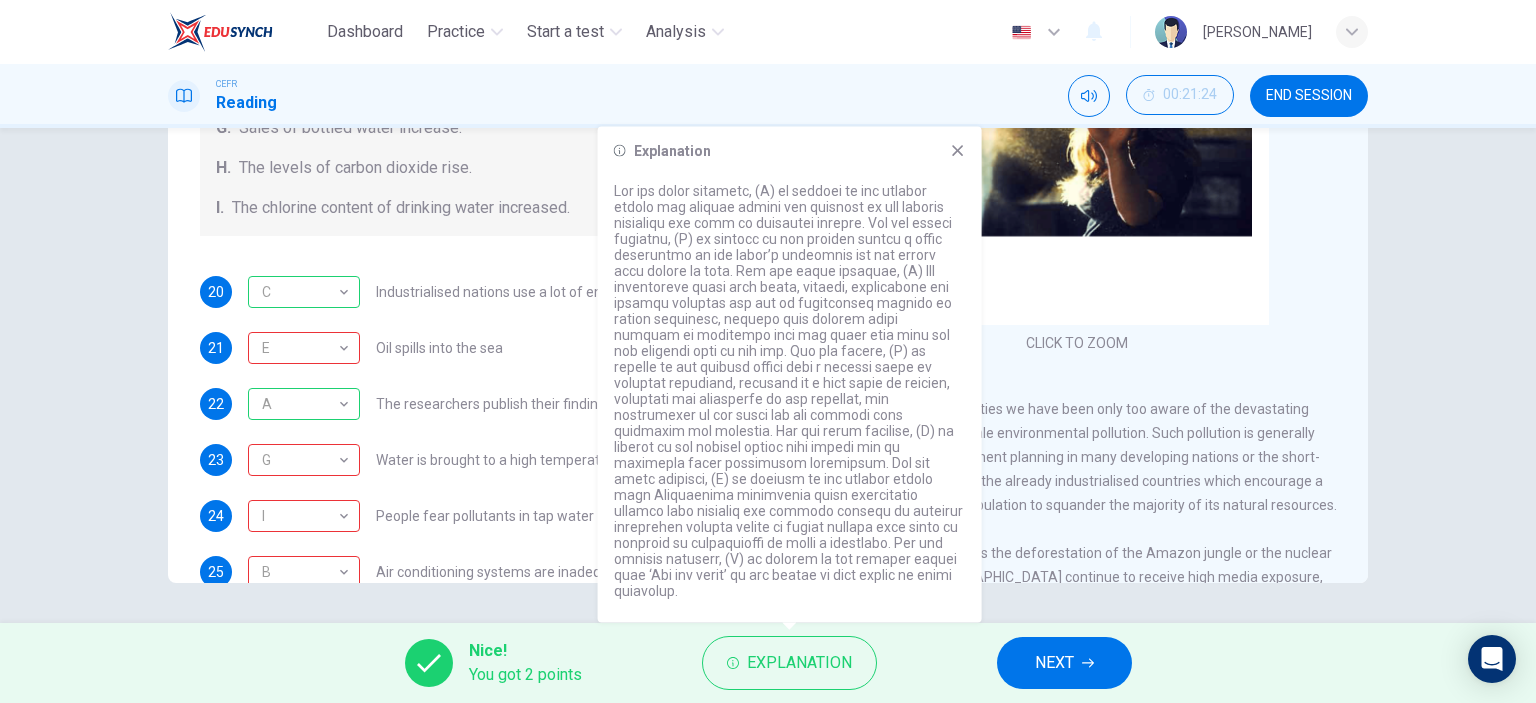 click on "Water is brought to a high temperature" at bounding box center (498, 460) 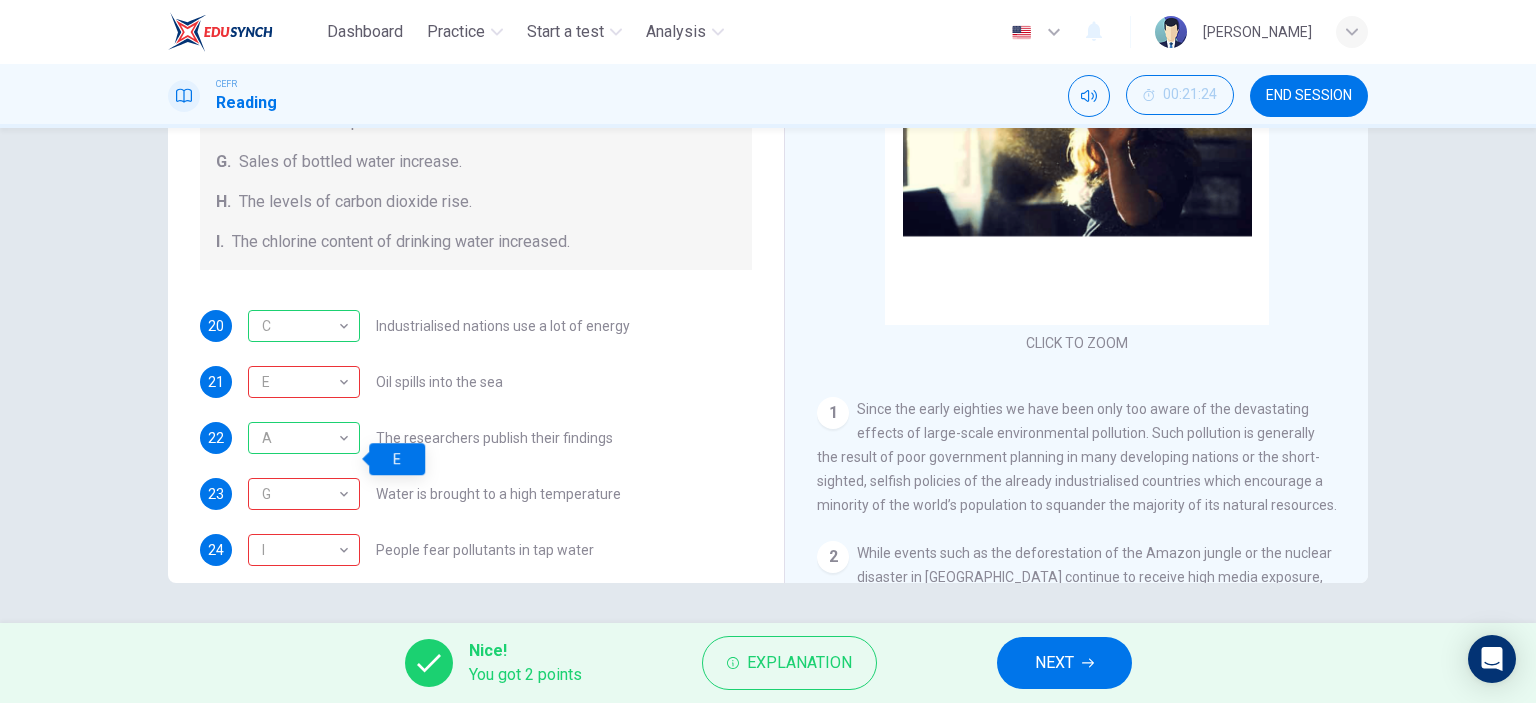 scroll, scrollTop: 324, scrollLeft: 0, axis: vertical 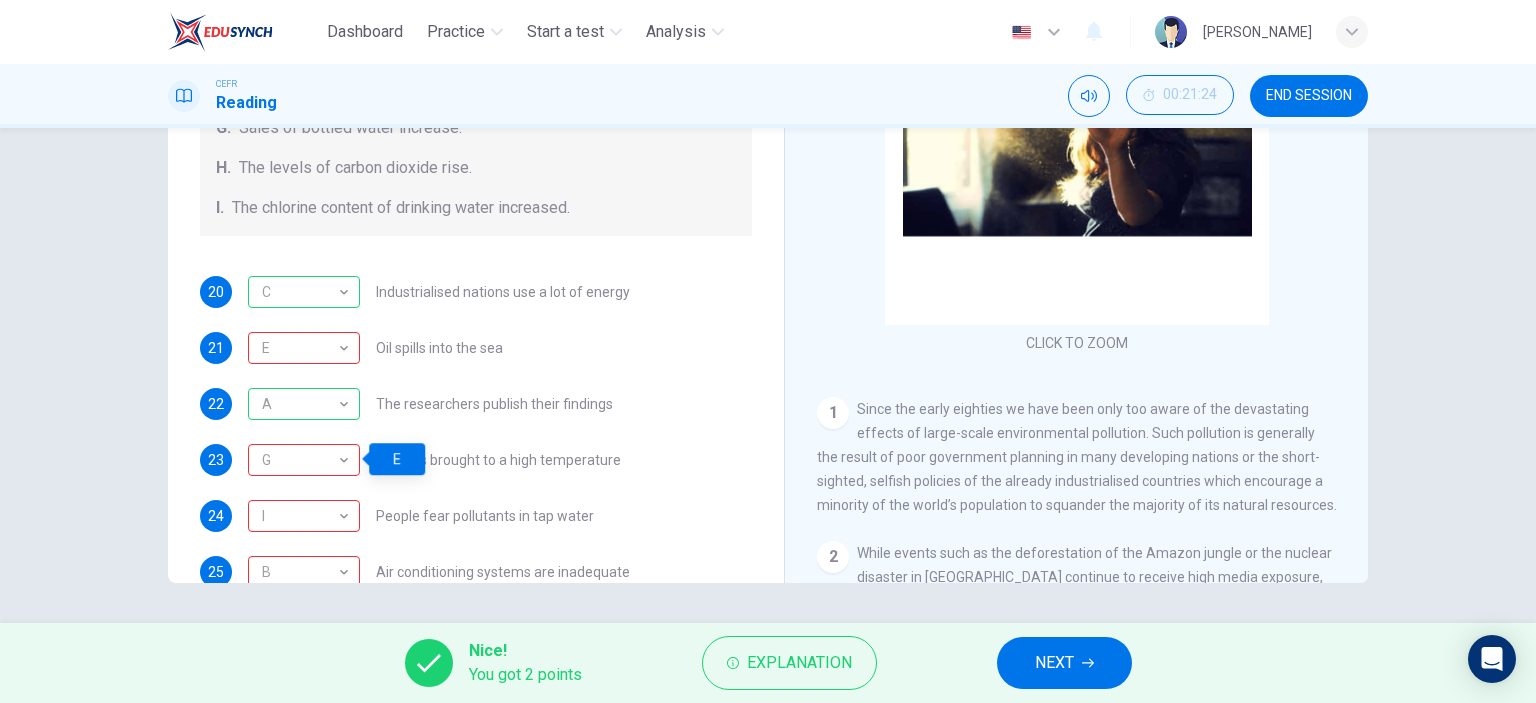 click on "Water is brought to a high temperature" at bounding box center (498, 460) 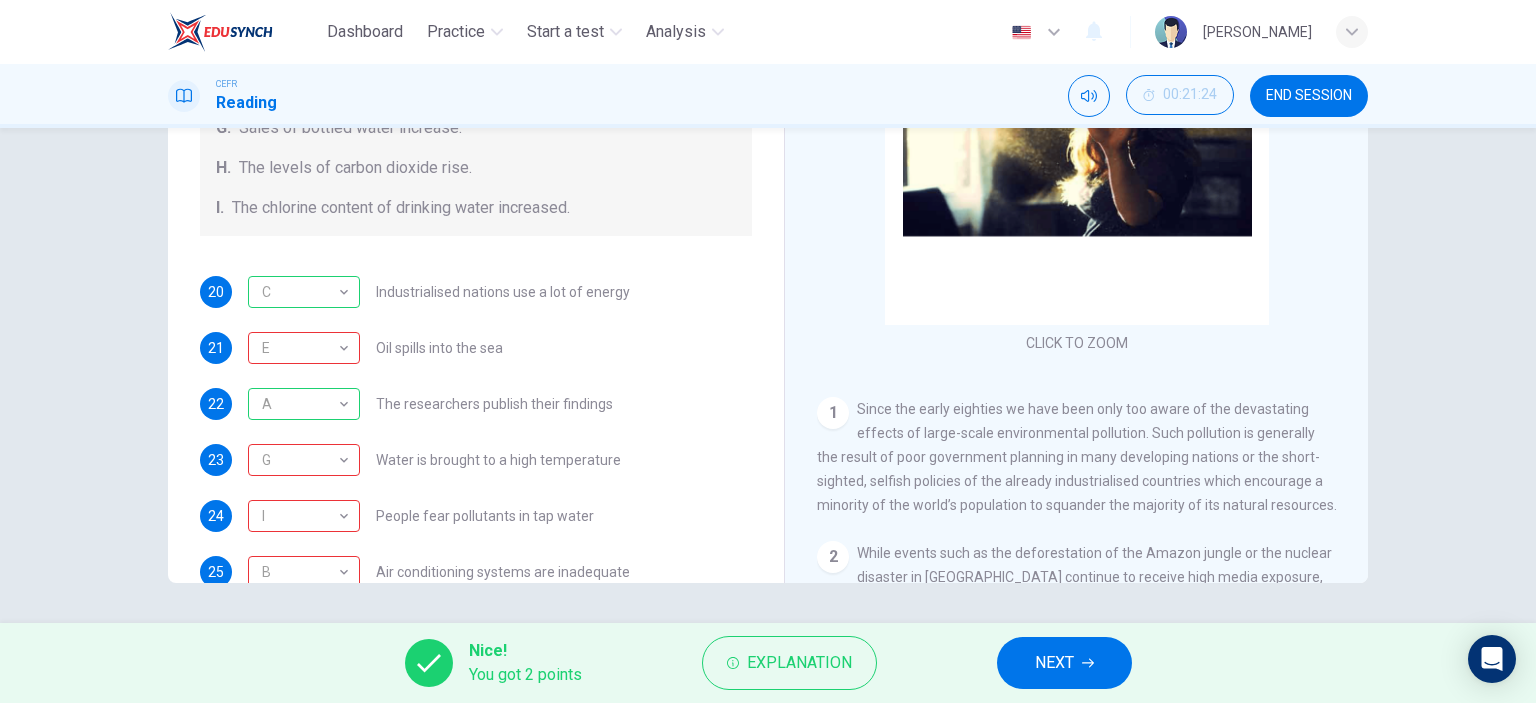 scroll, scrollTop: 424, scrollLeft: 0, axis: vertical 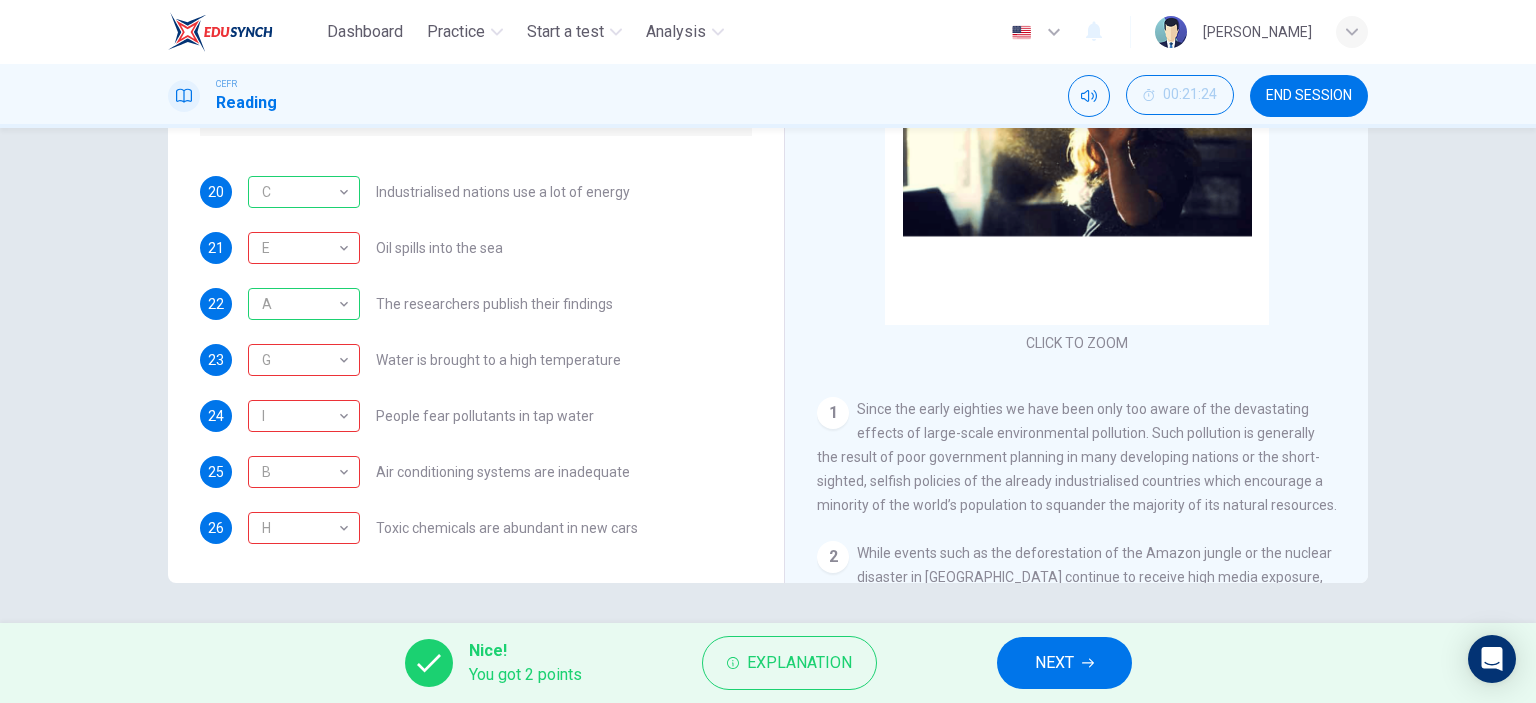 click 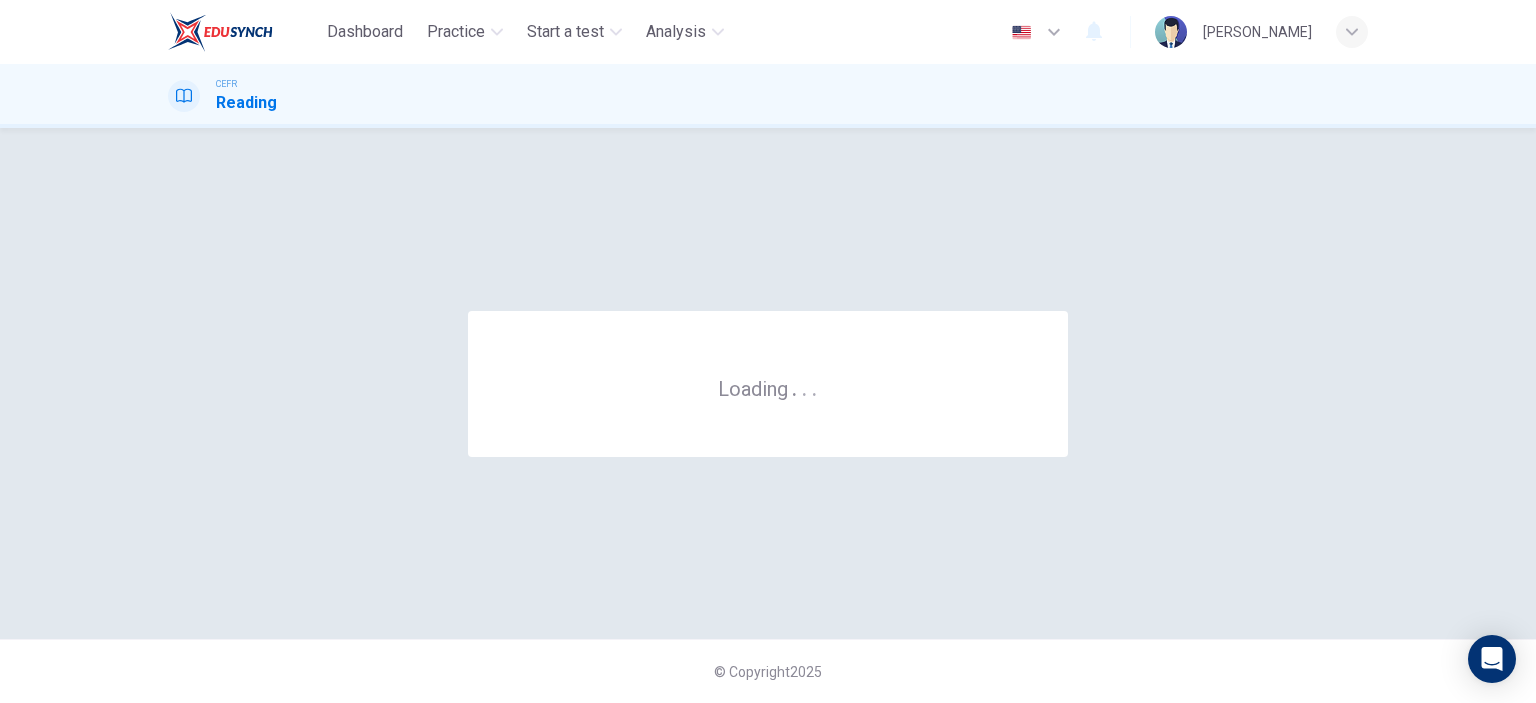 scroll, scrollTop: 0, scrollLeft: 0, axis: both 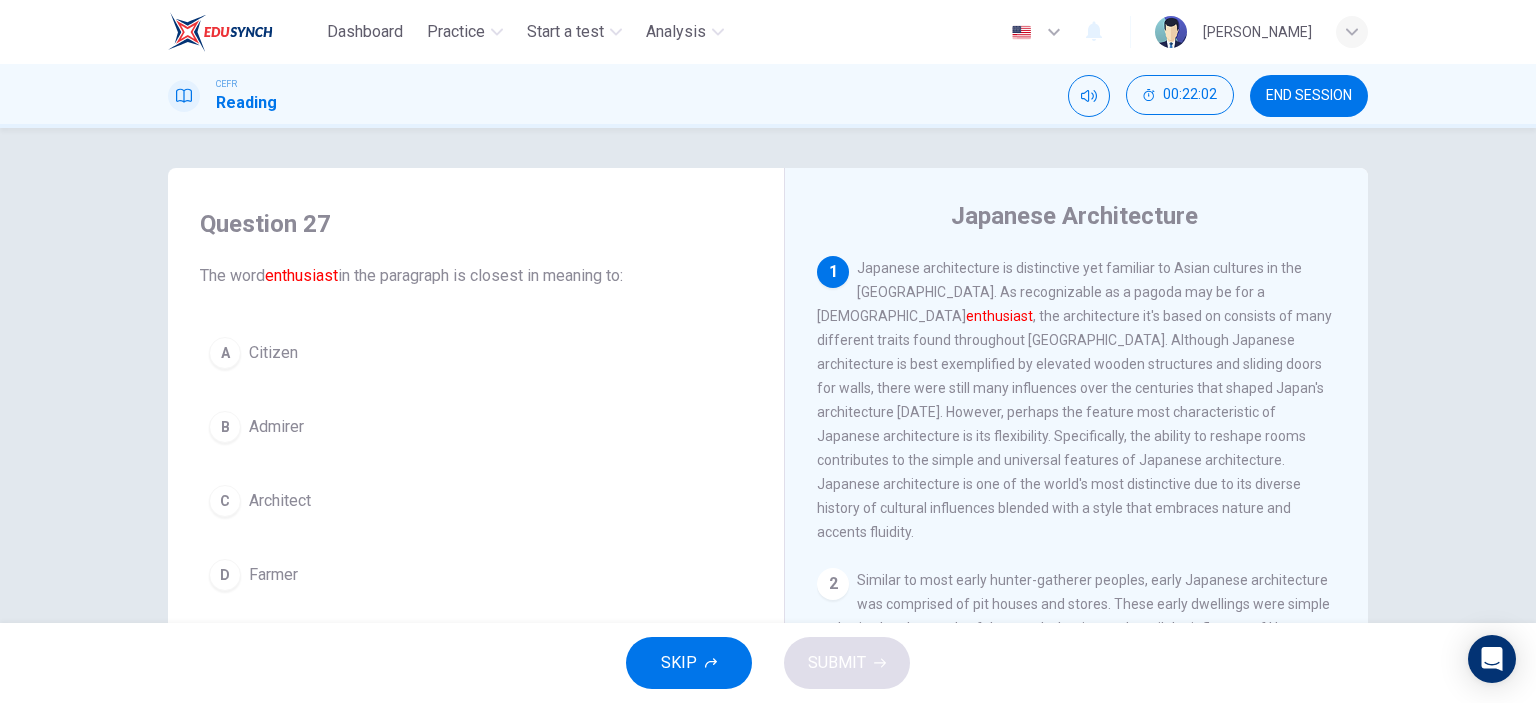 click on "Admirer" at bounding box center (276, 427) 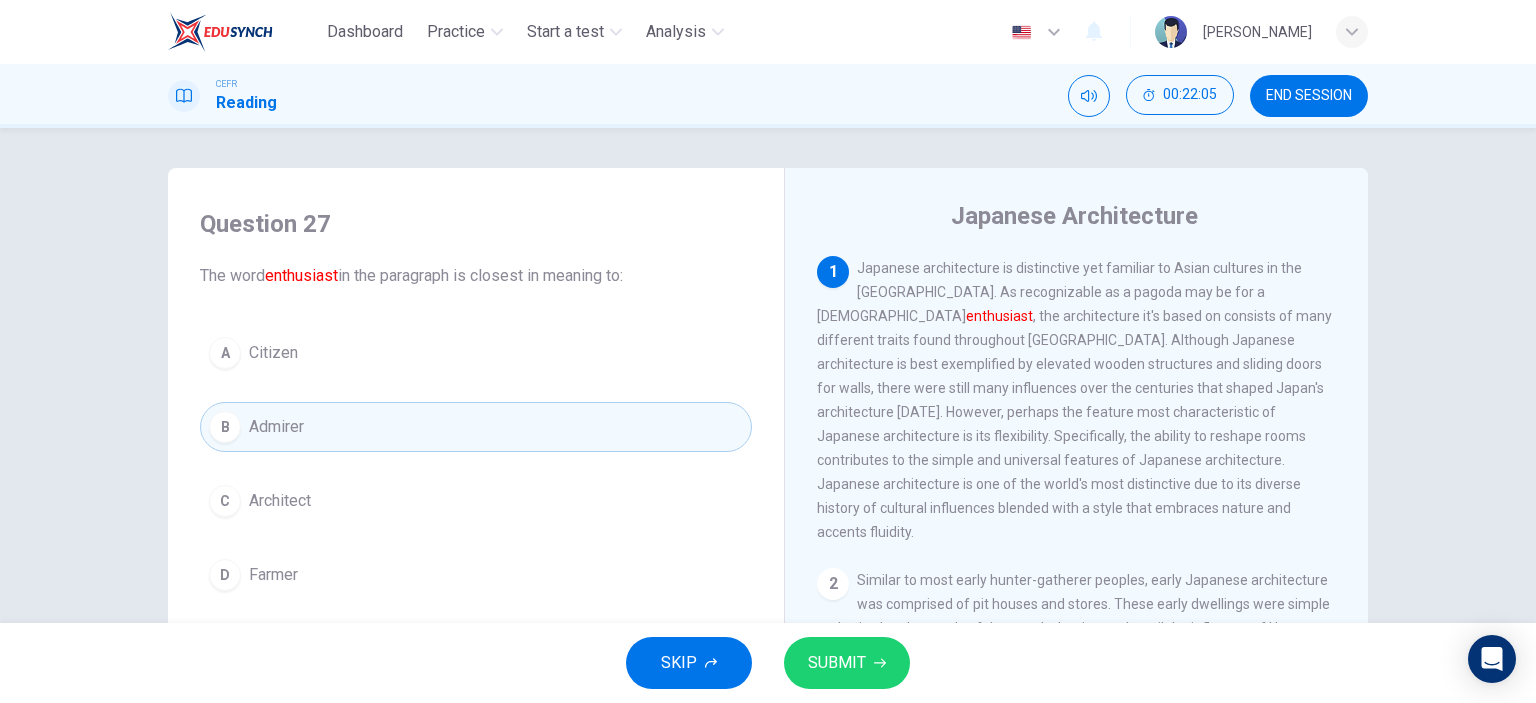 click on "SUBMIT" at bounding box center [847, 663] 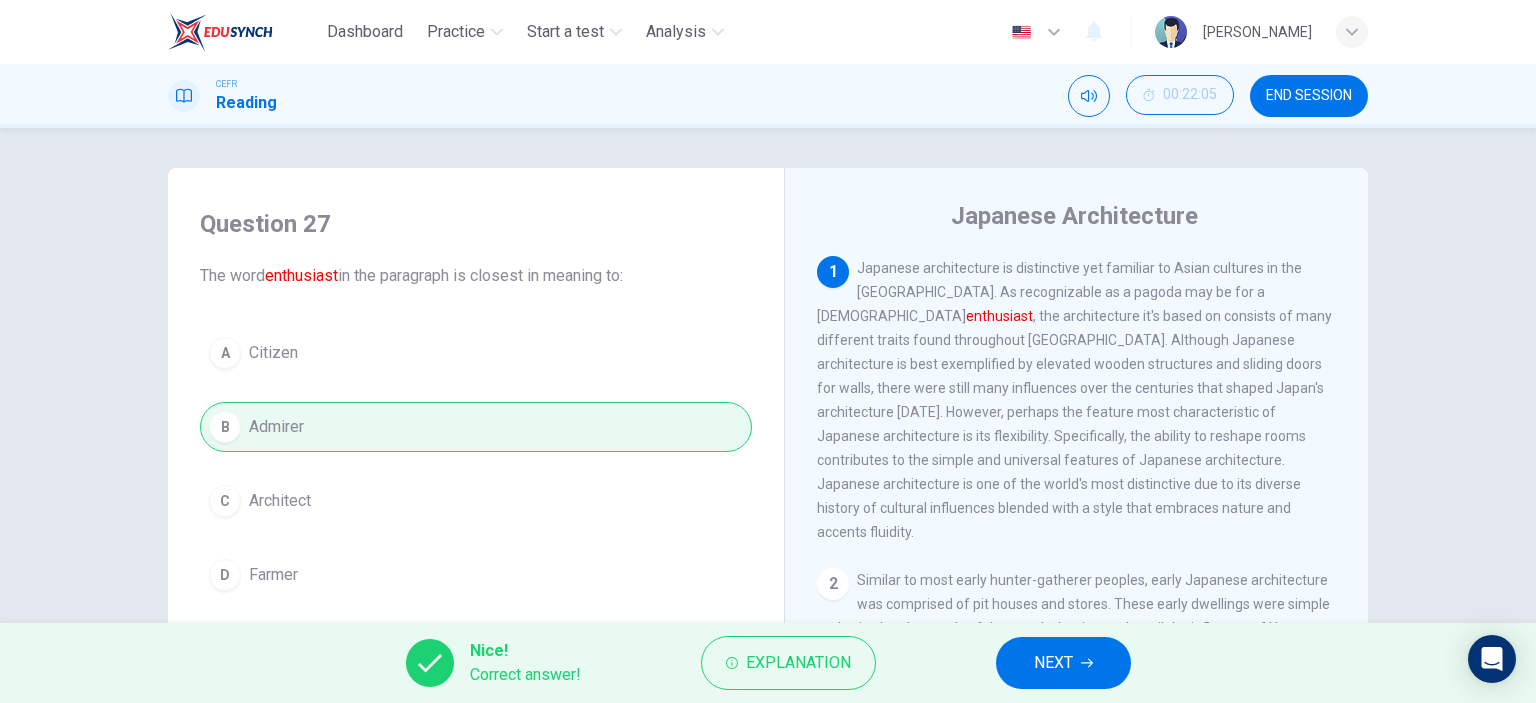 click on "NEXT" at bounding box center [1053, 663] 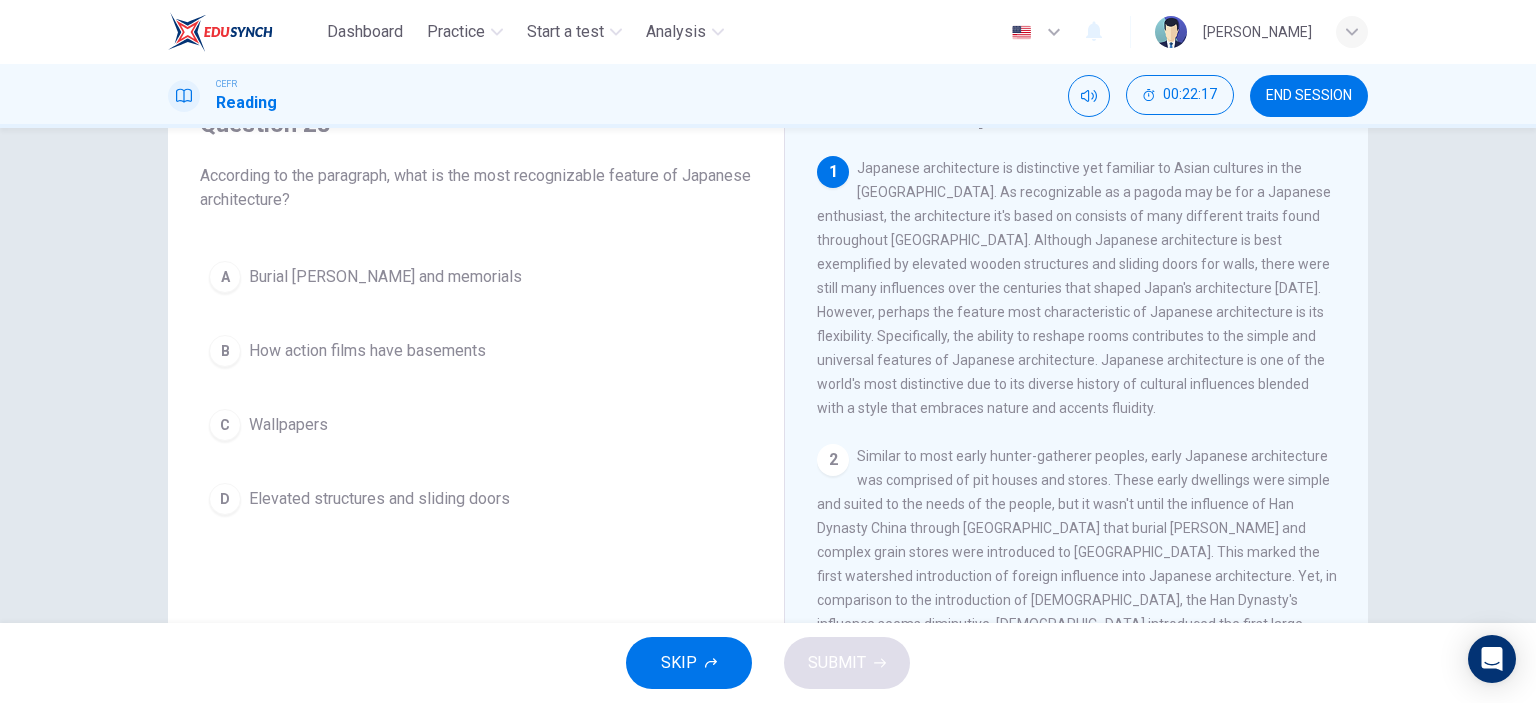 scroll, scrollTop: 0, scrollLeft: 0, axis: both 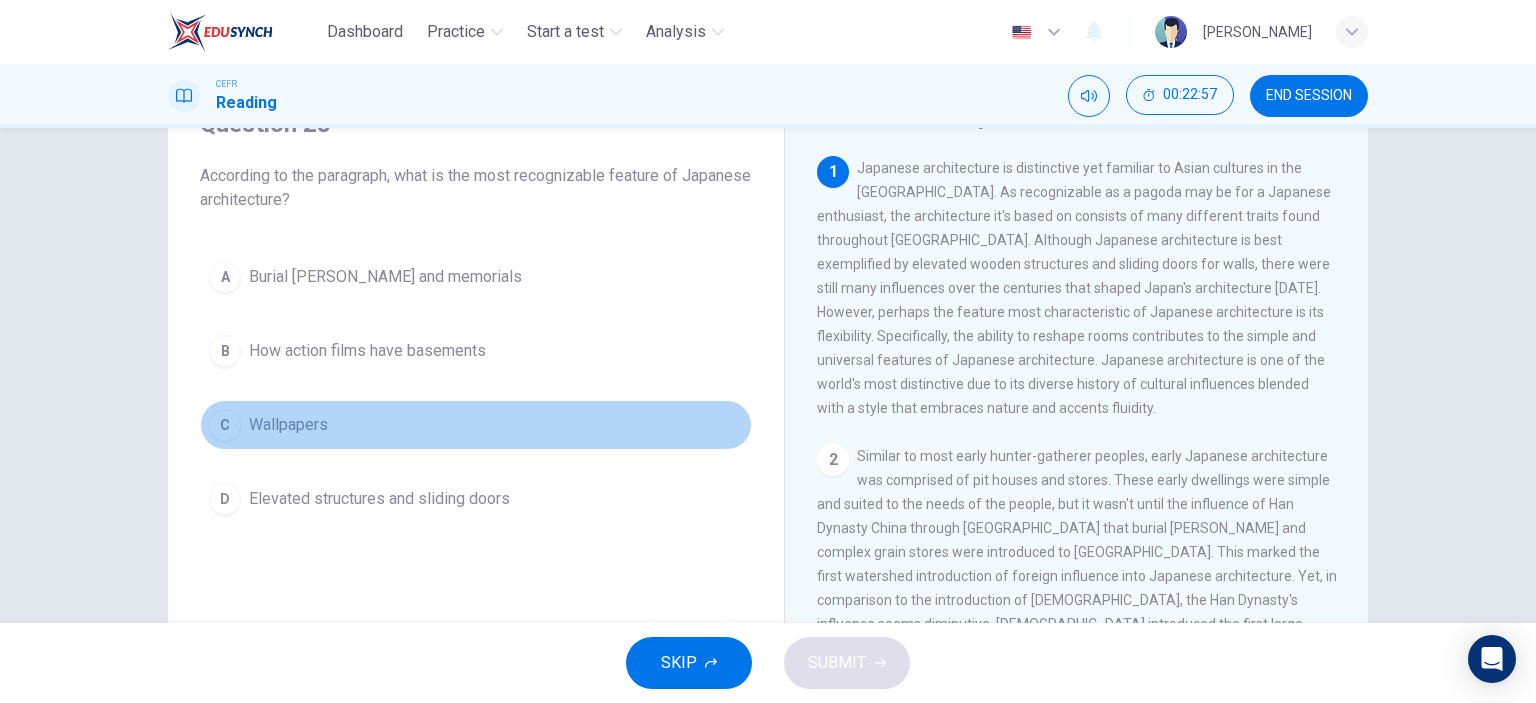 click on "C Wallpapers" at bounding box center (476, 425) 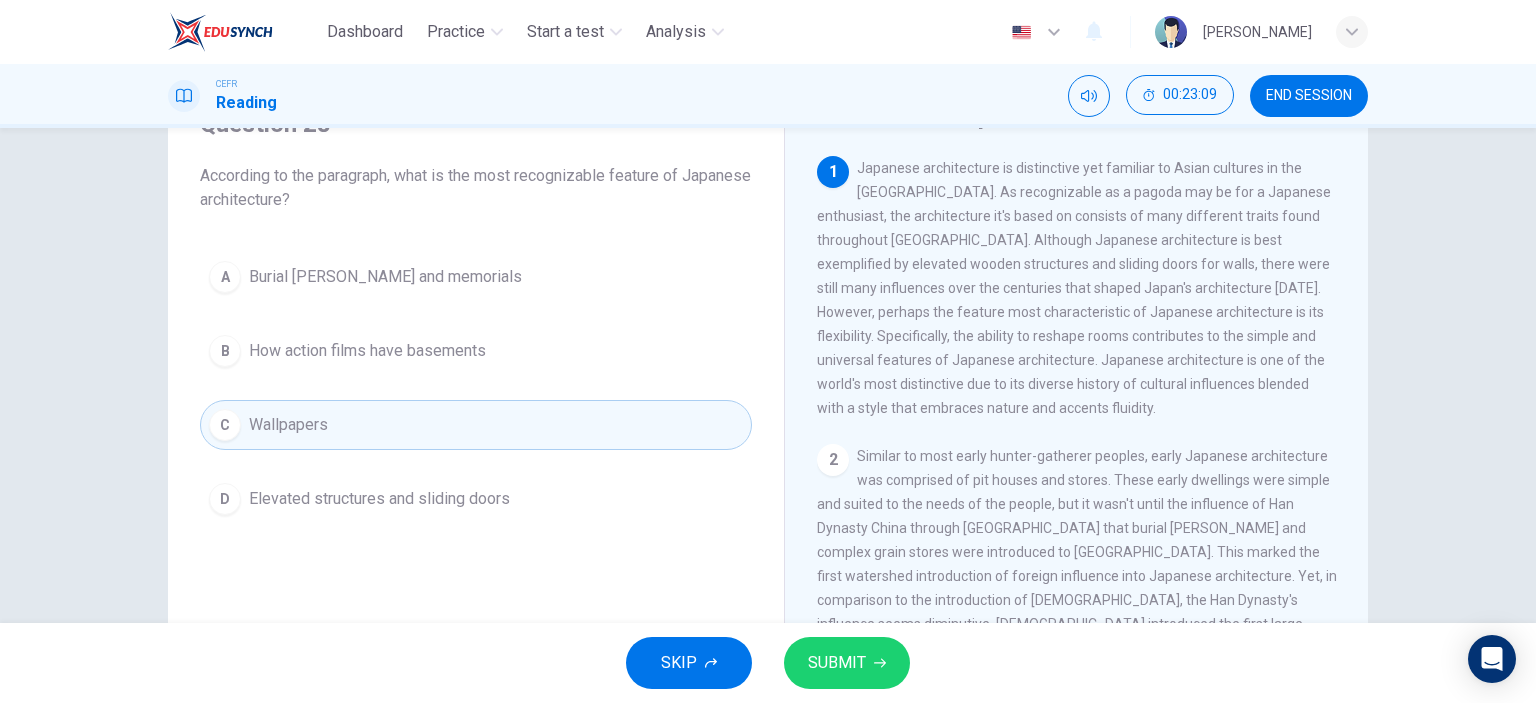 click on "SUBMIT" at bounding box center (847, 663) 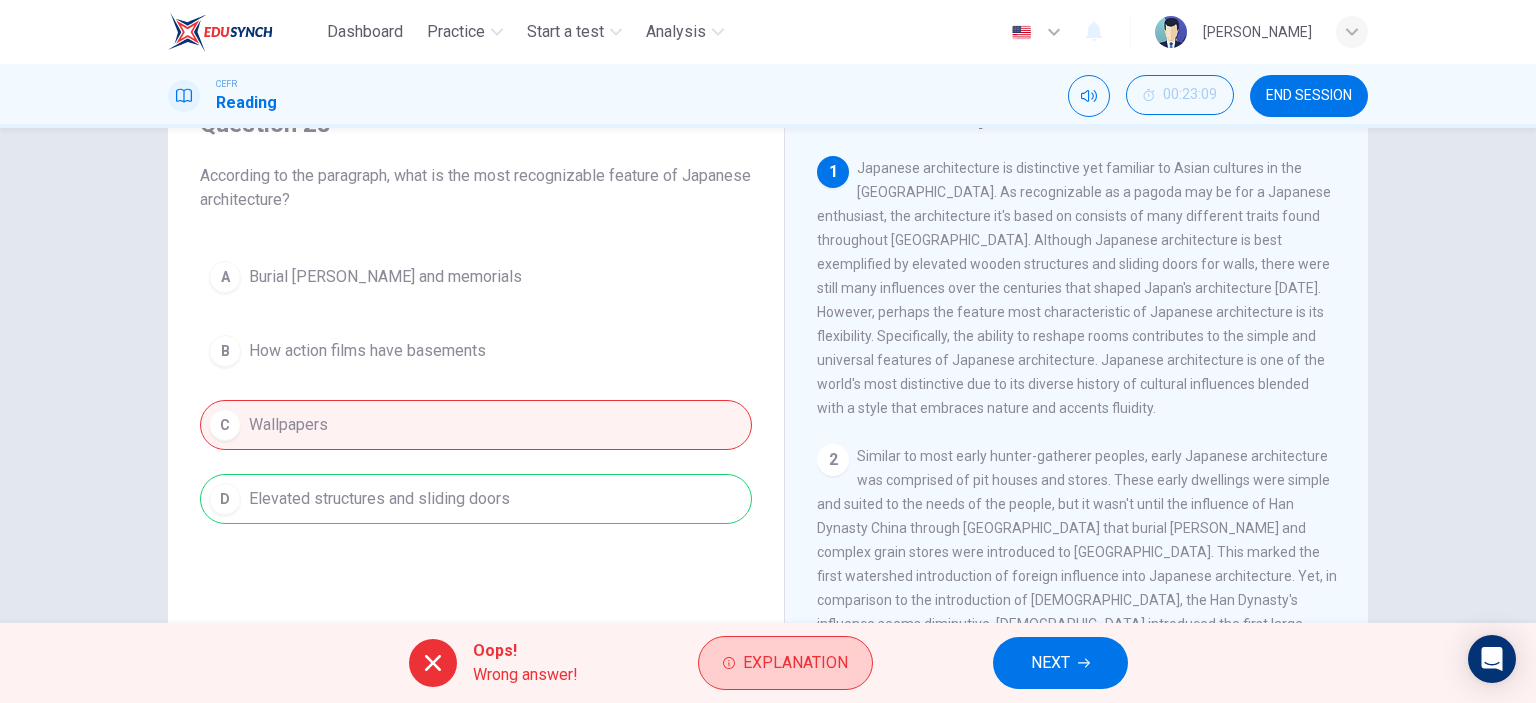 click on "Explanation" at bounding box center [795, 663] 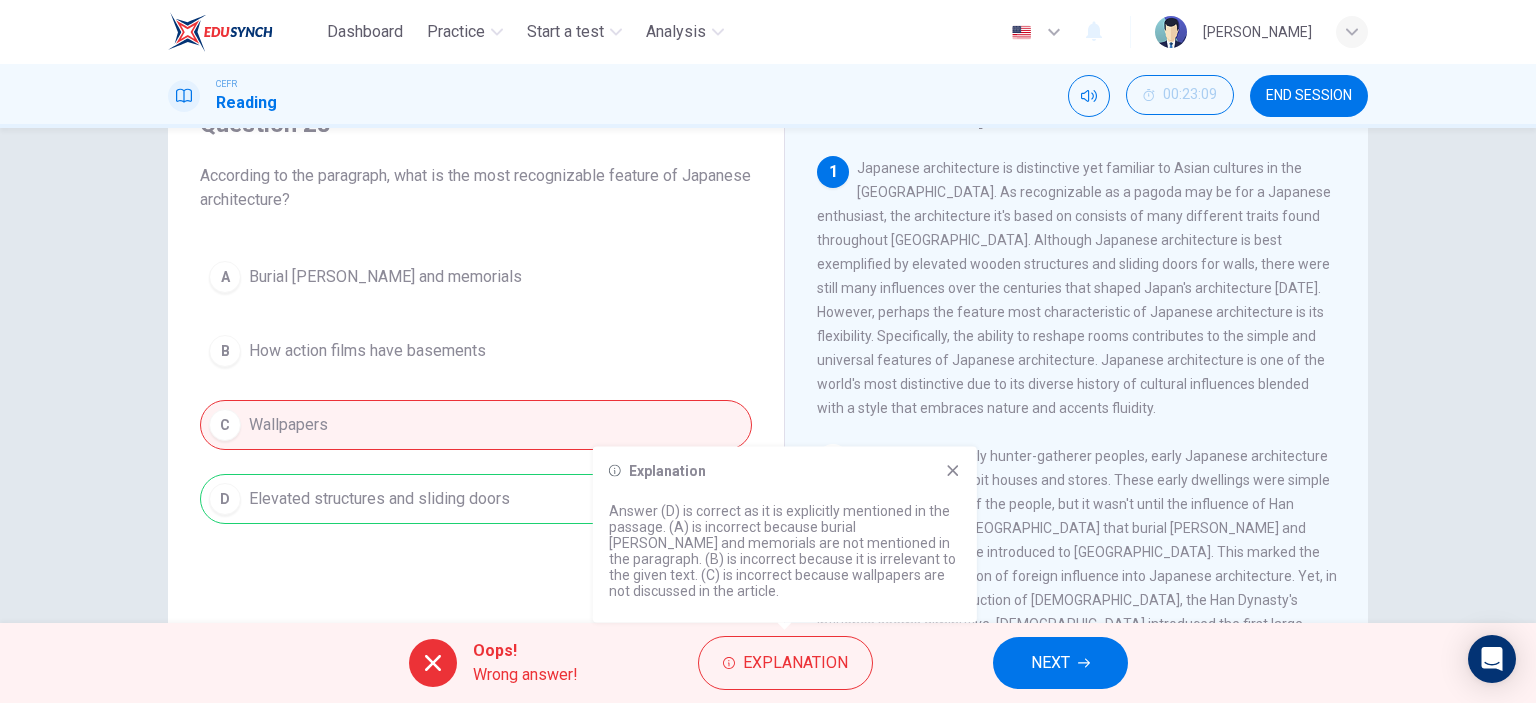 click on "Similar to most early hunter-gatherer peoples, early Japanese architecture was comprised of pit houses and stores. These early dwellings were simple and suited to the needs of the people, but it wasn't until the influence of Han Dynasty China through [GEOGRAPHIC_DATA] that burial [PERSON_NAME] and complex grain stores were introduced to [GEOGRAPHIC_DATA]. This marked the first watershed introduction of foreign influence into Japanese architecture. Yet, in comparison to the introduction of [DEMOGRAPHIC_DATA], the Han Dynasty's influence seems diminutive. [DEMOGRAPHIC_DATA] introduced the first large-scale buildings as well as sophisticated wood techniques in the construction of [DEMOGRAPHIC_DATA]. In addition, both the T'ang and Sui dynasties influenced the architecture and layout of [GEOGRAPHIC_DATA]'s first capital in [GEOGRAPHIC_DATA]. Centuries of influence have mixed and combined Asian influences with traditional Japanese architecture. As a result, even the most quintessential architectural icons of [GEOGRAPHIC_DATA] still feature reminders of past cultural influences." at bounding box center [1077, 624] 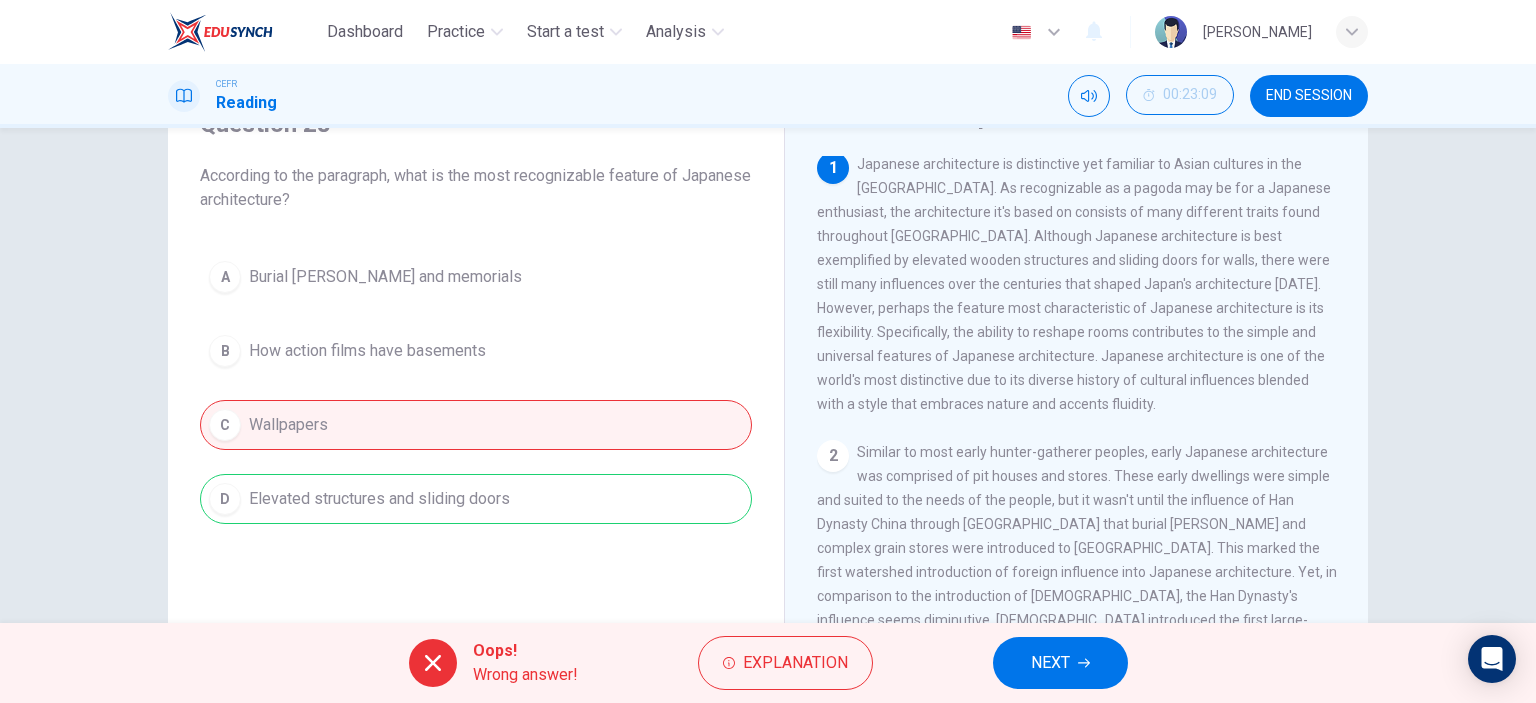 scroll, scrollTop: 0, scrollLeft: 0, axis: both 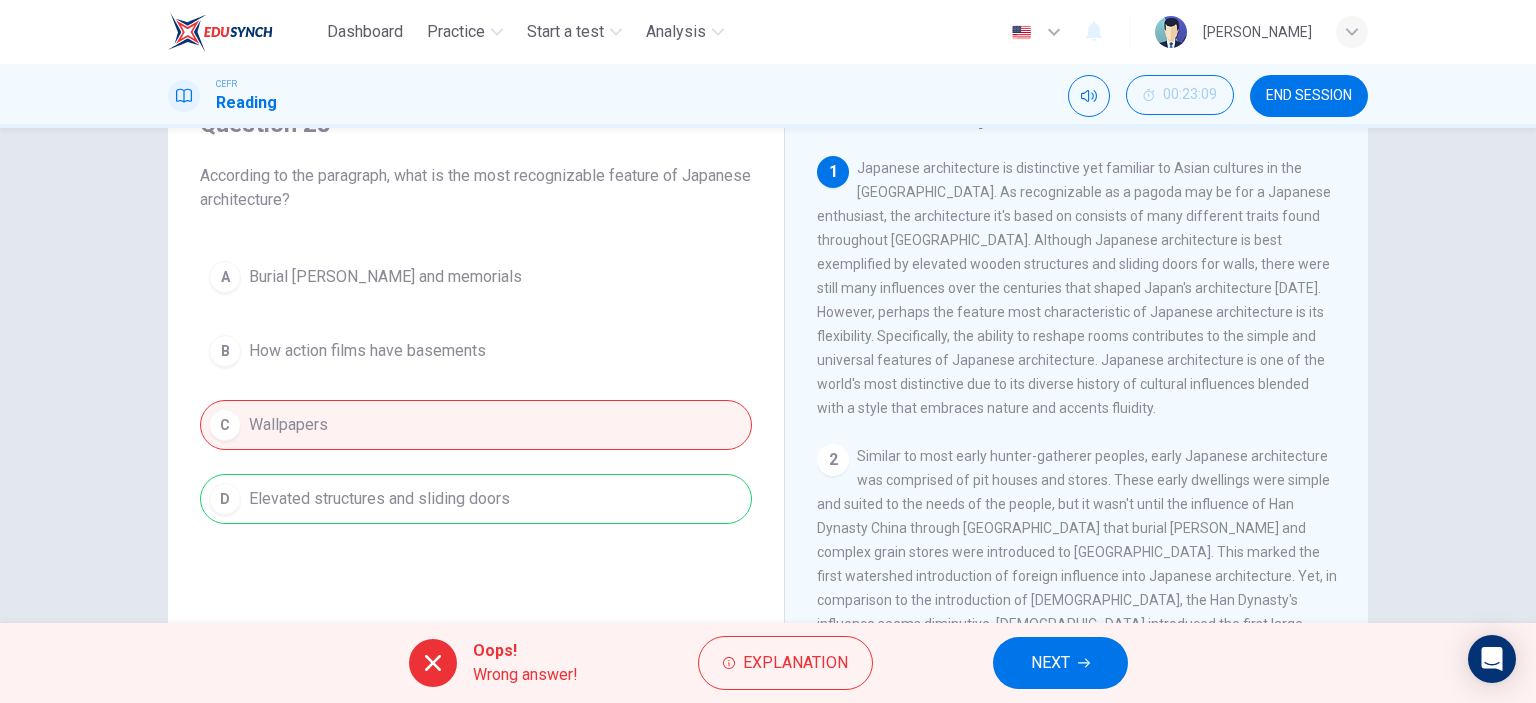 click on "NEXT" at bounding box center [1050, 663] 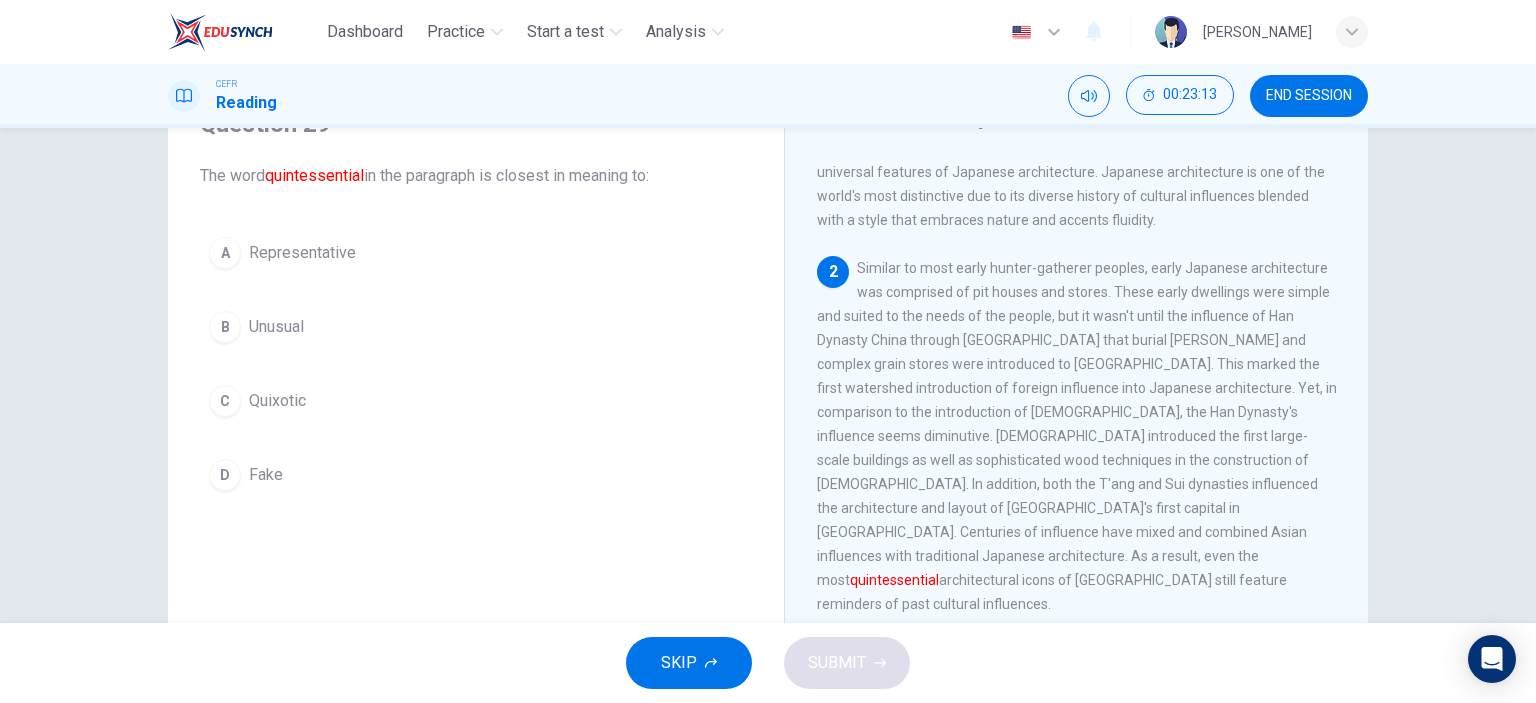 scroll, scrollTop: 200, scrollLeft: 0, axis: vertical 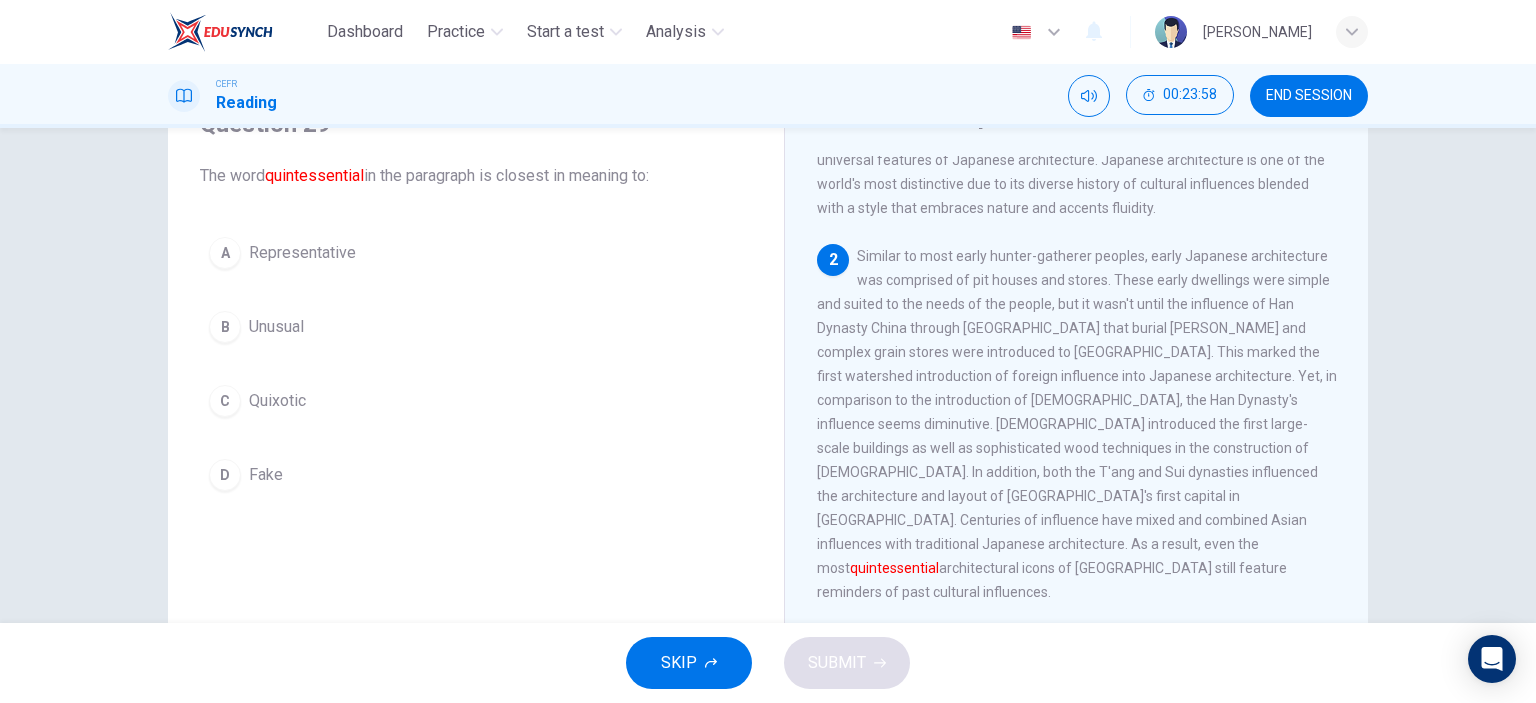 click on "Quixotic" at bounding box center (277, 401) 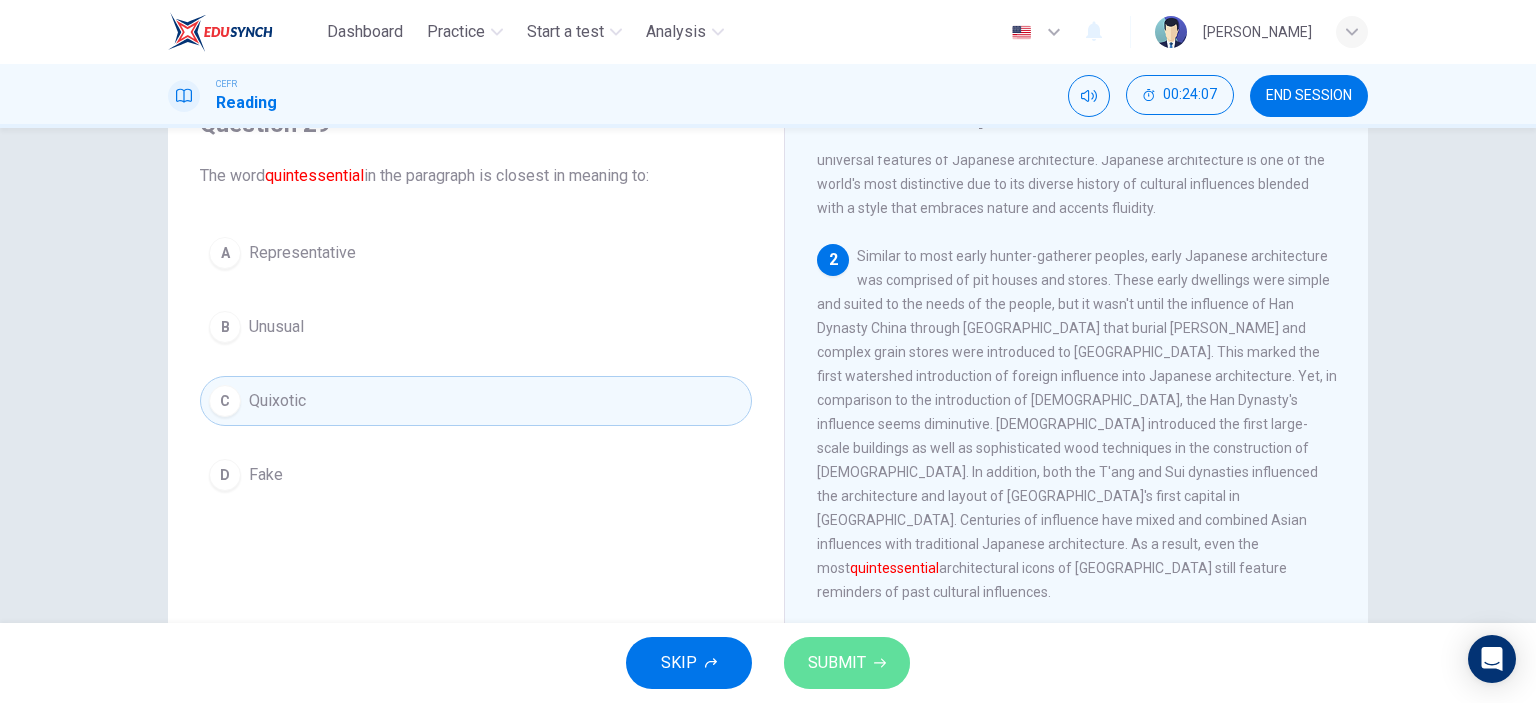 click on "SUBMIT" at bounding box center [837, 663] 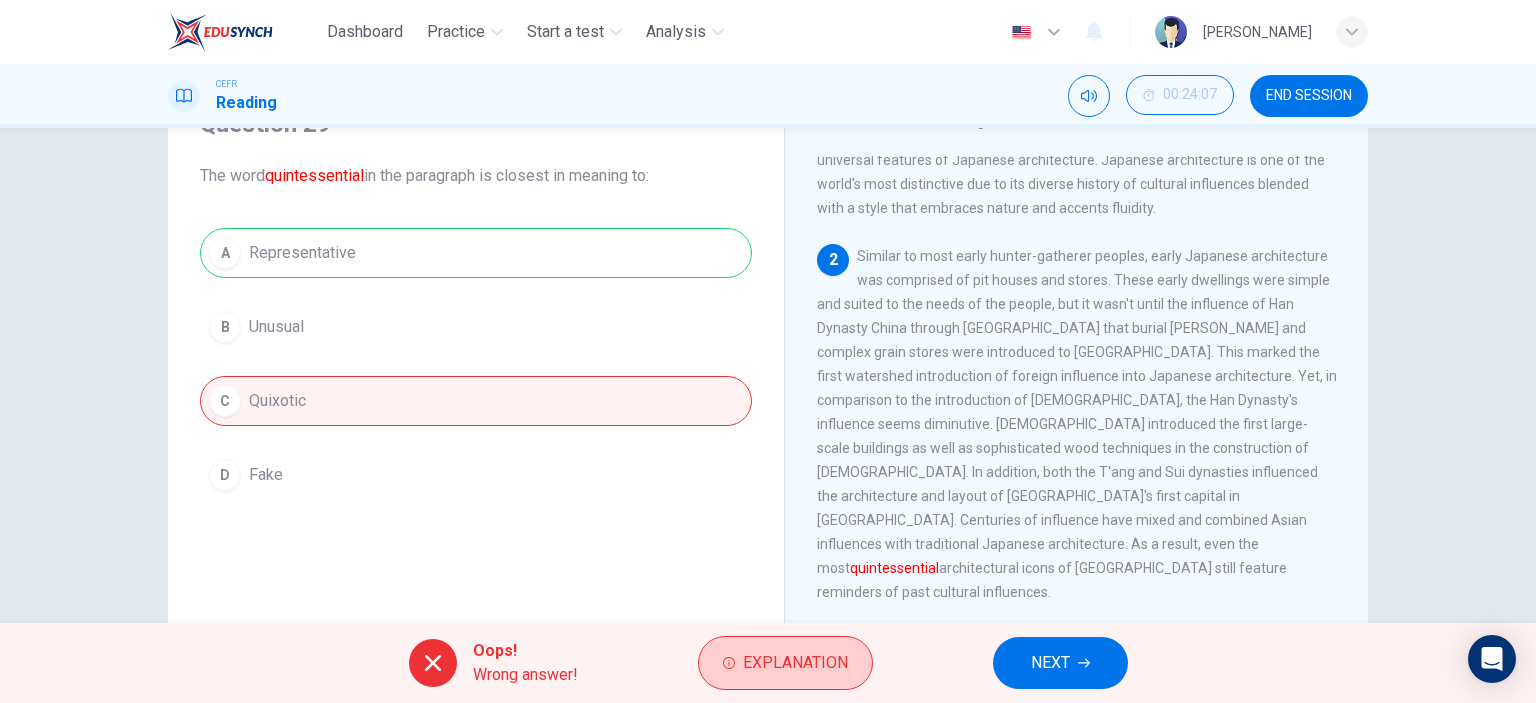 click on "Explanation" at bounding box center [795, 663] 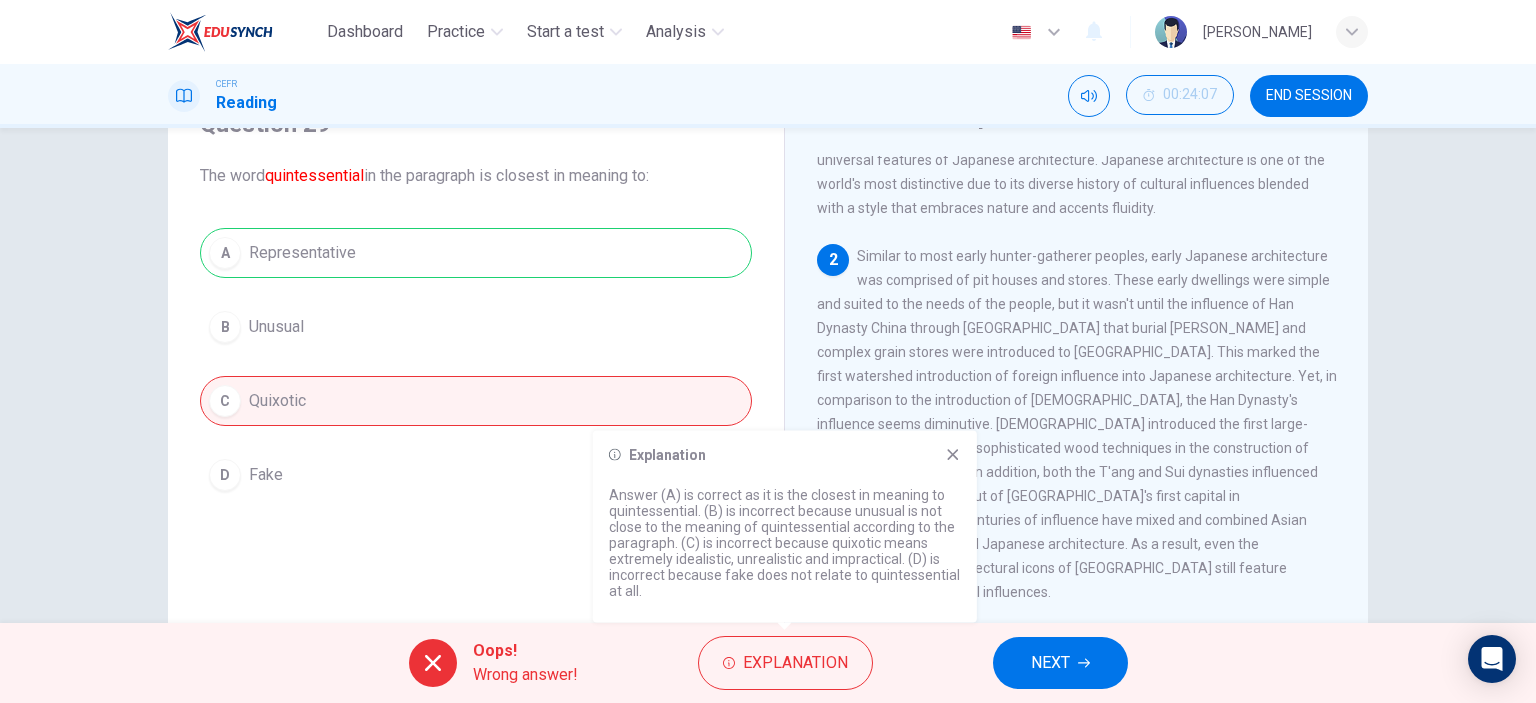 click on "Similar to most early hunter-gatherer peoples, early Japanese architecture was comprised of pit houses and stores. These early dwellings were simple and suited to the needs of the people, but it wasn't until the influence of Han Dynasty China through [GEOGRAPHIC_DATA] that burial [PERSON_NAME] and complex grain stores were introduced to [GEOGRAPHIC_DATA]. This marked the first watershed introduction of foreign influence into Japanese architecture. Yet, in comparison to the introduction of [DEMOGRAPHIC_DATA], the Han Dynasty's influence seems diminutive. [DEMOGRAPHIC_DATA] introduced the first large-scale buildings as well as sophisticated wood techniques in the construction of [DEMOGRAPHIC_DATA]. In addition, both the T'ang and Sui dynasties influenced the architecture and layout of [GEOGRAPHIC_DATA]'s first capital in [GEOGRAPHIC_DATA]. Centuries of influence have mixed and combined Asian influences with traditional Japanese architecture. As a result, even the most  quintessential  architectural icons of [GEOGRAPHIC_DATA] still feature reminders of past cultural influences." at bounding box center (1077, 424) 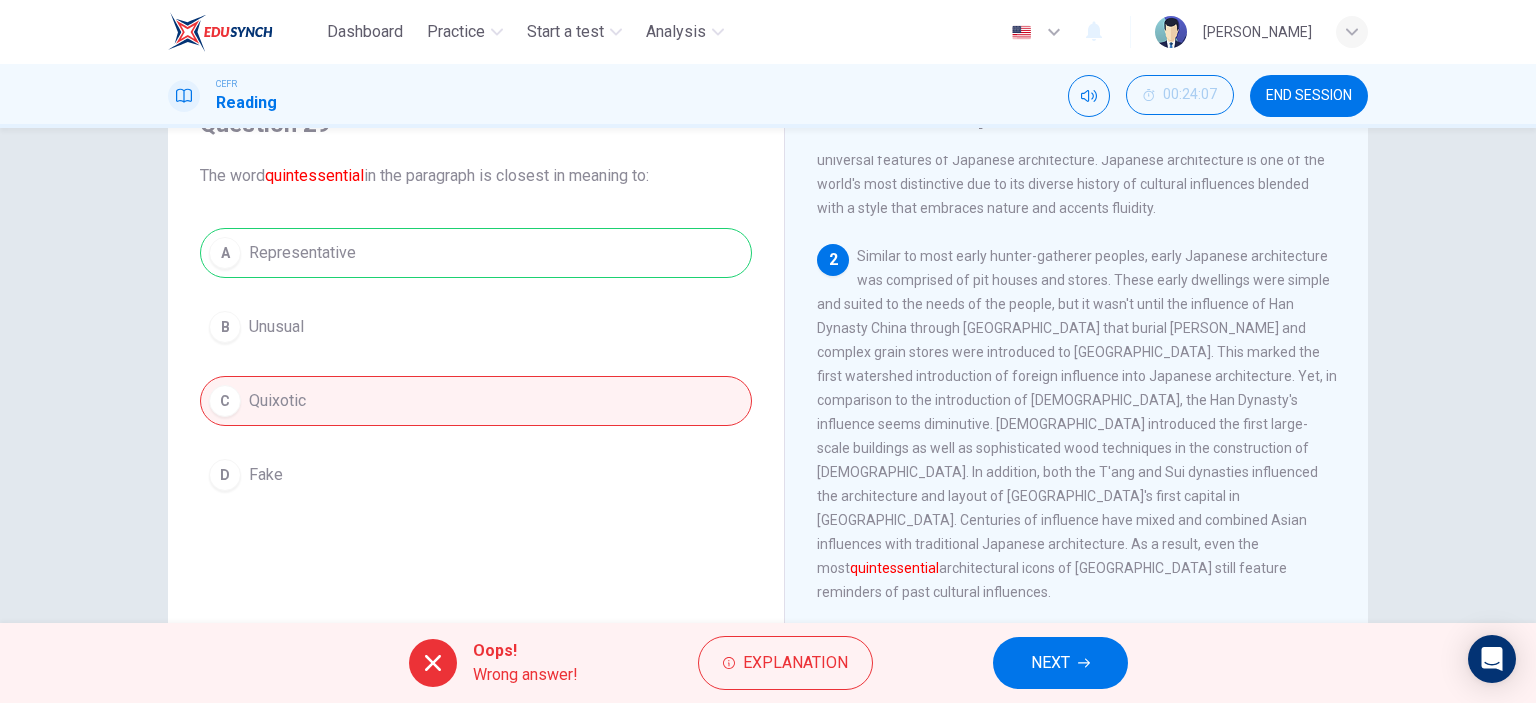 click on "NEXT" at bounding box center [1050, 663] 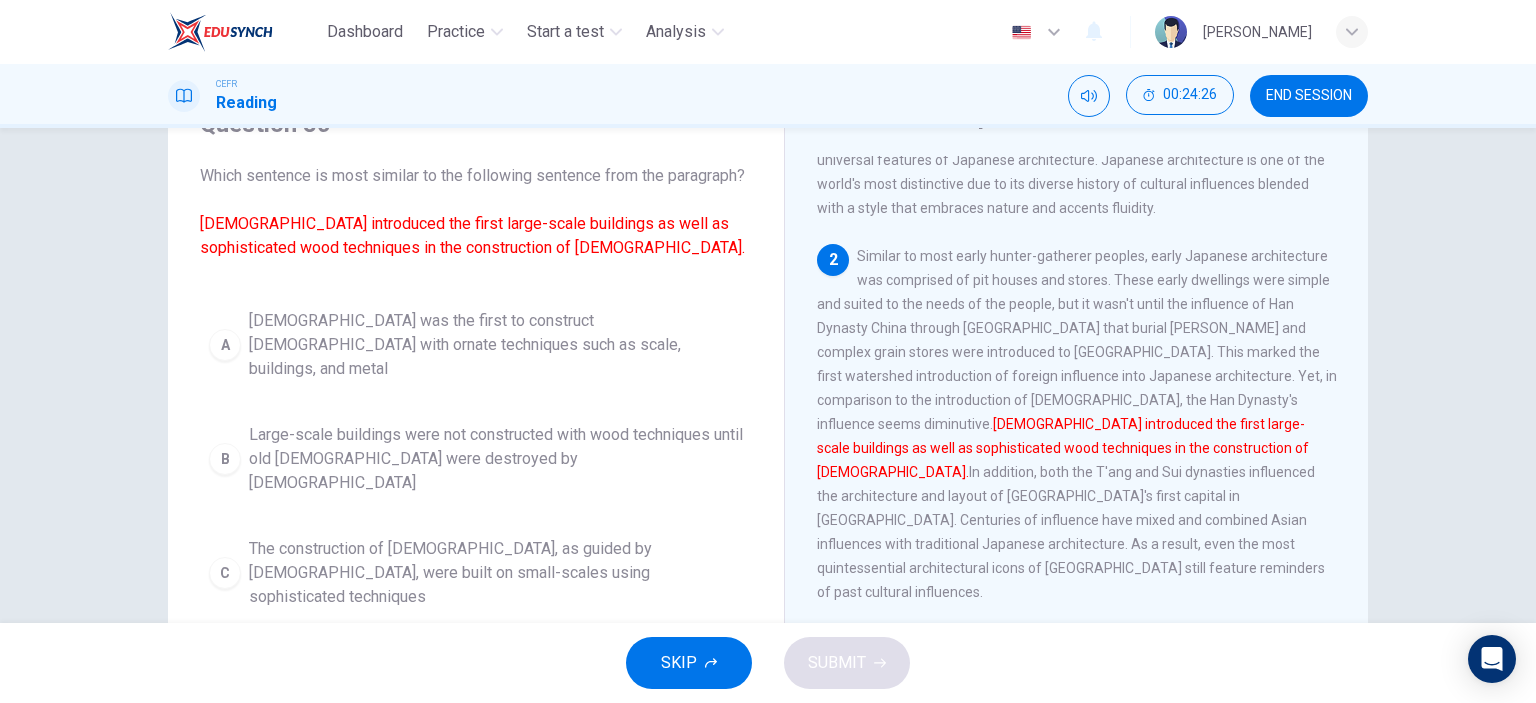 scroll, scrollTop: 200, scrollLeft: 0, axis: vertical 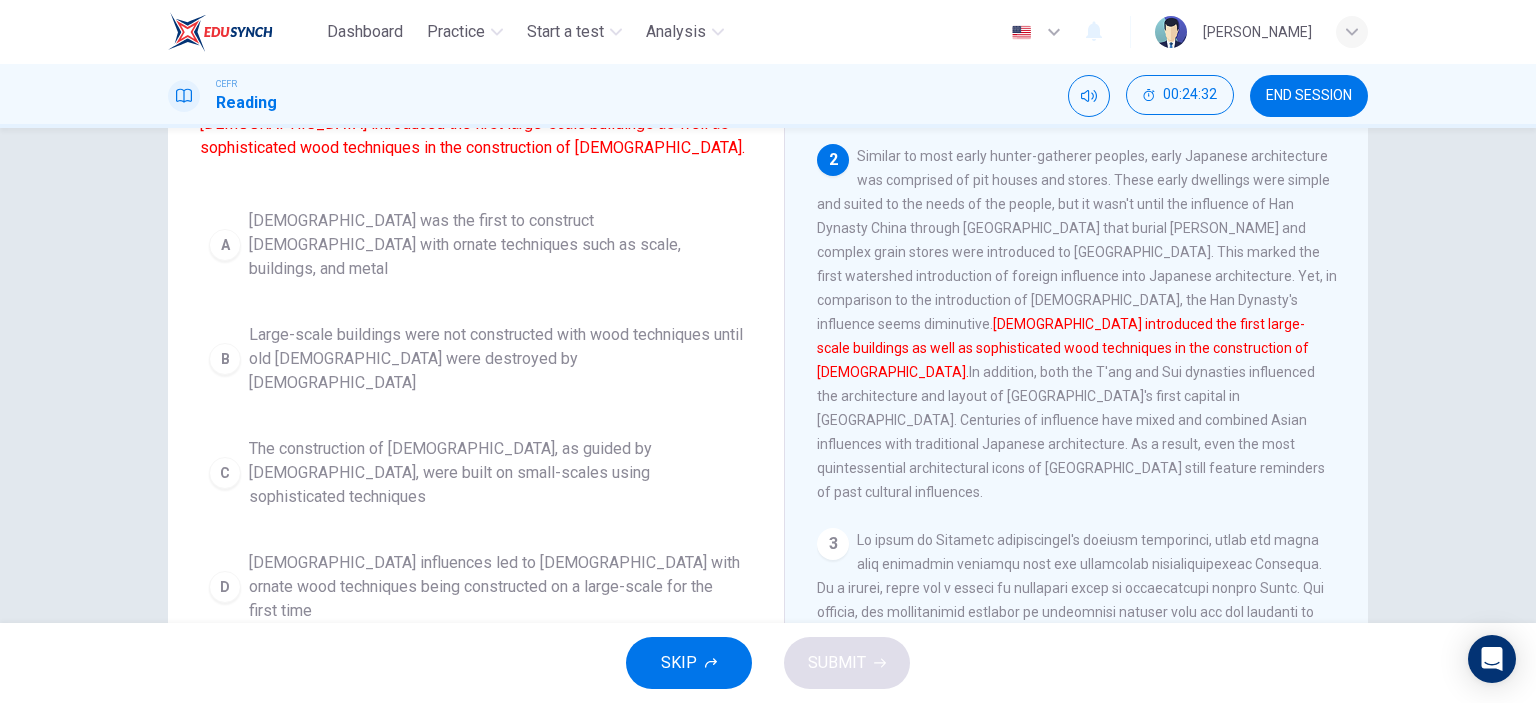 click on "[DEMOGRAPHIC_DATA] influences led to [DEMOGRAPHIC_DATA] with ornate wood techniques being constructed on a large-scale for the first time" at bounding box center [496, 587] 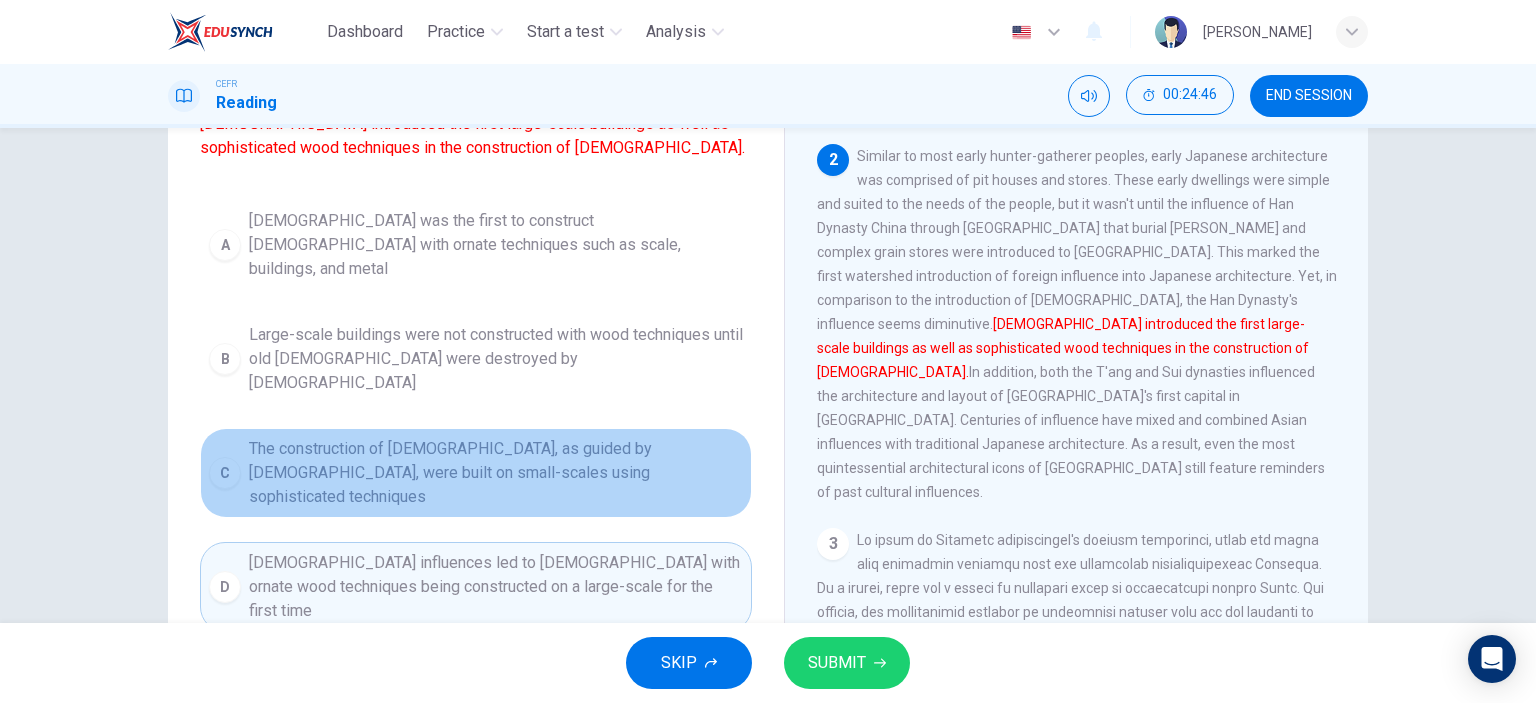click on "The construction of [DEMOGRAPHIC_DATA], as guided by [DEMOGRAPHIC_DATA], were built on small-scales using sophisticated techniques" at bounding box center (496, 473) 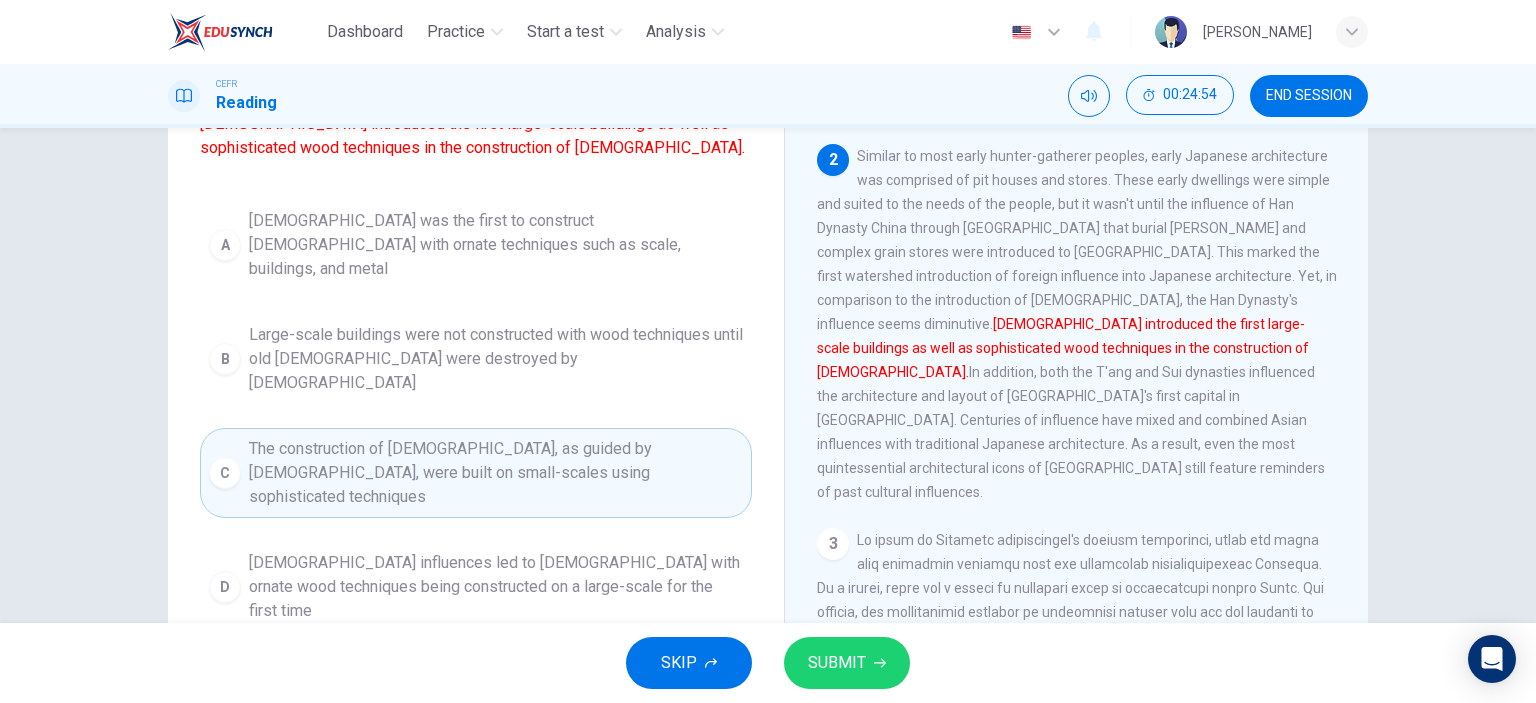 click on "Large-scale buildings were not constructed with wood techniques until old [DEMOGRAPHIC_DATA] were destroyed by [DEMOGRAPHIC_DATA]" at bounding box center (496, 359) 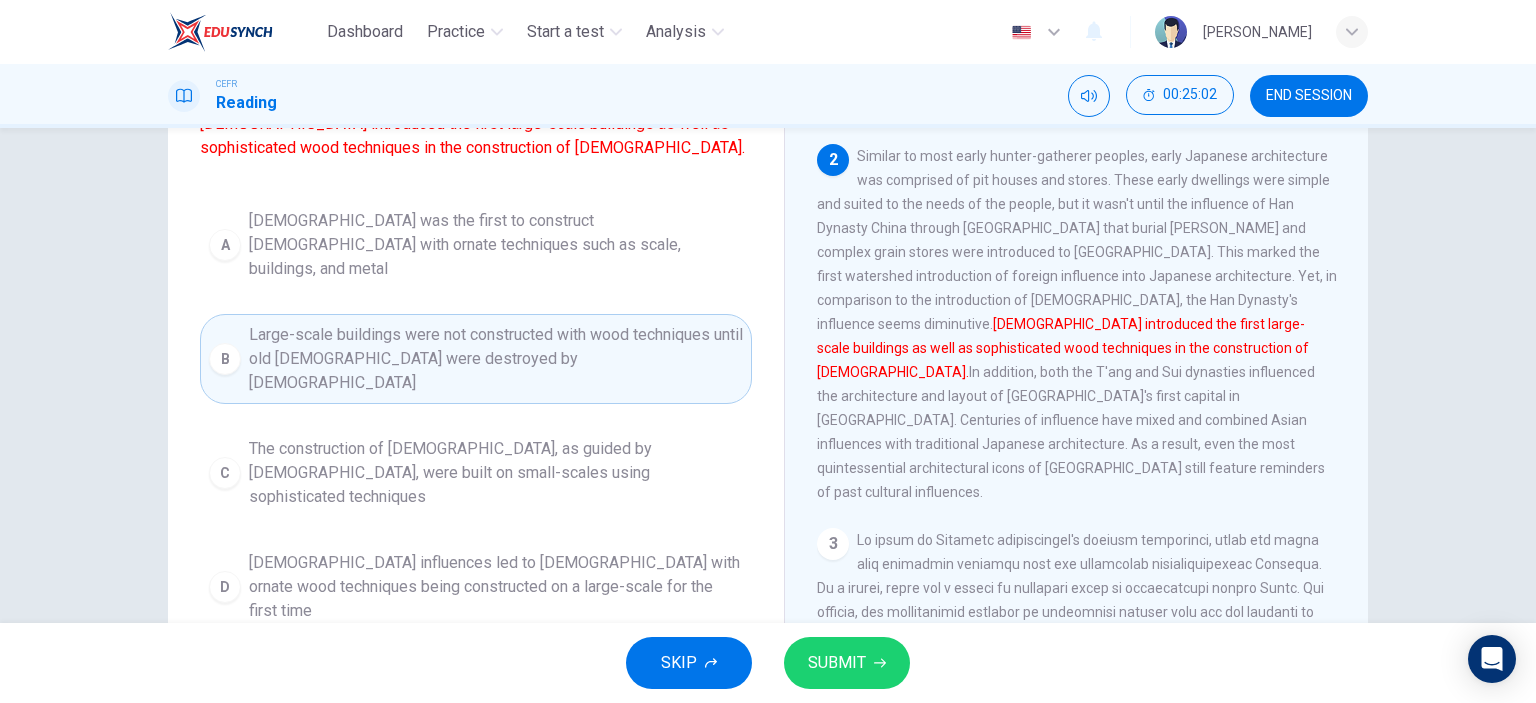 click on "[DEMOGRAPHIC_DATA] was the first to construct [DEMOGRAPHIC_DATA] with ornate techniques such as scale, buildings, and metal" at bounding box center [496, 245] 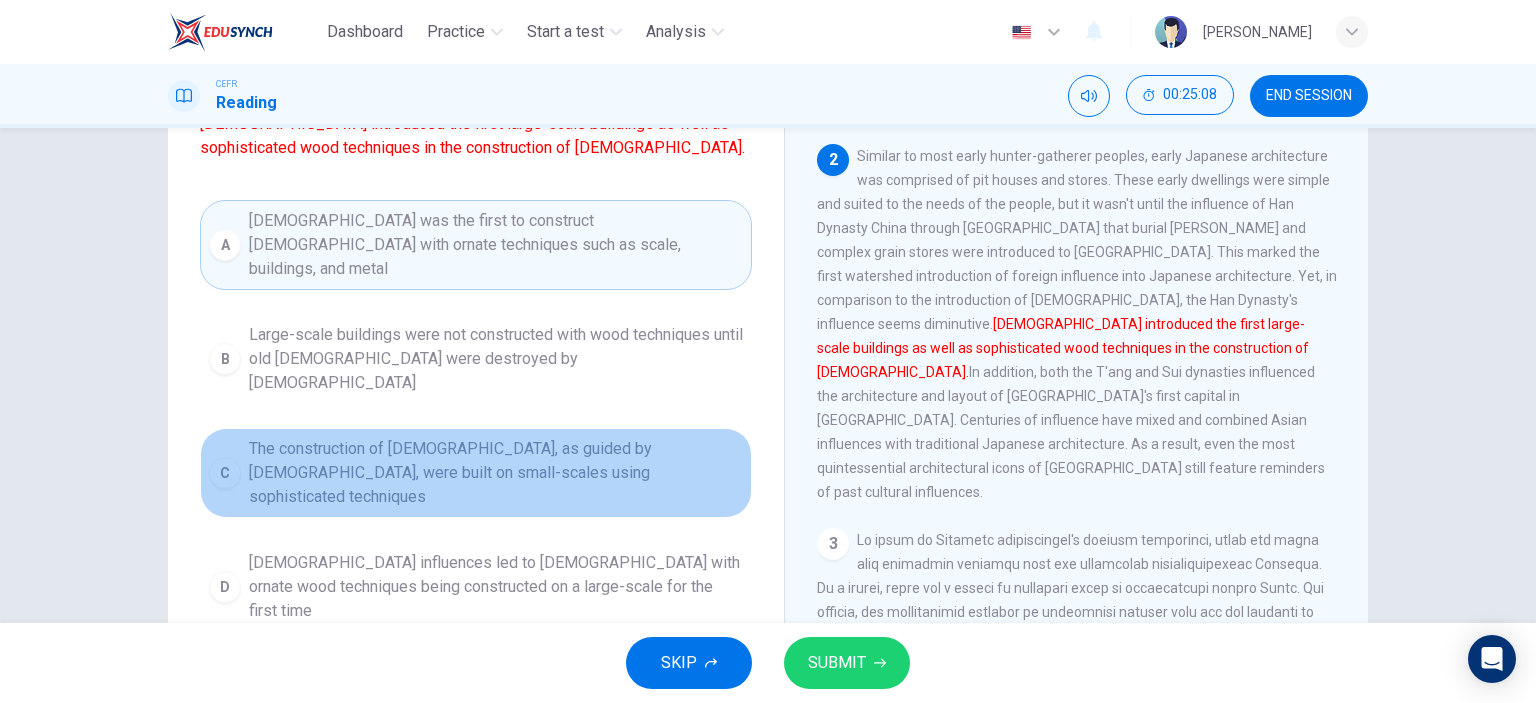 click on "The construction of [DEMOGRAPHIC_DATA], as guided by [DEMOGRAPHIC_DATA], were built on small-scales using sophisticated techniques" at bounding box center (496, 473) 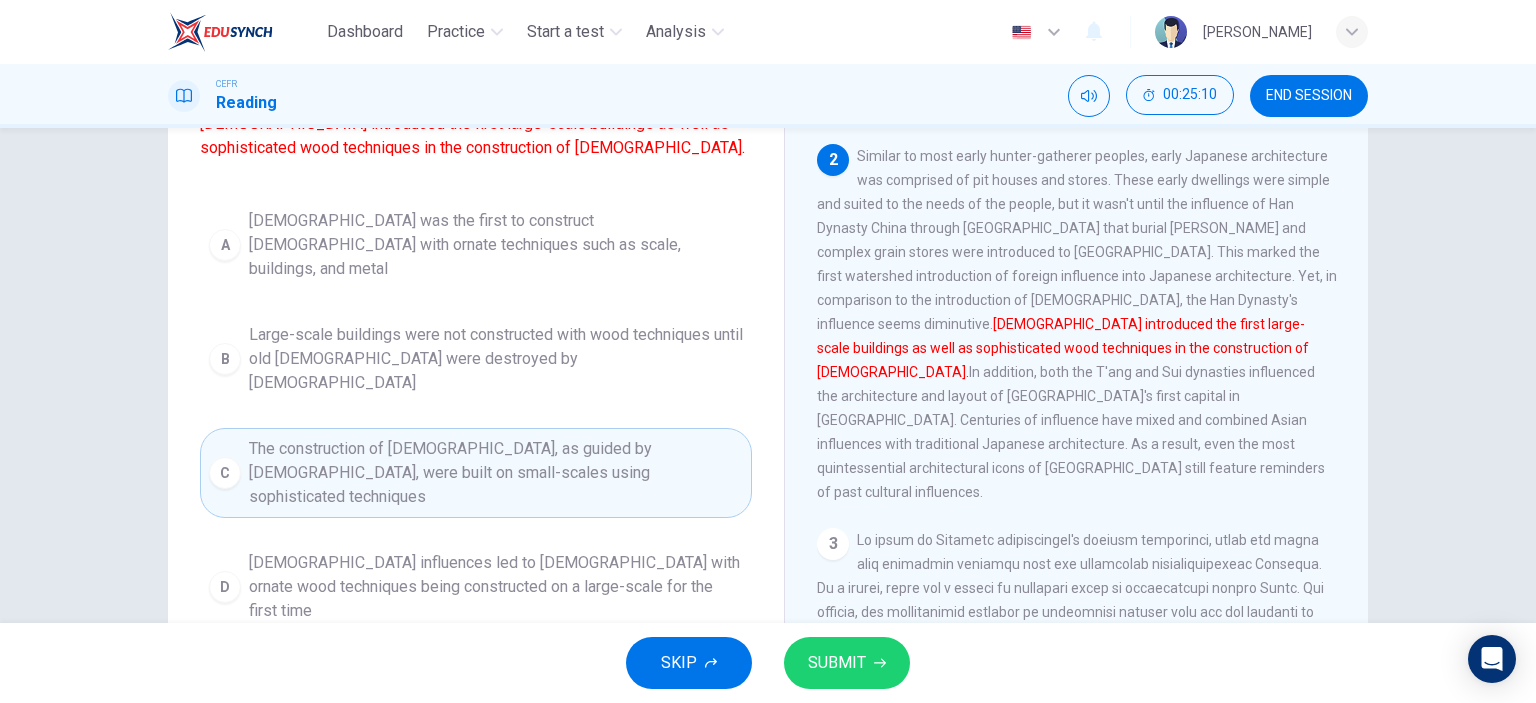 click on "[DEMOGRAPHIC_DATA] influences led to [DEMOGRAPHIC_DATA] with ornate wood techniques being constructed on a large-scale for the first time" at bounding box center (496, 587) 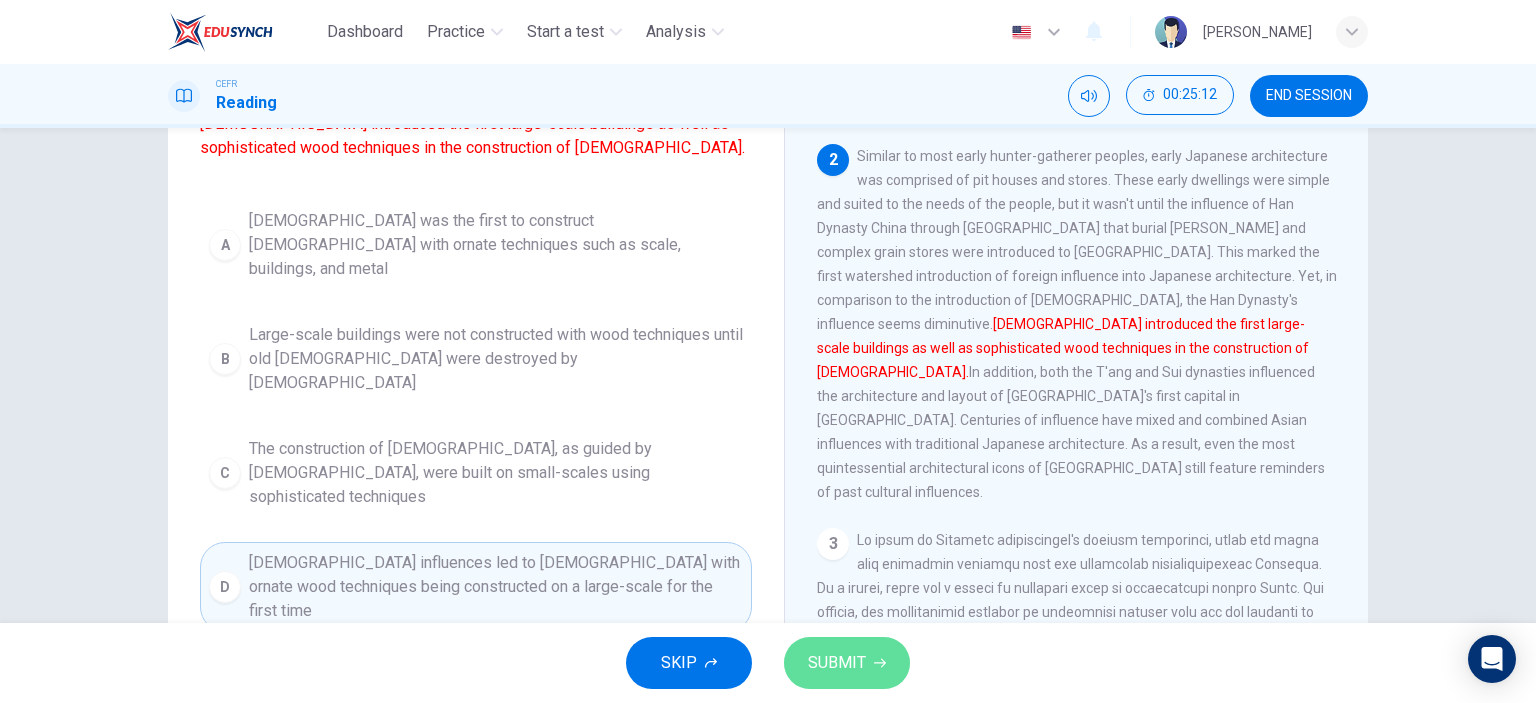click on "SUBMIT" at bounding box center [837, 663] 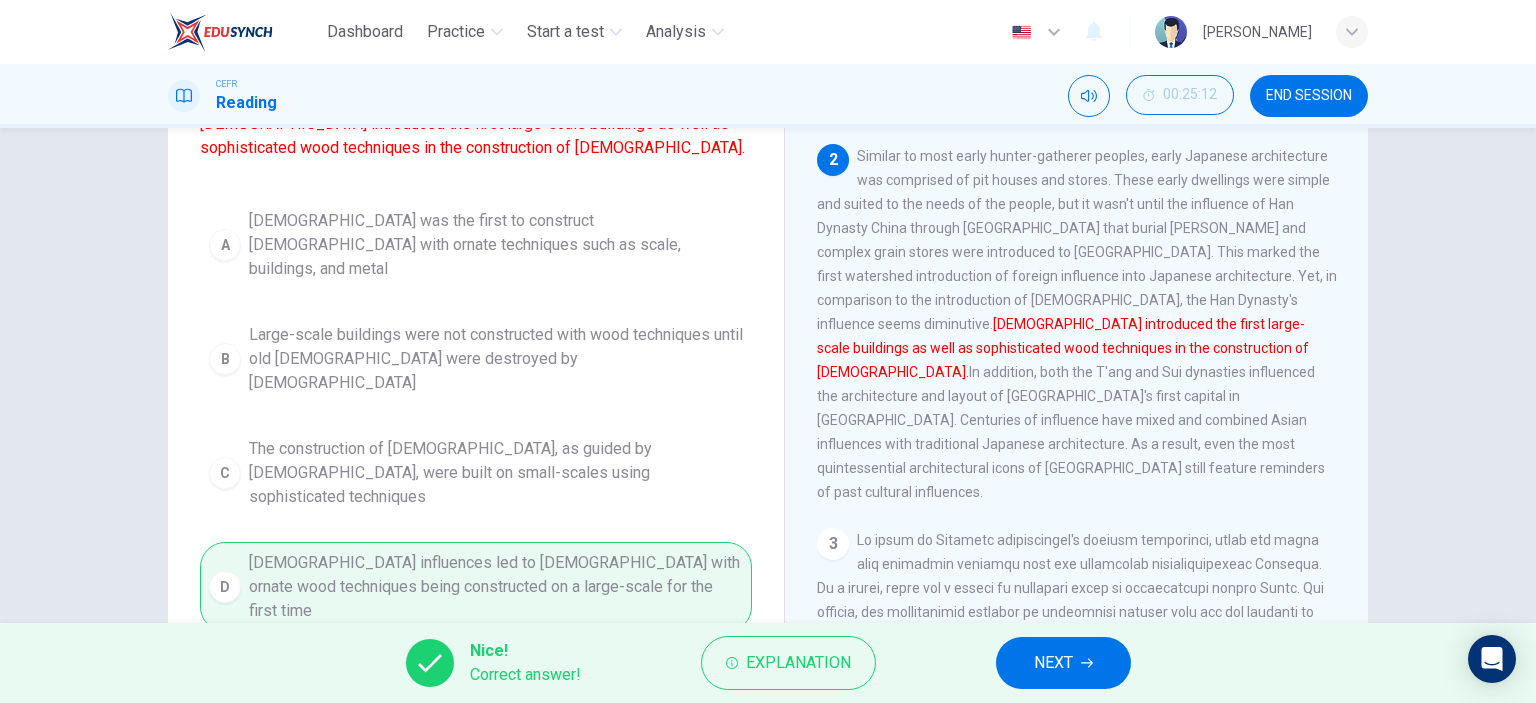 click on "NEXT" at bounding box center [1063, 663] 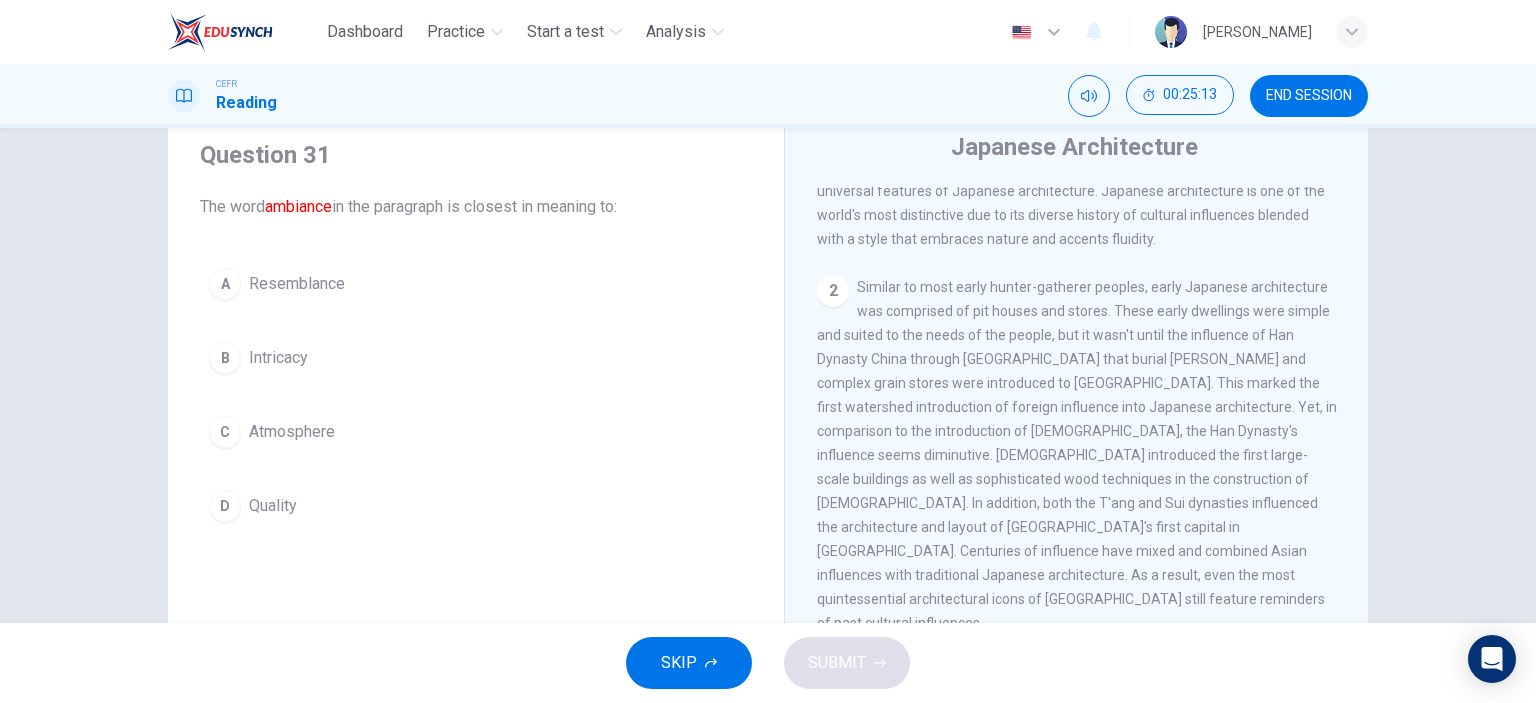 scroll, scrollTop: 0, scrollLeft: 0, axis: both 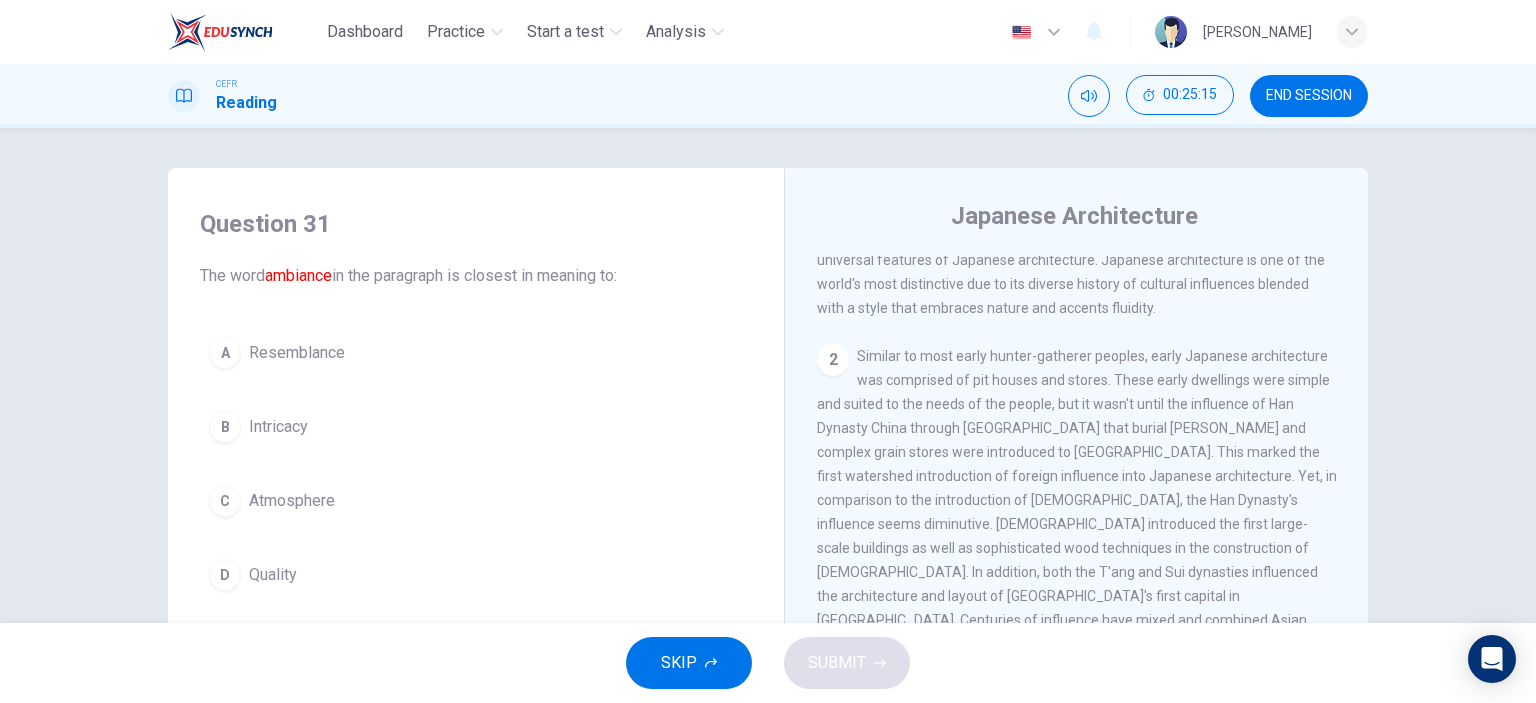click on "C Atmosphere" at bounding box center (476, 501) 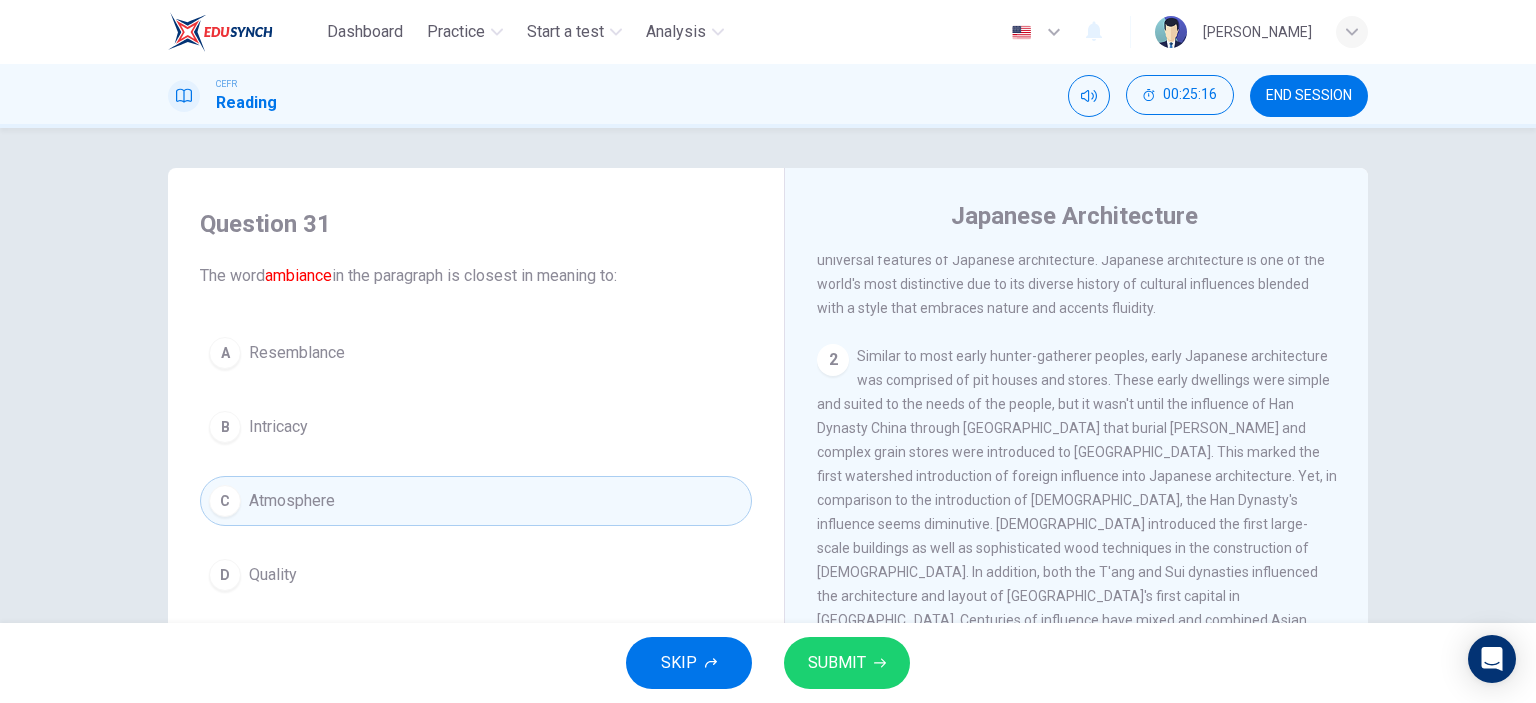 click on "SUBMIT" at bounding box center (837, 663) 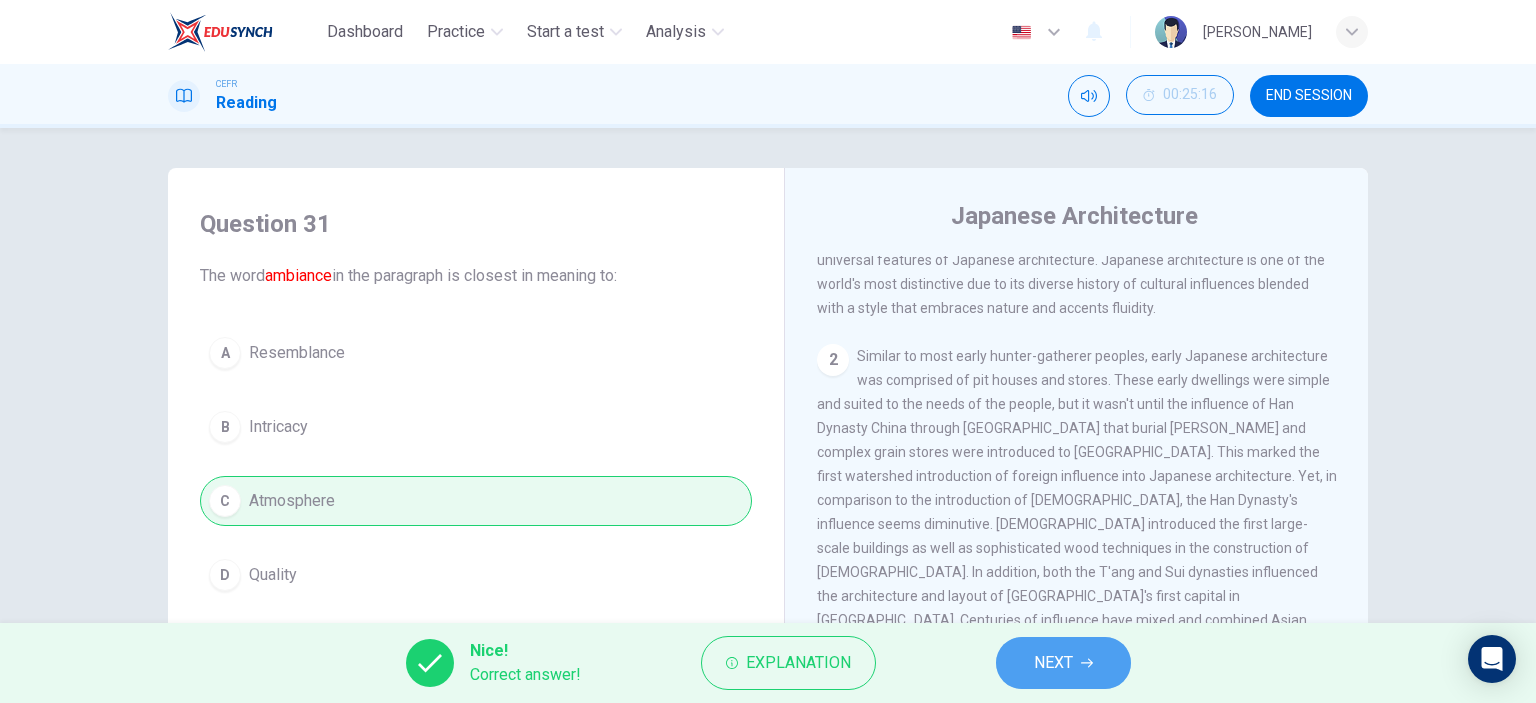click on "NEXT" at bounding box center (1063, 663) 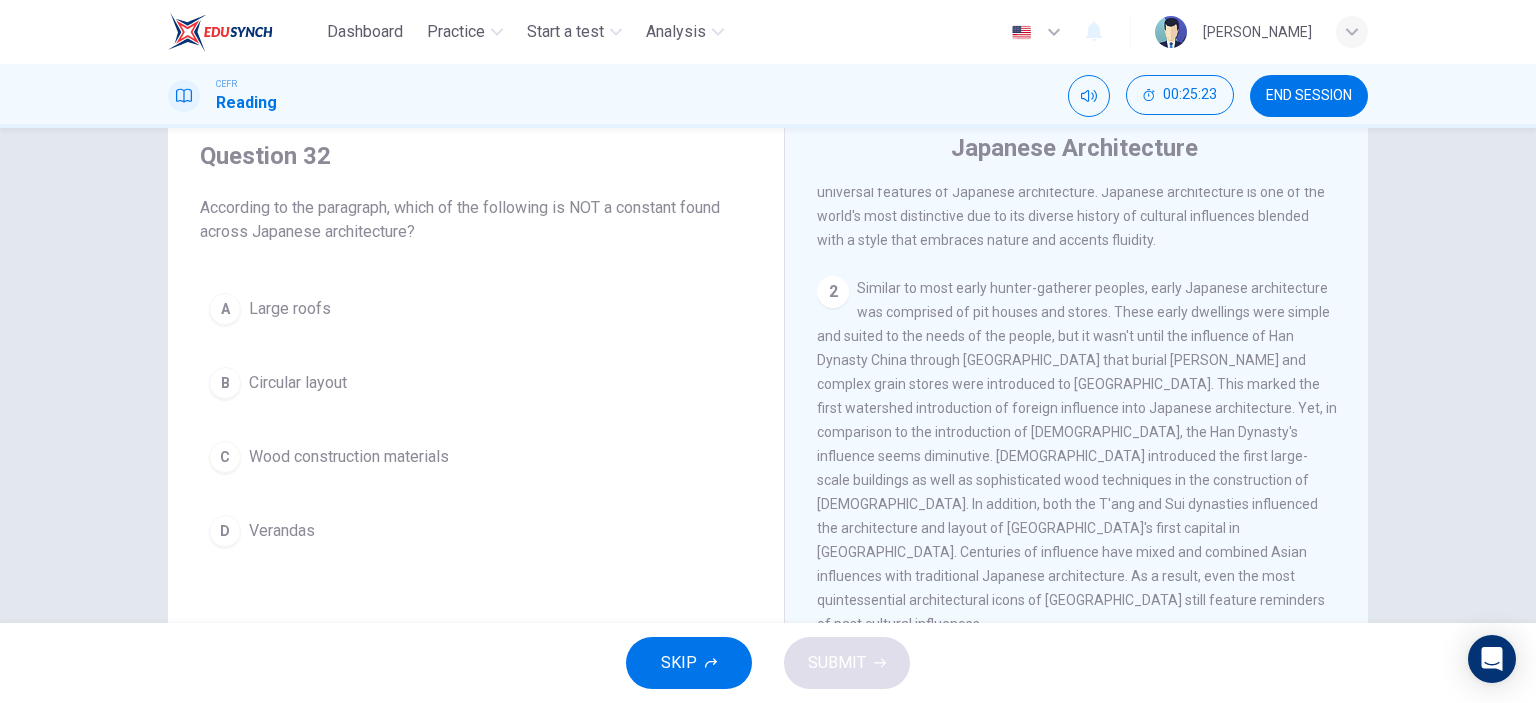 scroll, scrollTop: 100, scrollLeft: 0, axis: vertical 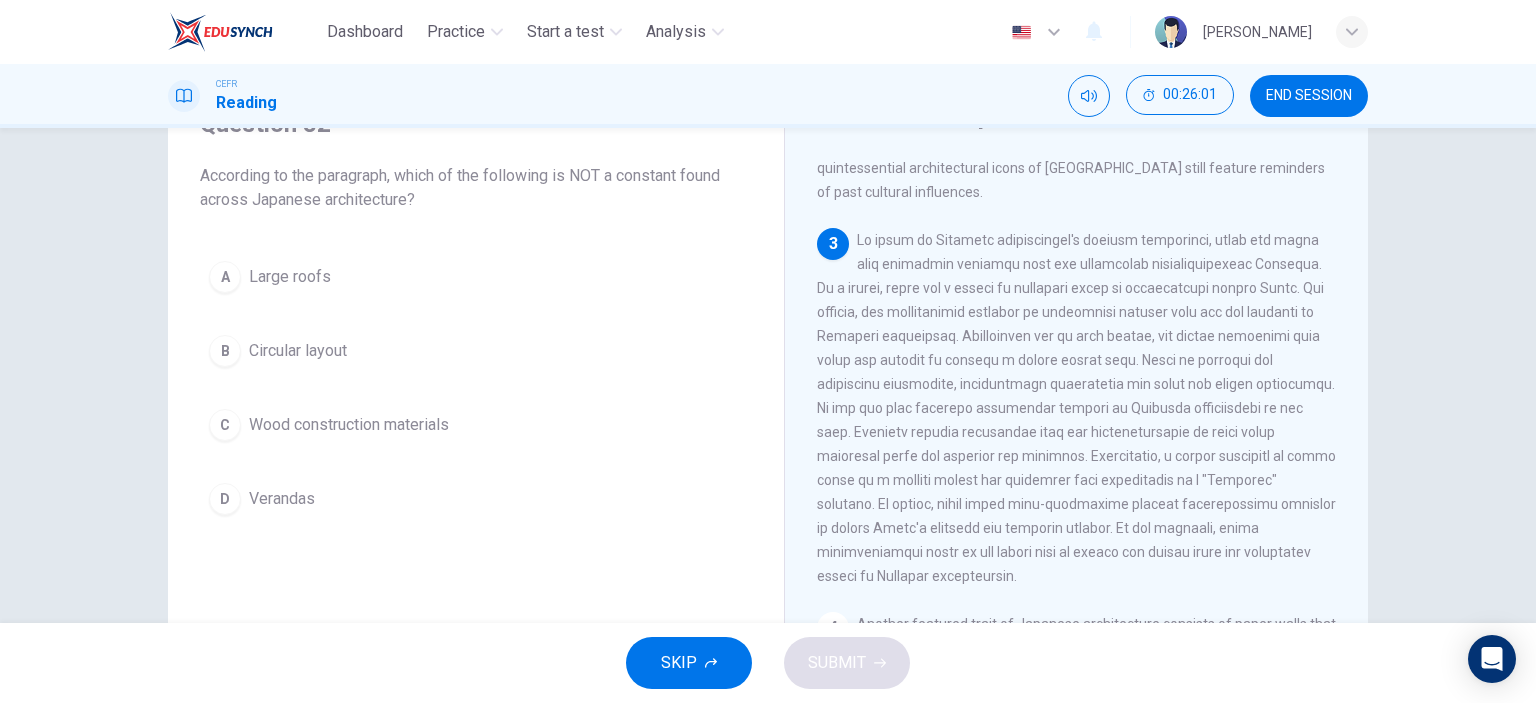 click on "Circular layout" at bounding box center (298, 351) 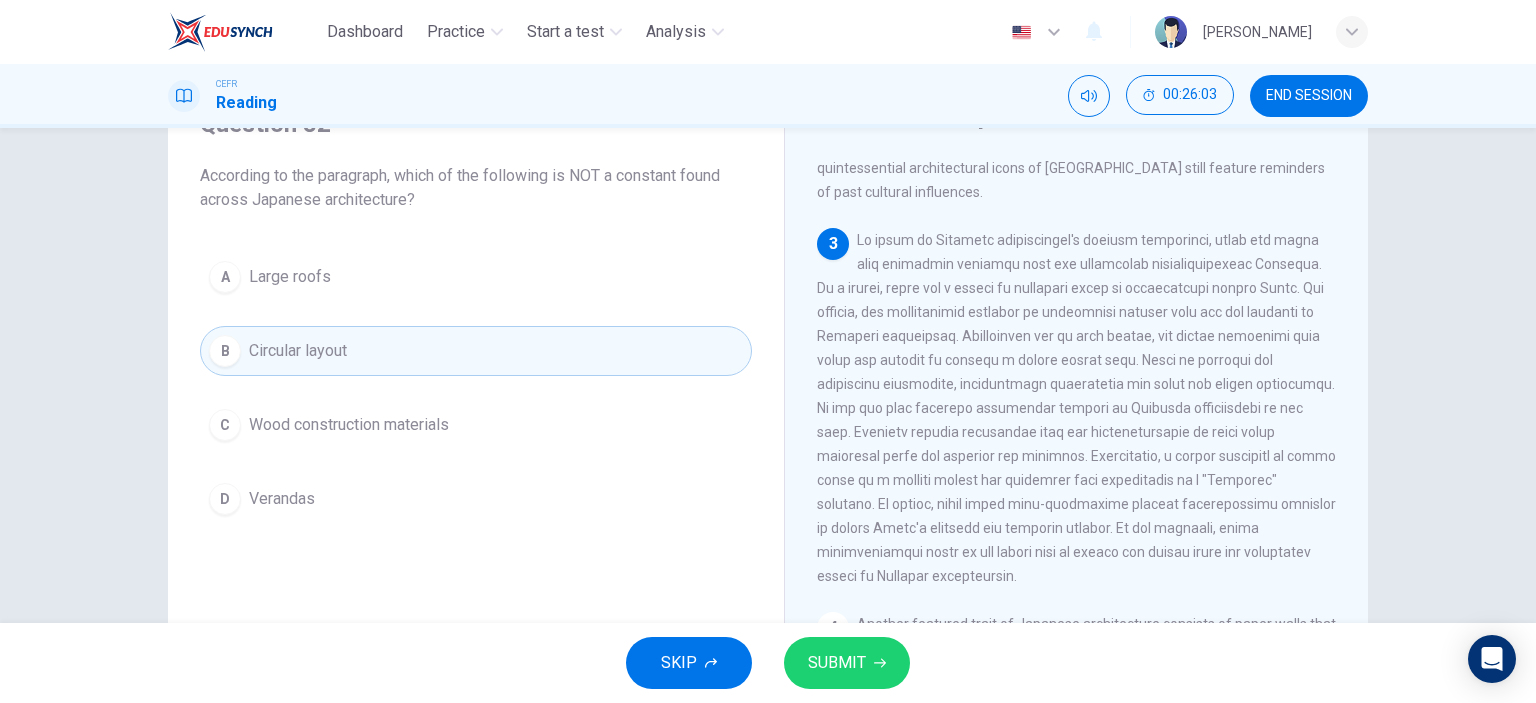 click on "SUBMIT" at bounding box center (847, 663) 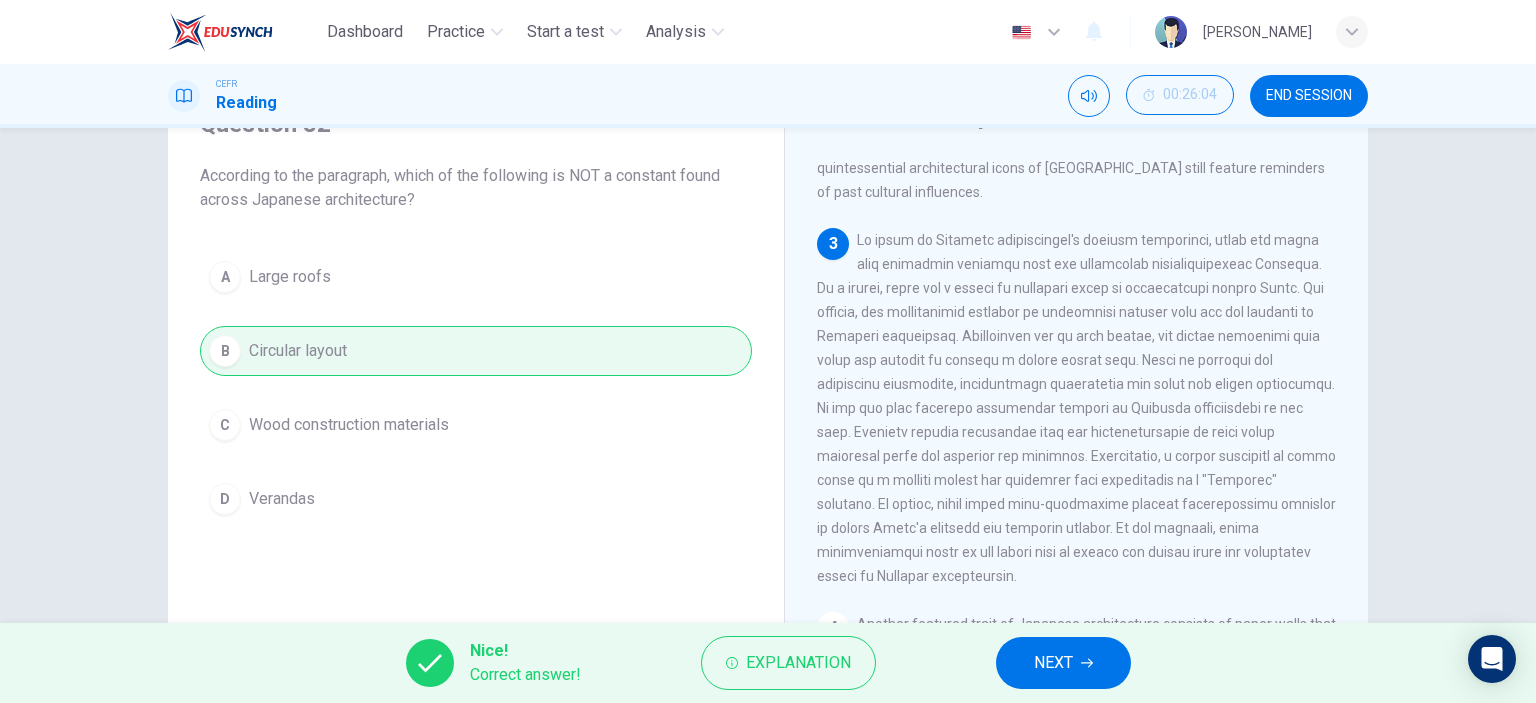 click on "NEXT" at bounding box center [1053, 663] 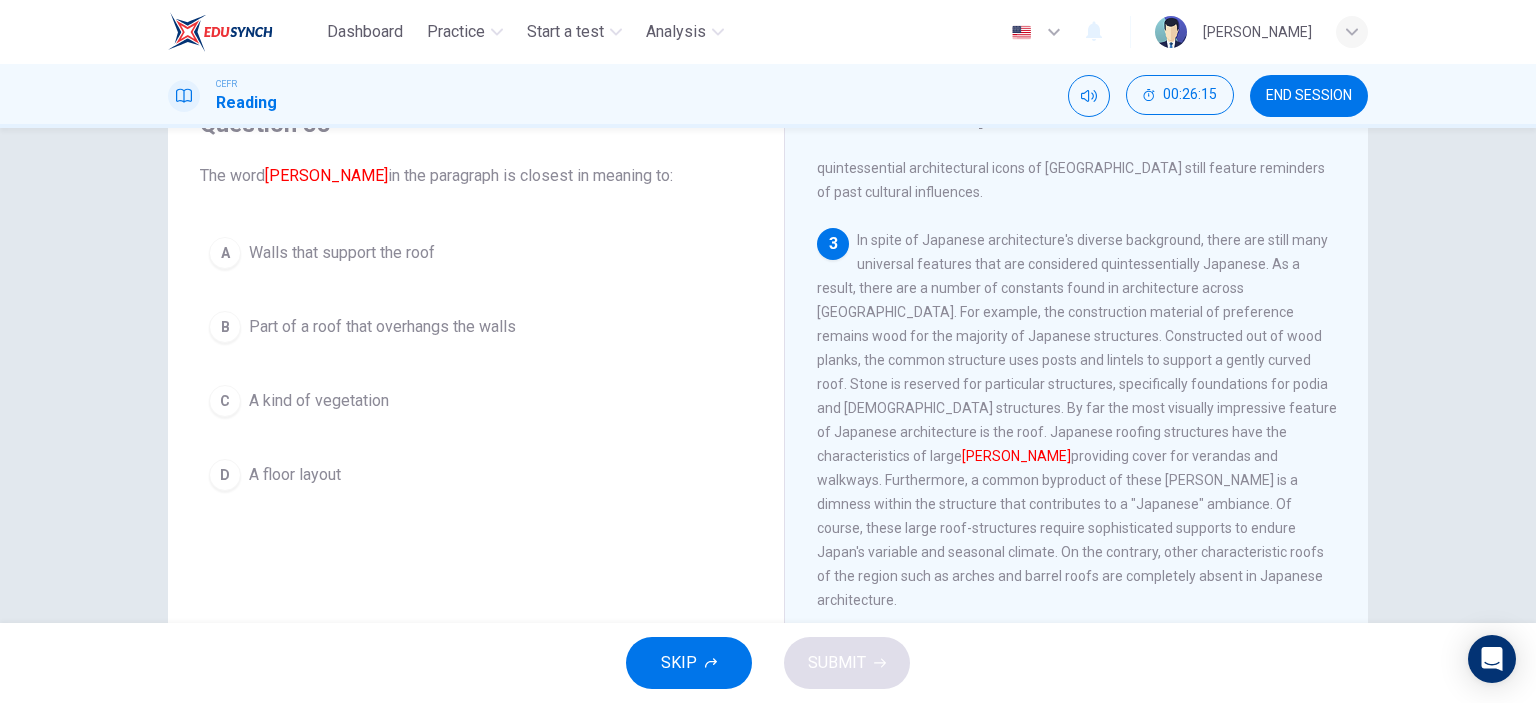 click on "Part of a roof that overhangs the walls" at bounding box center (382, 327) 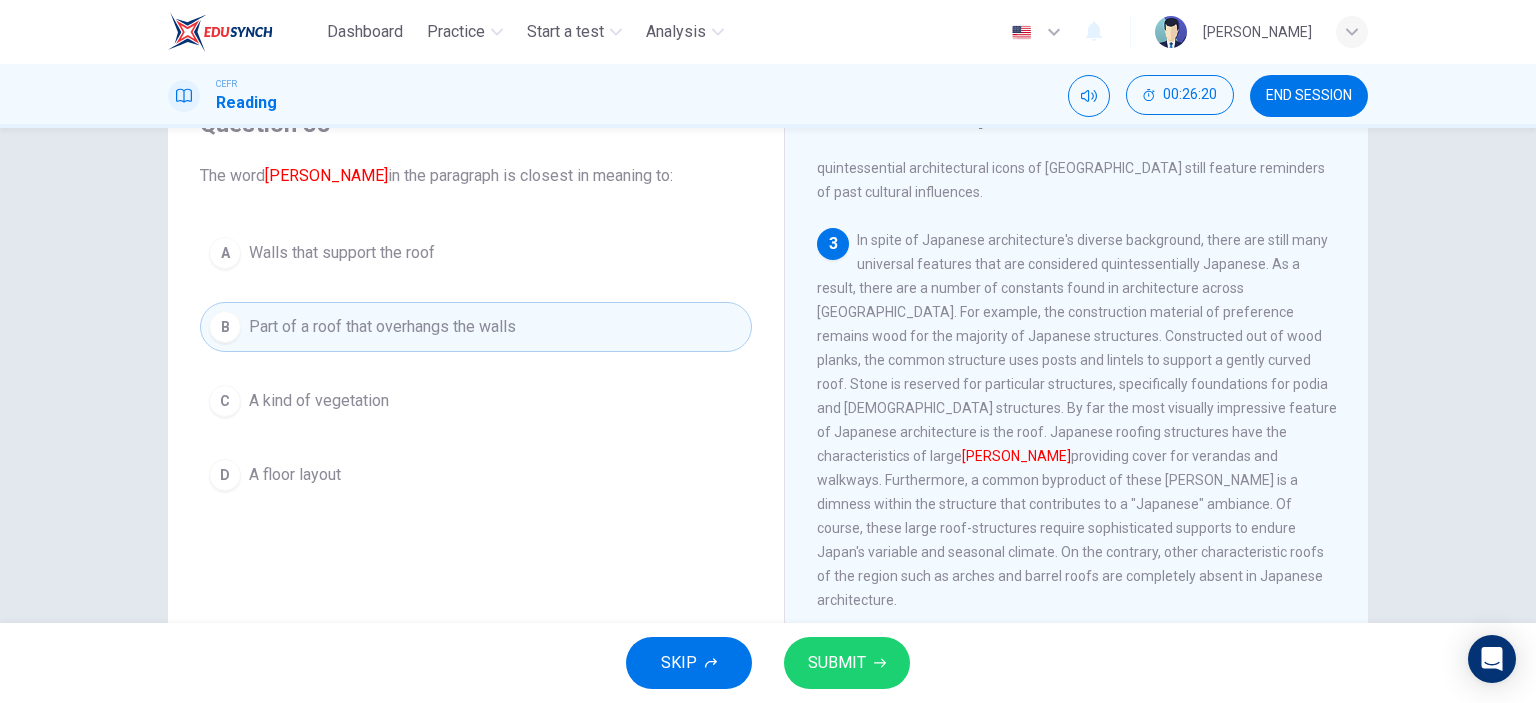 click on "SUBMIT" at bounding box center [837, 663] 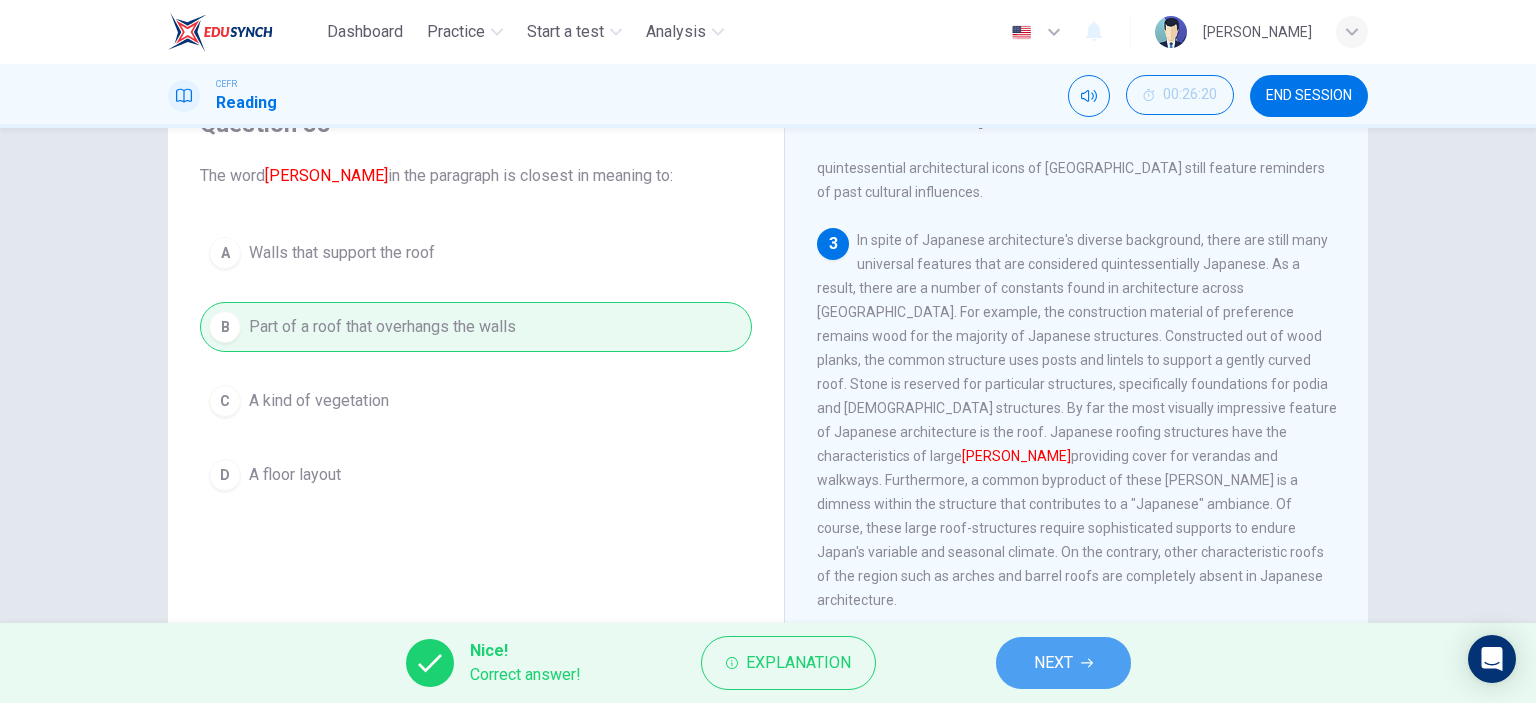 click on "NEXT" at bounding box center (1063, 663) 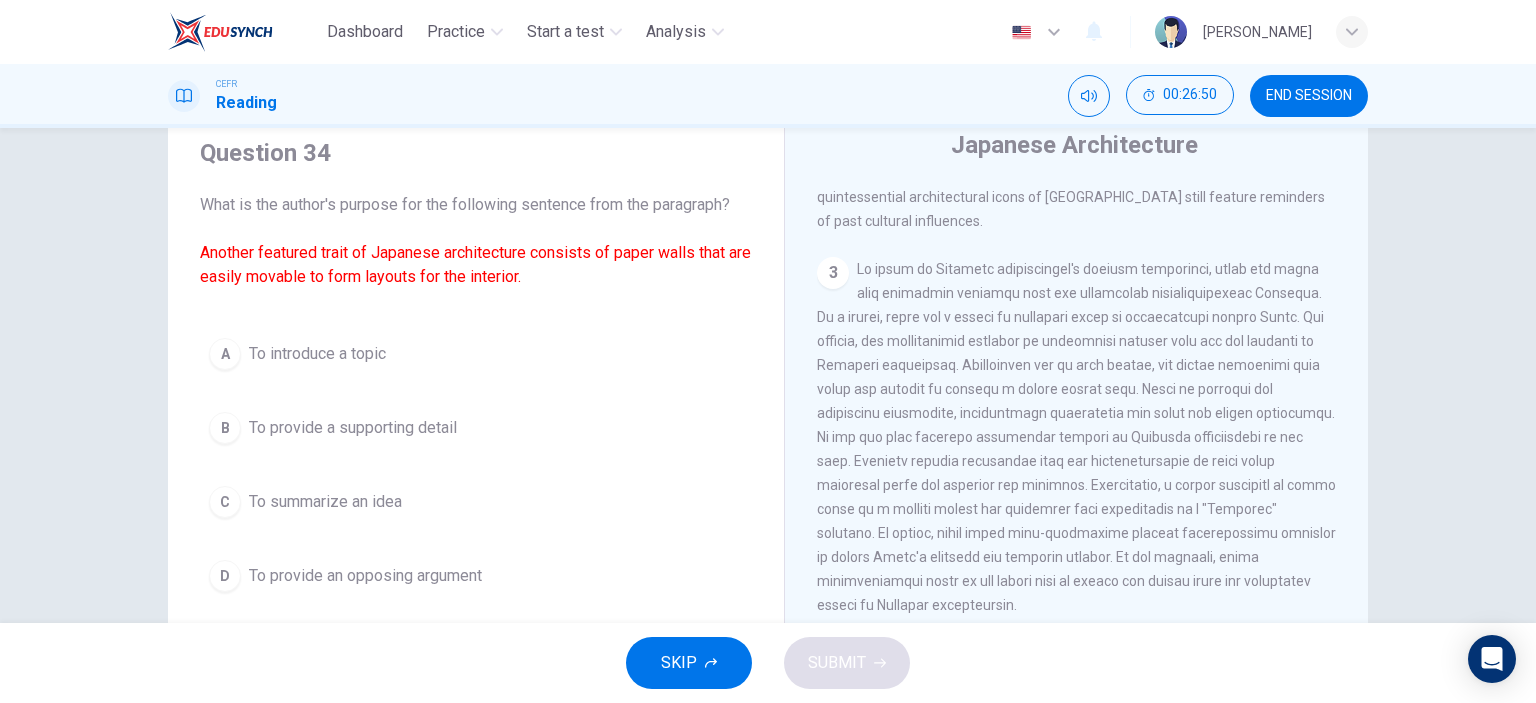 scroll, scrollTop: 100, scrollLeft: 0, axis: vertical 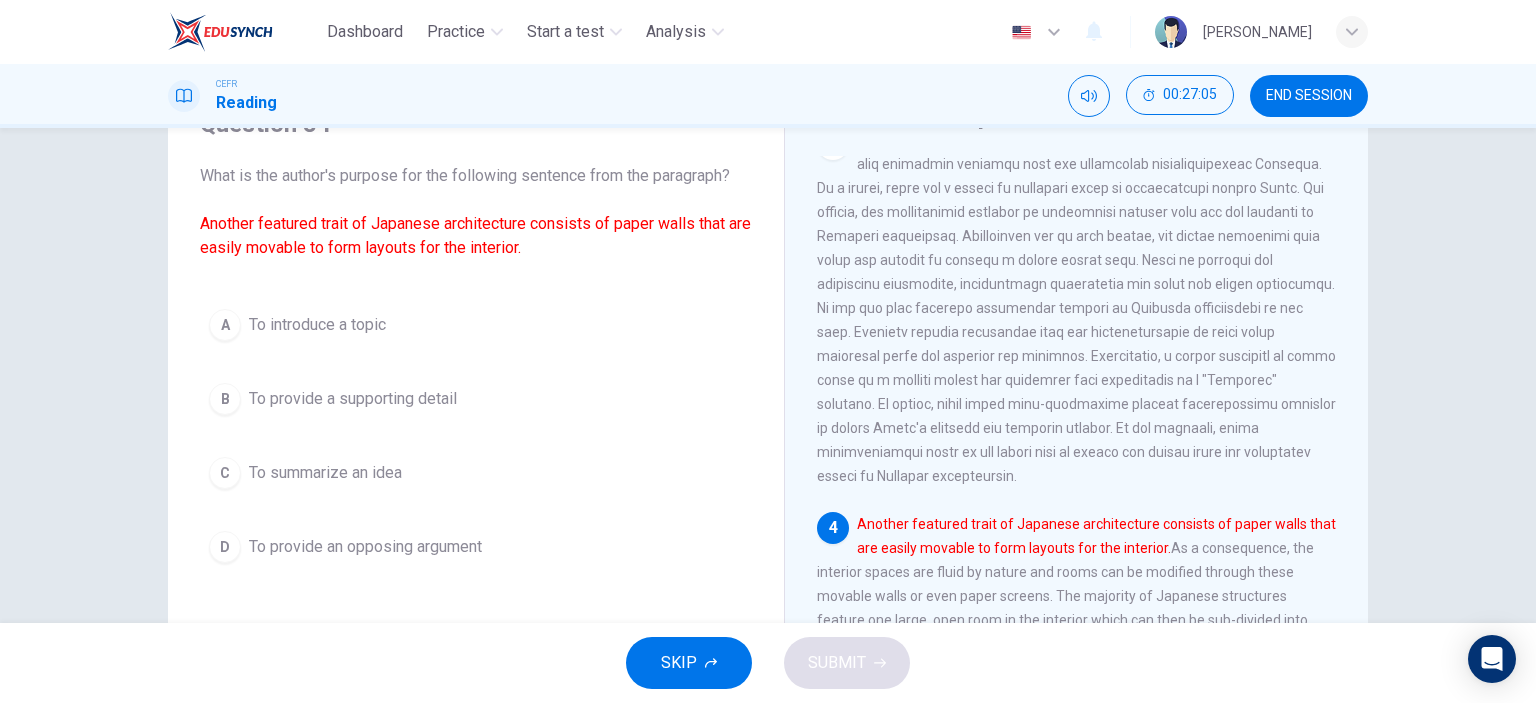 click on "To provide an opposing argument" at bounding box center [365, 547] 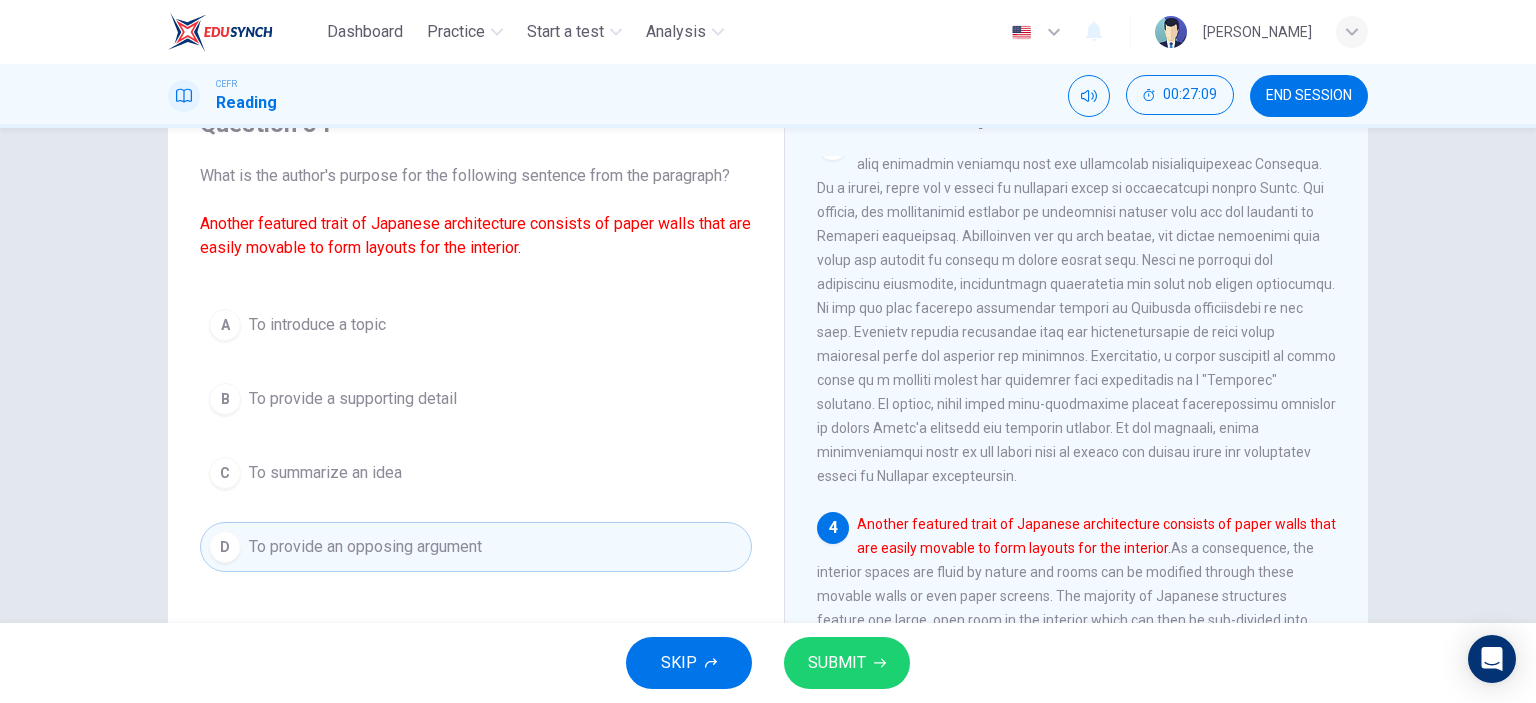 click on "To provide a supporting detail" at bounding box center [353, 399] 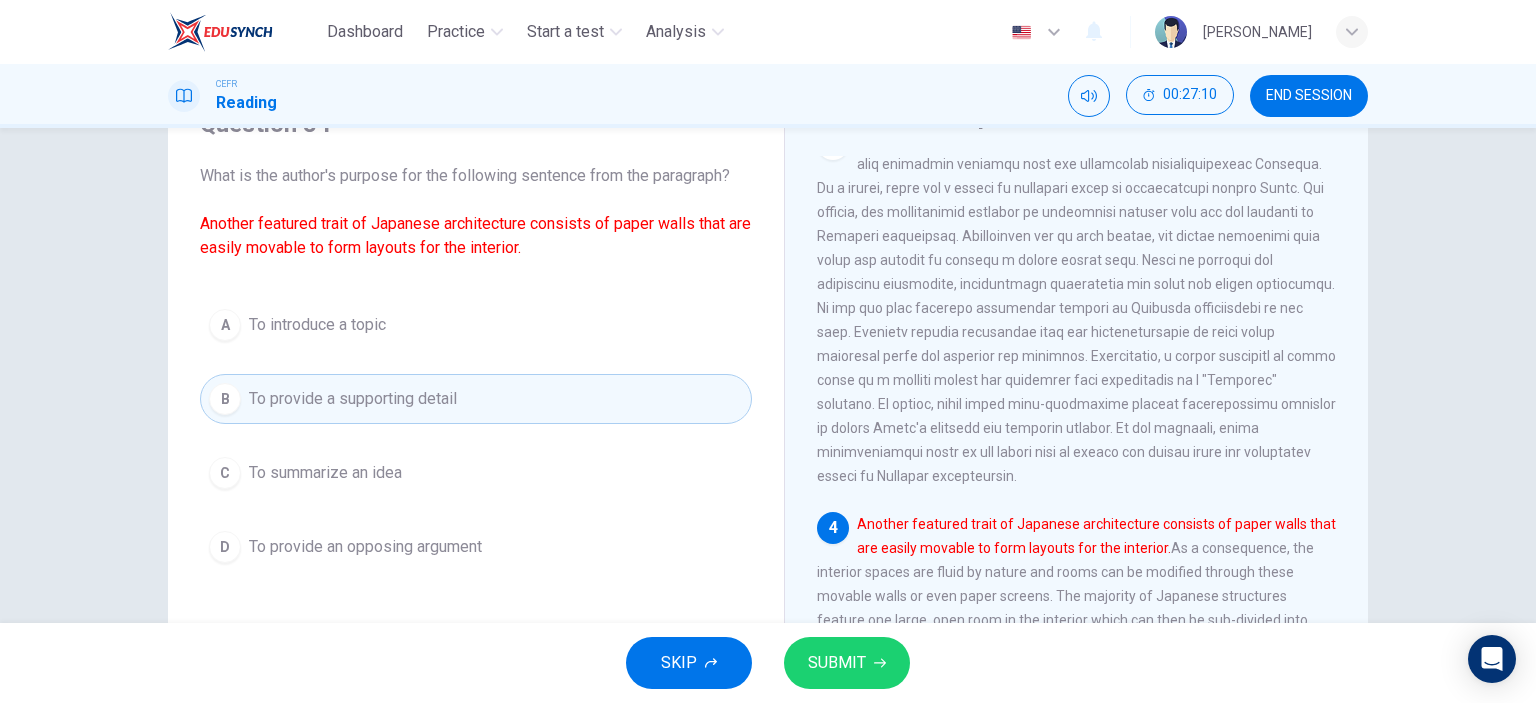 click on "To introduce a topic" at bounding box center [317, 325] 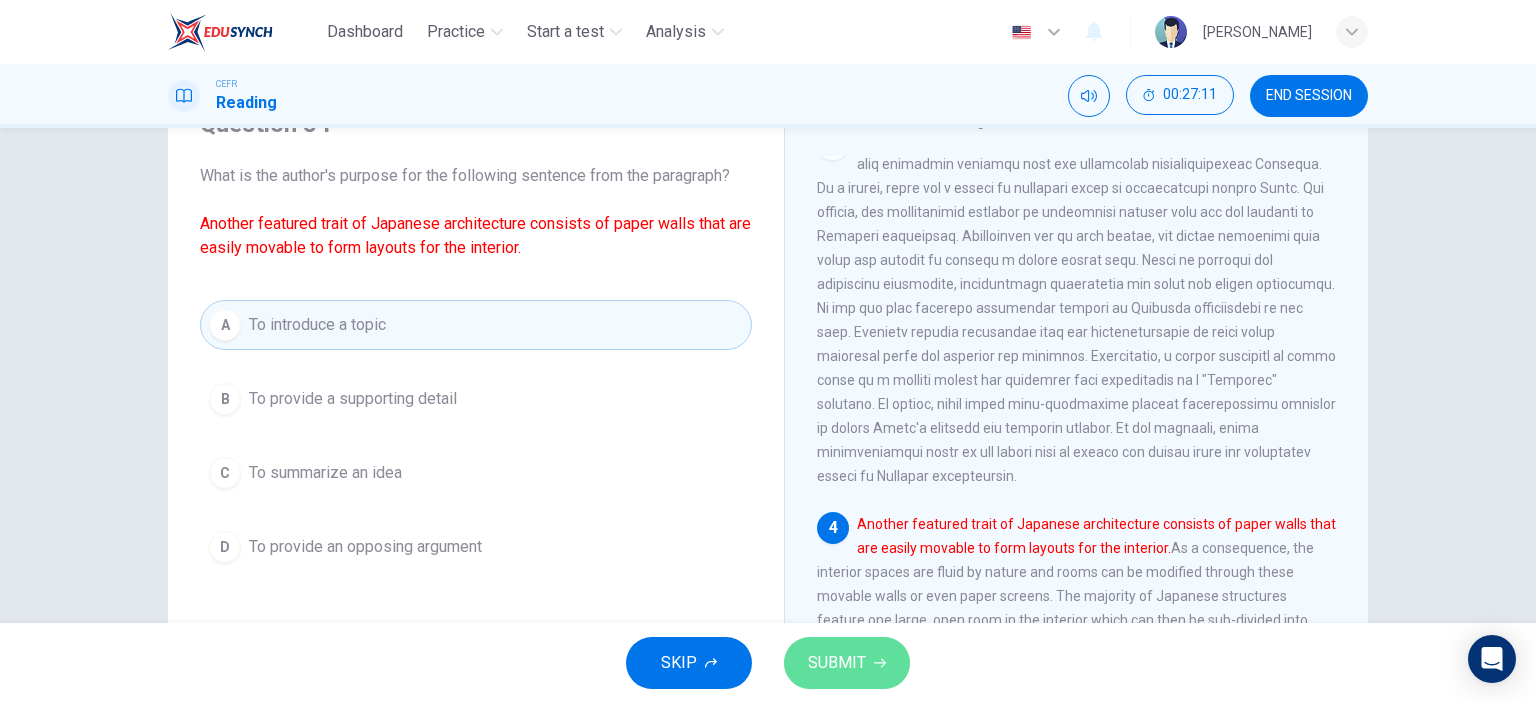 click on "SUBMIT" at bounding box center (837, 663) 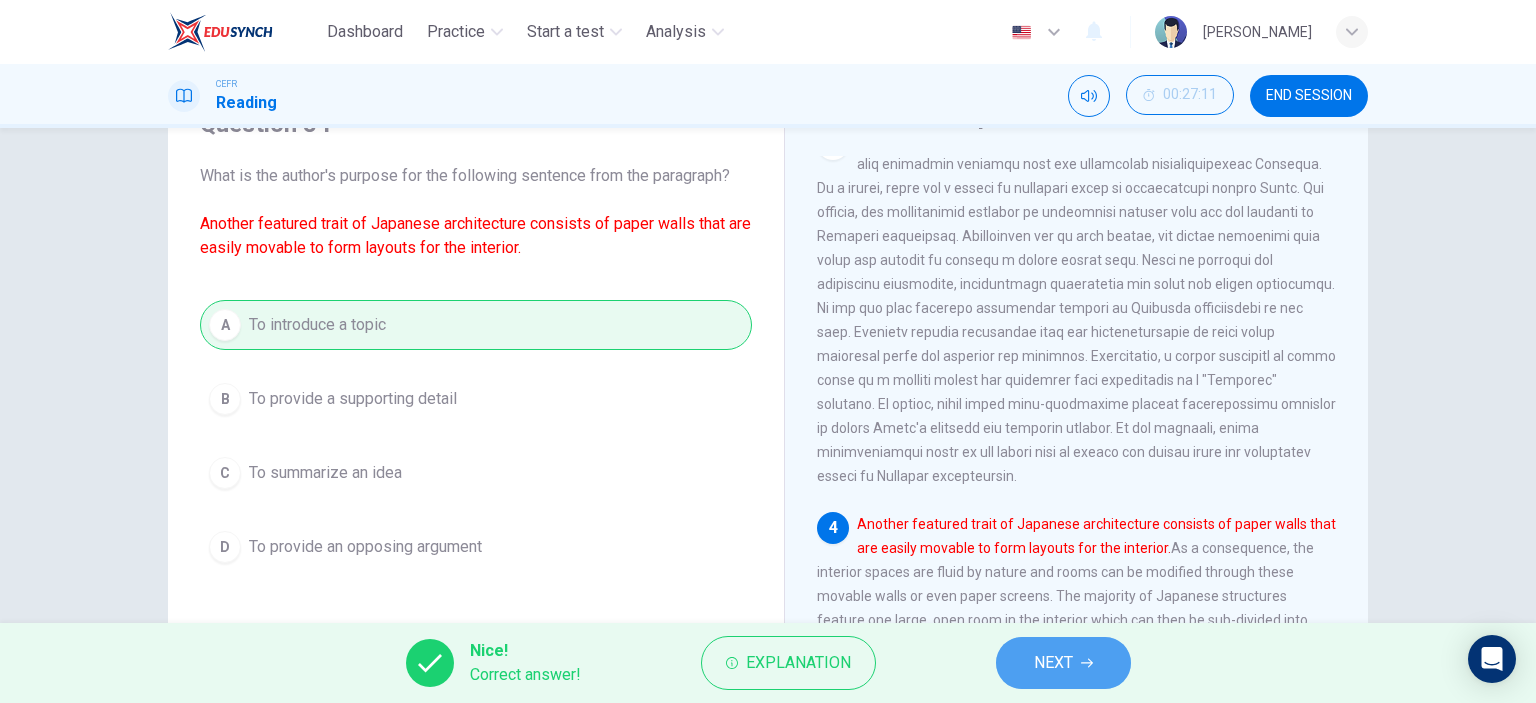 click on "NEXT" at bounding box center [1063, 663] 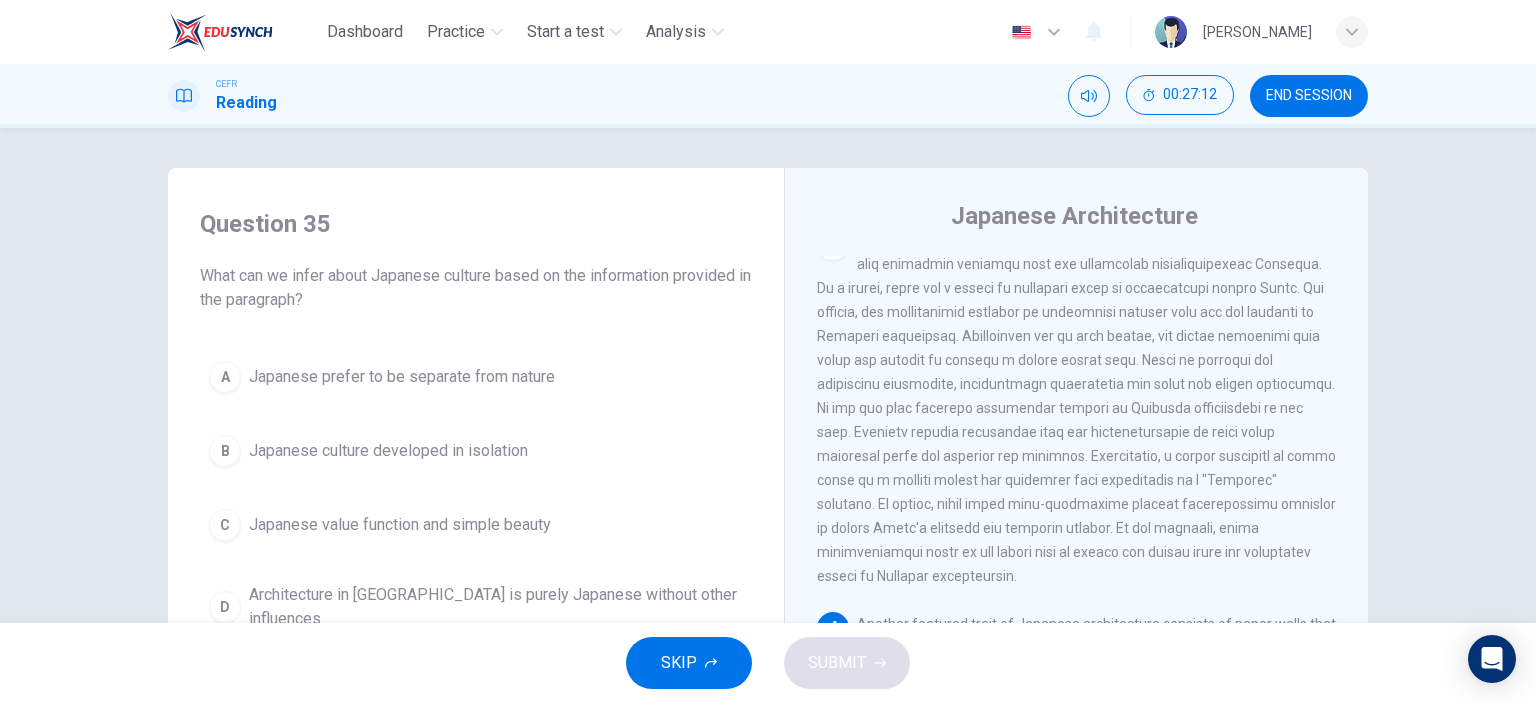 scroll, scrollTop: 0, scrollLeft: 0, axis: both 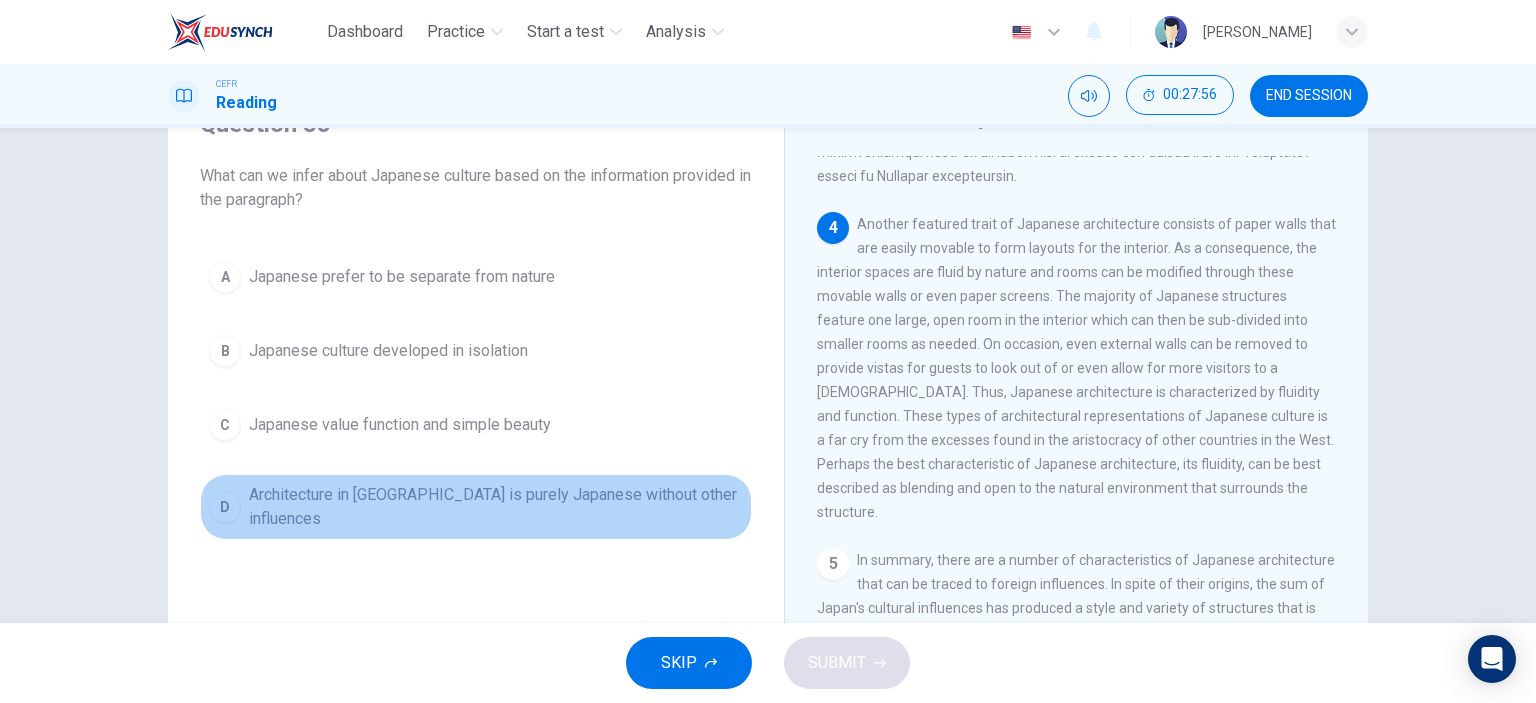 click on "Architecture in [GEOGRAPHIC_DATA] is purely Japanese without other influences" at bounding box center [496, 507] 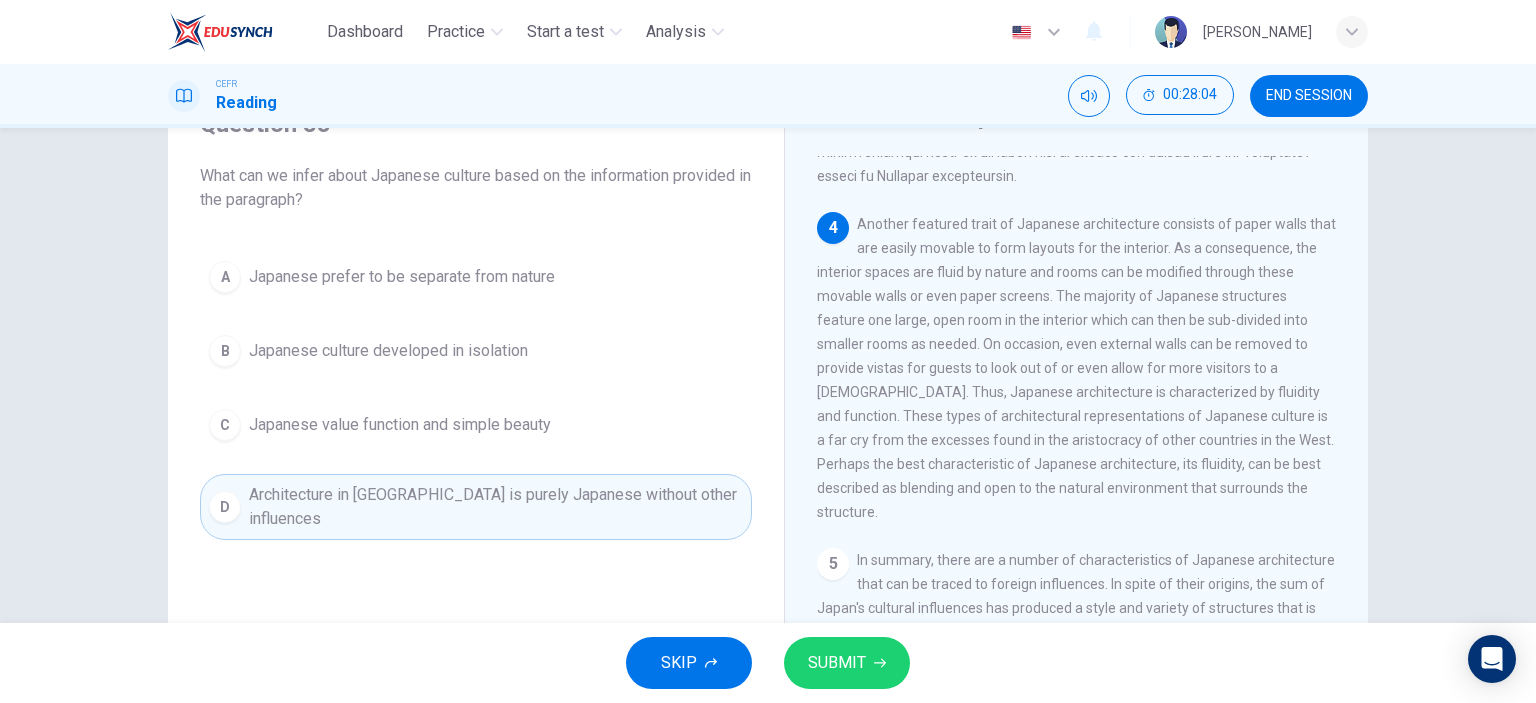 click 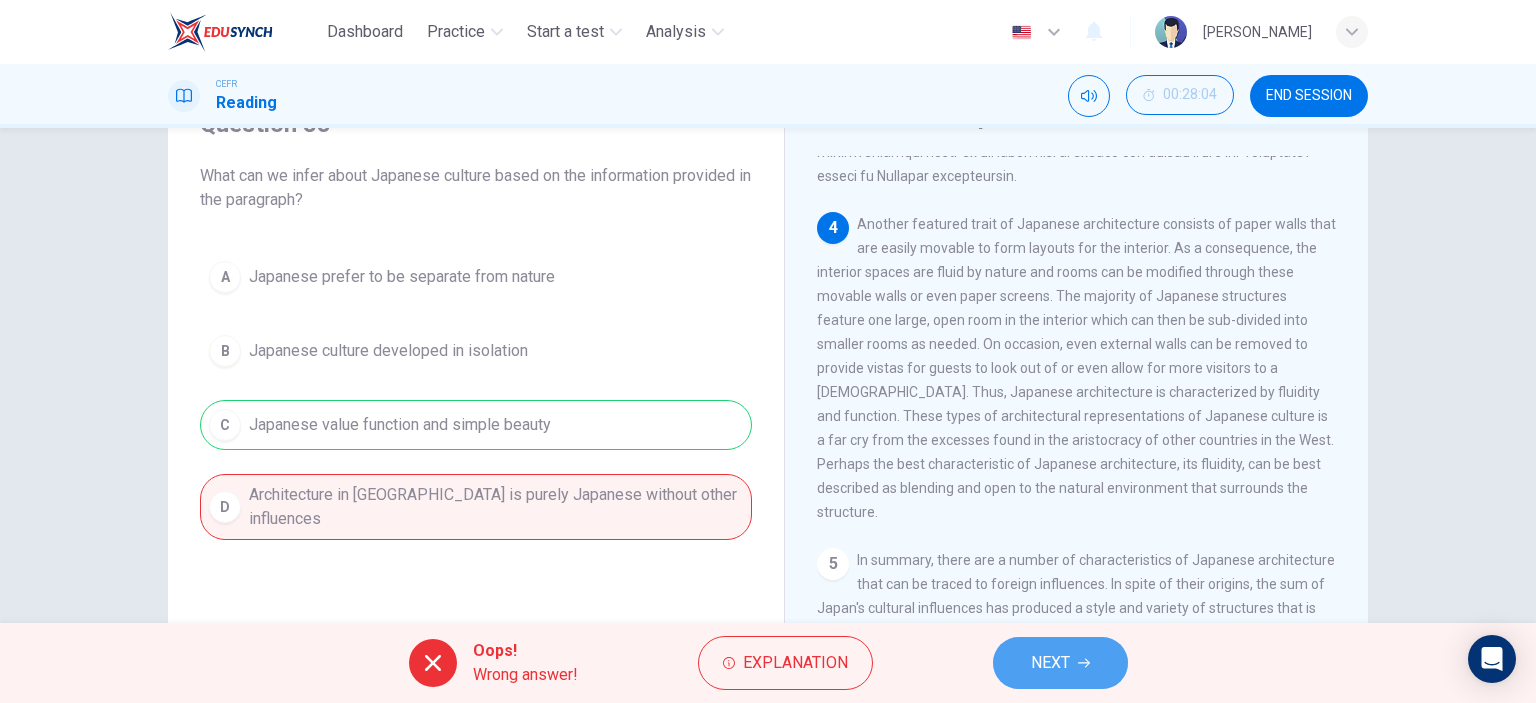click on "NEXT" at bounding box center [1060, 663] 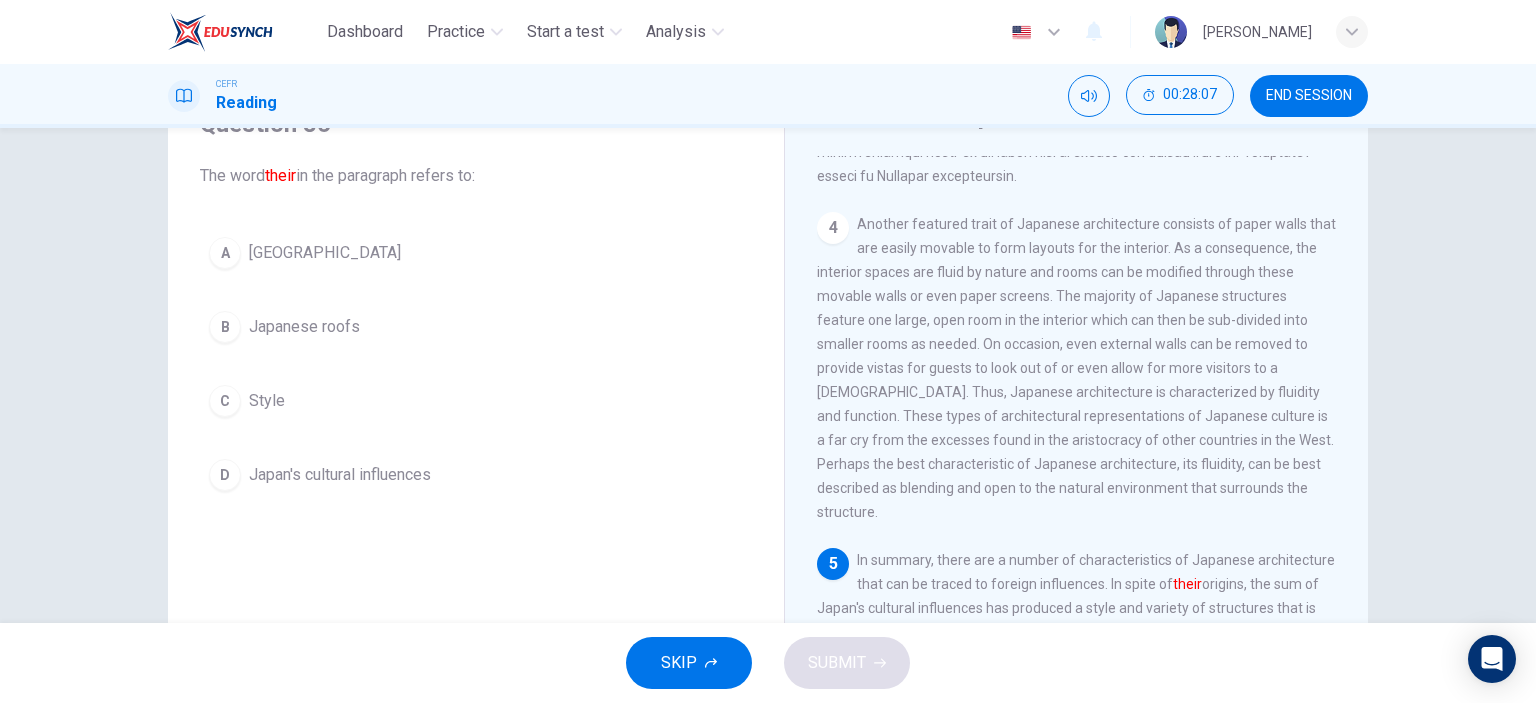 scroll, scrollTop: 1050, scrollLeft: 0, axis: vertical 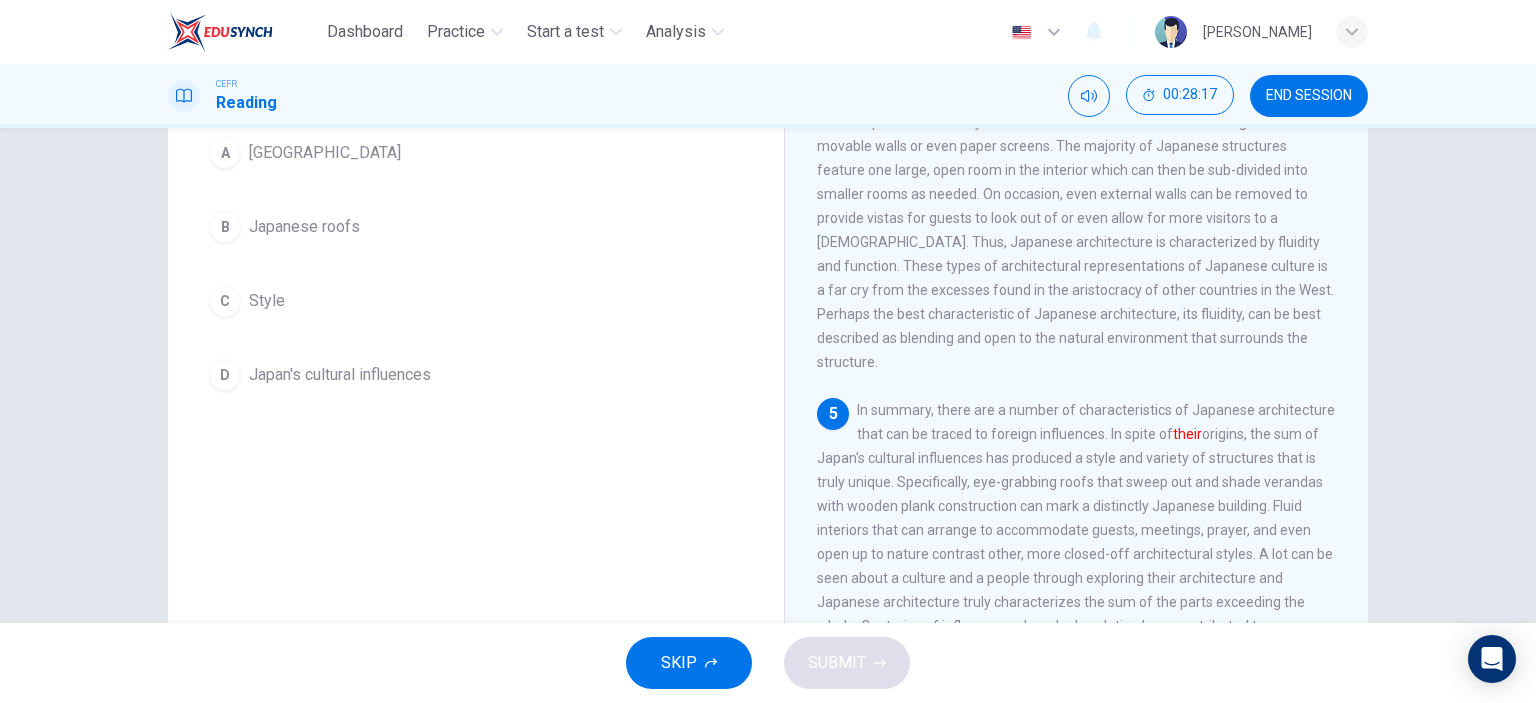 click on "D Japan's cultural influences" at bounding box center (476, 375) 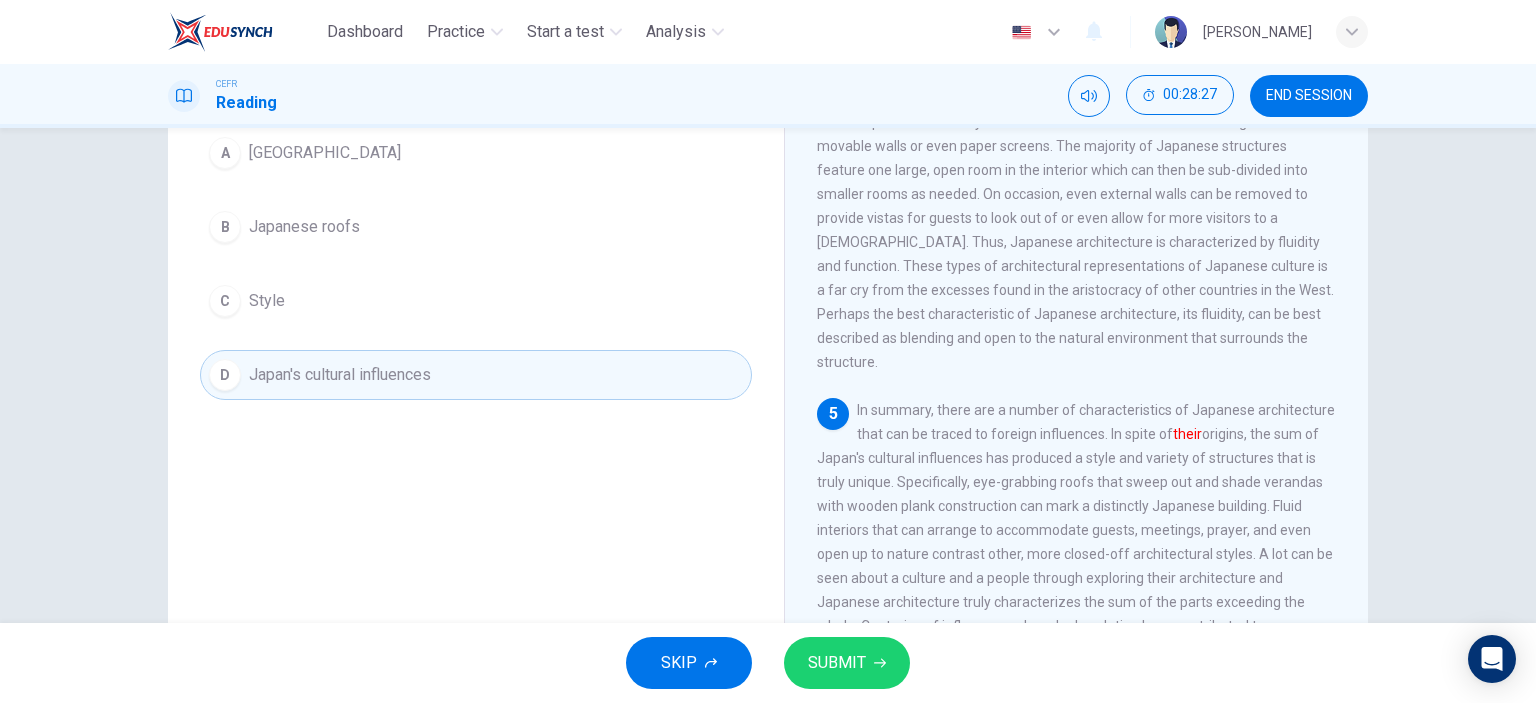 scroll, scrollTop: 100, scrollLeft: 0, axis: vertical 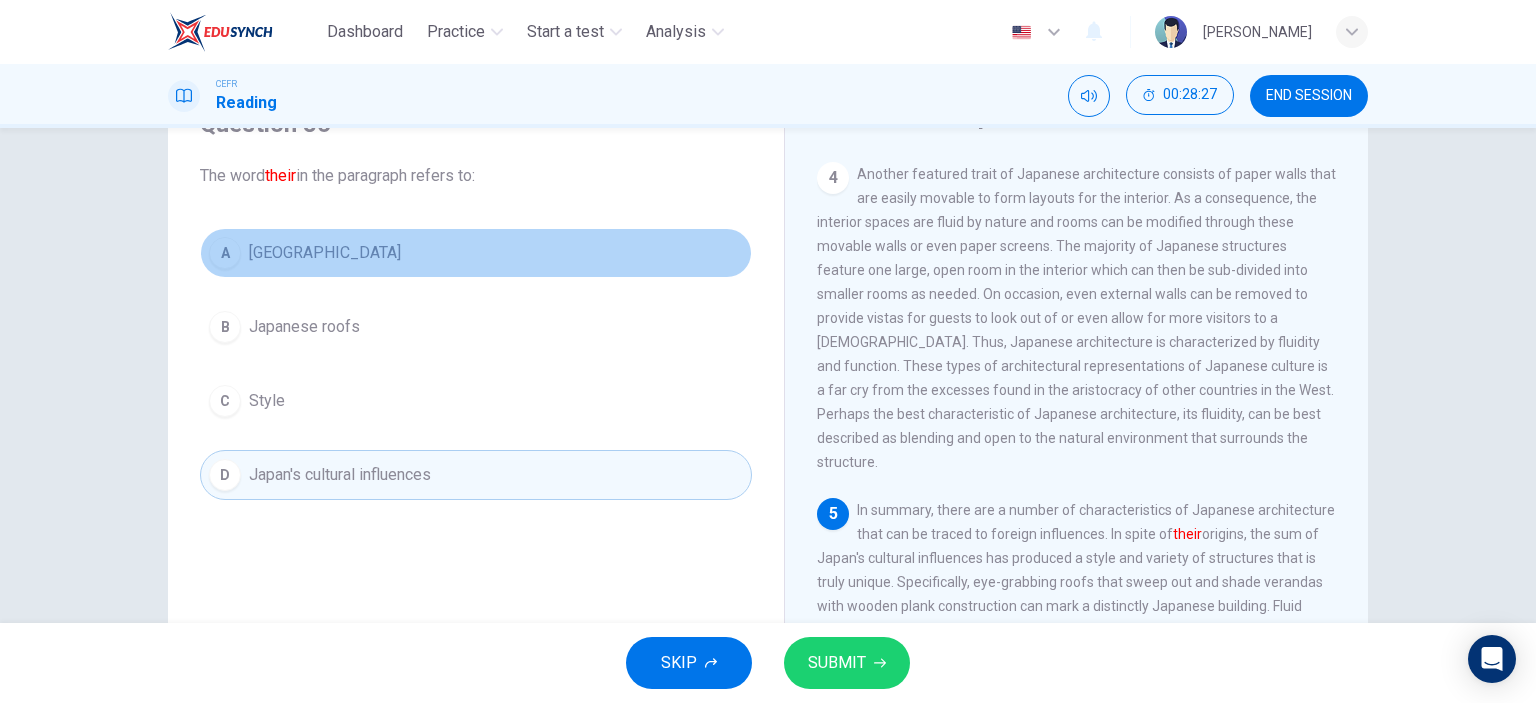 click on "A [GEOGRAPHIC_DATA]" at bounding box center (476, 253) 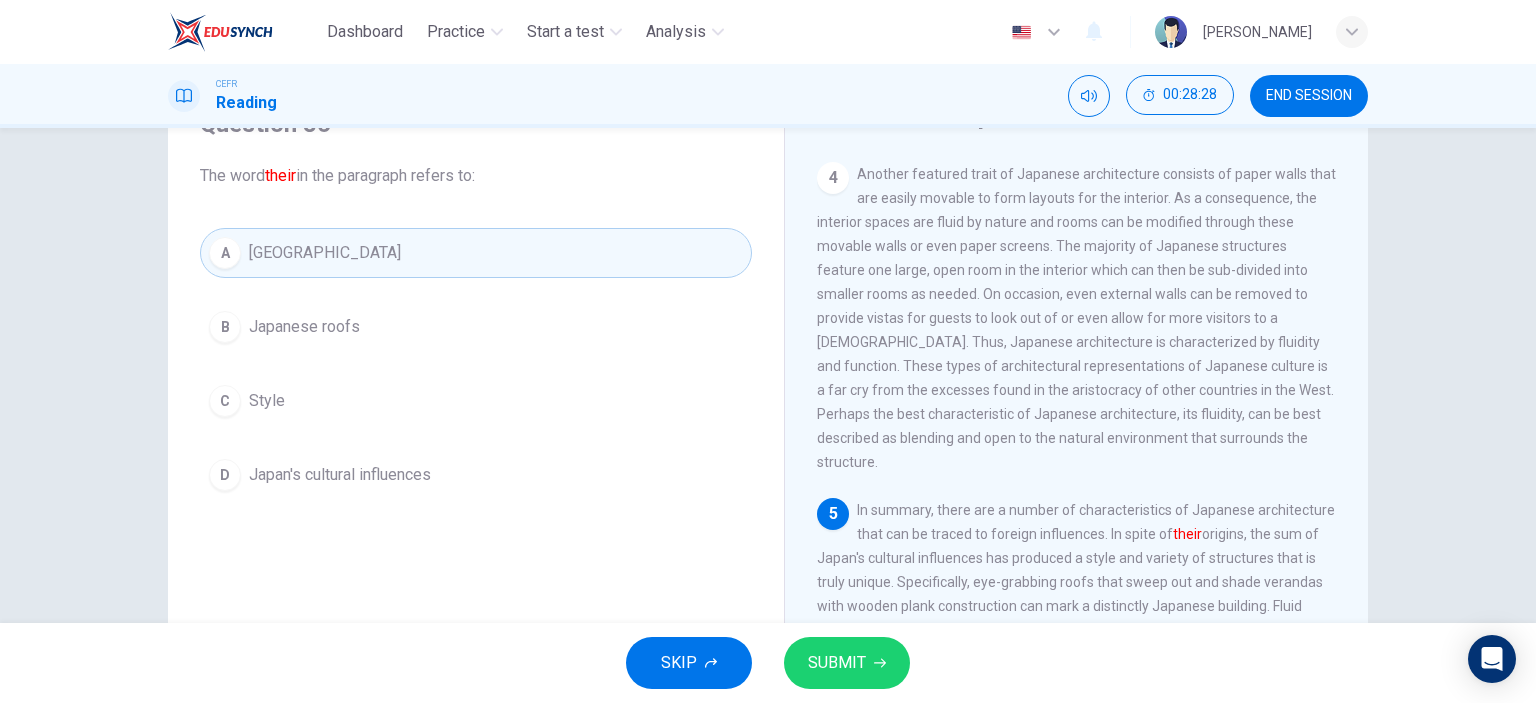 click on "SUBMIT" at bounding box center [837, 663] 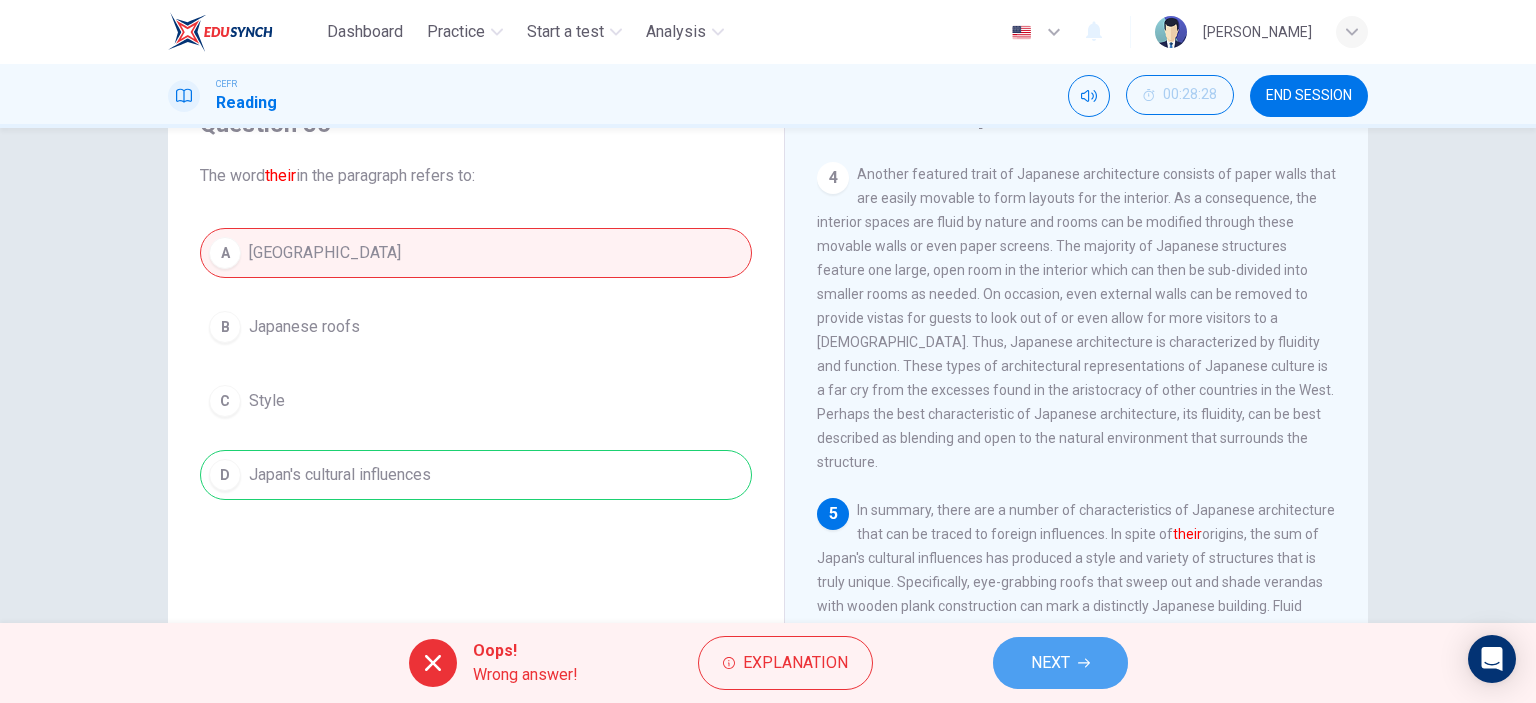 click on "NEXT" at bounding box center [1060, 663] 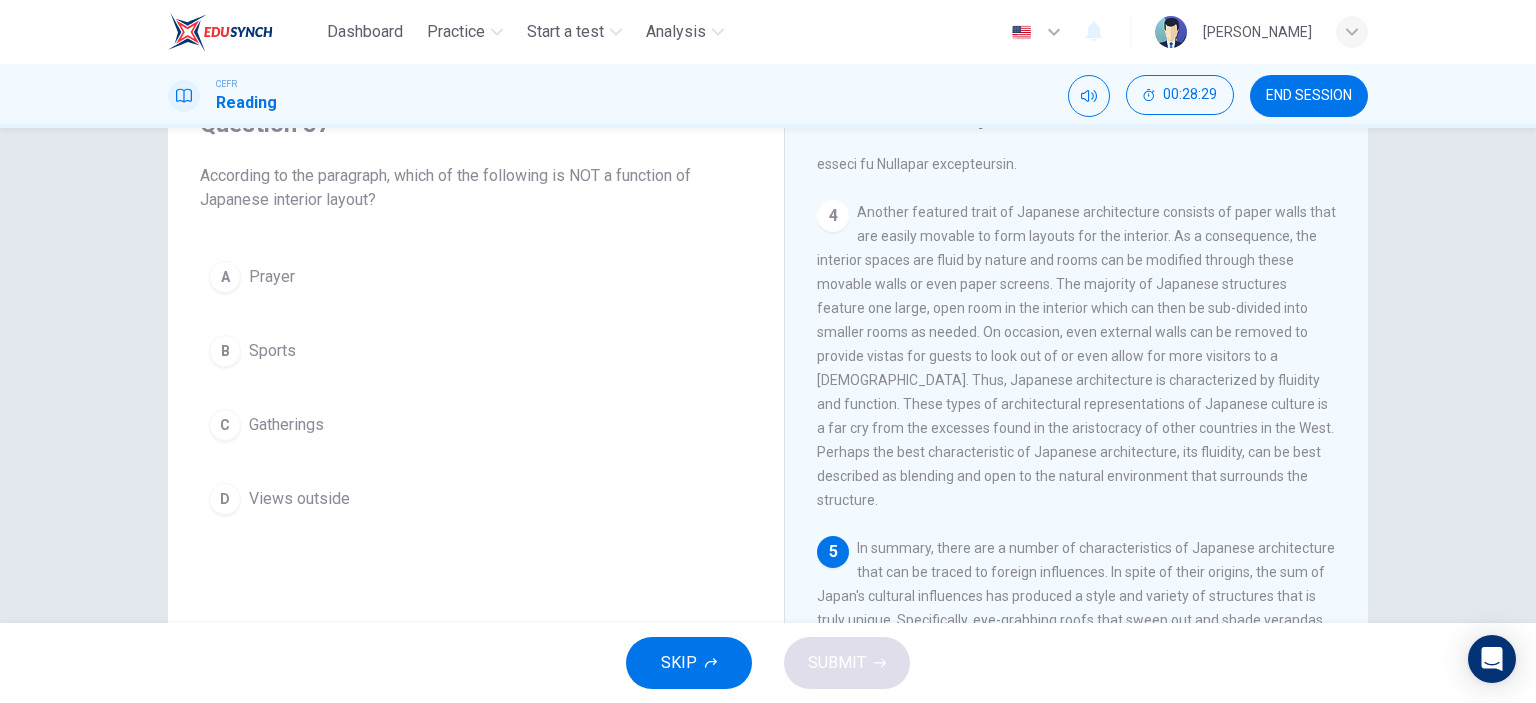 scroll, scrollTop: 950, scrollLeft: 0, axis: vertical 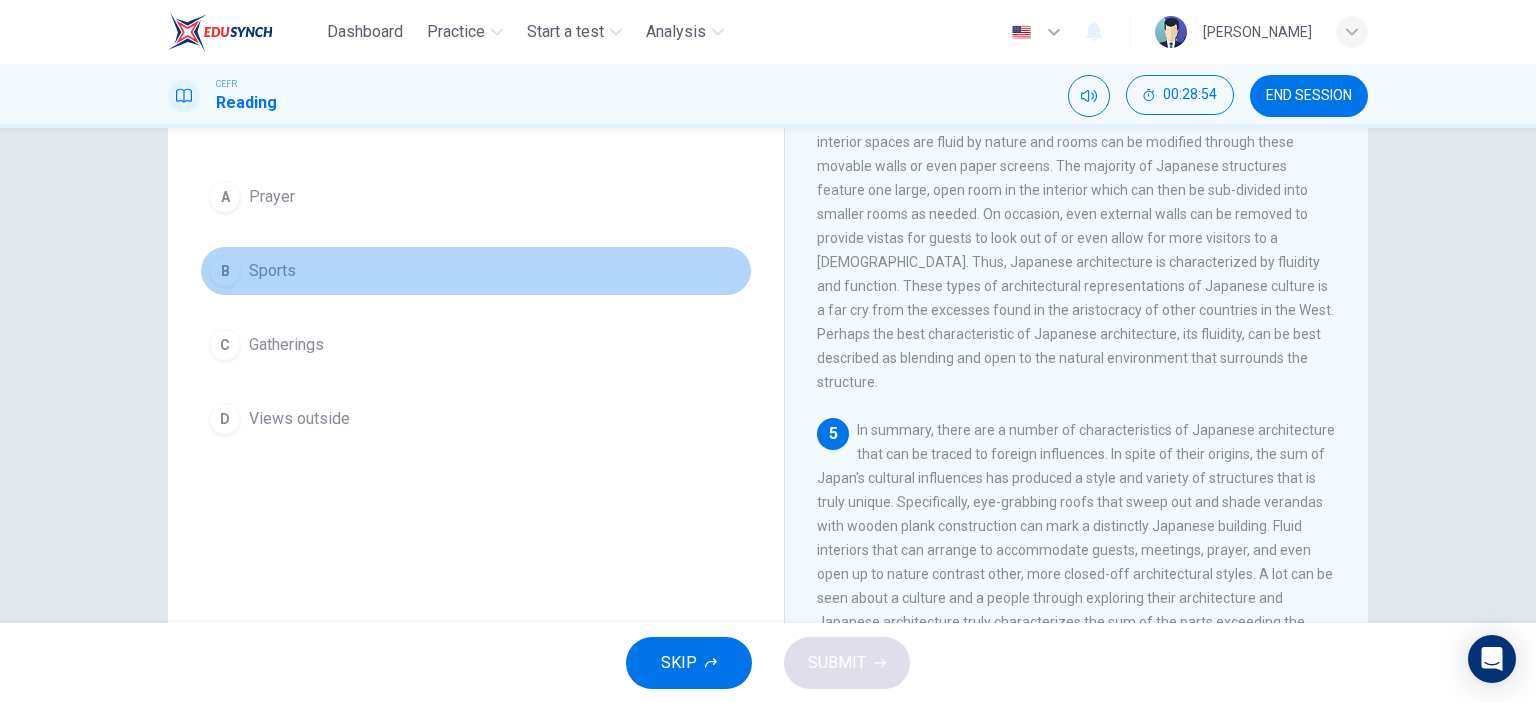 click on "Sports" at bounding box center (272, 271) 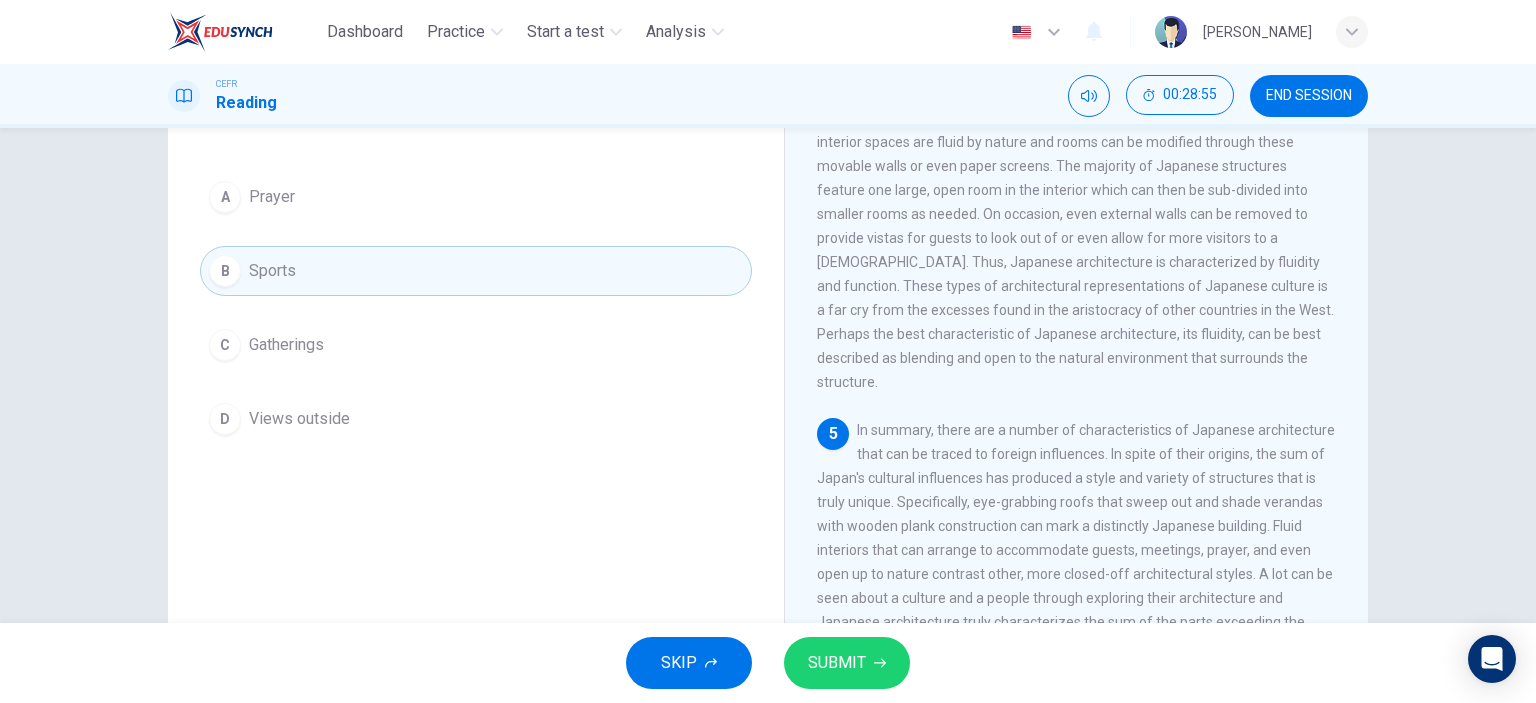 click on "SUBMIT" at bounding box center [837, 663] 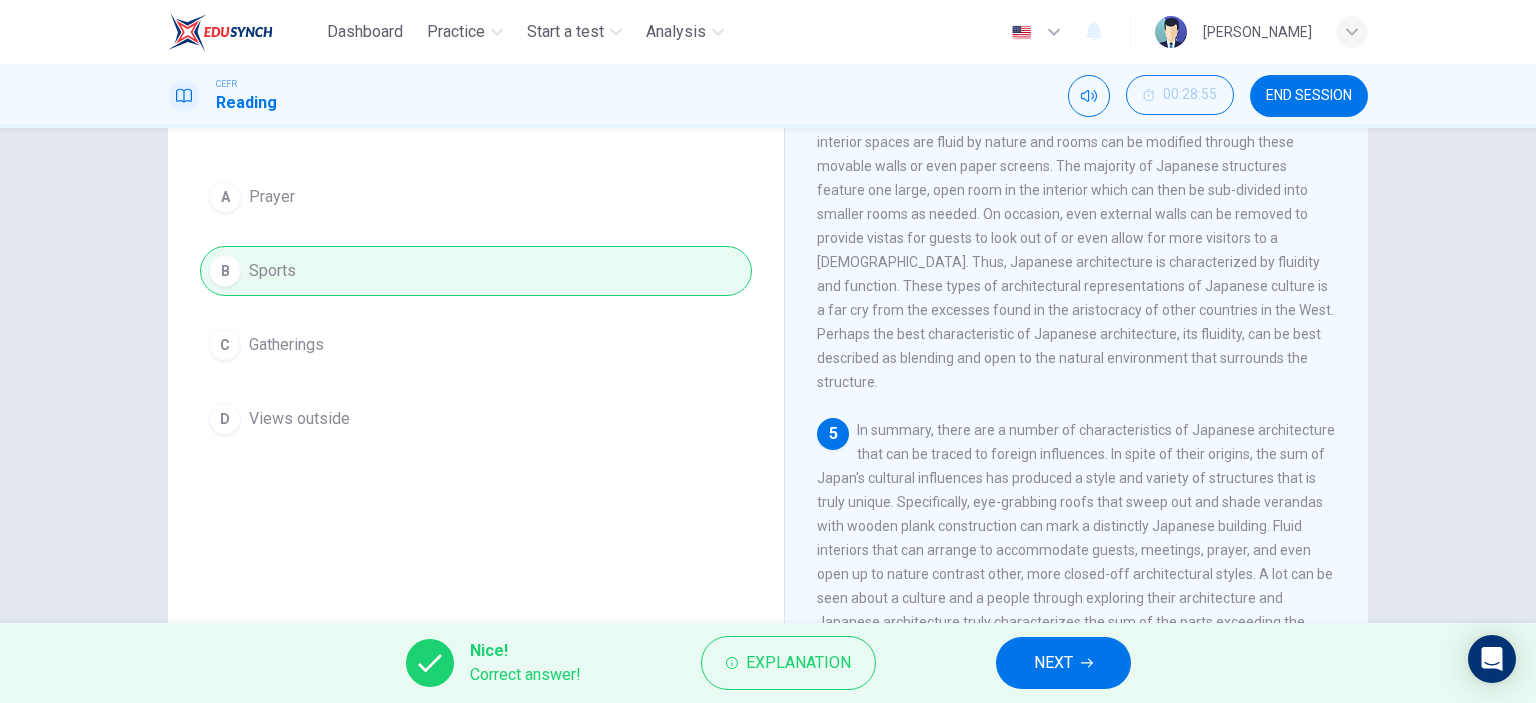 click on "NEXT" at bounding box center [1063, 663] 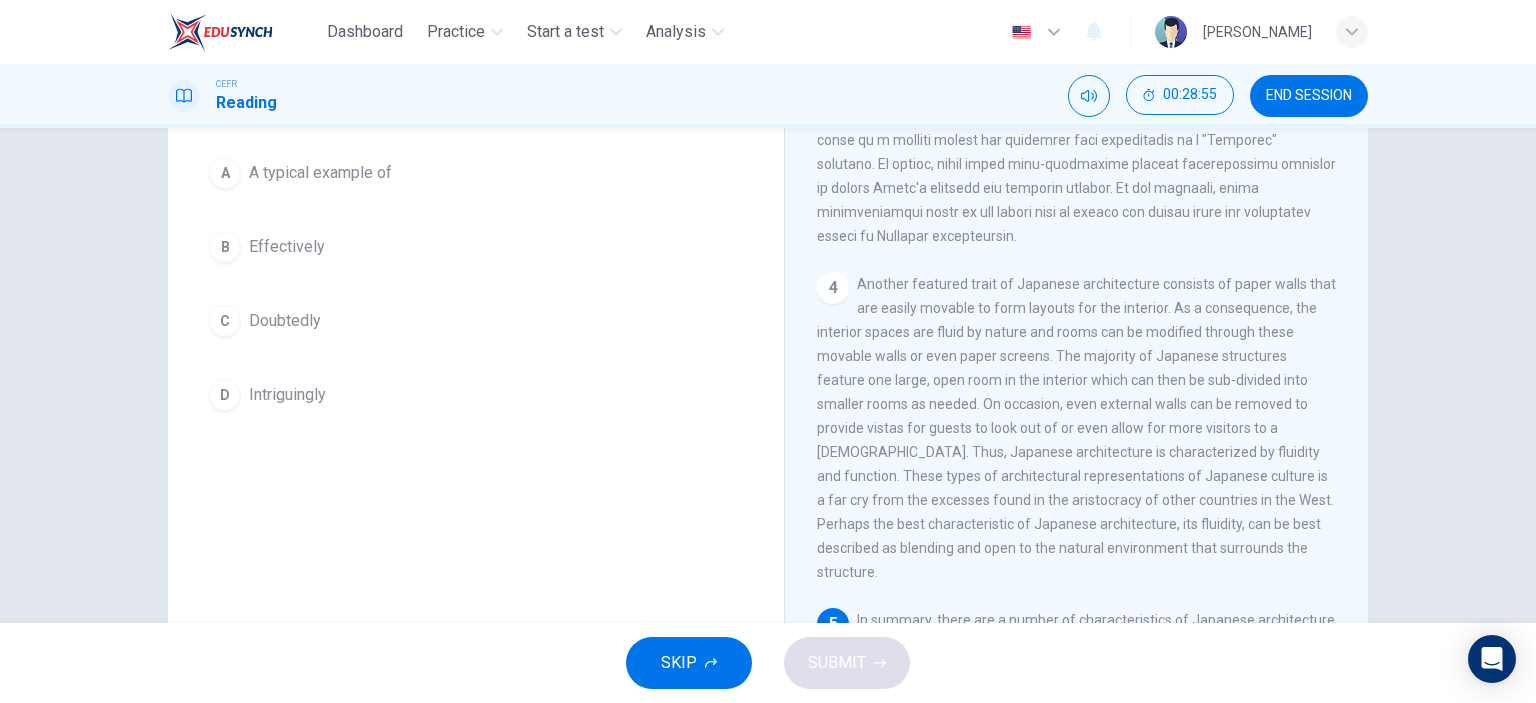 scroll, scrollTop: 850, scrollLeft: 0, axis: vertical 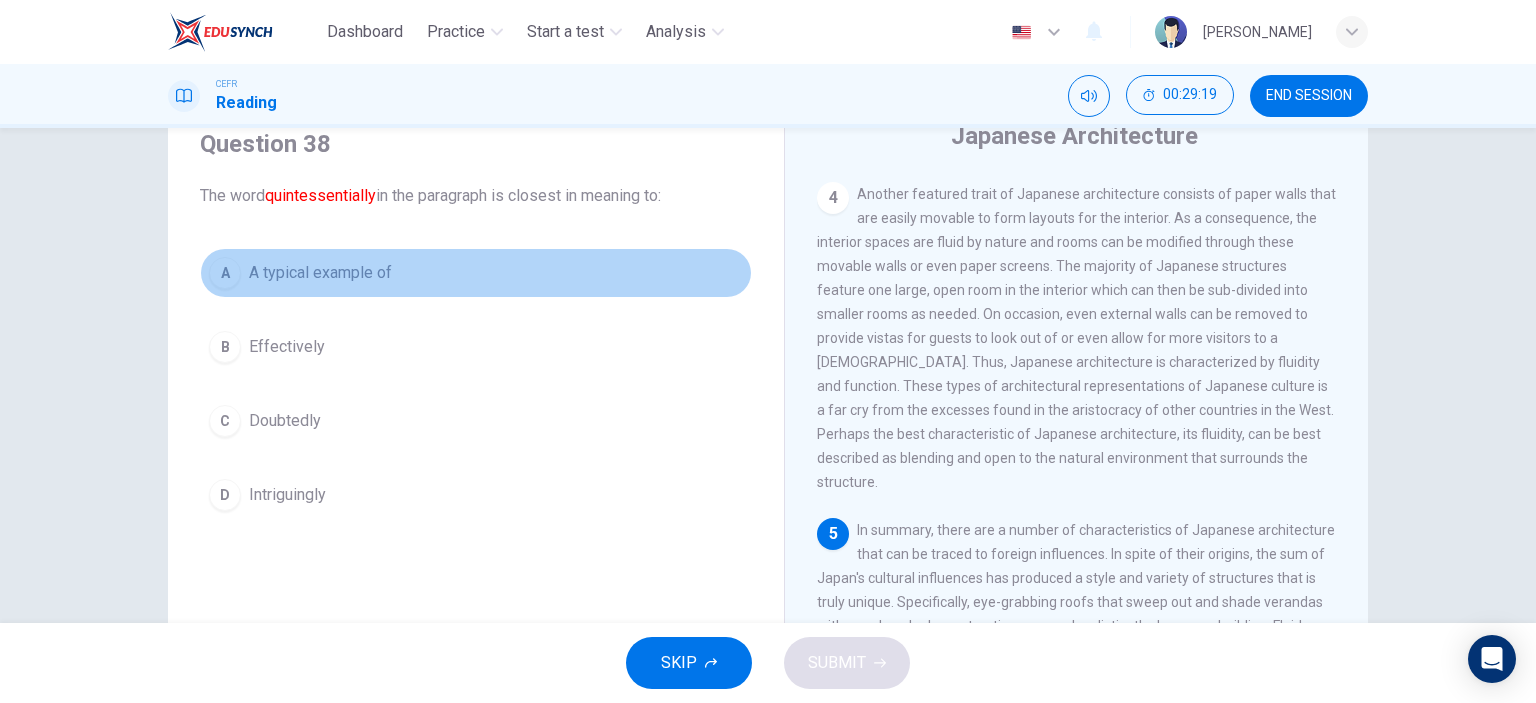 click on "A A typical example of" at bounding box center [476, 273] 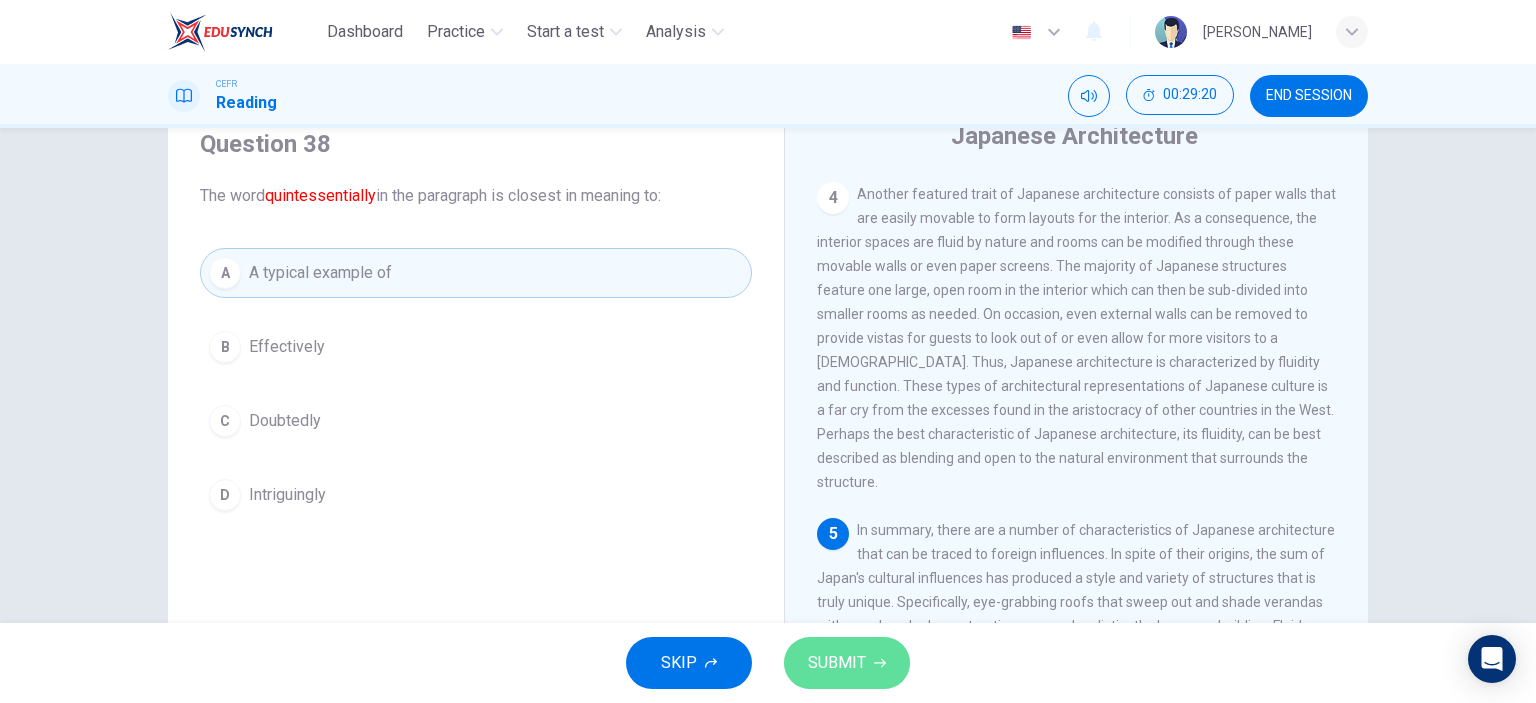 click on "SUBMIT" at bounding box center [837, 663] 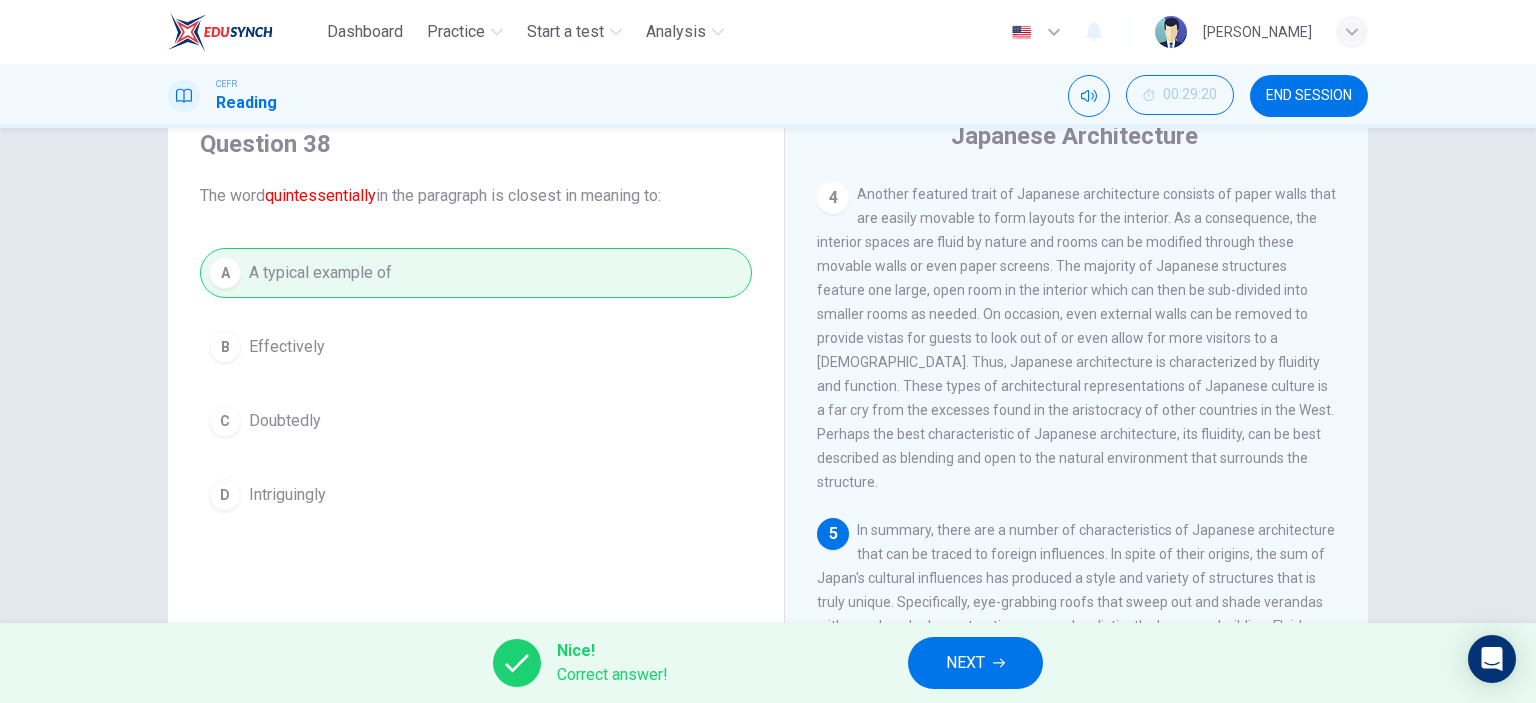 click on "NEXT" at bounding box center [965, 663] 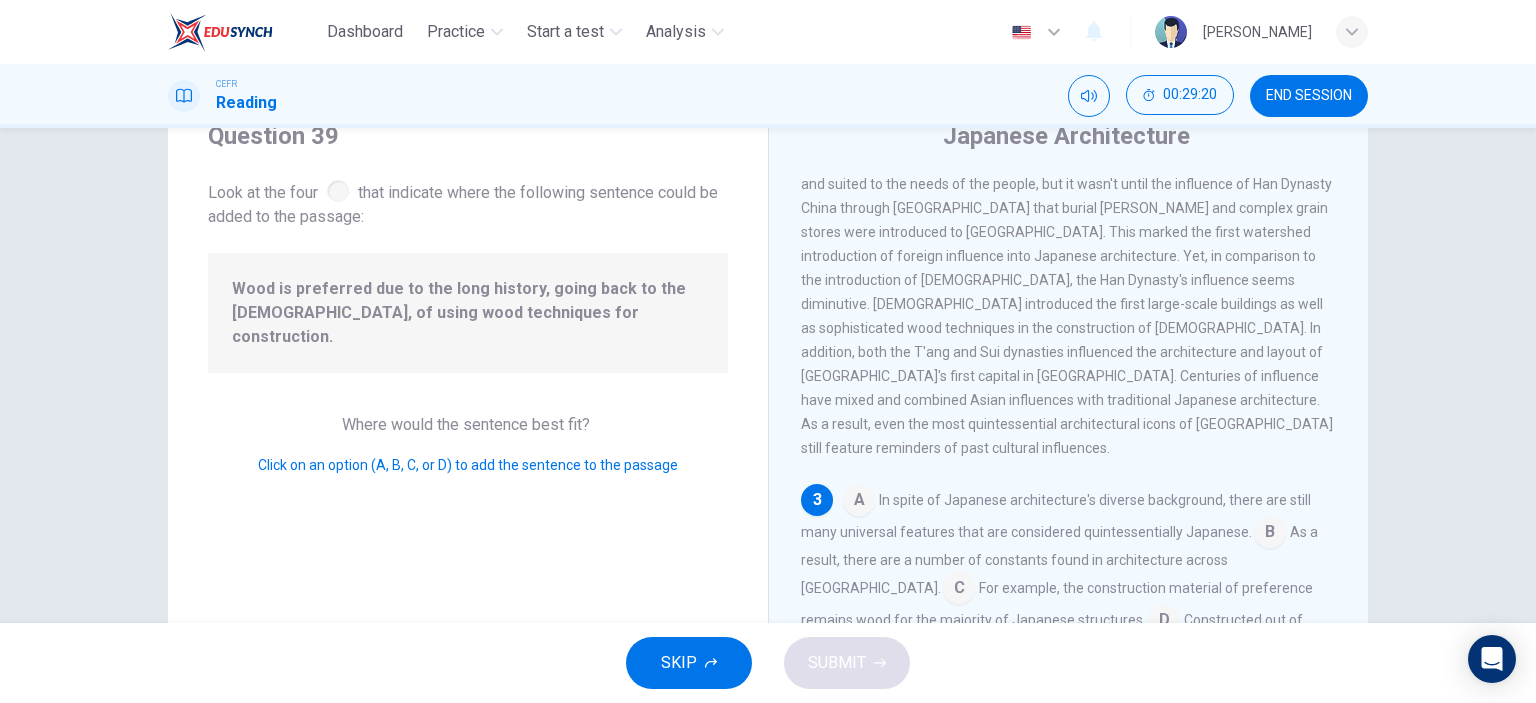 scroll, scrollTop: 419, scrollLeft: 0, axis: vertical 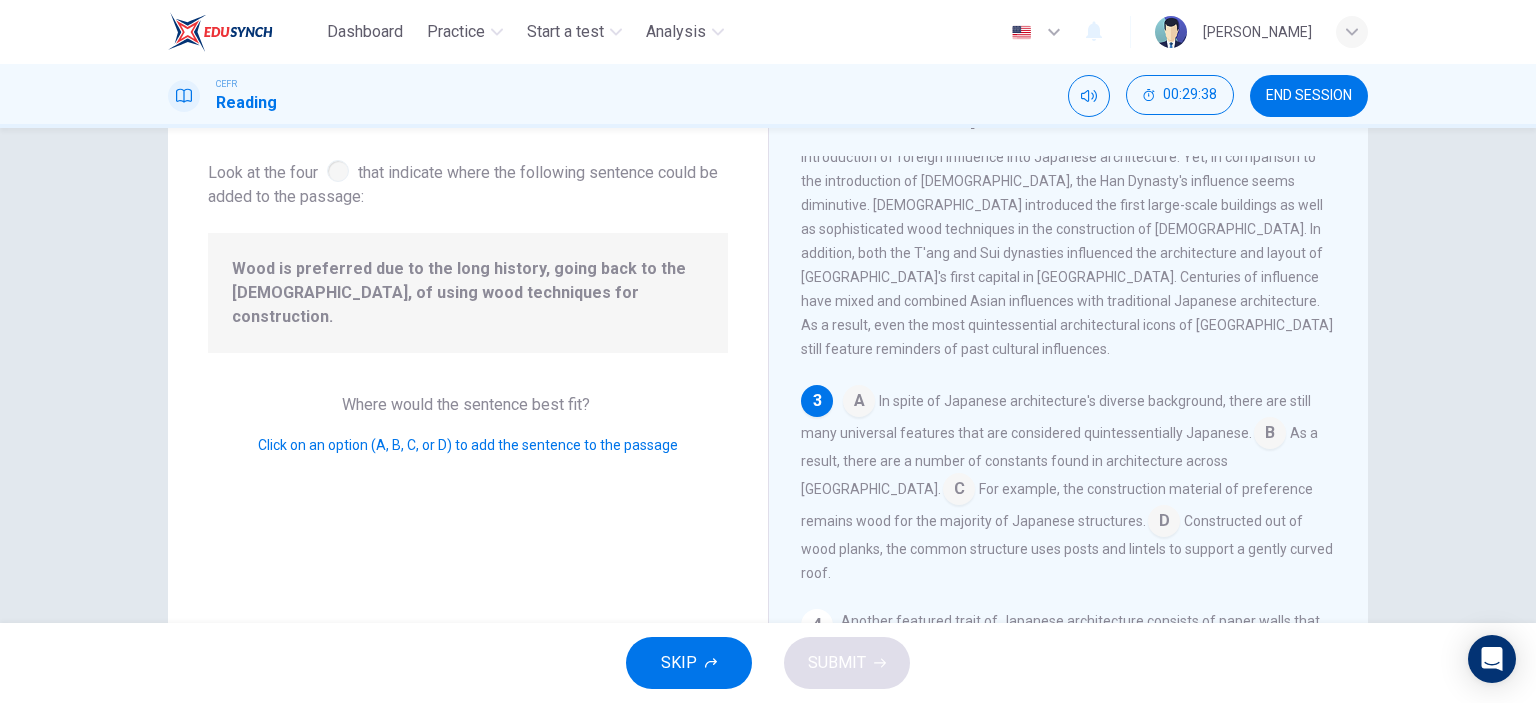 click at bounding box center (1270, 435) 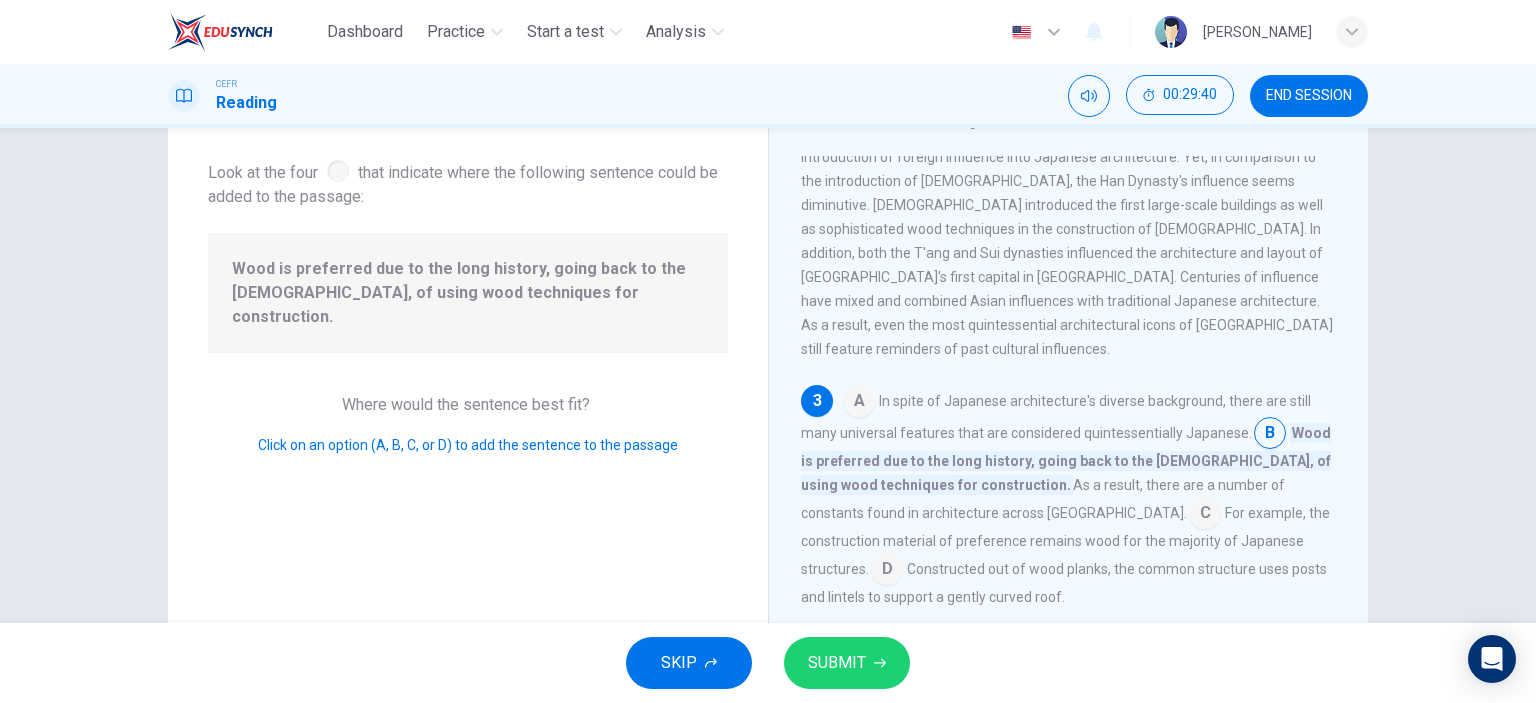 click 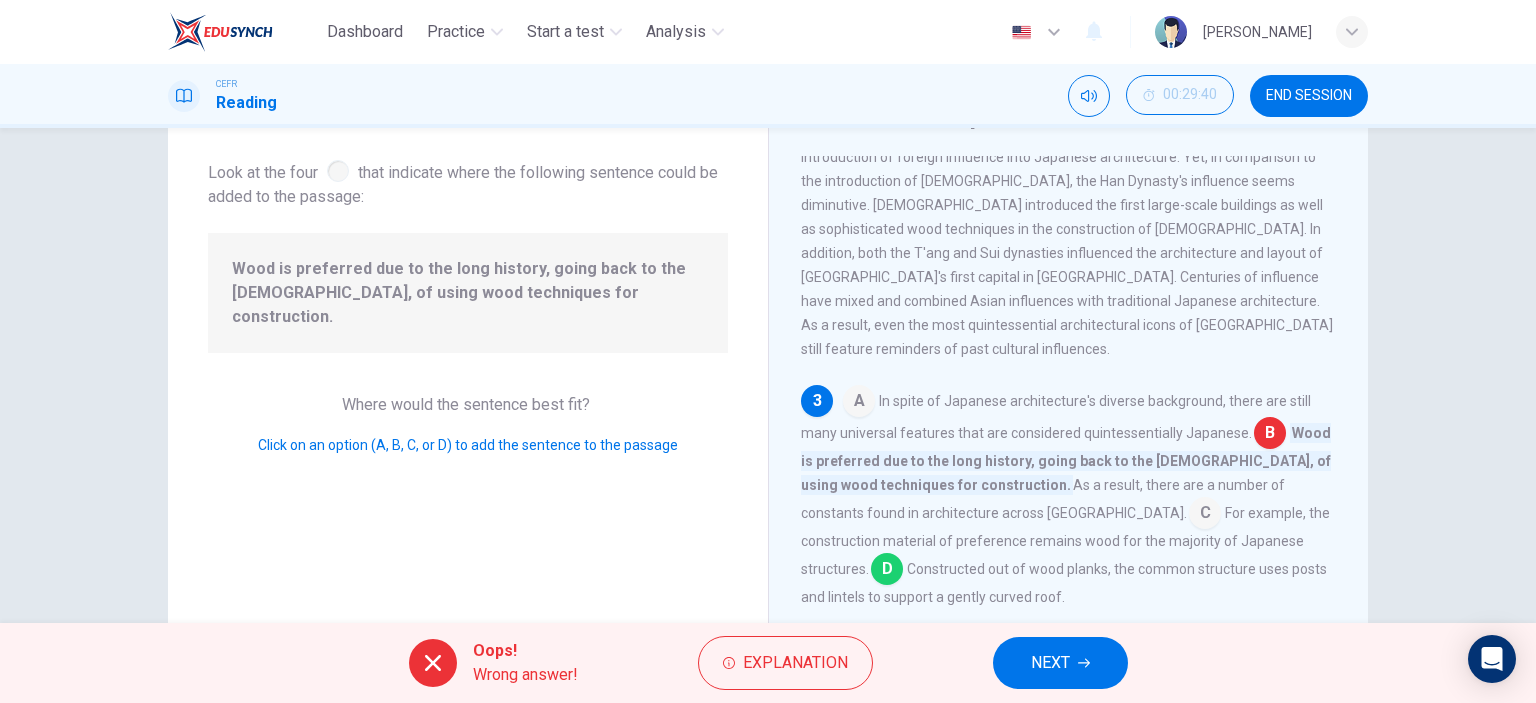 click on "NEXT" at bounding box center [1060, 663] 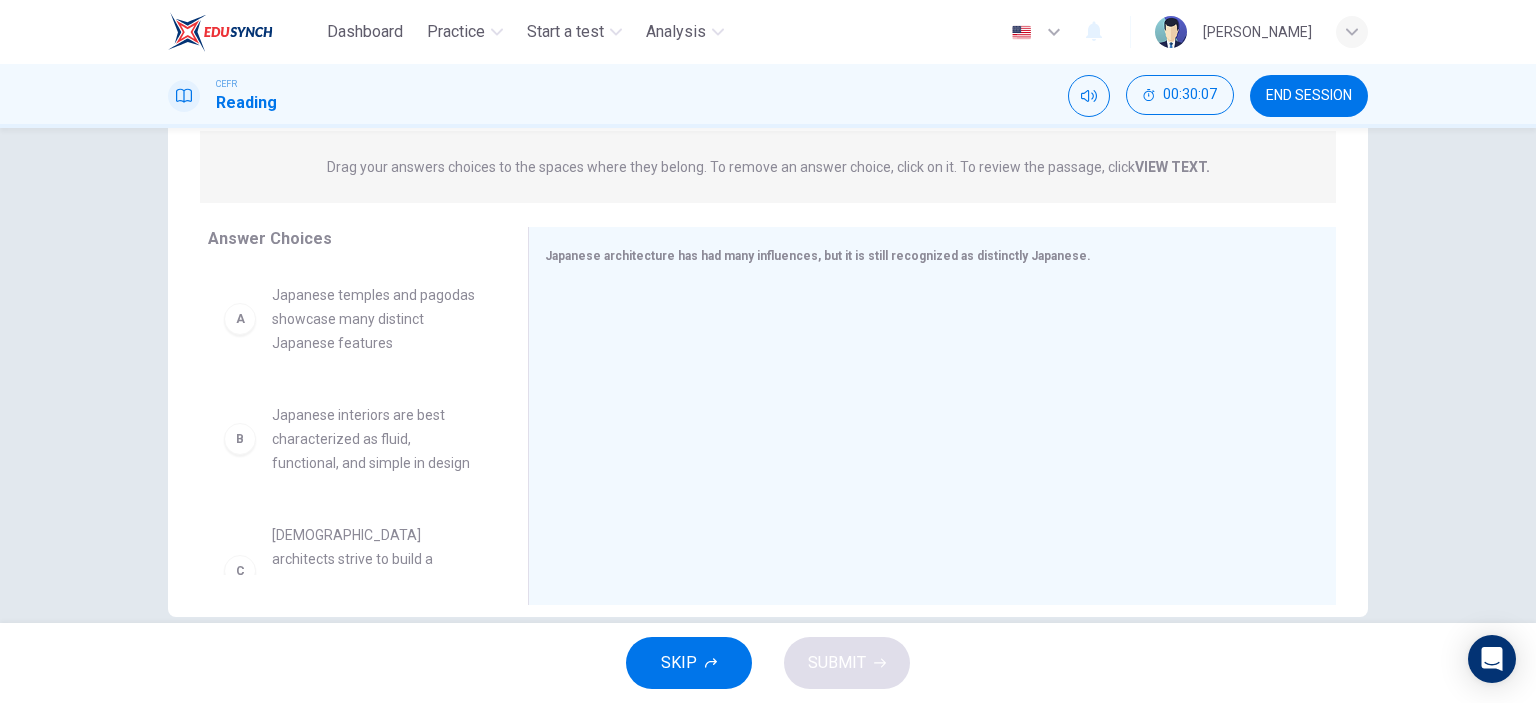 scroll, scrollTop: 280, scrollLeft: 0, axis: vertical 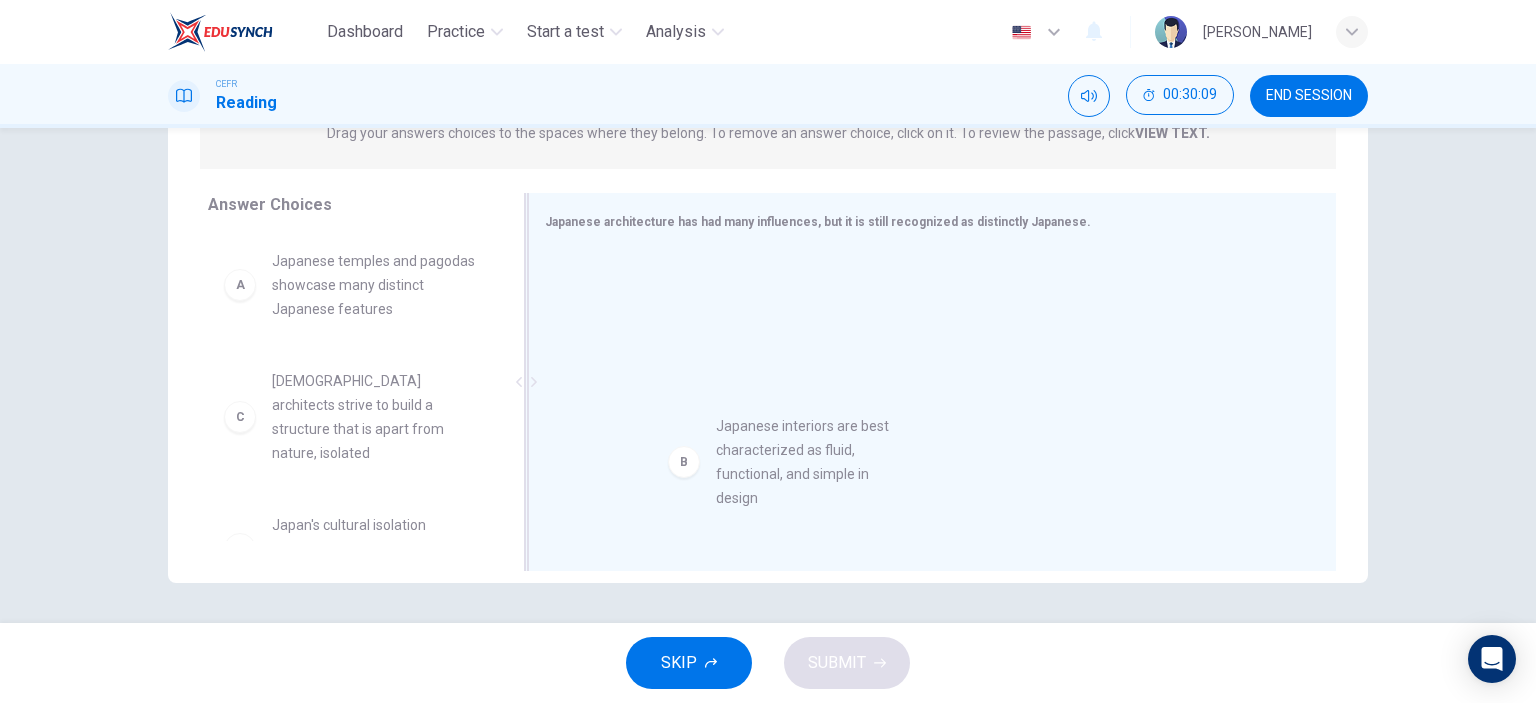 drag, startPoint x: 380, startPoint y: 428, endPoint x: 836, endPoint y: 472, distance: 458.1179 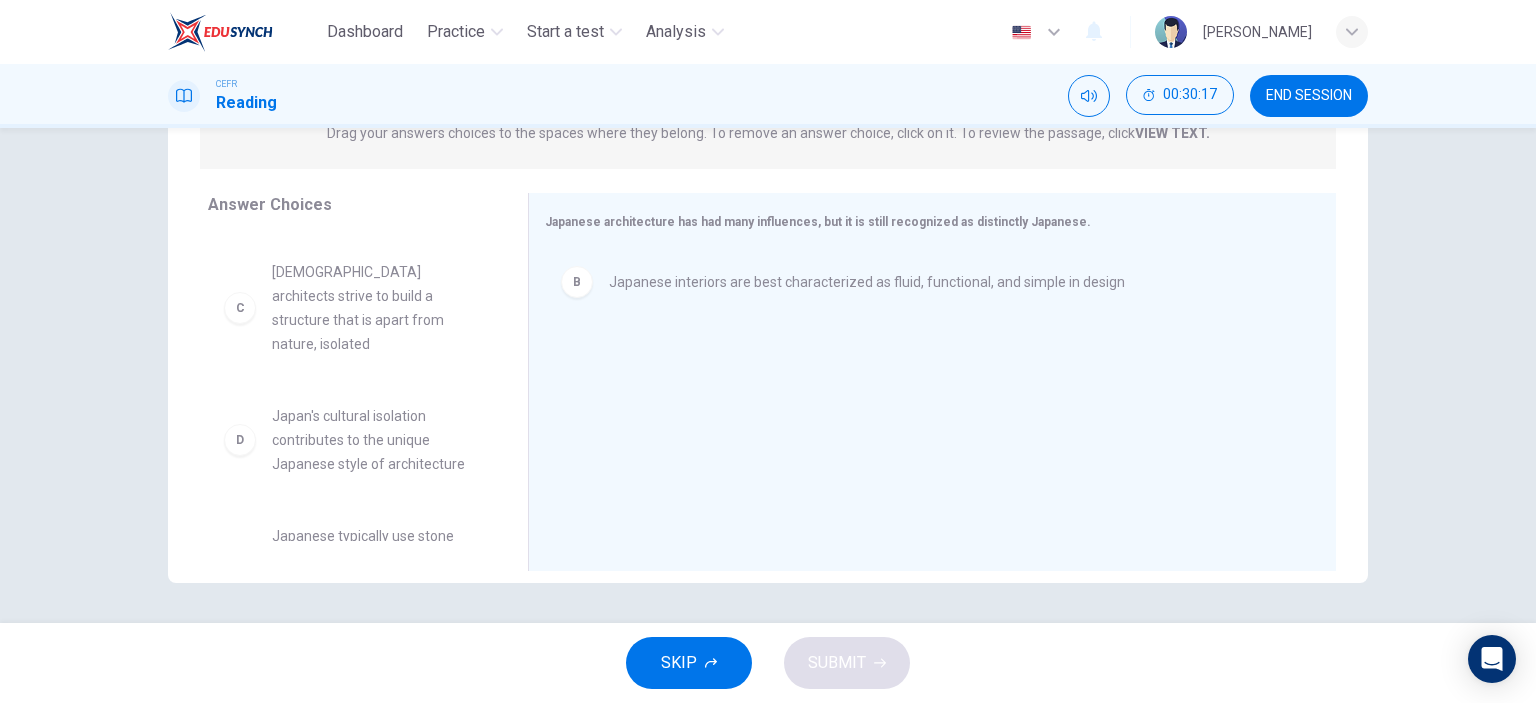 scroll, scrollTop: 276, scrollLeft: 0, axis: vertical 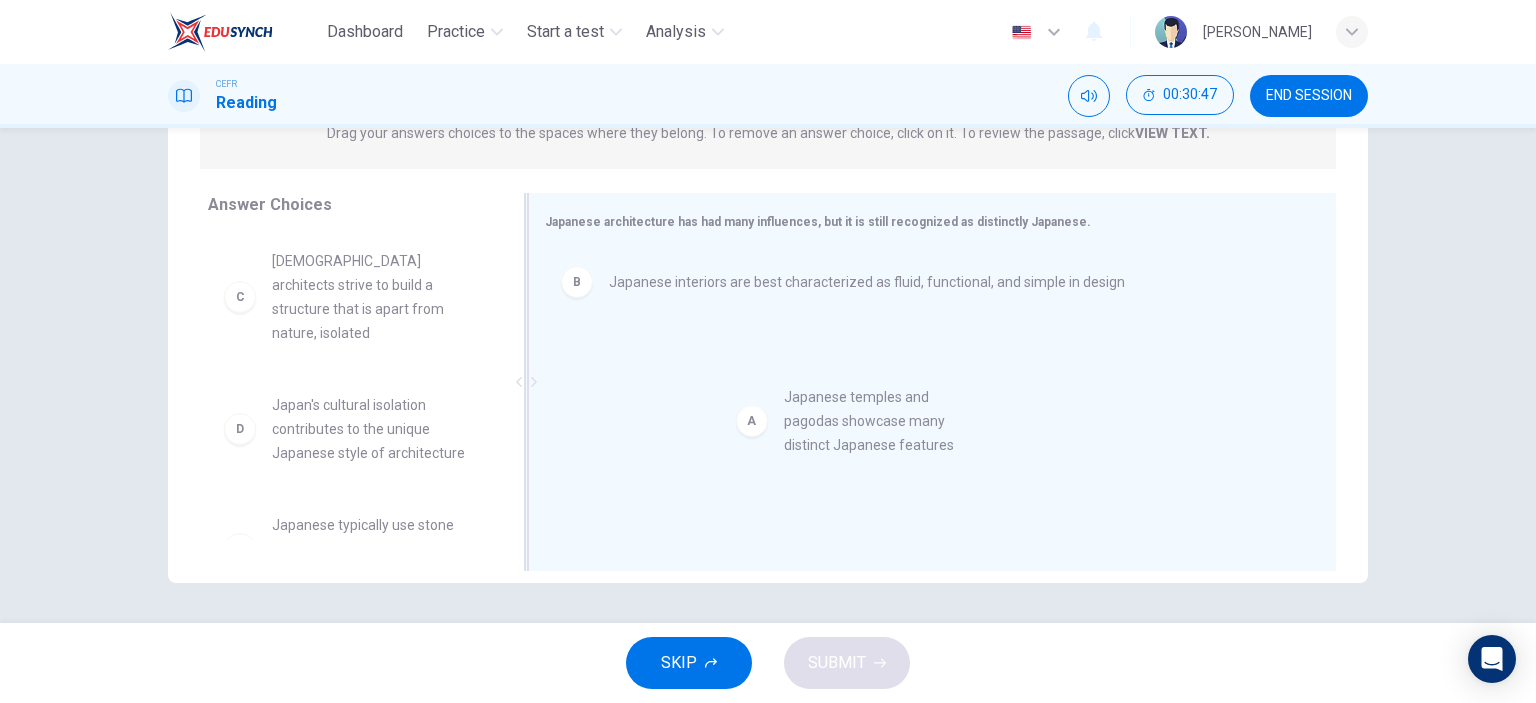 drag, startPoint x: 356, startPoint y: 286, endPoint x: 878, endPoint y: 419, distance: 538.67706 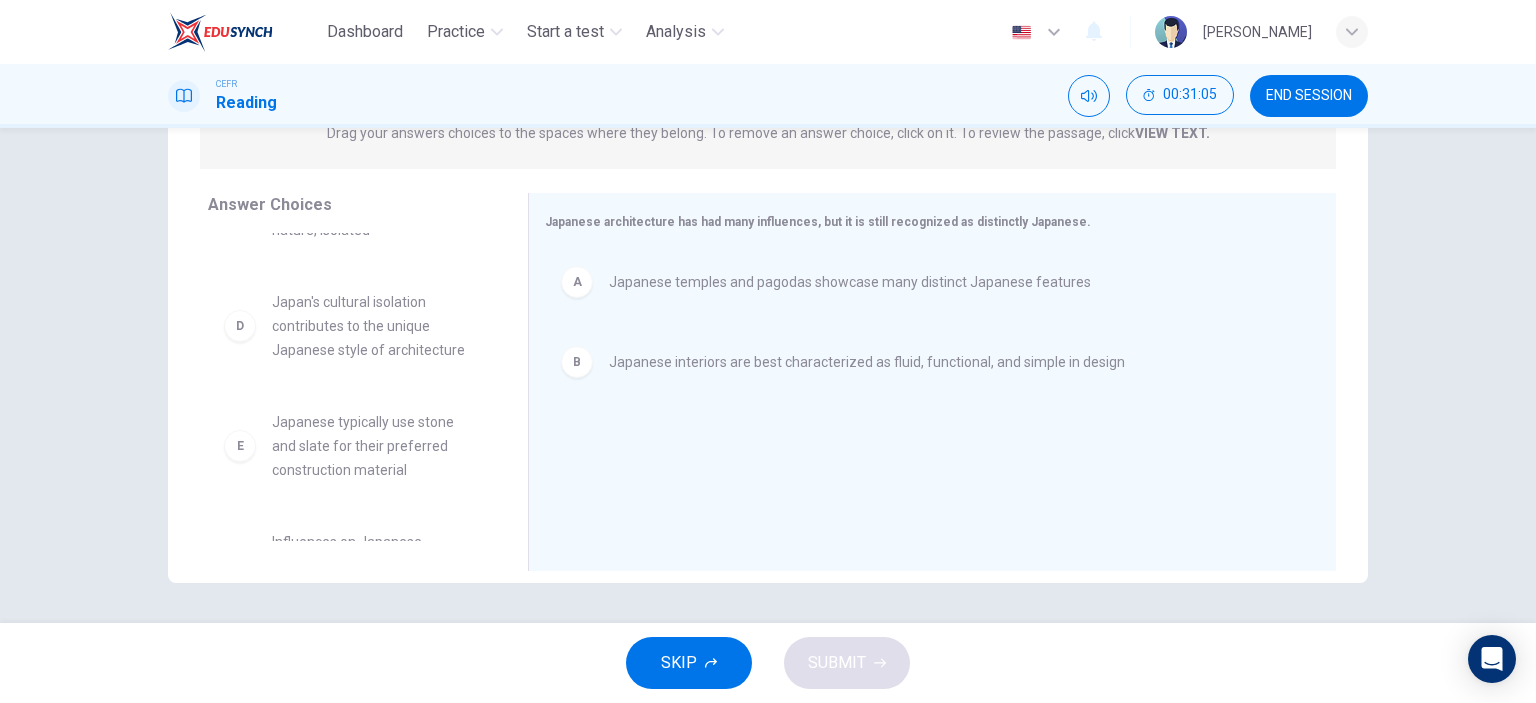 scroll, scrollTop: 56, scrollLeft: 0, axis: vertical 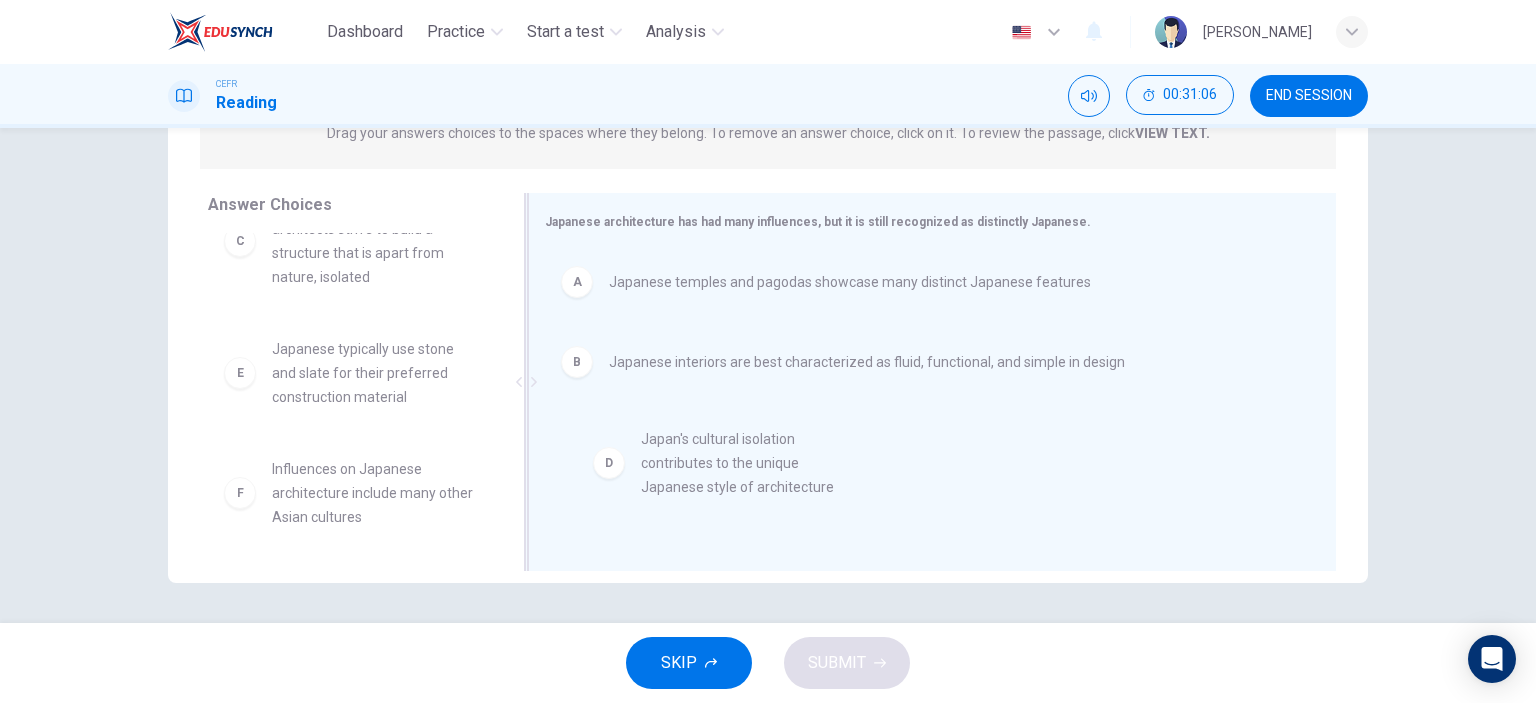 drag, startPoint x: 311, startPoint y: 369, endPoint x: 692, endPoint y: 481, distance: 397.12088 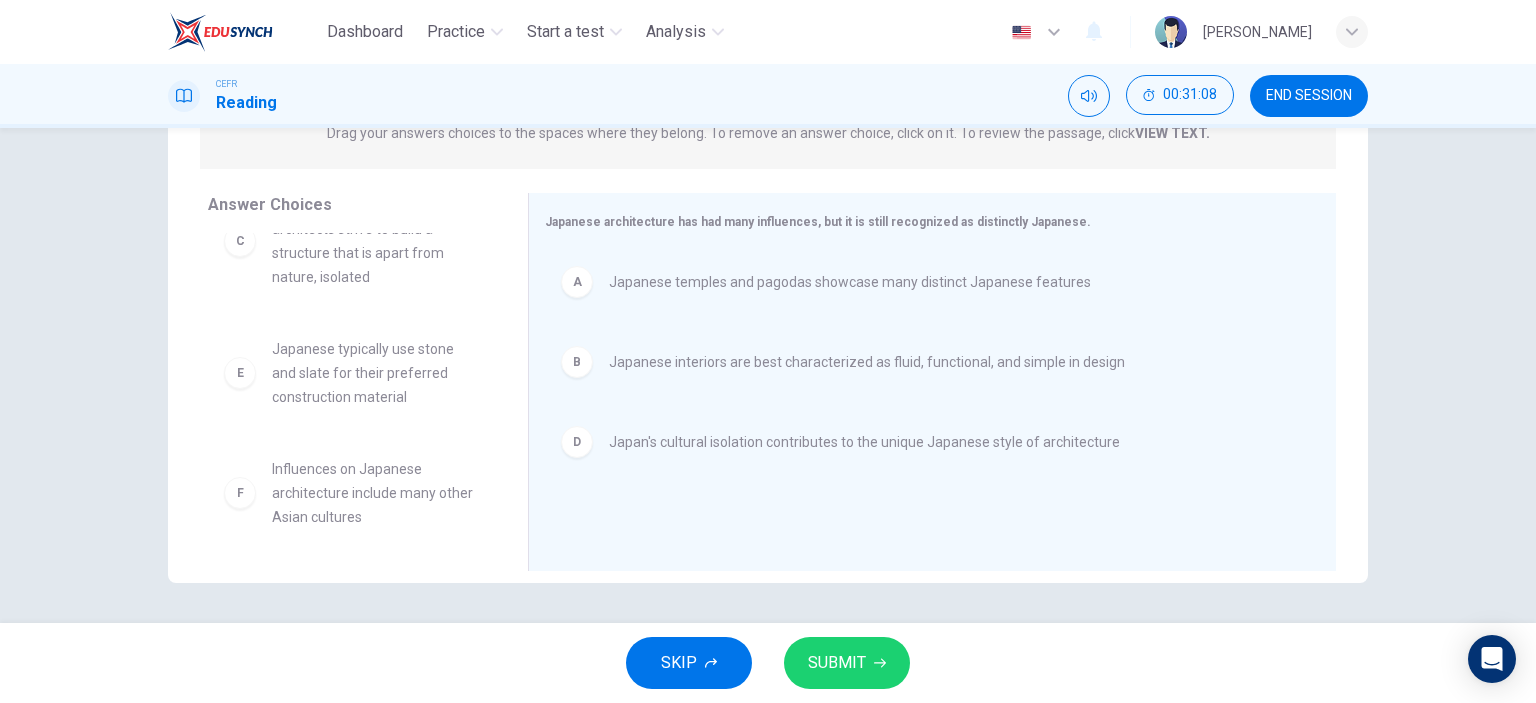 scroll, scrollTop: 36, scrollLeft: 0, axis: vertical 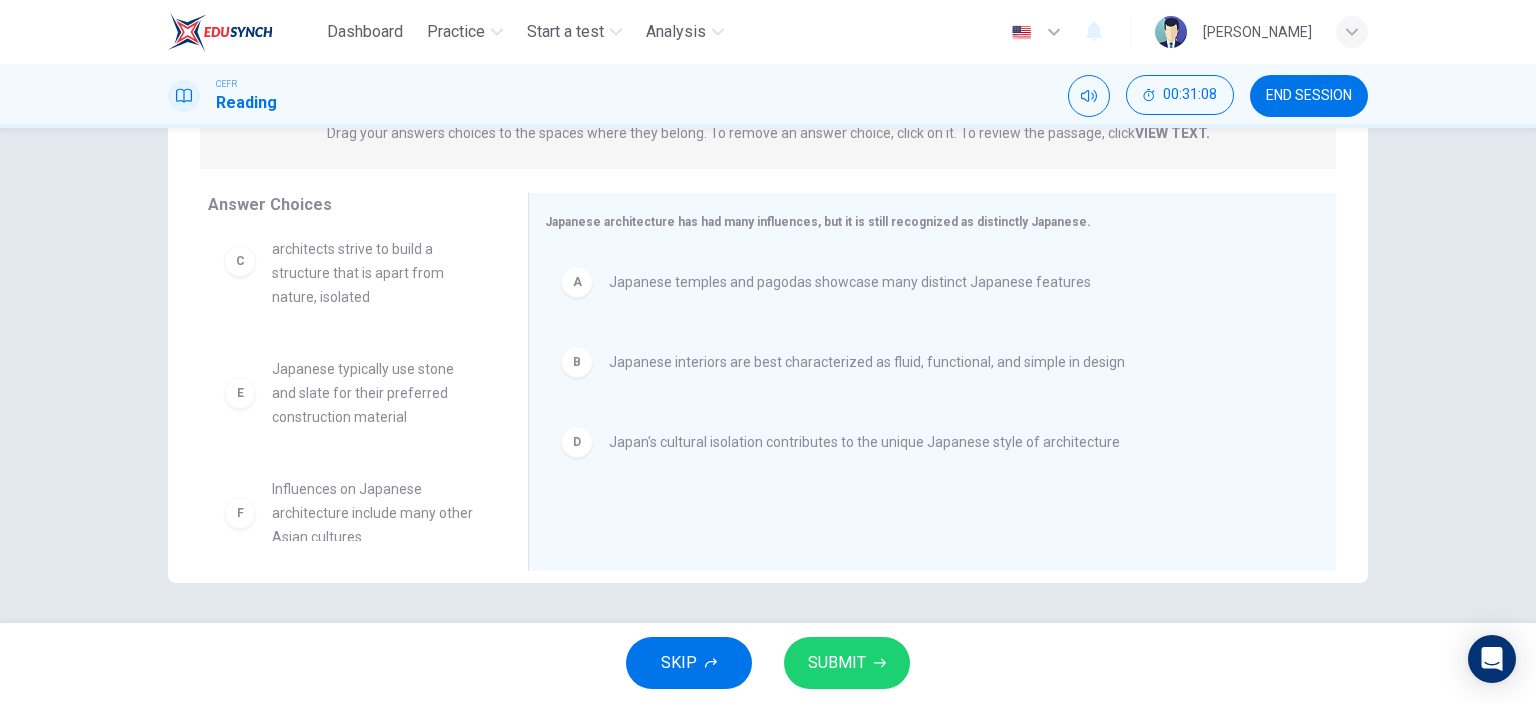click on "SUBMIT" at bounding box center [837, 663] 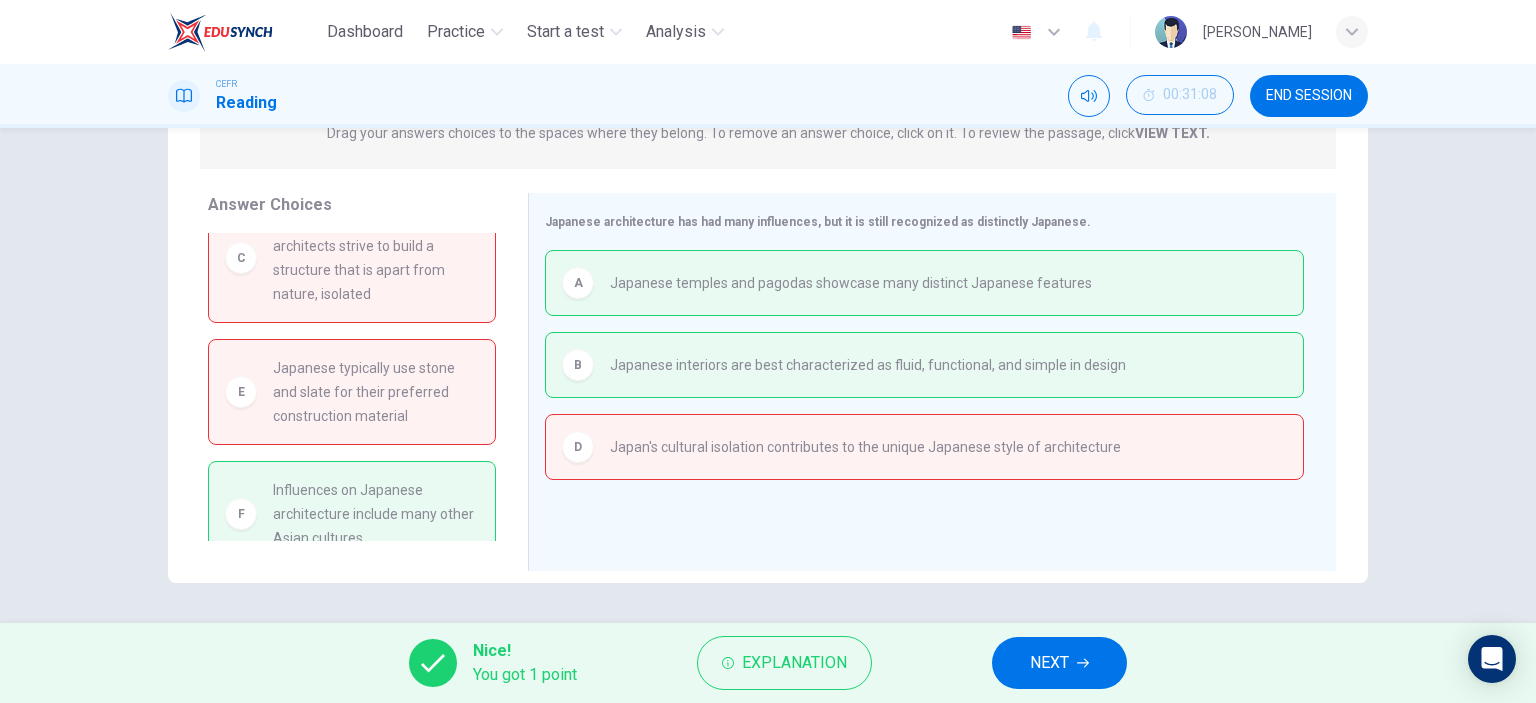 scroll, scrollTop: 40, scrollLeft: 0, axis: vertical 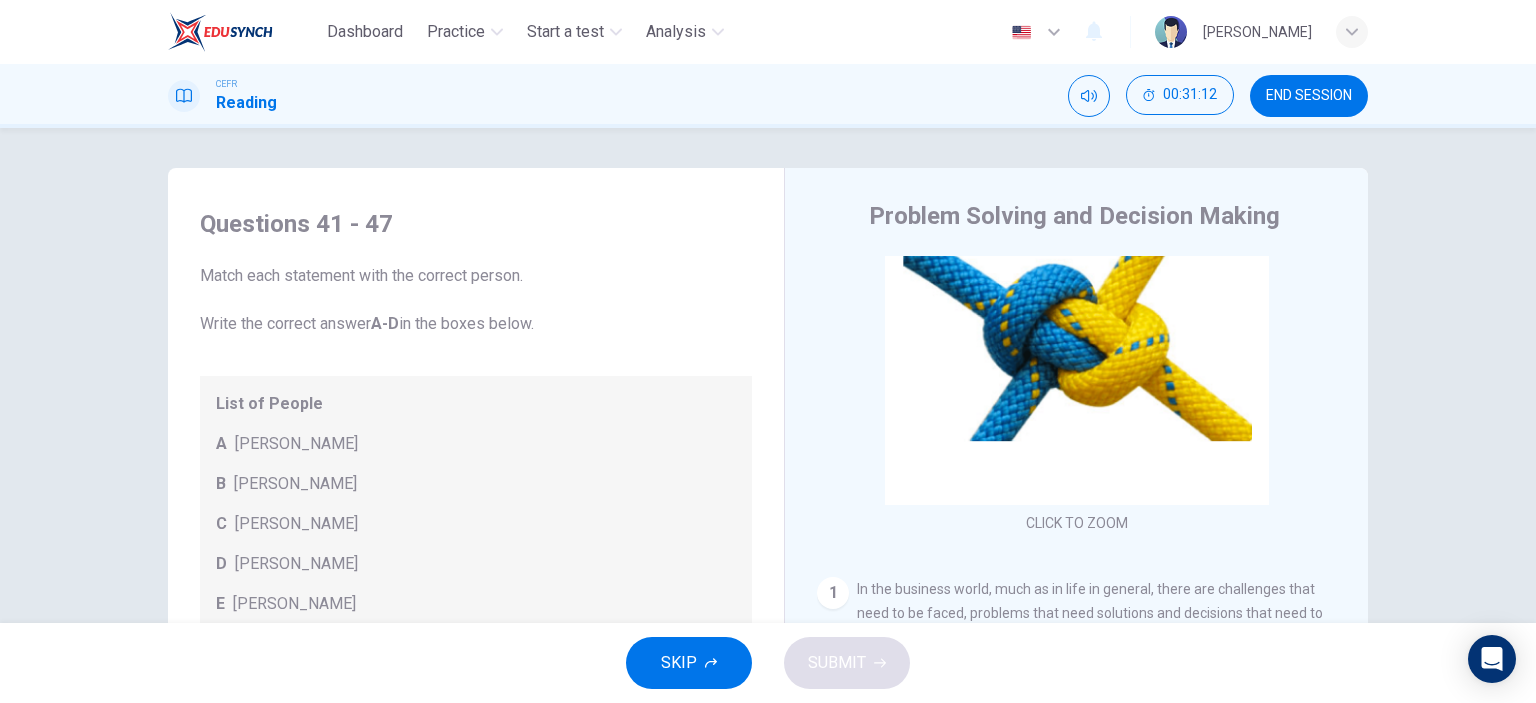 click on "END SESSION" at bounding box center (1309, 96) 